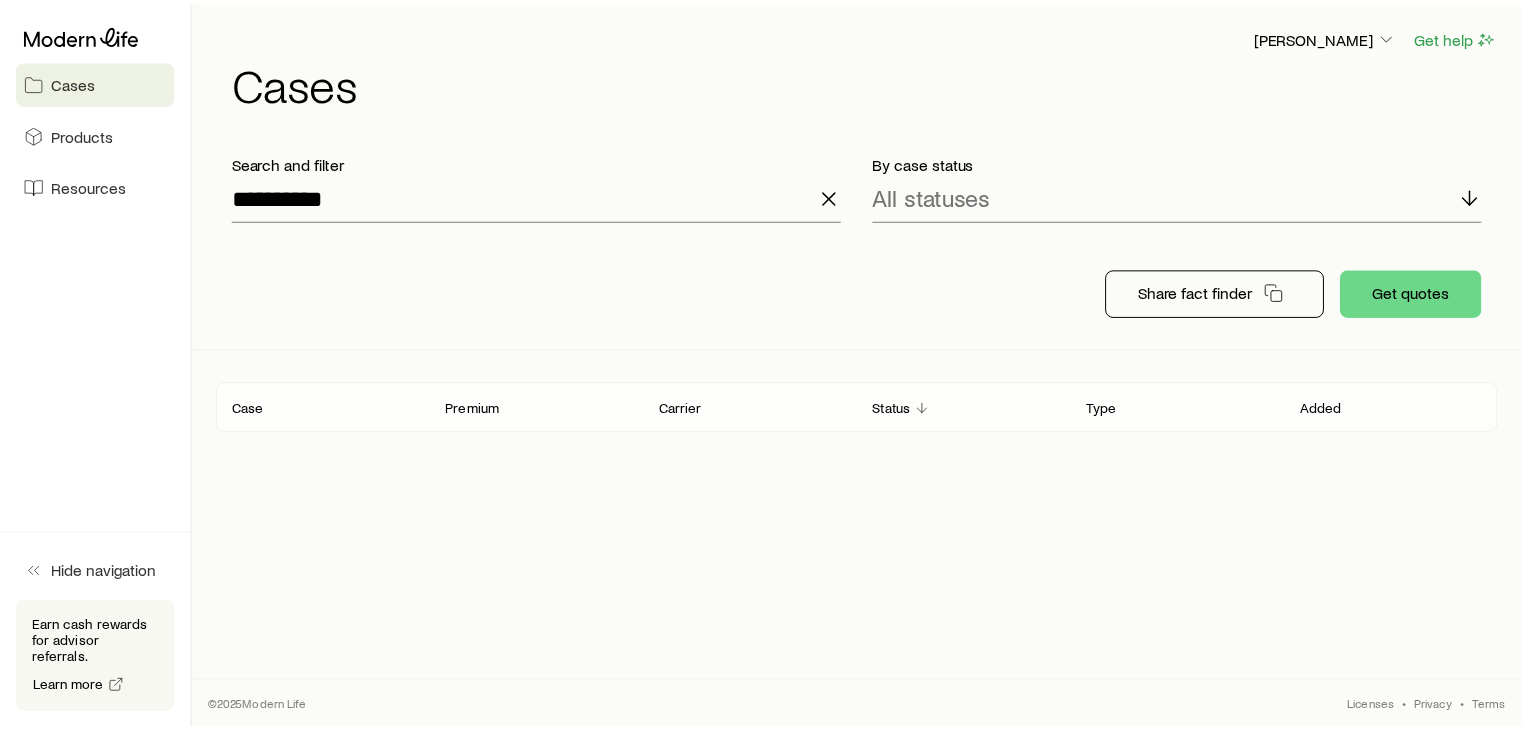 scroll, scrollTop: 0, scrollLeft: 0, axis: both 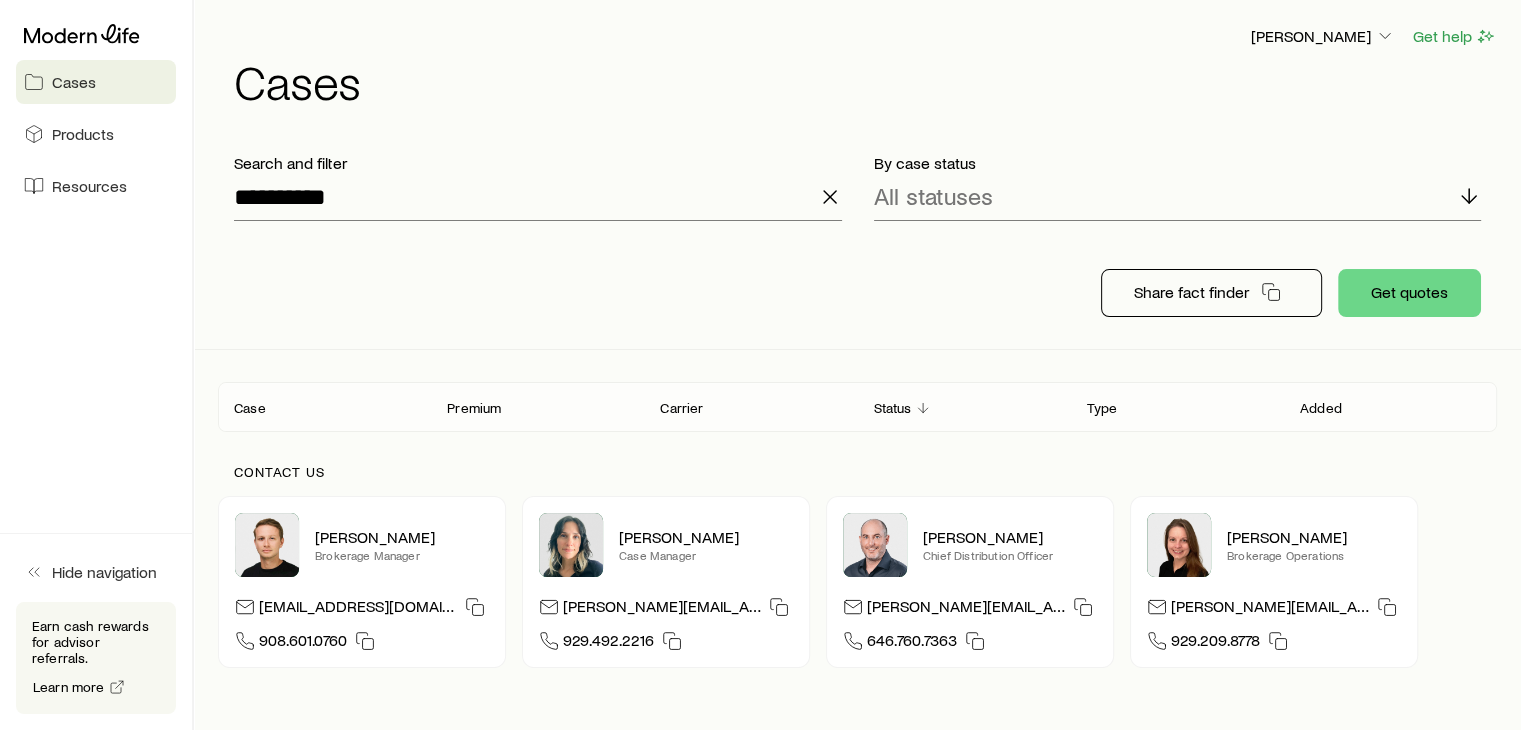 click 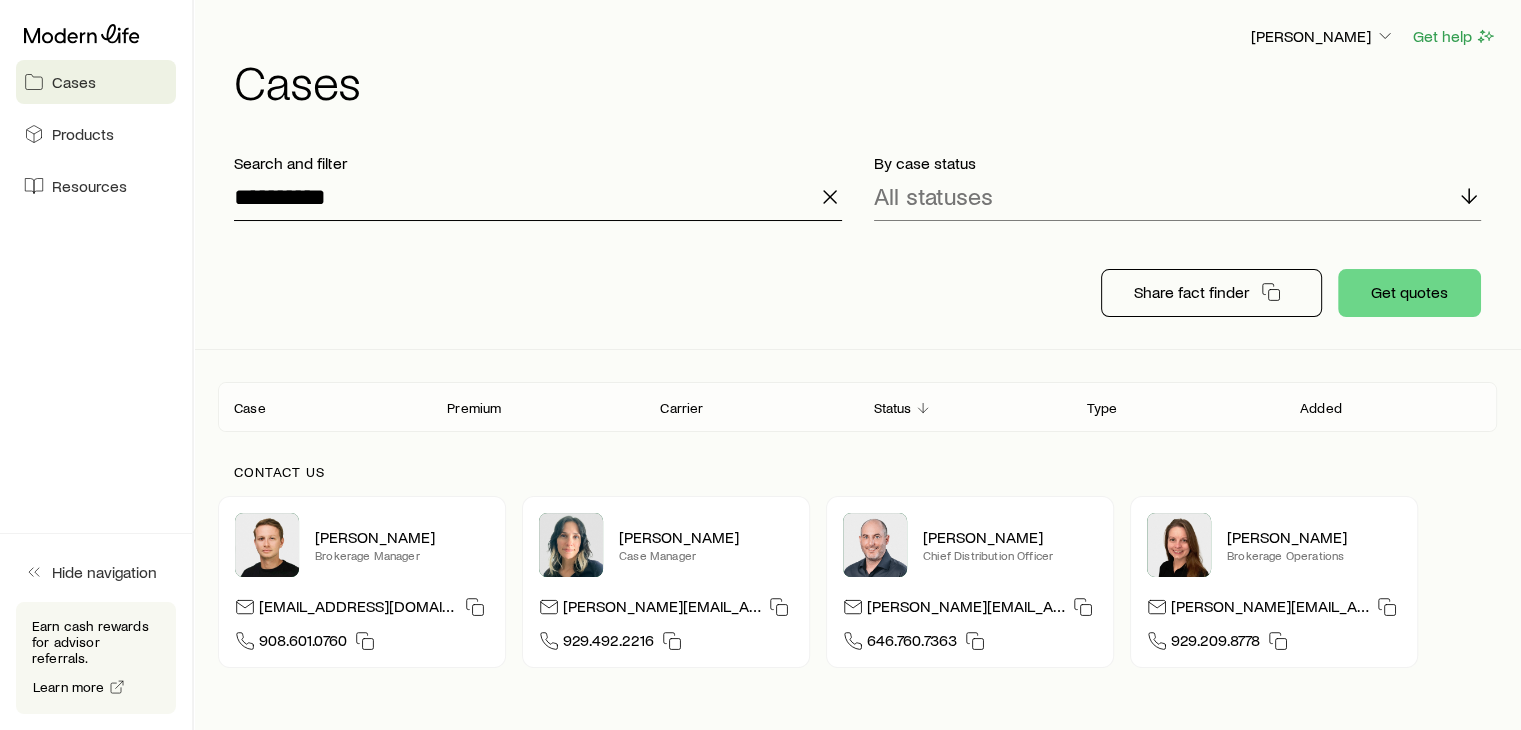 type 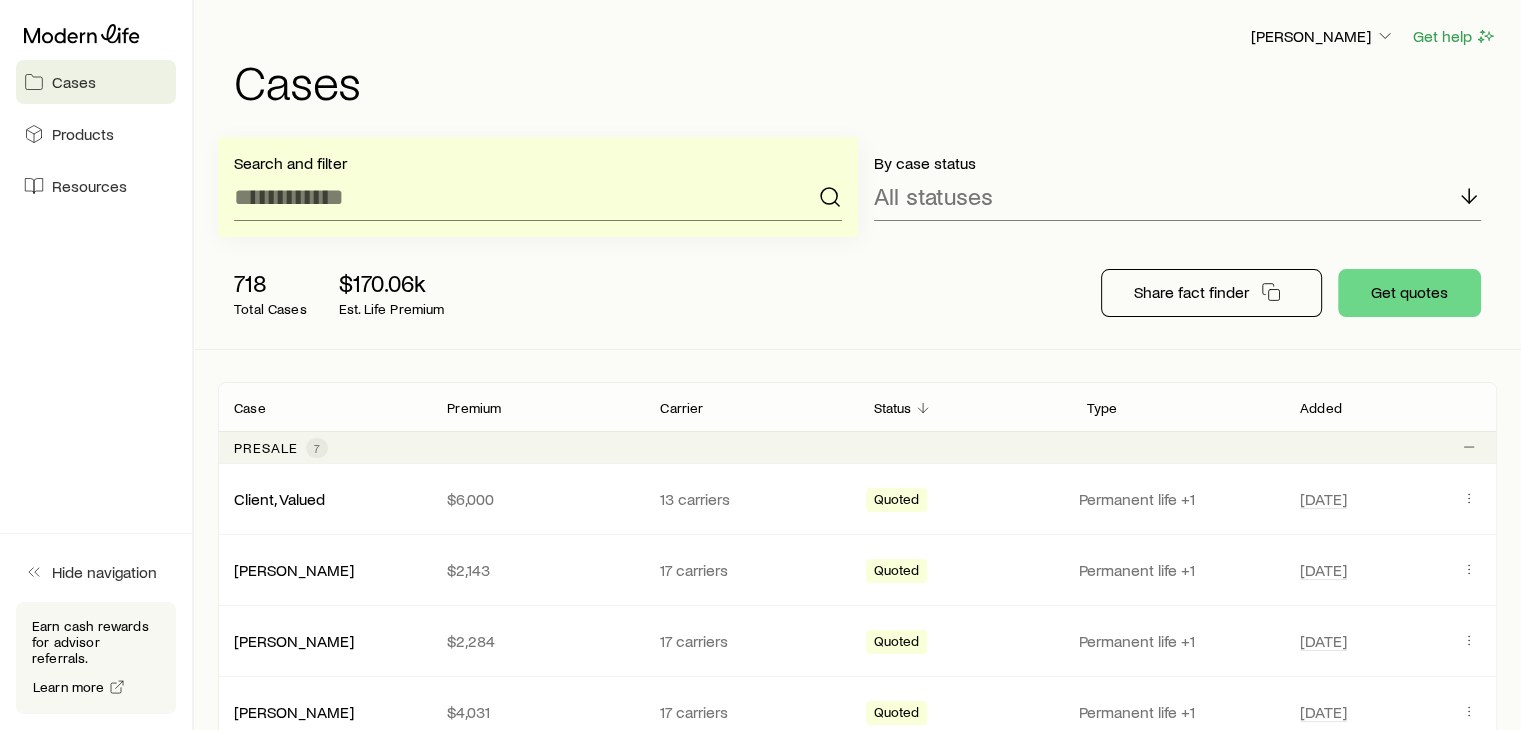 click on "718 Total Cases $170.06k Est. Life Premium" at bounding box center (538, 293) 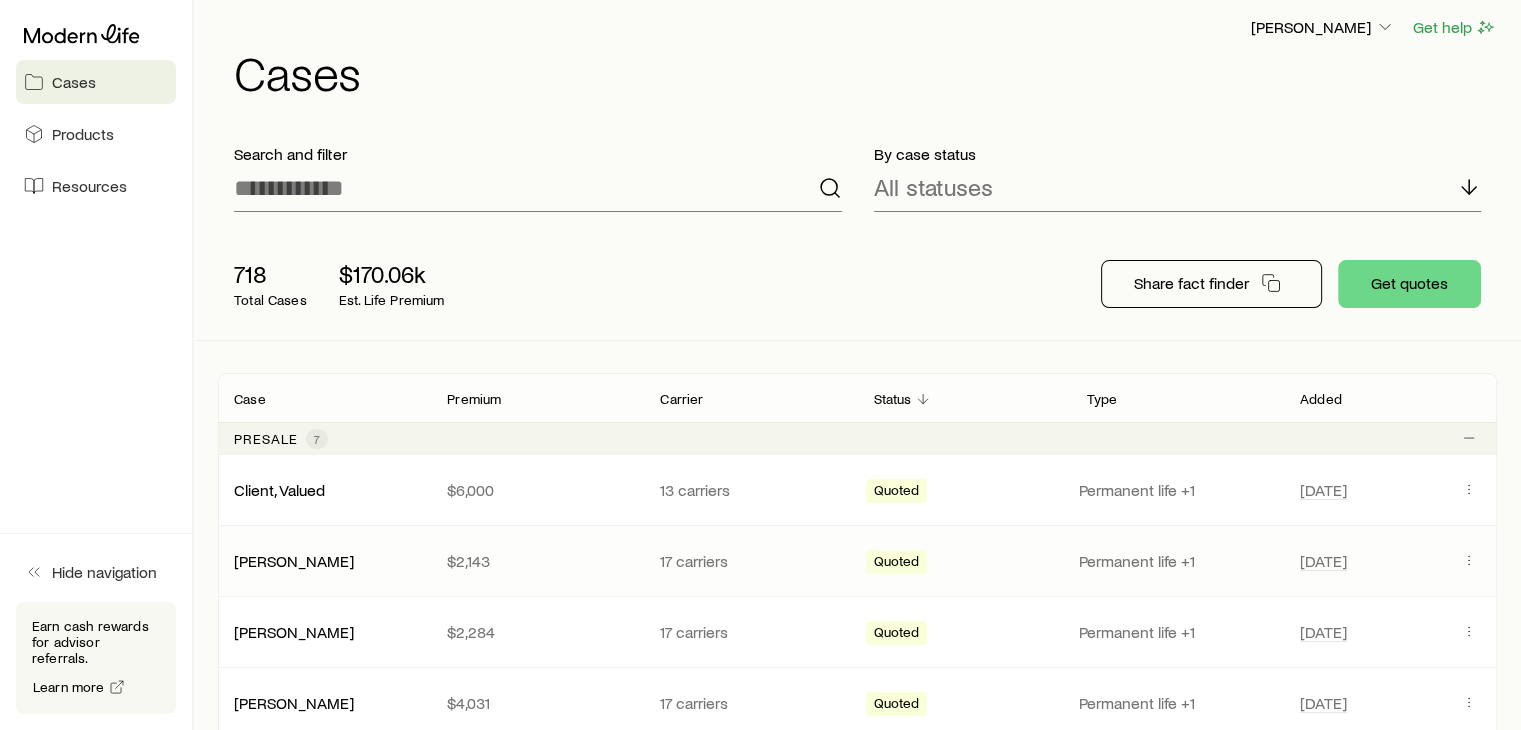 scroll, scrollTop: 0, scrollLeft: 0, axis: both 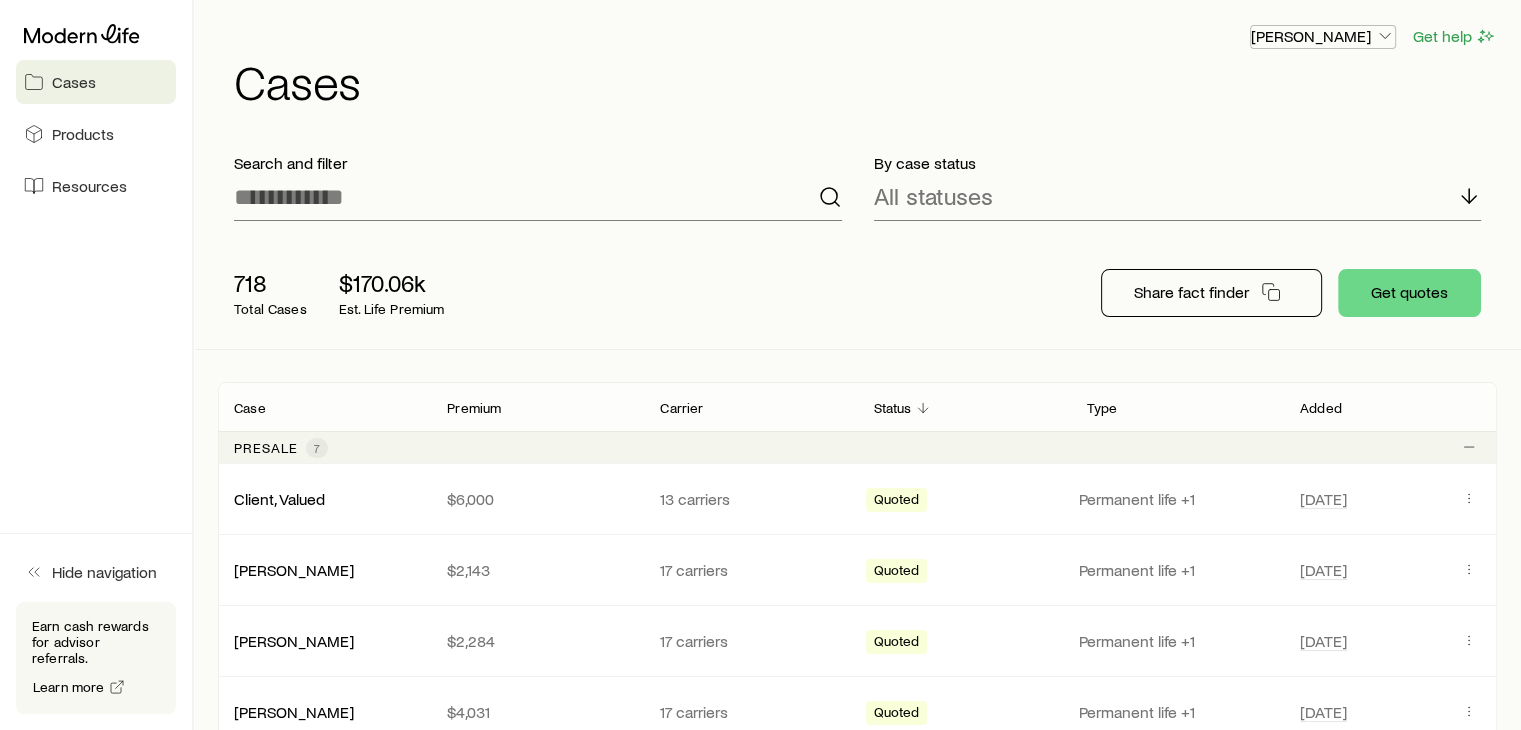 click on "[PERSON_NAME]" at bounding box center (1323, 36) 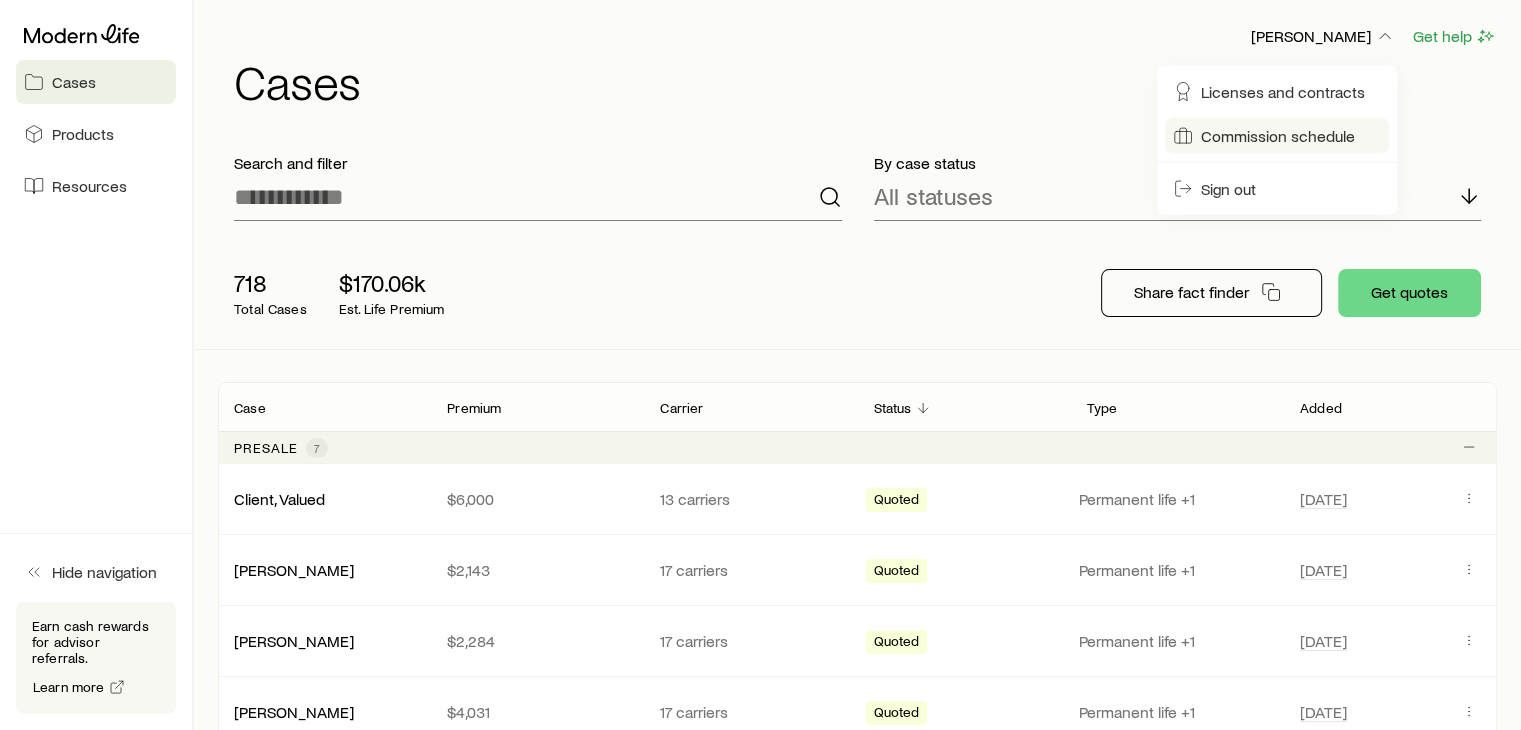 click on "Commission schedule" at bounding box center (1278, 136) 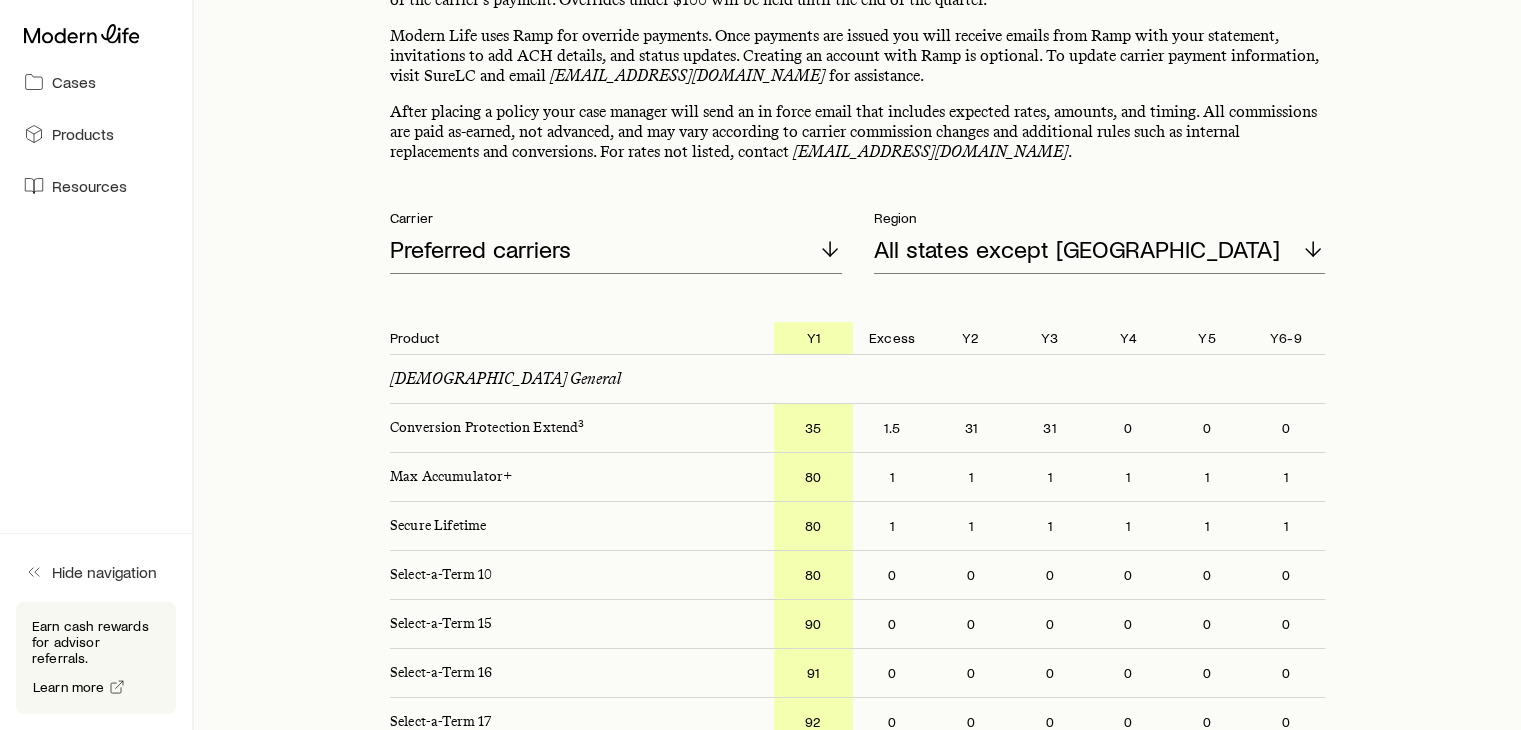 scroll, scrollTop: 0, scrollLeft: 0, axis: both 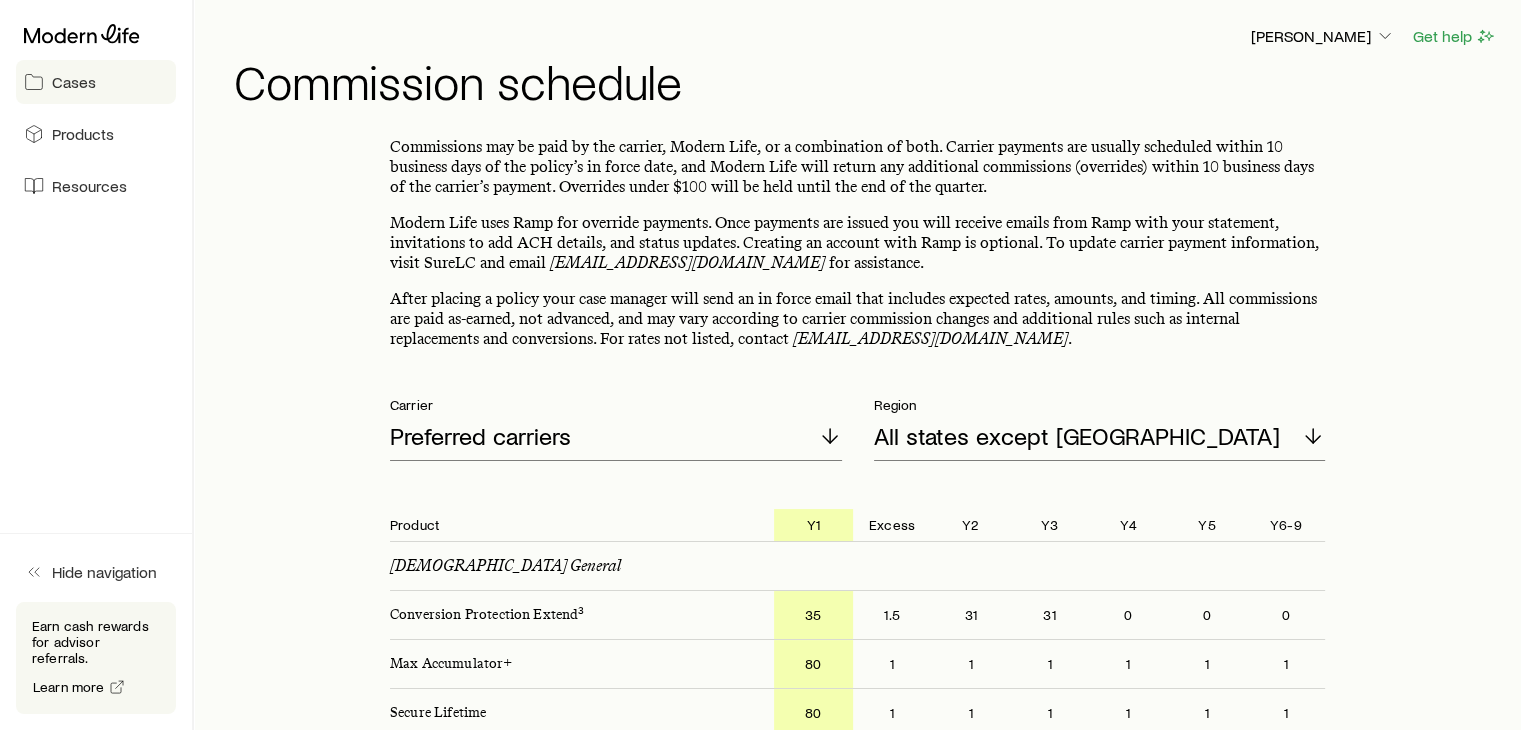 click on "Cases" at bounding box center [96, 82] 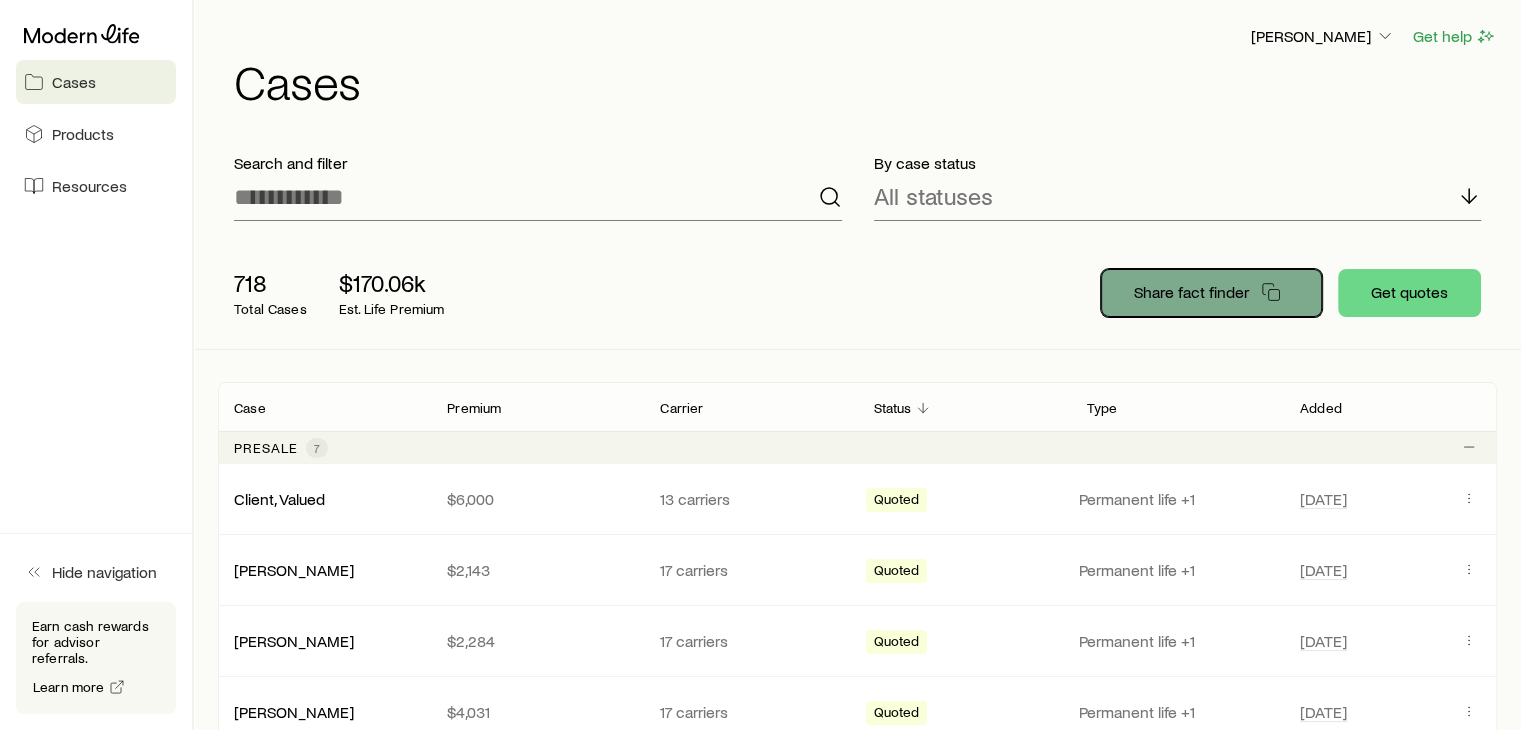 click on "Share fact finder" at bounding box center [1191, 292] 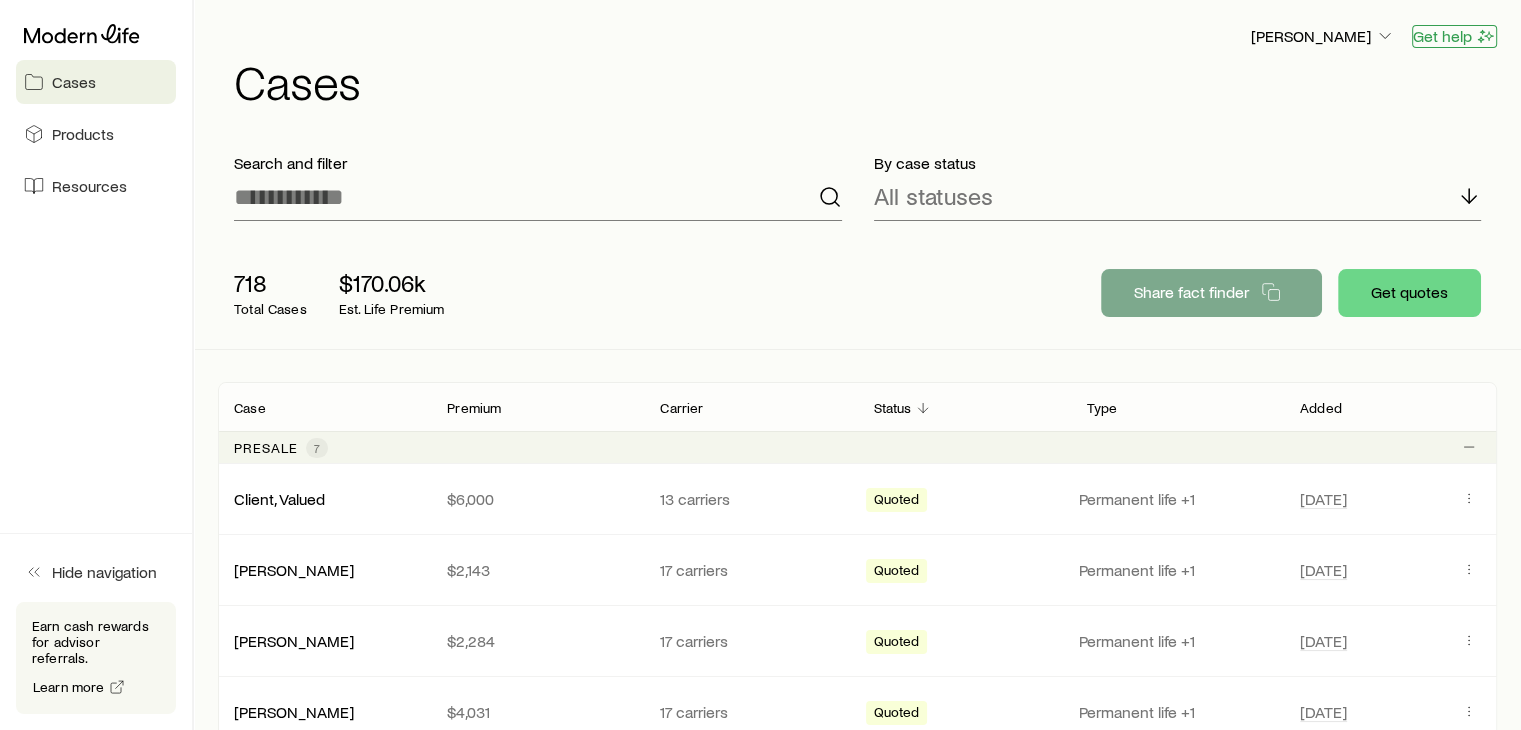 click 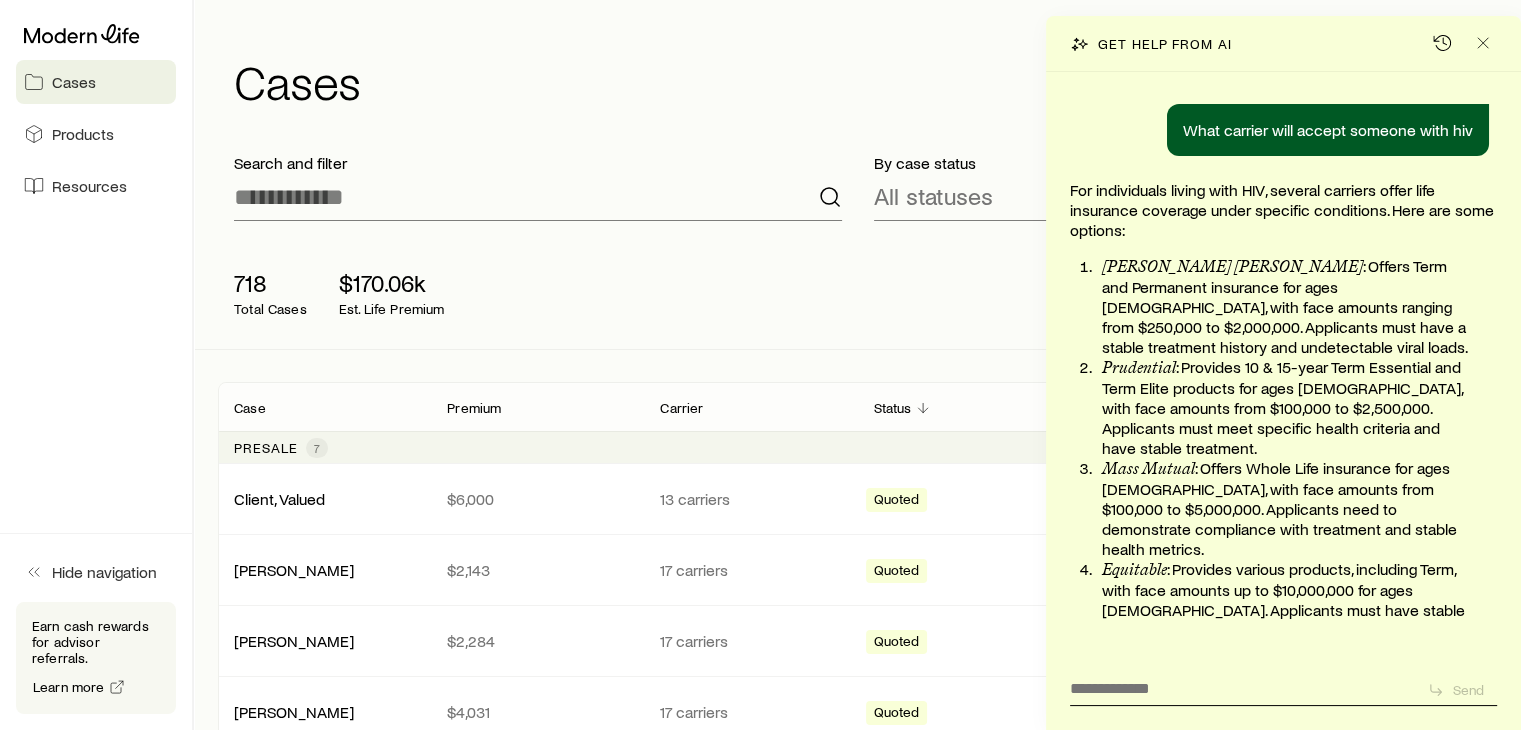 scroll, scrollTop: 128551, scrollLeft: 0, axis: vertical 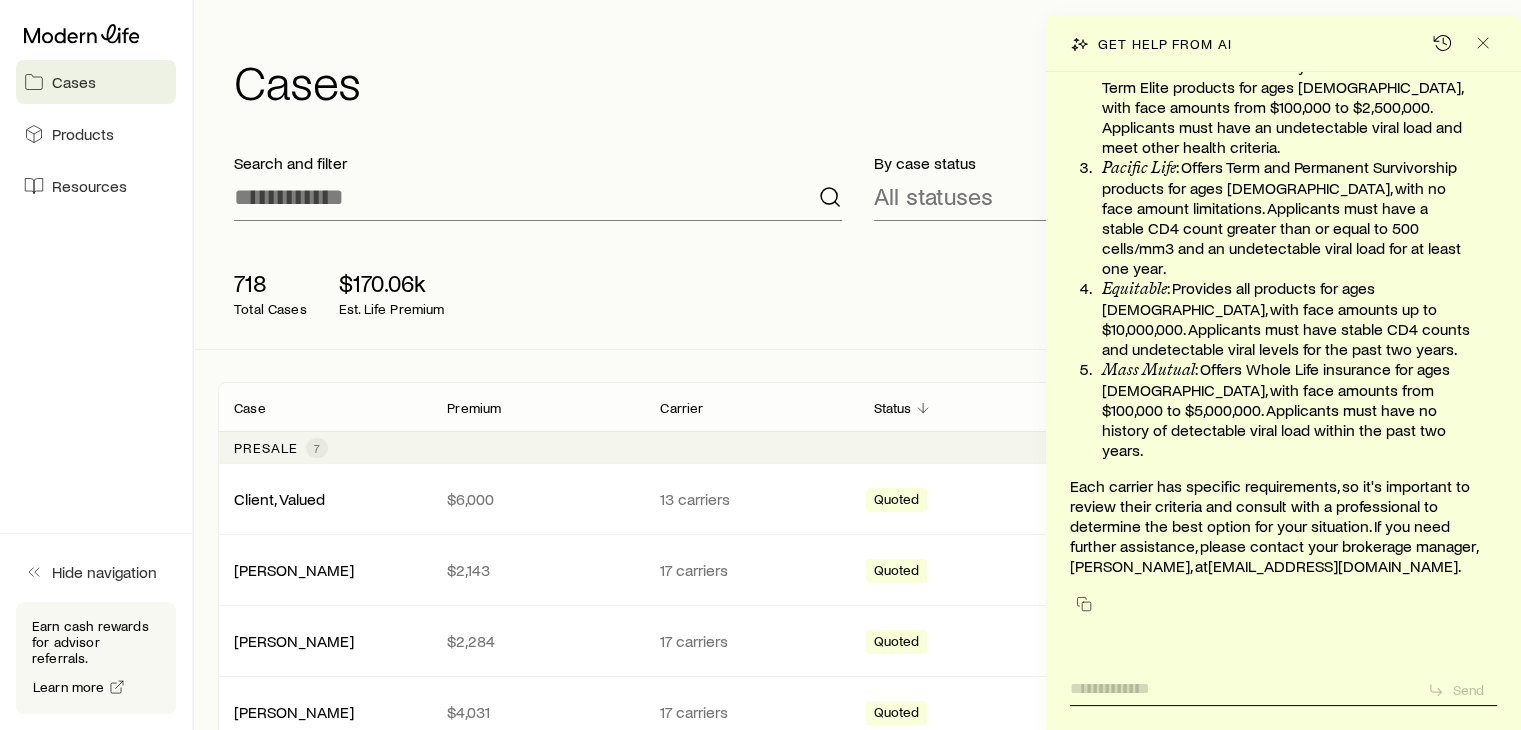 click at bounding box center (1241, 683) 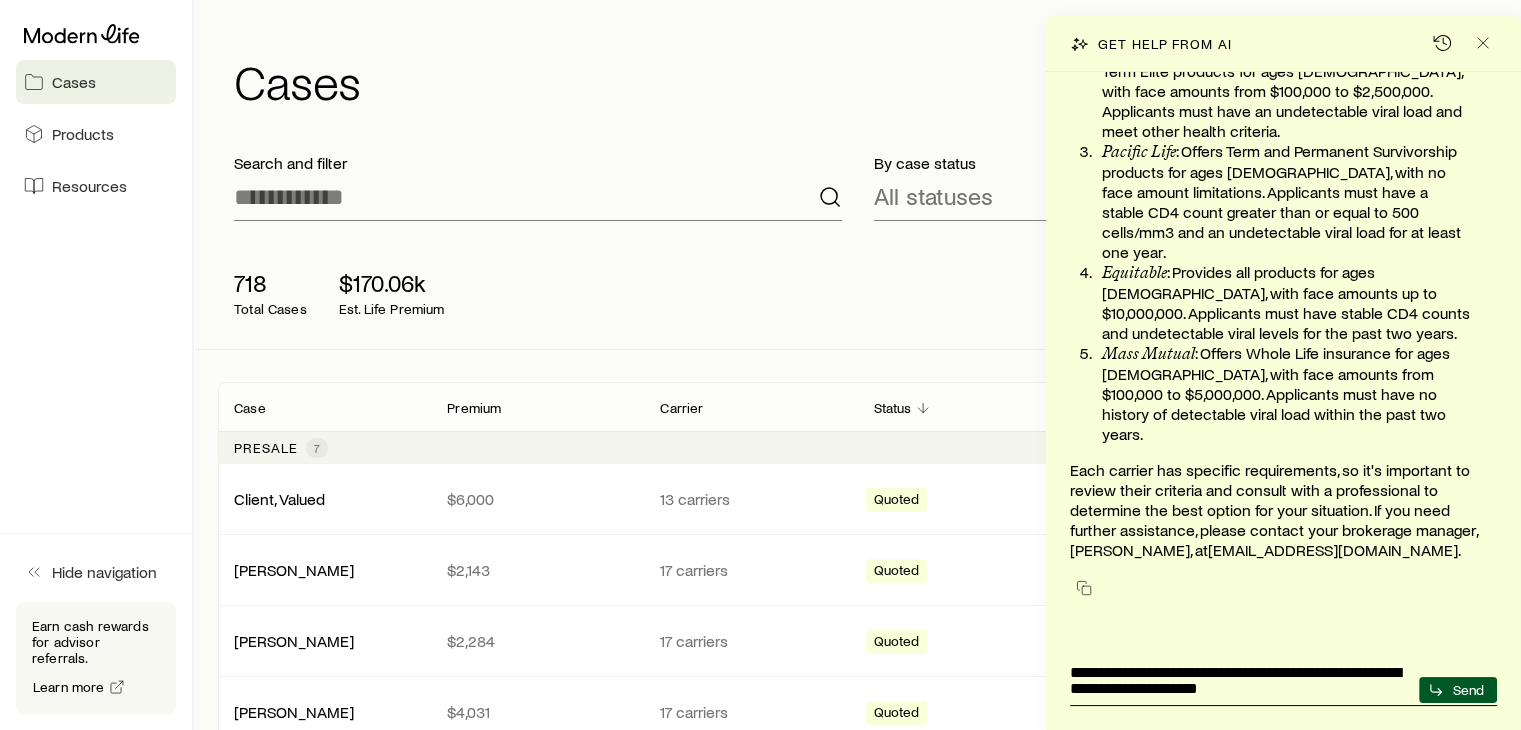 paste on "**********" 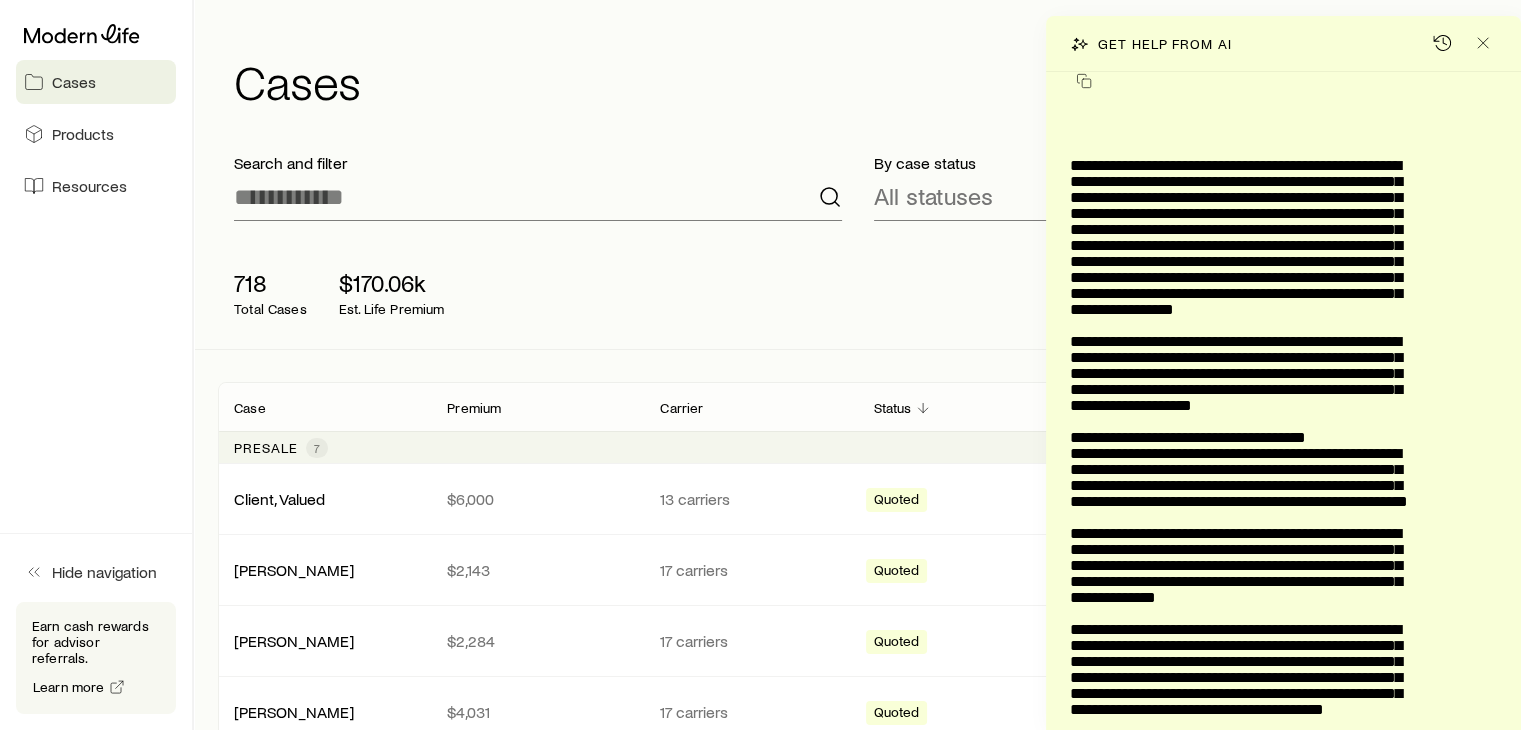 scroll, scrollTop: 96, scrollLeft: 0, axis: vertical 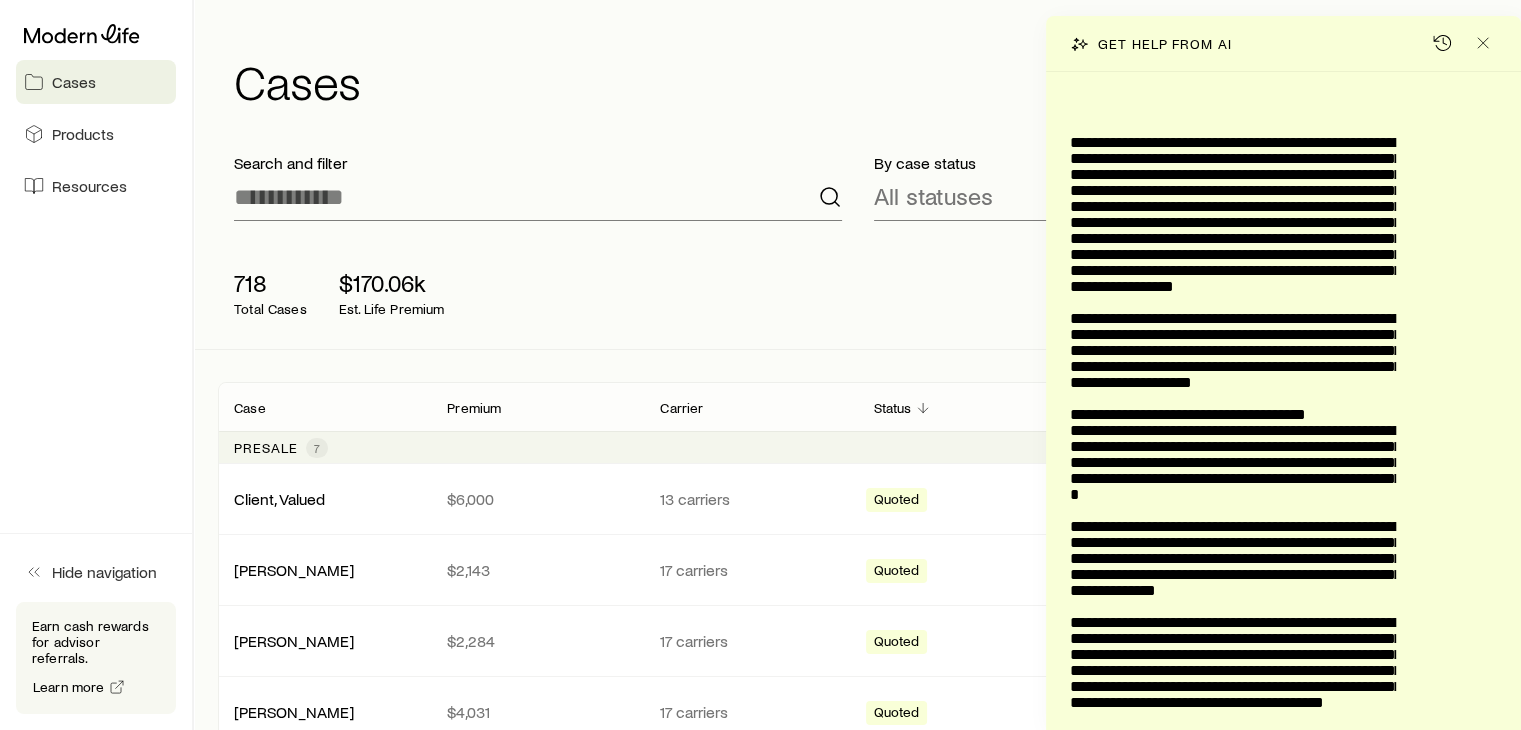 type on "**********" 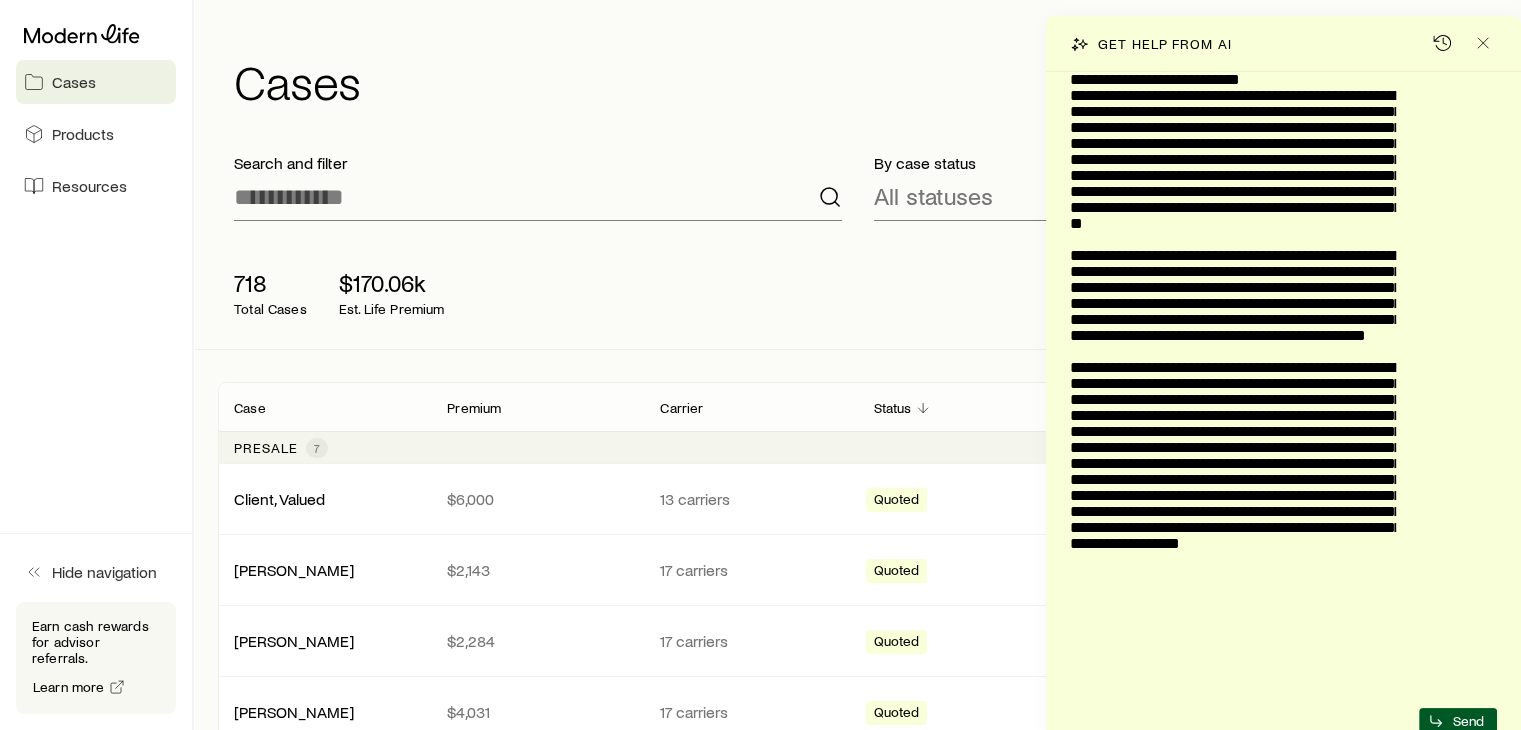 type 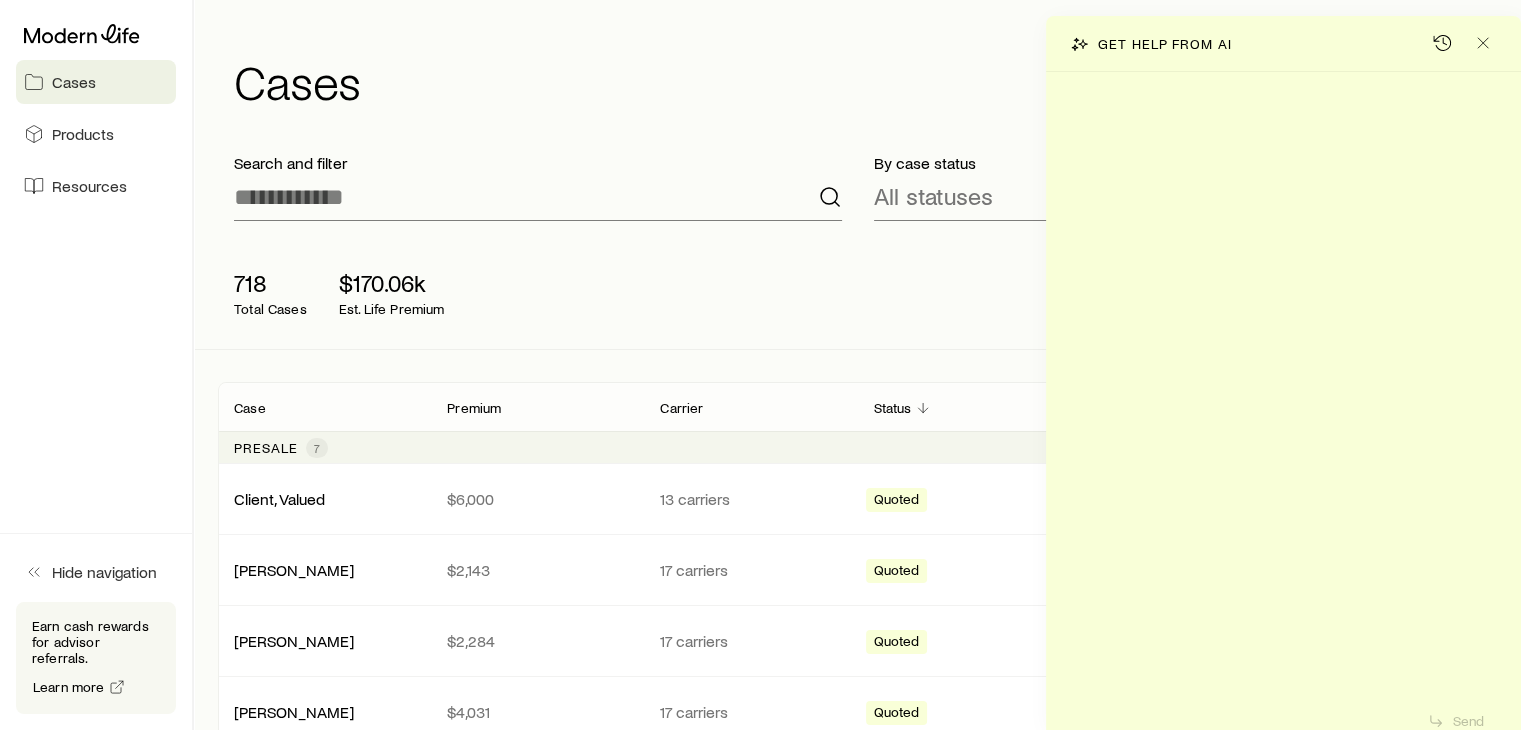 scroll, scrollTop: 0, scrollLeft: 0, axis: both 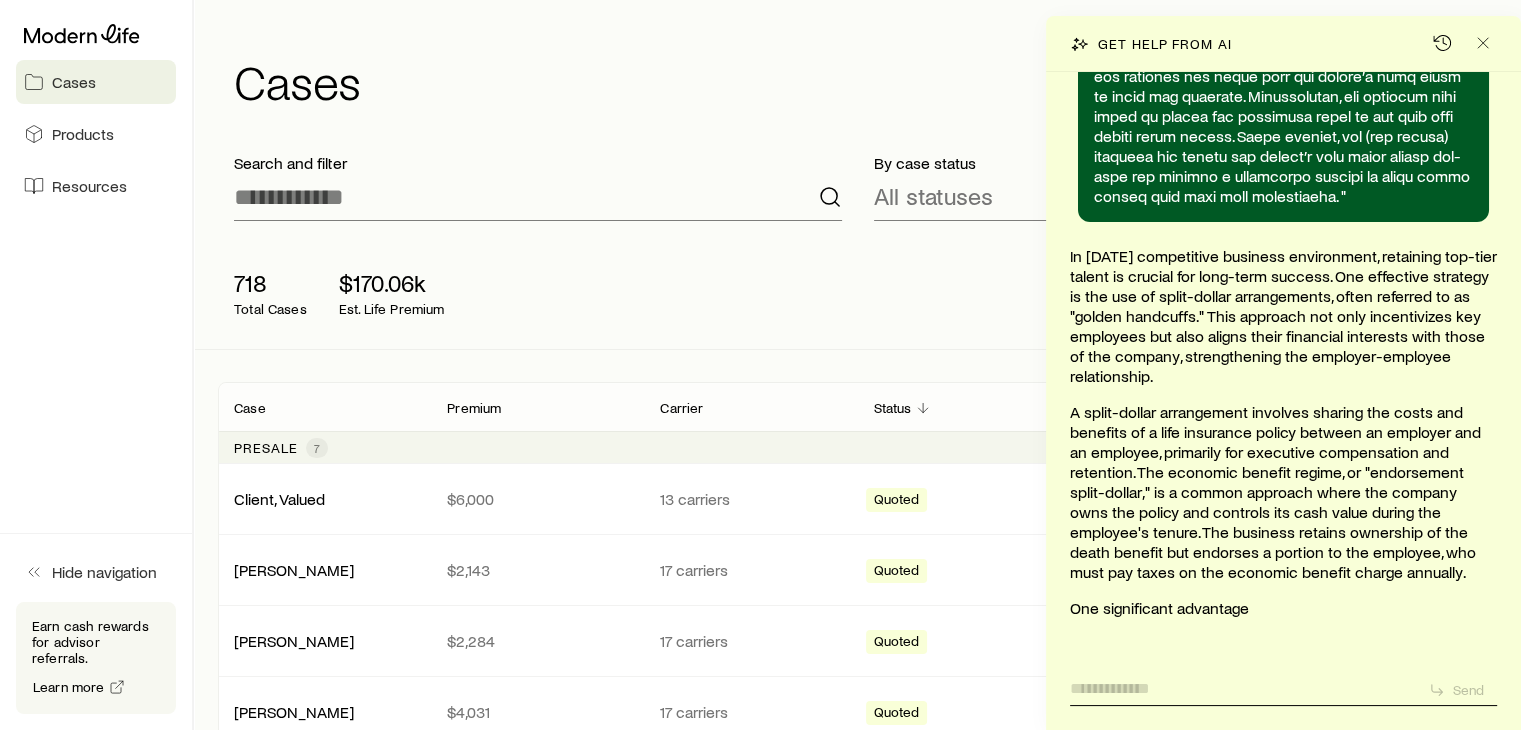 click at bounding box center (1241, 683) 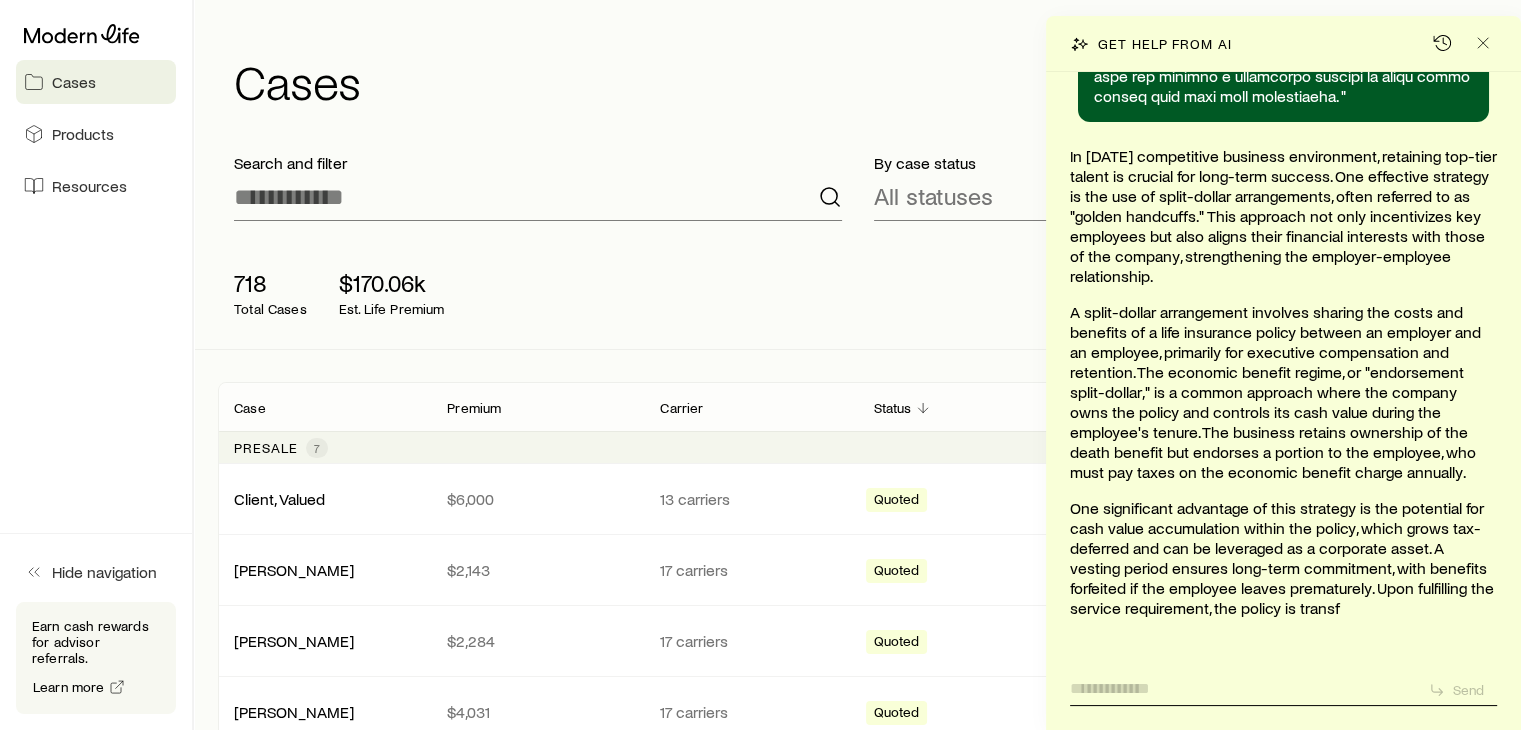 scroll, scrollTop: 131703, scrollLeft: 0, axis: vertical 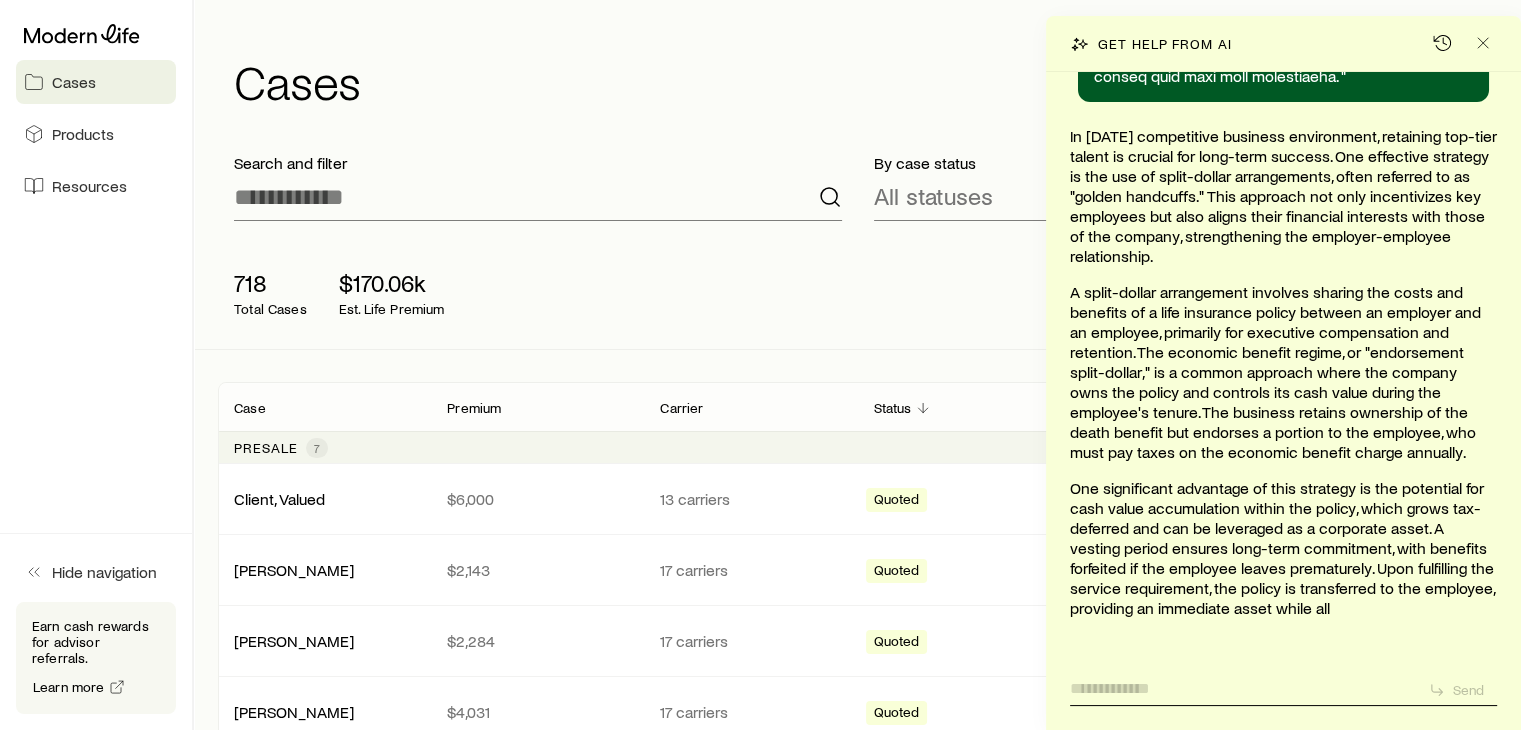 click at bounding box center [1241, 683] 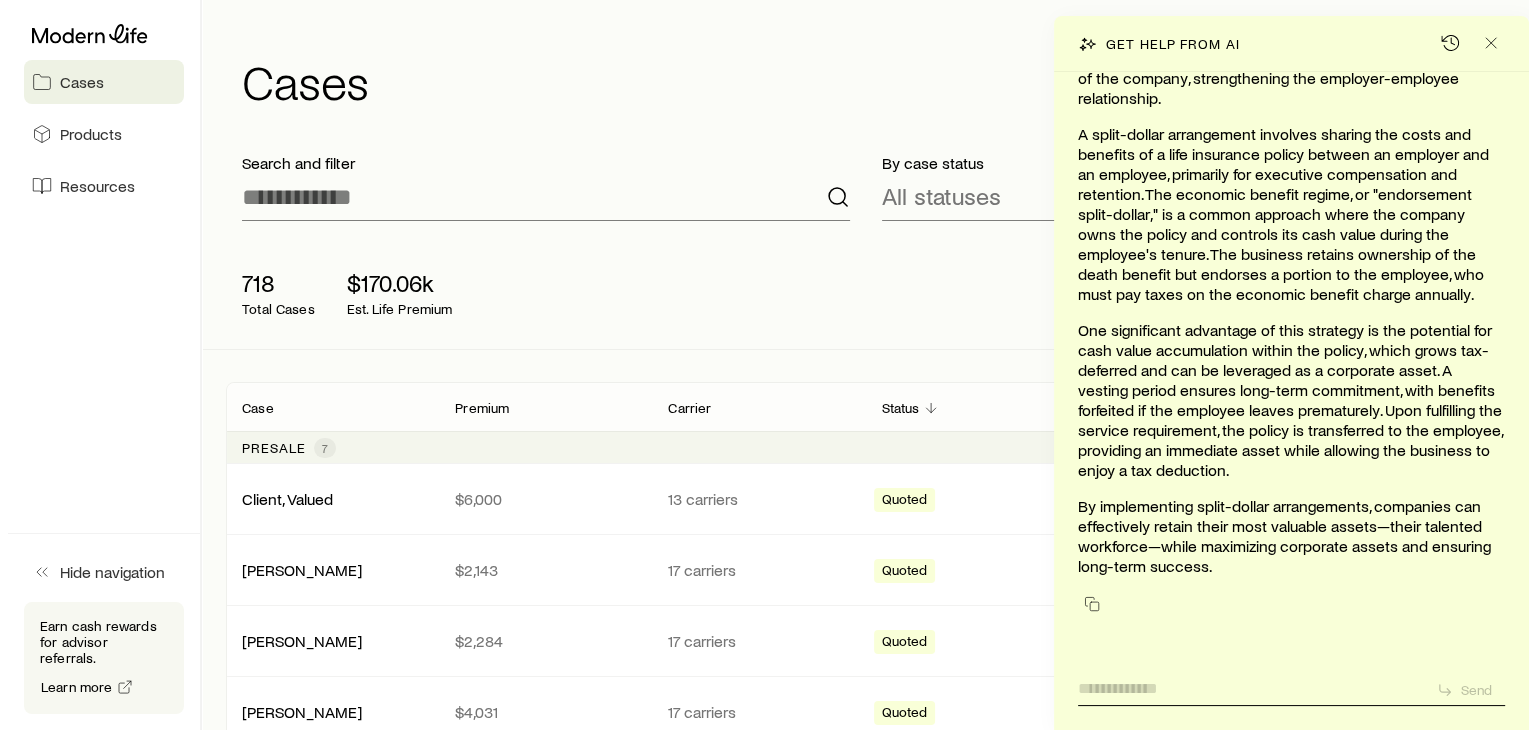 scroll, scrollTop: 131860, scrollLeft: 0, axis: vertical 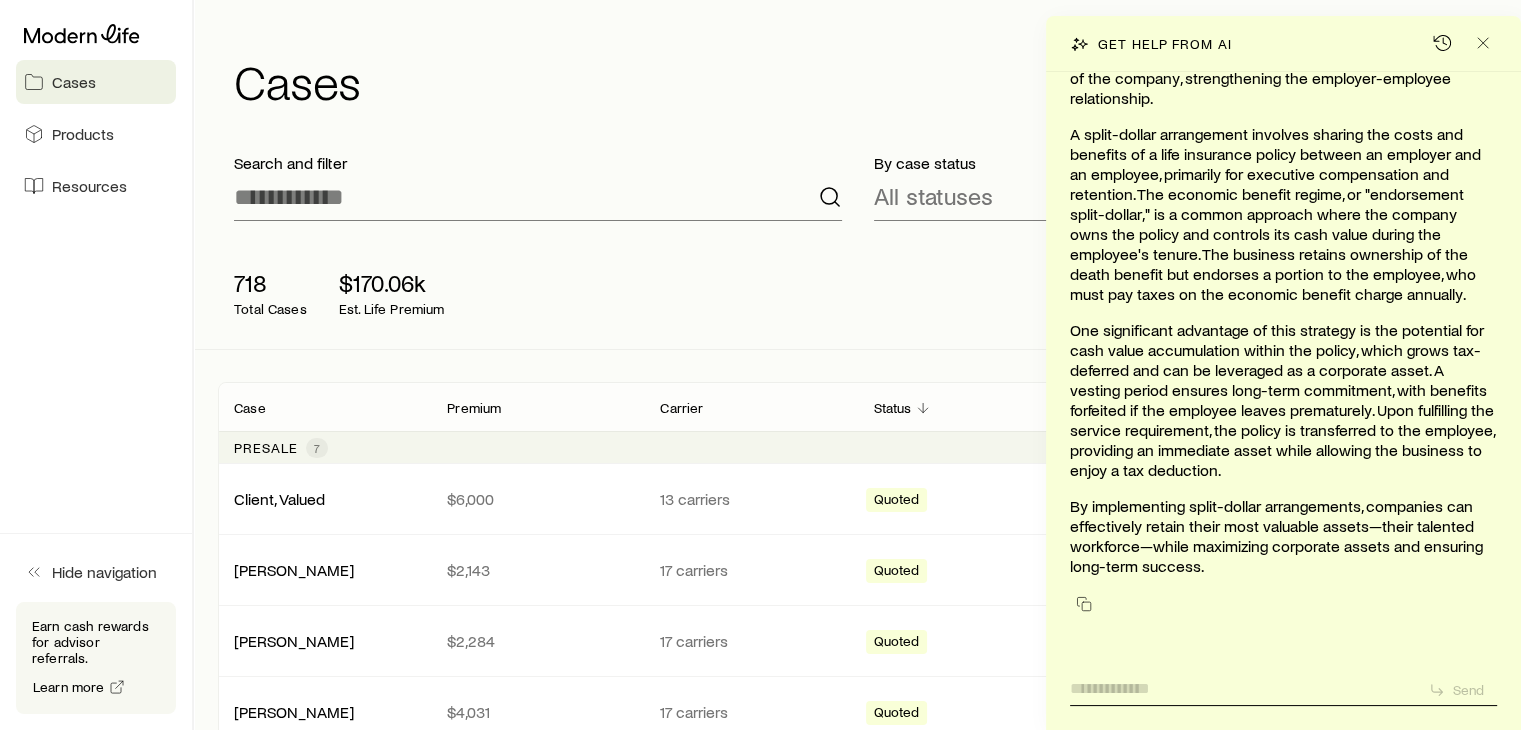 click at bounding box center (1241, 683) 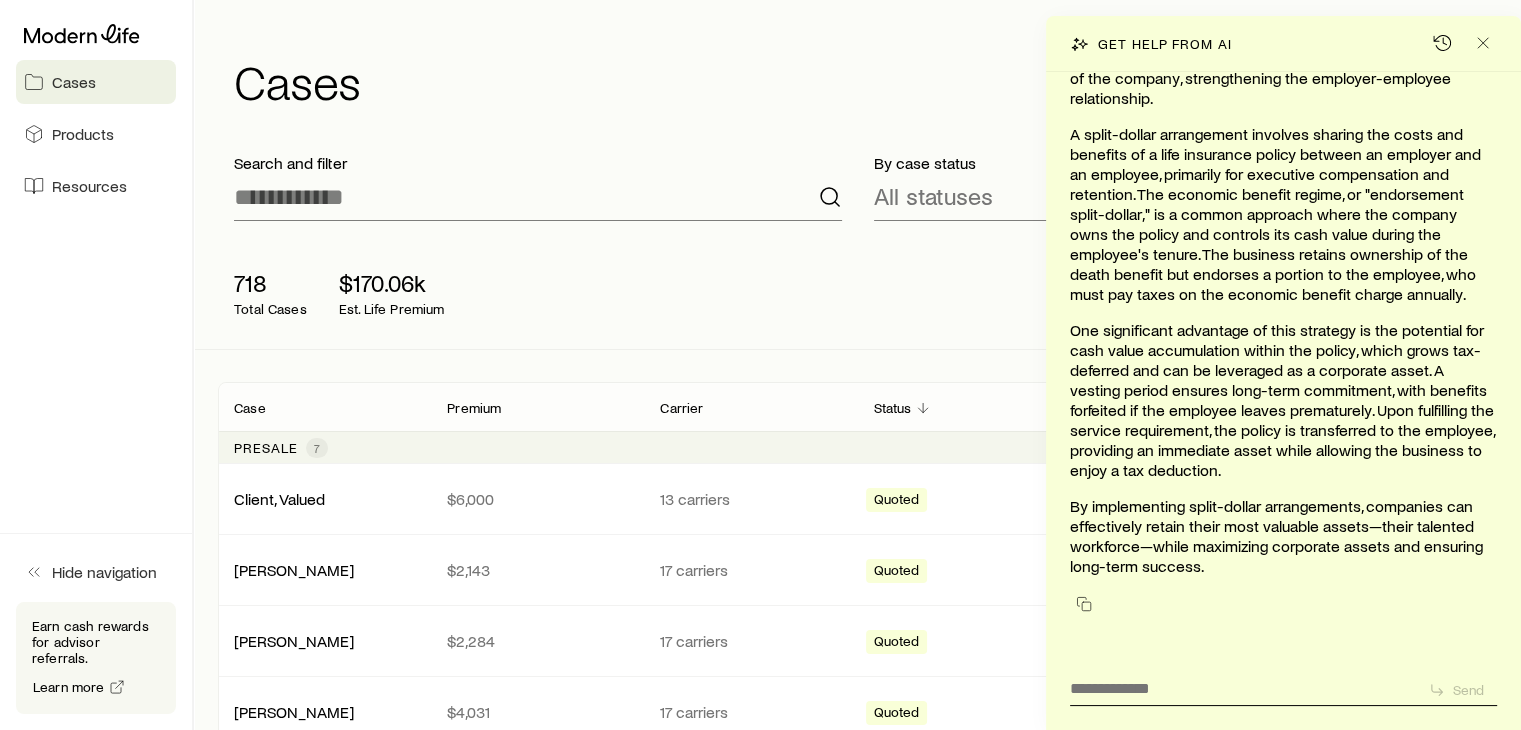 click on "718 Total Cases $170.06k Est. Life Premium" at bounding box center (538, 293) 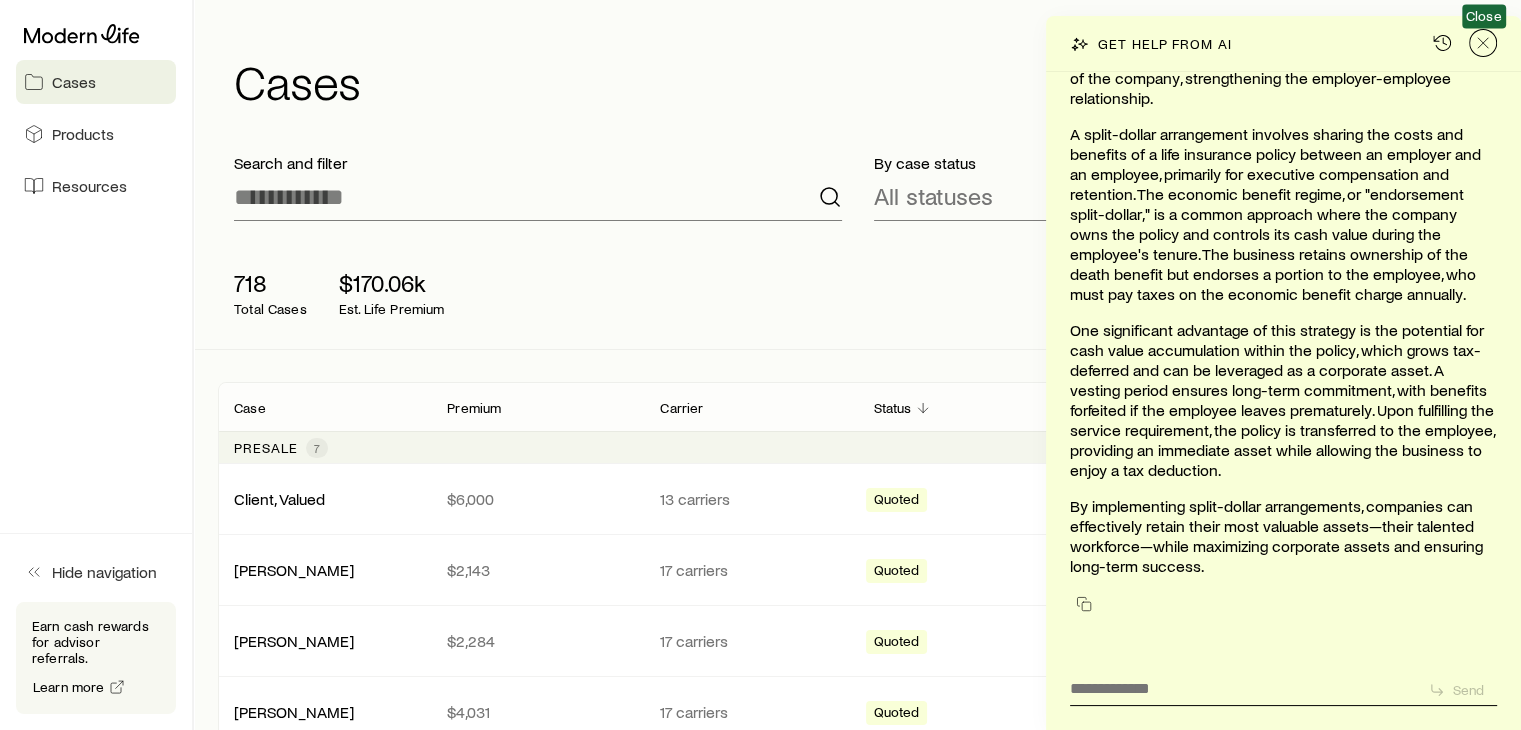 click 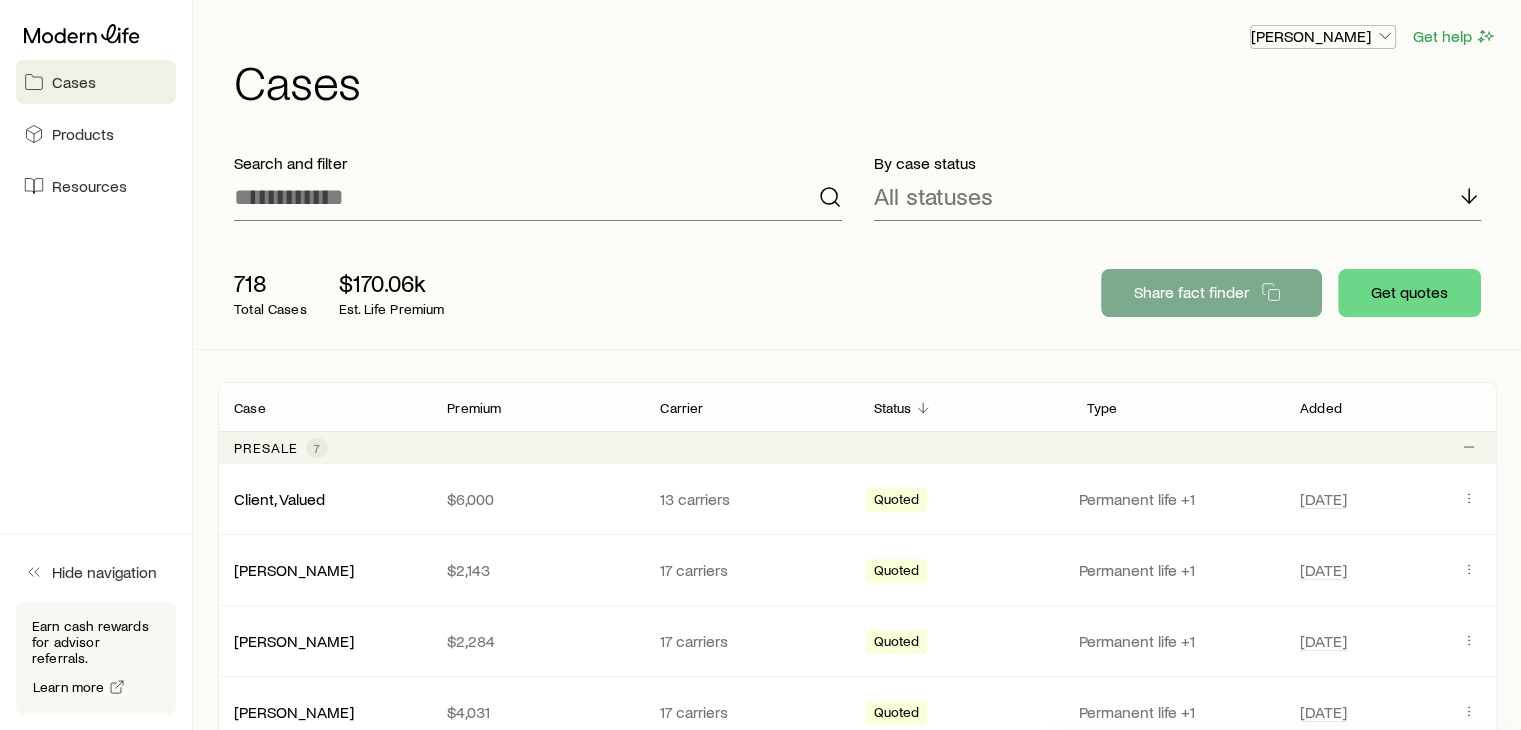 click on "[PERSON_NAME]" at bounding box center [1323, 36] 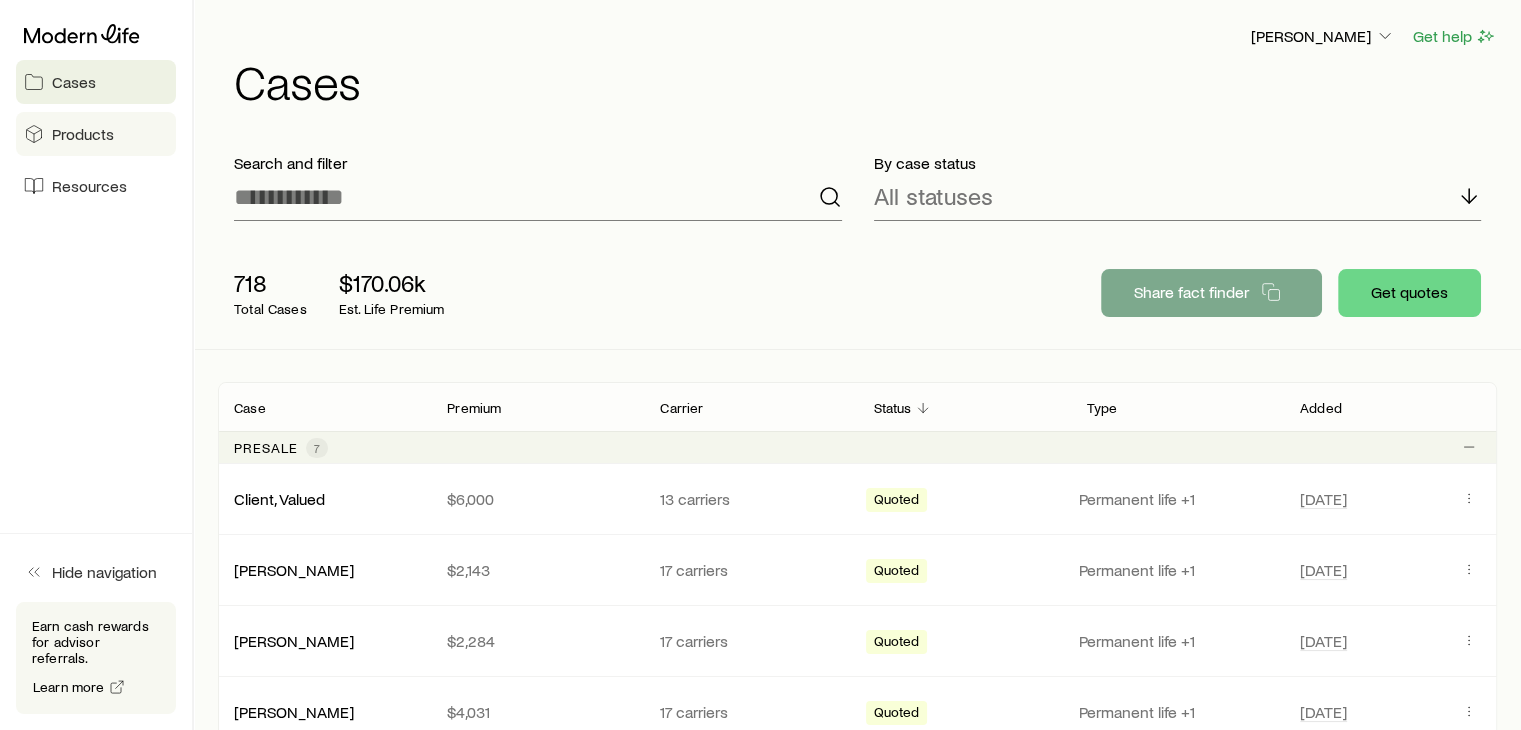 click on "Products" at bounding box center [96, 134] 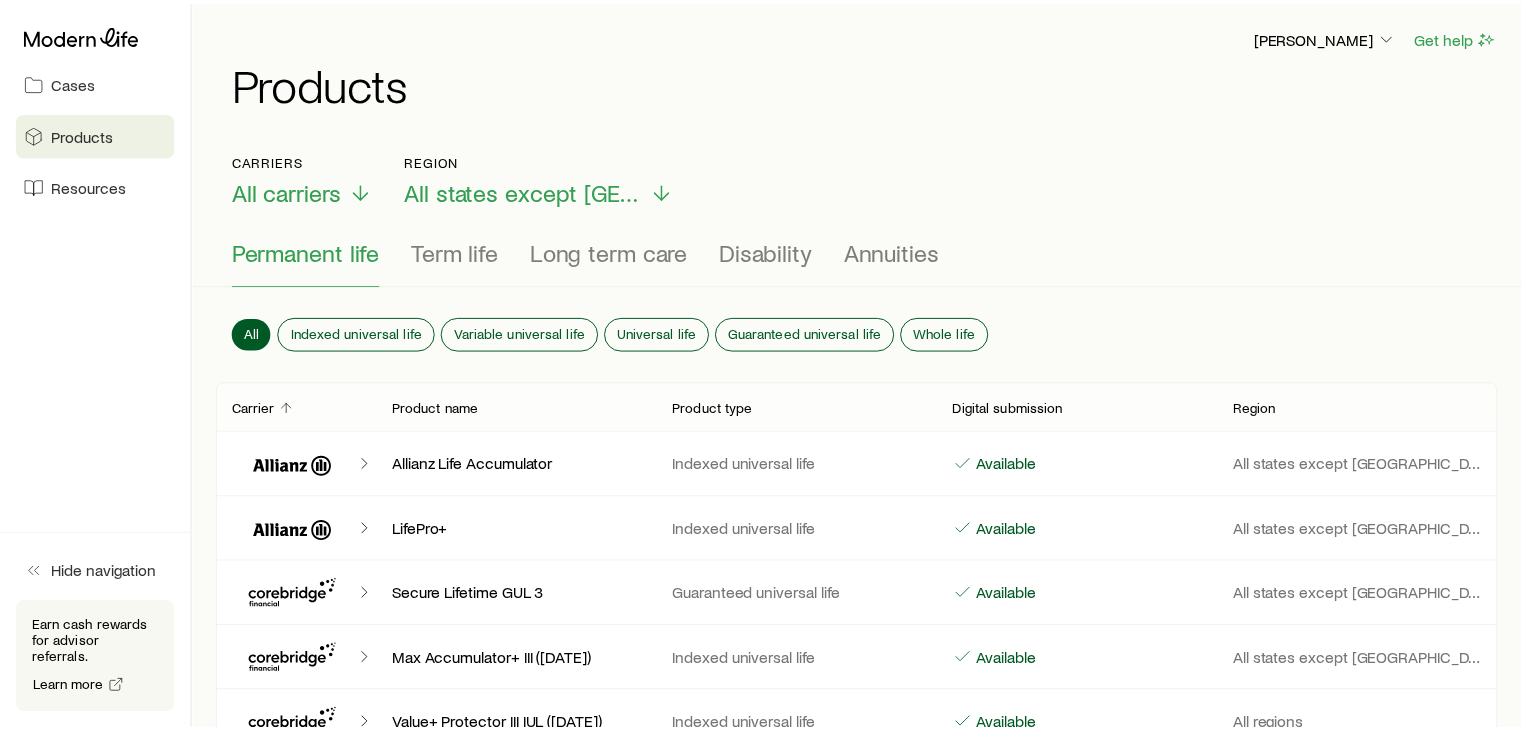 scroll, scrollTop: 131860, scrollLeft: 0, axis: vertical 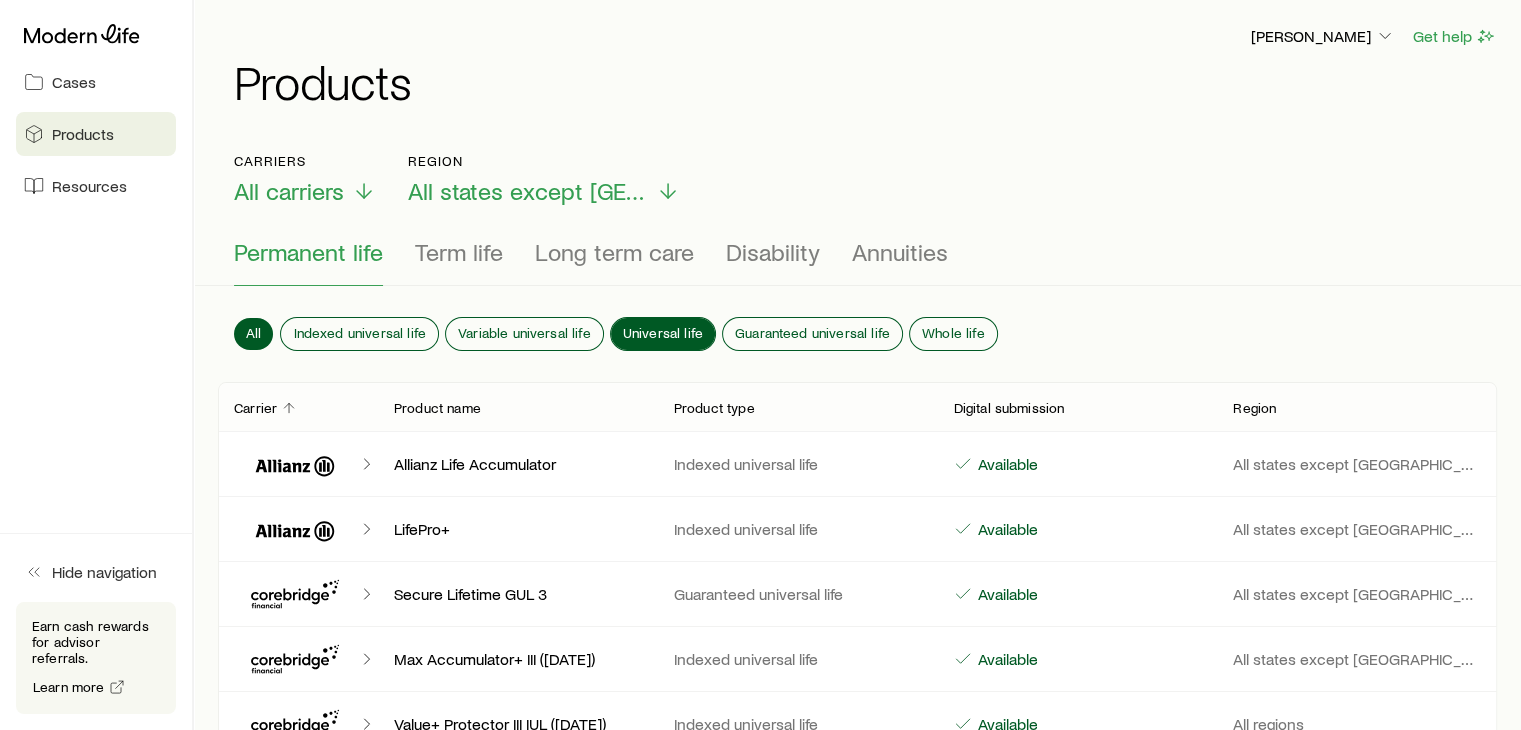 click on "Universal life" at bounding box center (663, 333) 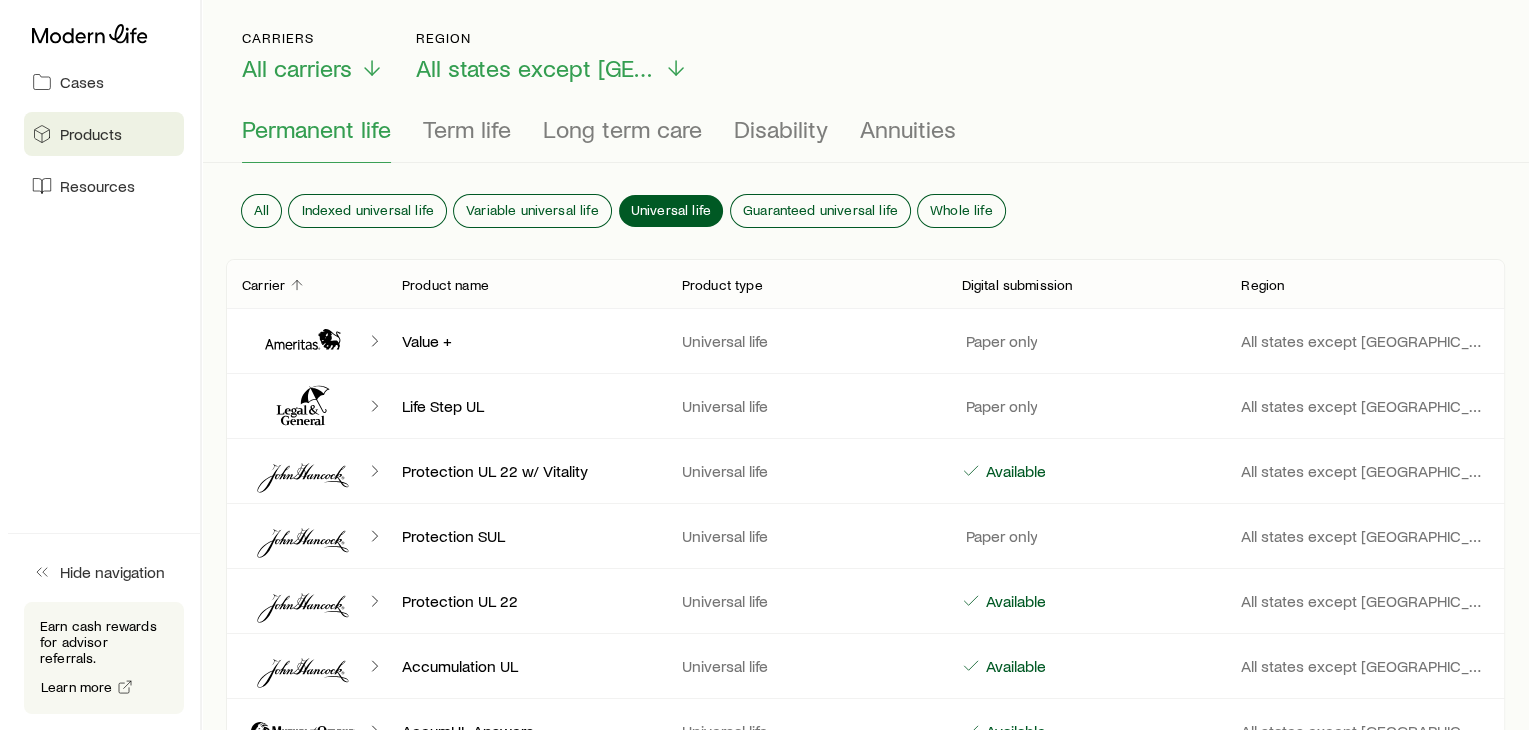 scroll, scrollTop: 0, scrollLeft: 0, axis: both 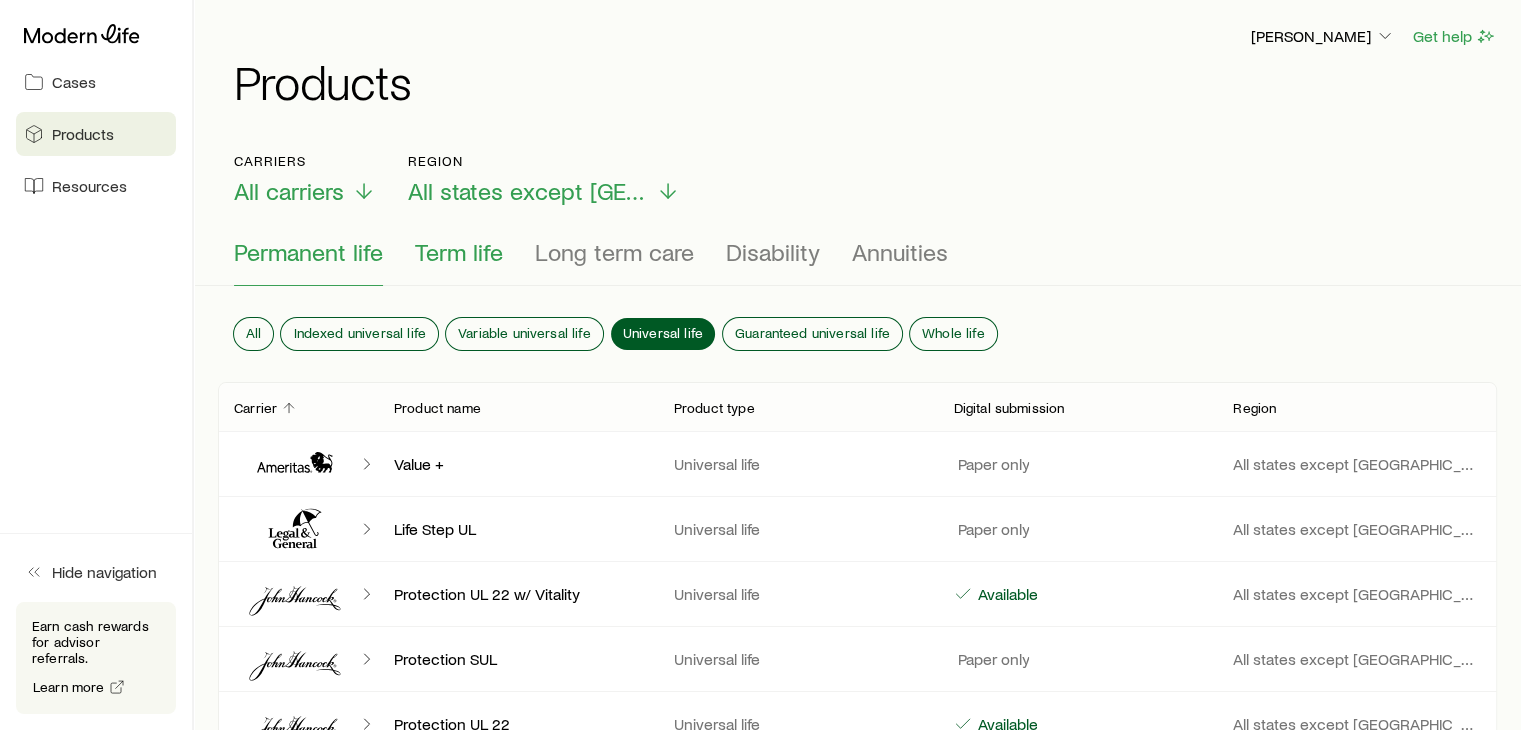 click on "Term life" at bounding box center [459, 252] 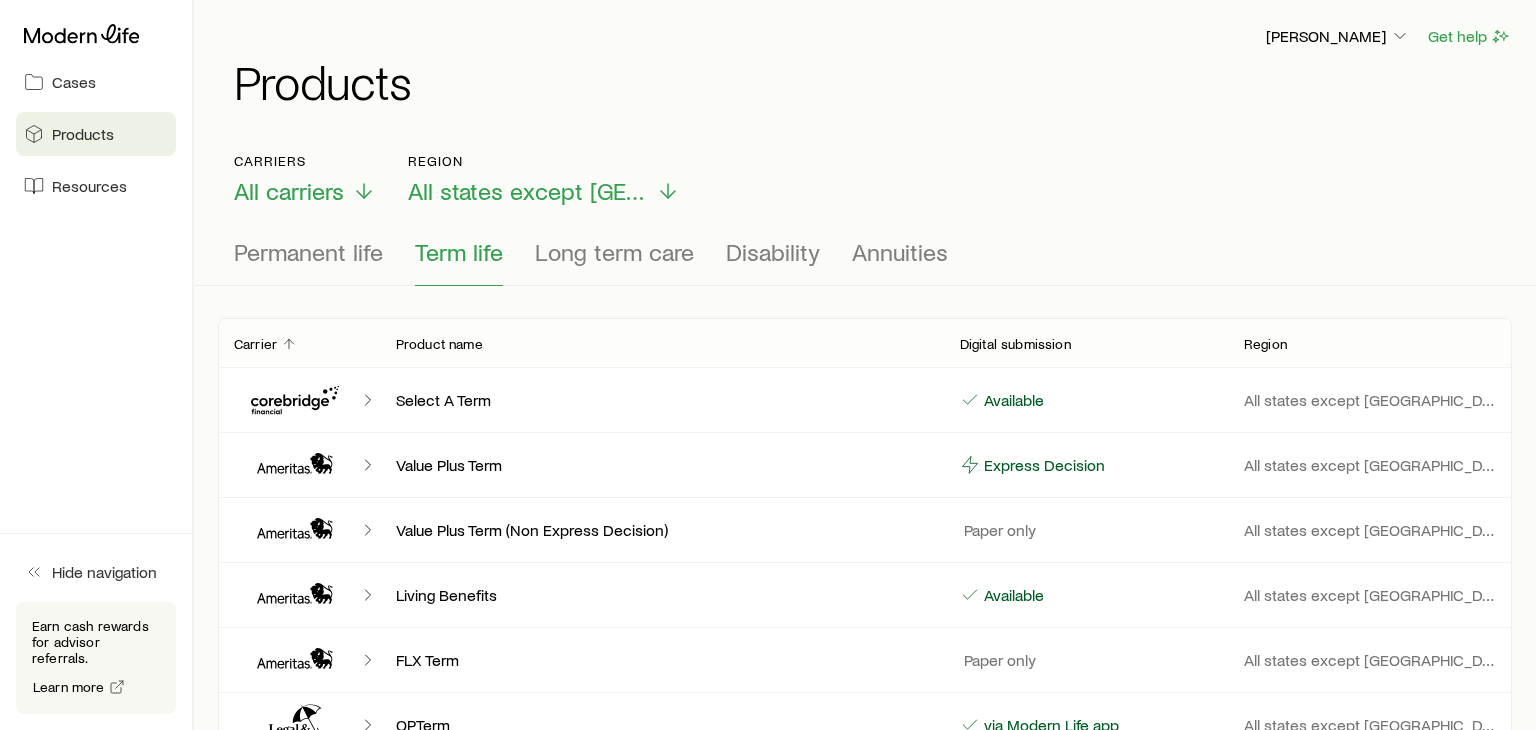 scroll, scrollTop: 131860, scrollLeft: 0, axis: vertical 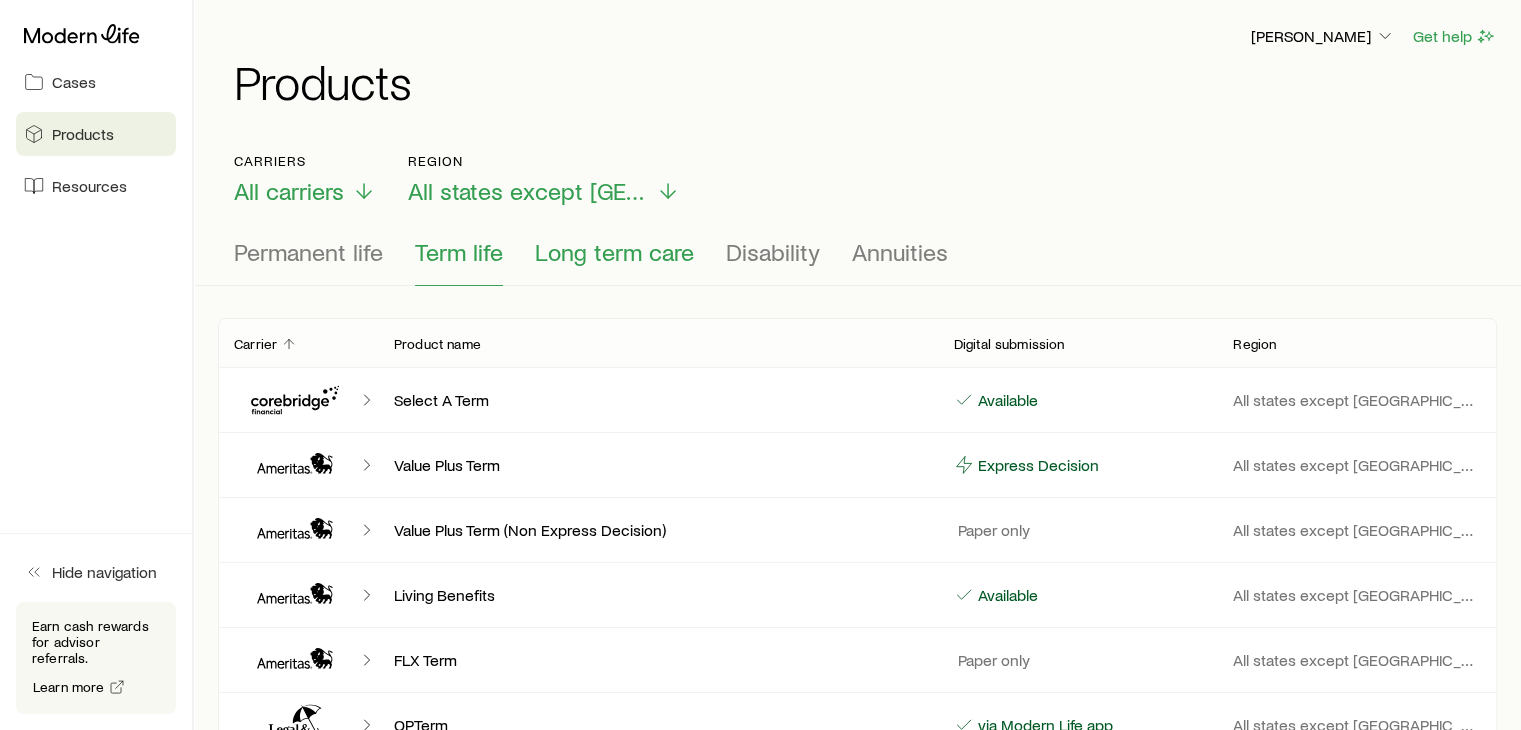 click on "Long term care" at bounding box center (614, 252) 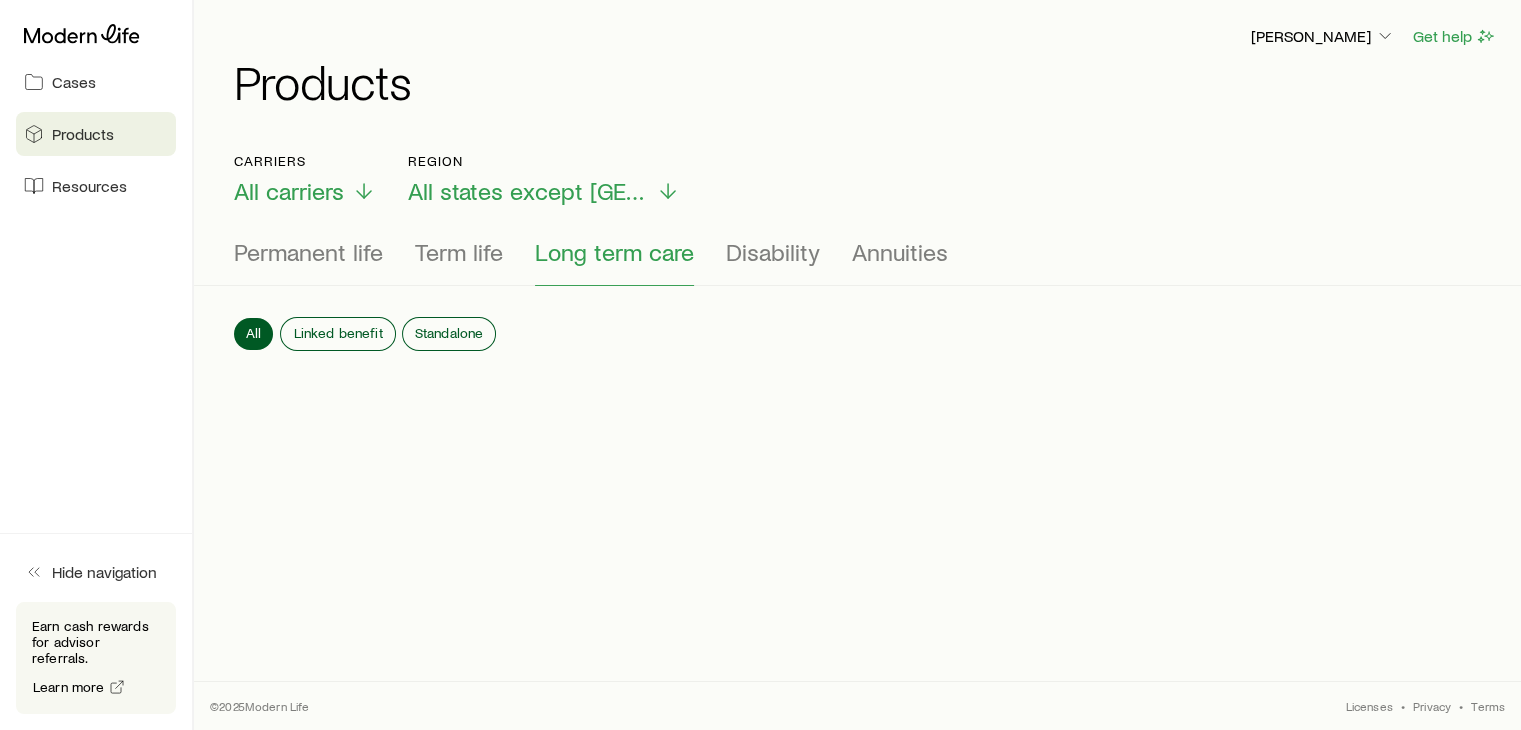 scroll, scrollTop: 131860, scrollLeft: 0, axis: vertical 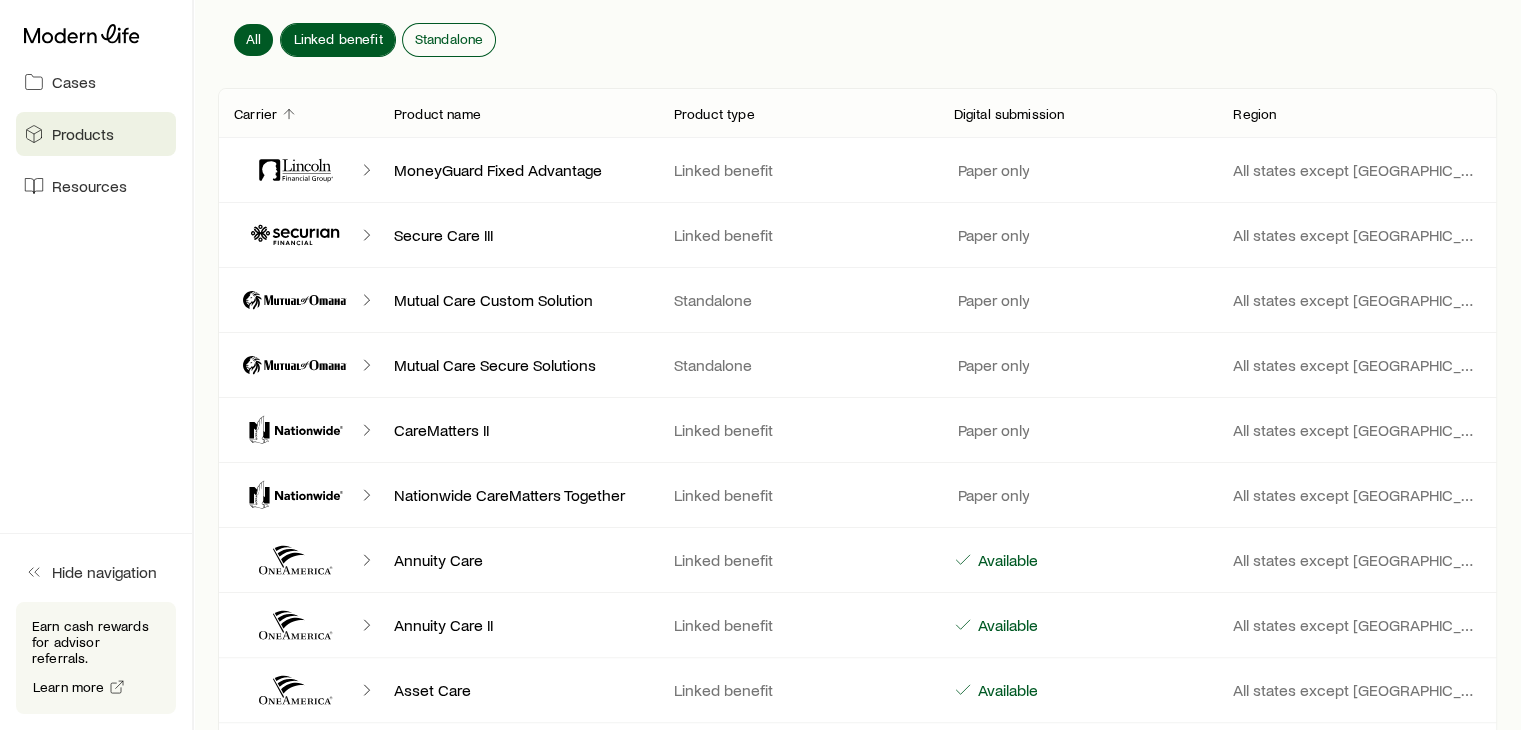 click on "Linked benefit" at bounding box center [337, 39] 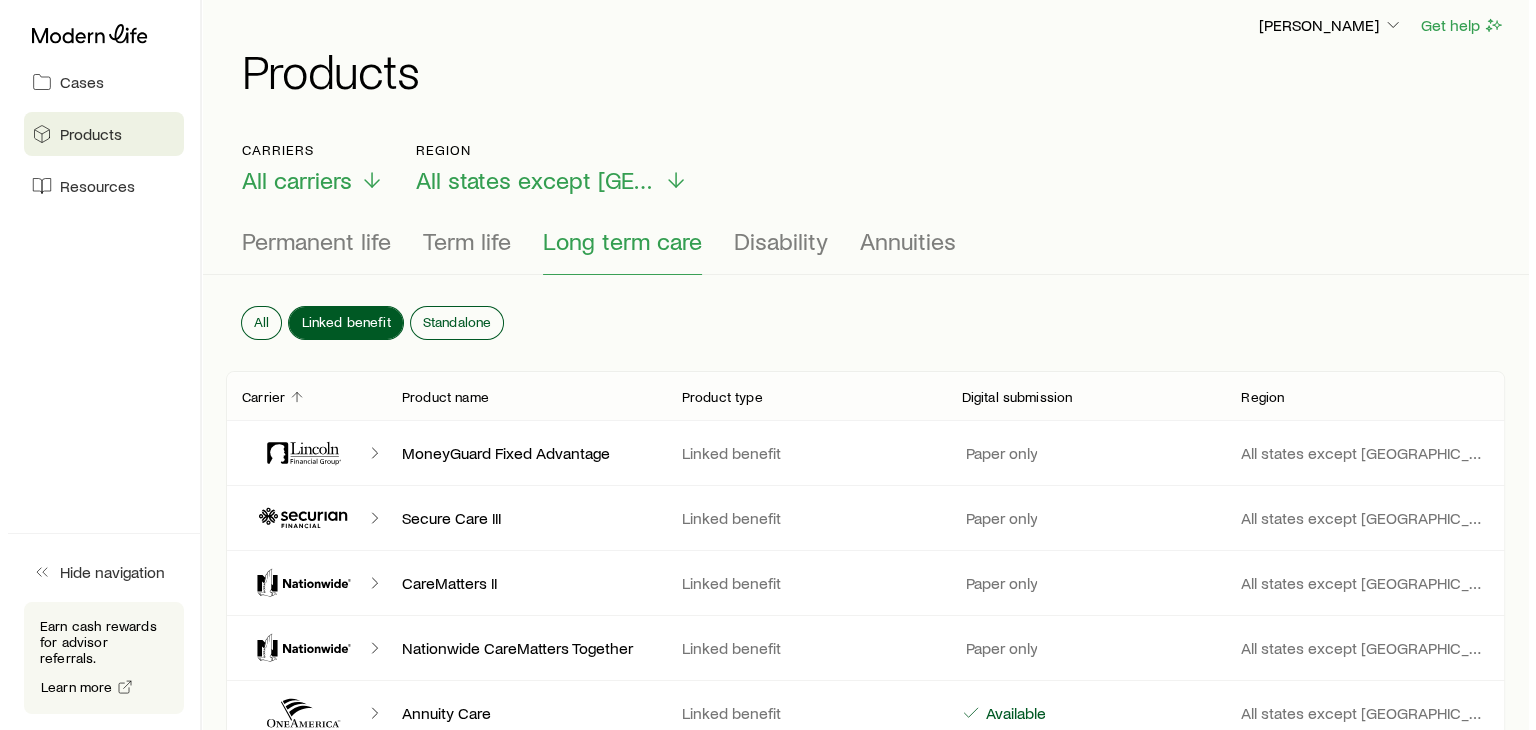 scroll, scrollTop: 0, scrollLeft: 0, axis: both 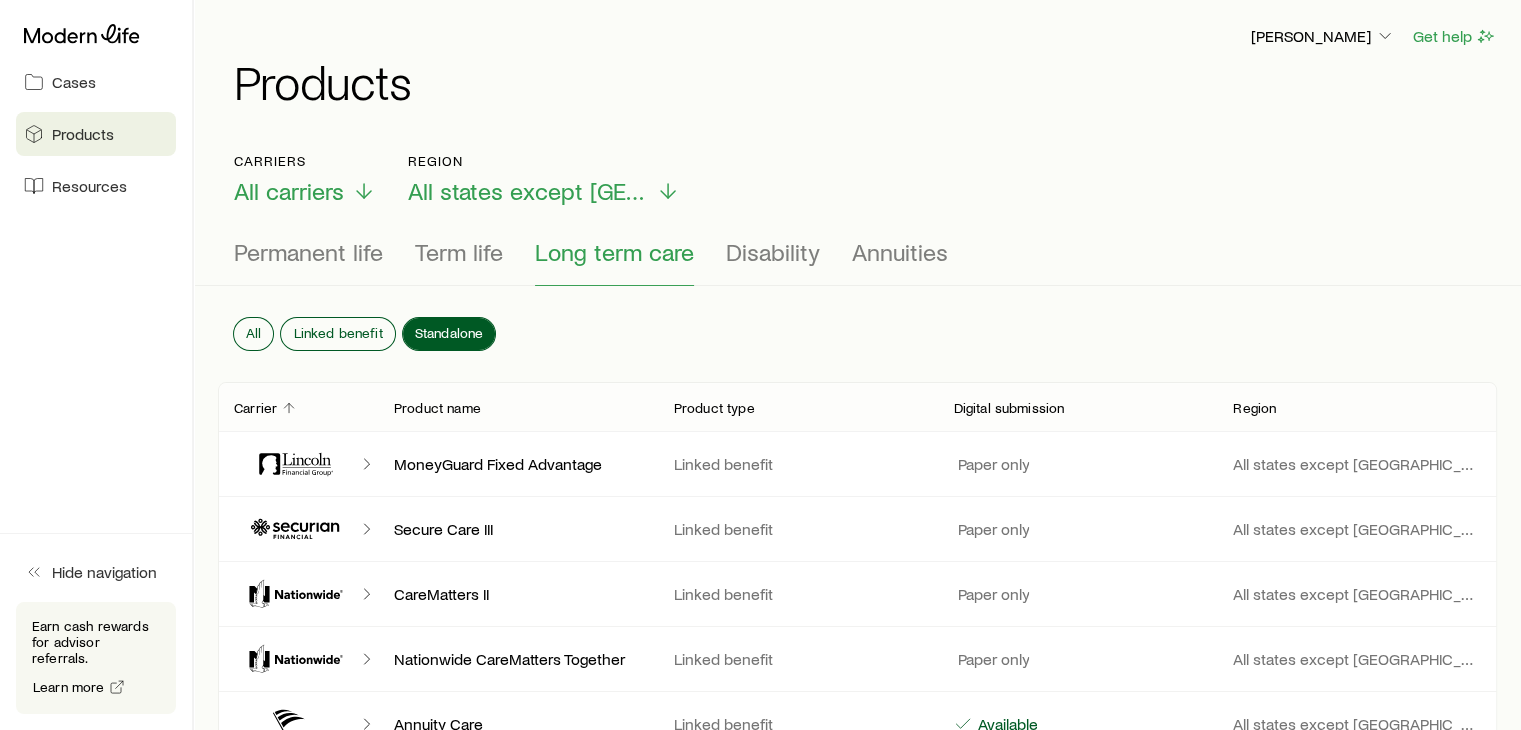 click on "Standalone" at bounding box center [449, 333] 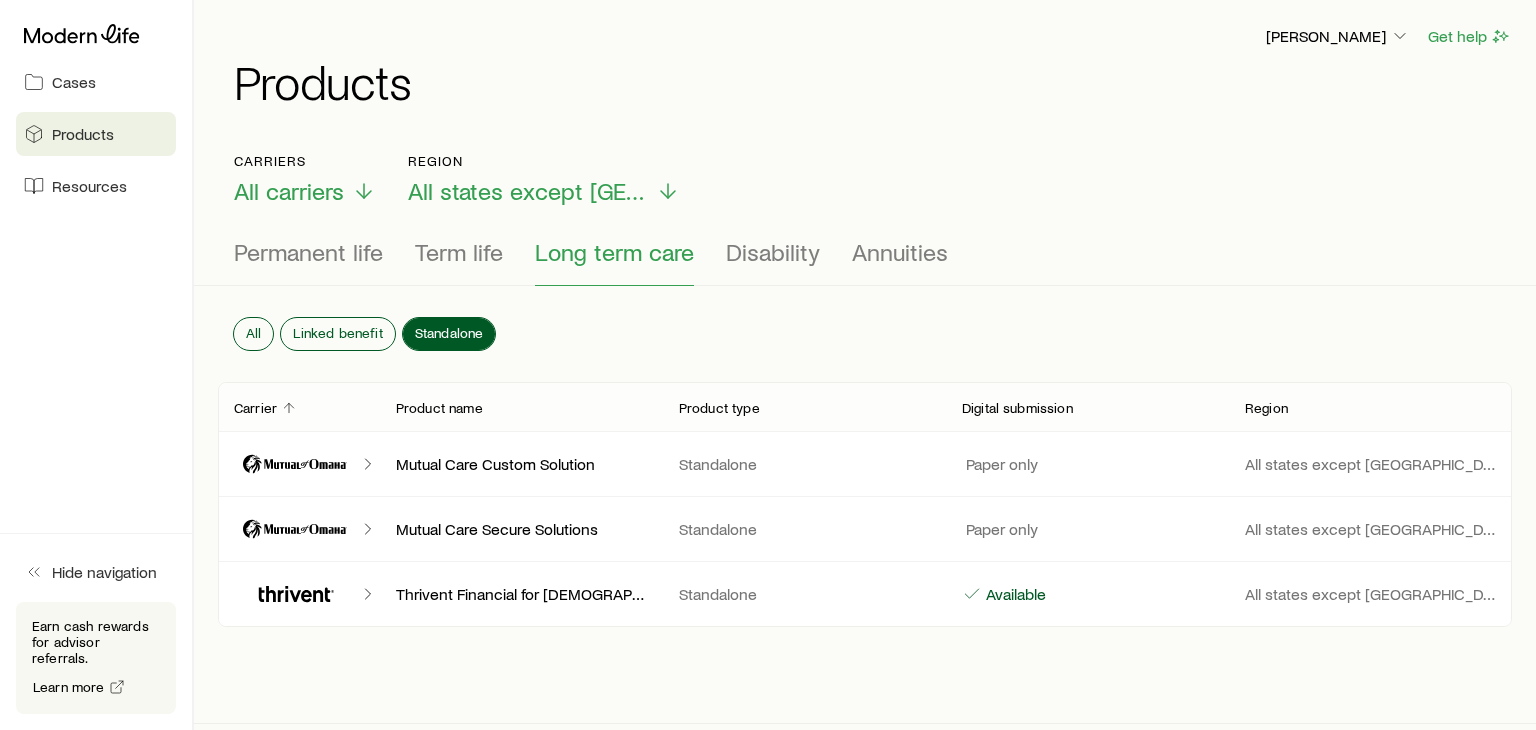 scroll, scrollTop: 131860, scrollLeft: 0, axis: vertical 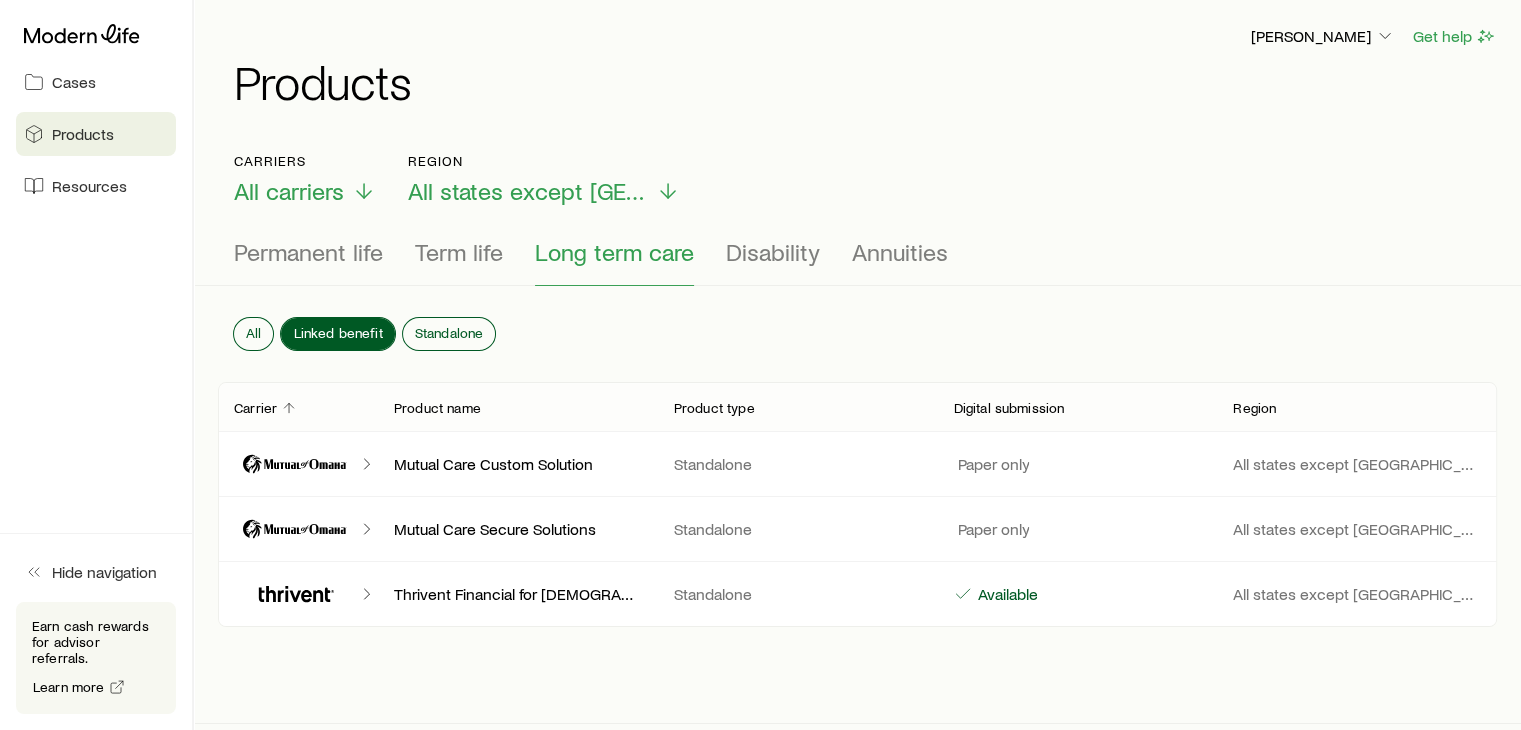 click on "Linked benefit" at bounding box center [337, 333] 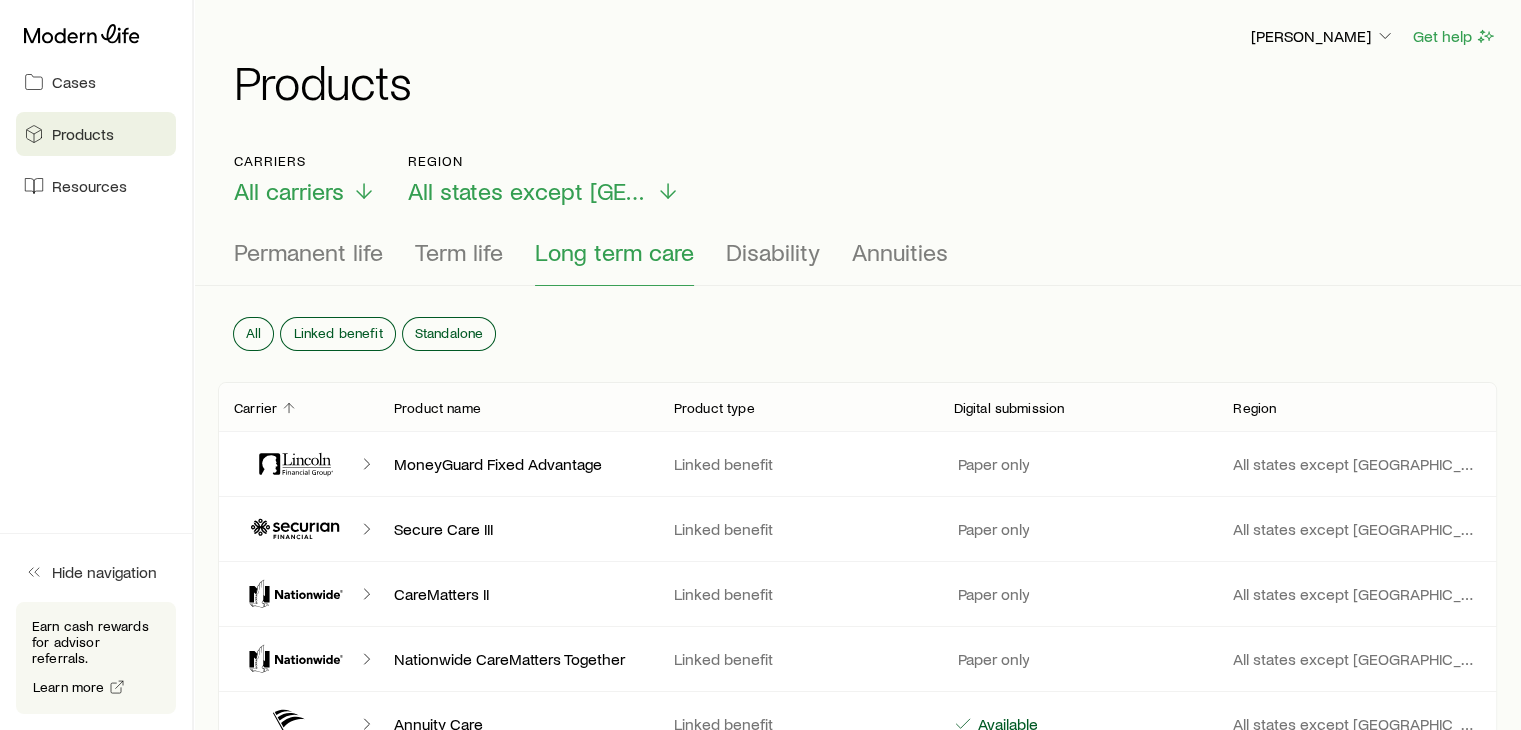 click on "Carriers All carriers Region All states except [GEOGRAPHIC_DATA] Permanent life Term life Long term care Disability Annuities" at bounding box center (857, 219) 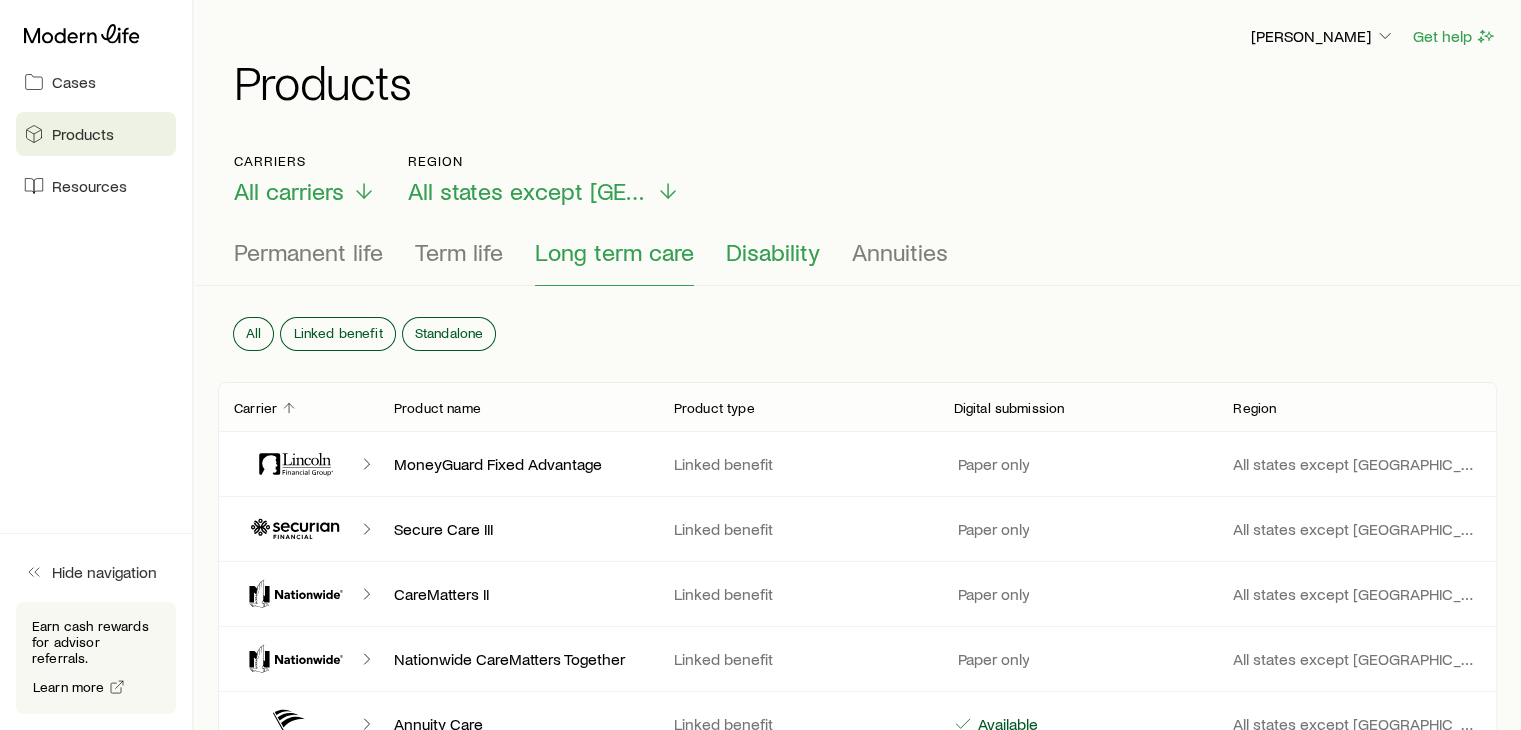 click on "Disability" at bounding box center (773, 252) 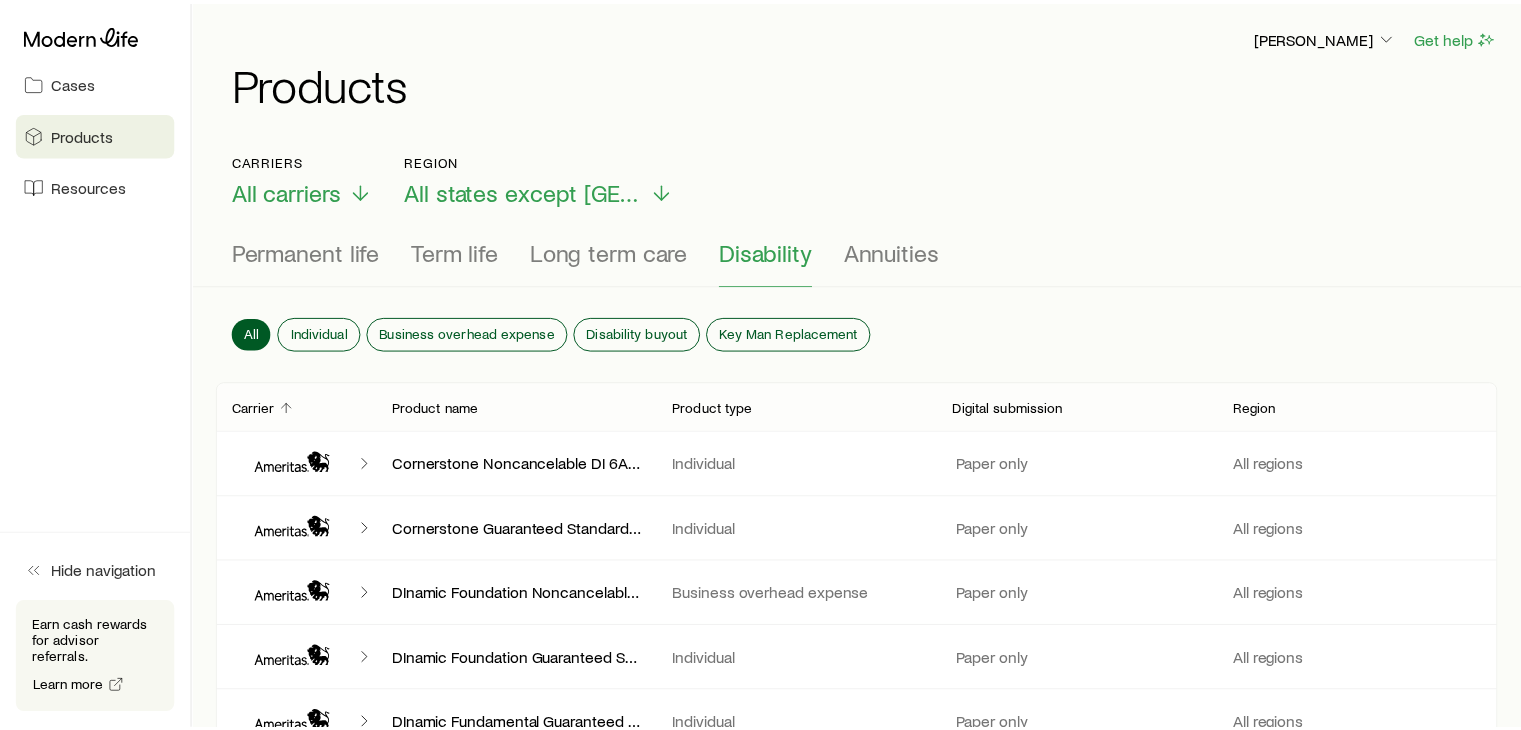 scroll, scrollTop: 131860, scrollLeft: 0, axis: vertical 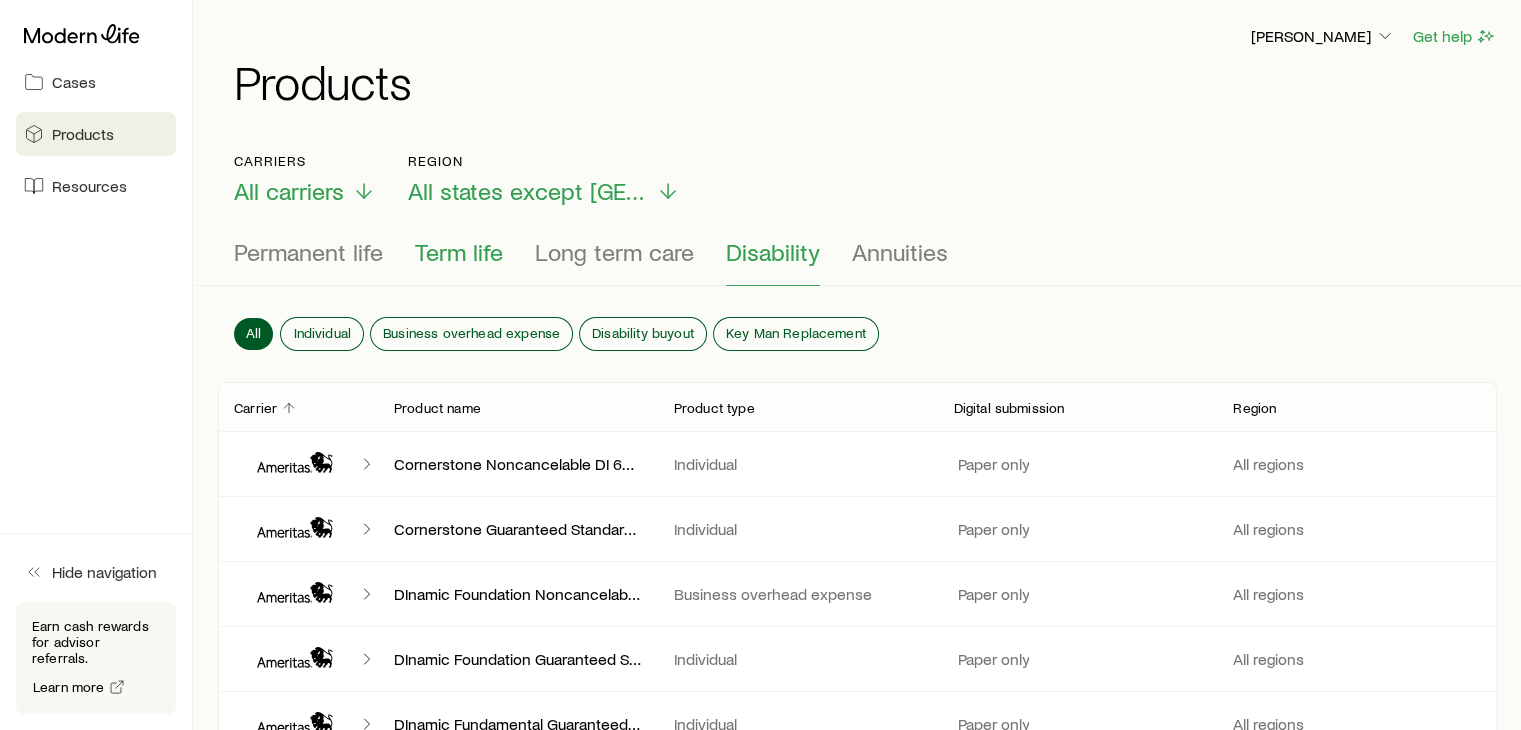 click on "Term life" at bounding box center (459, 252) 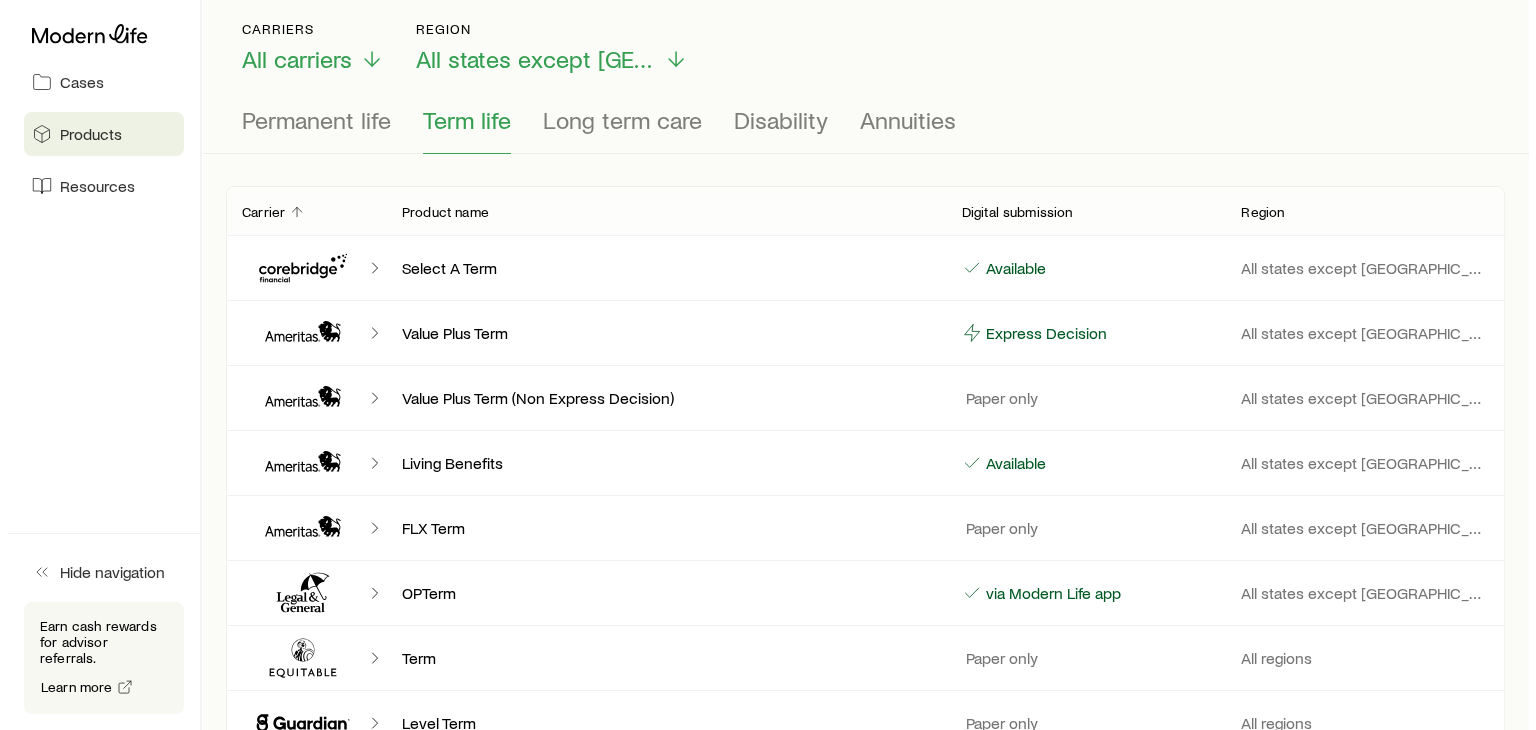 scroll, scrollTop: 0, scrollLeft: 0, axis: both 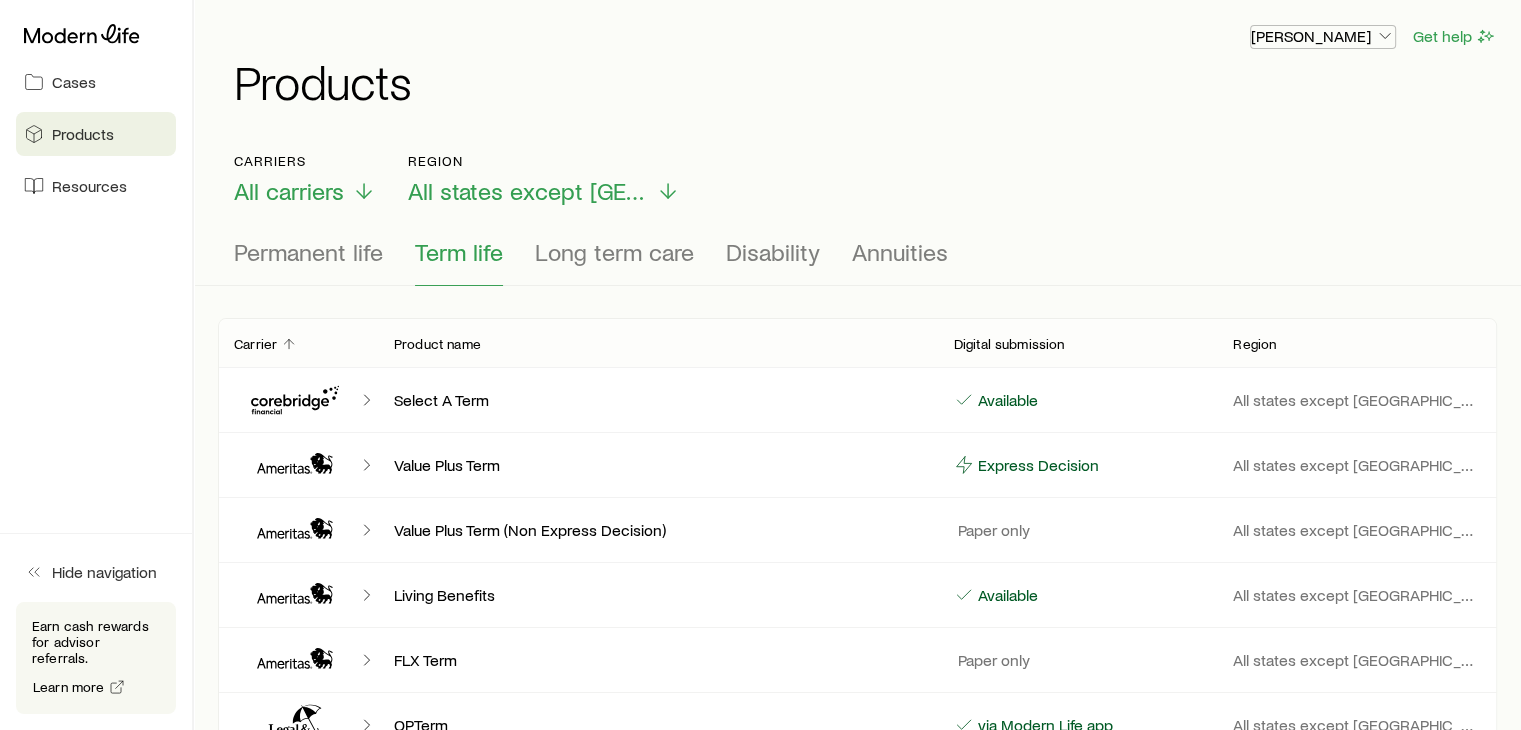 click on "[PERSON_NAME]" at bounding box center (1323, 36) 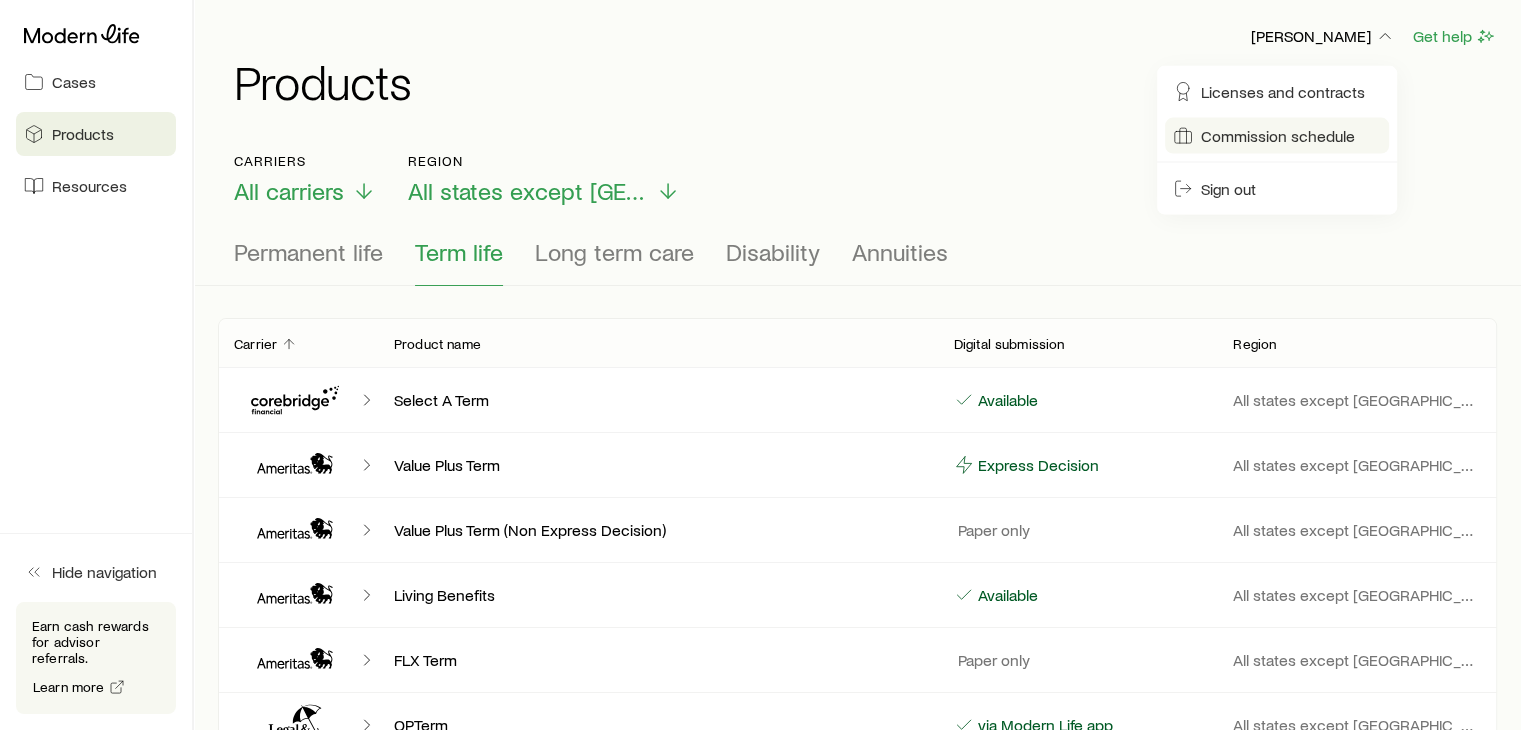 click on "Commission schedule" at bounding box center [1278, 136] 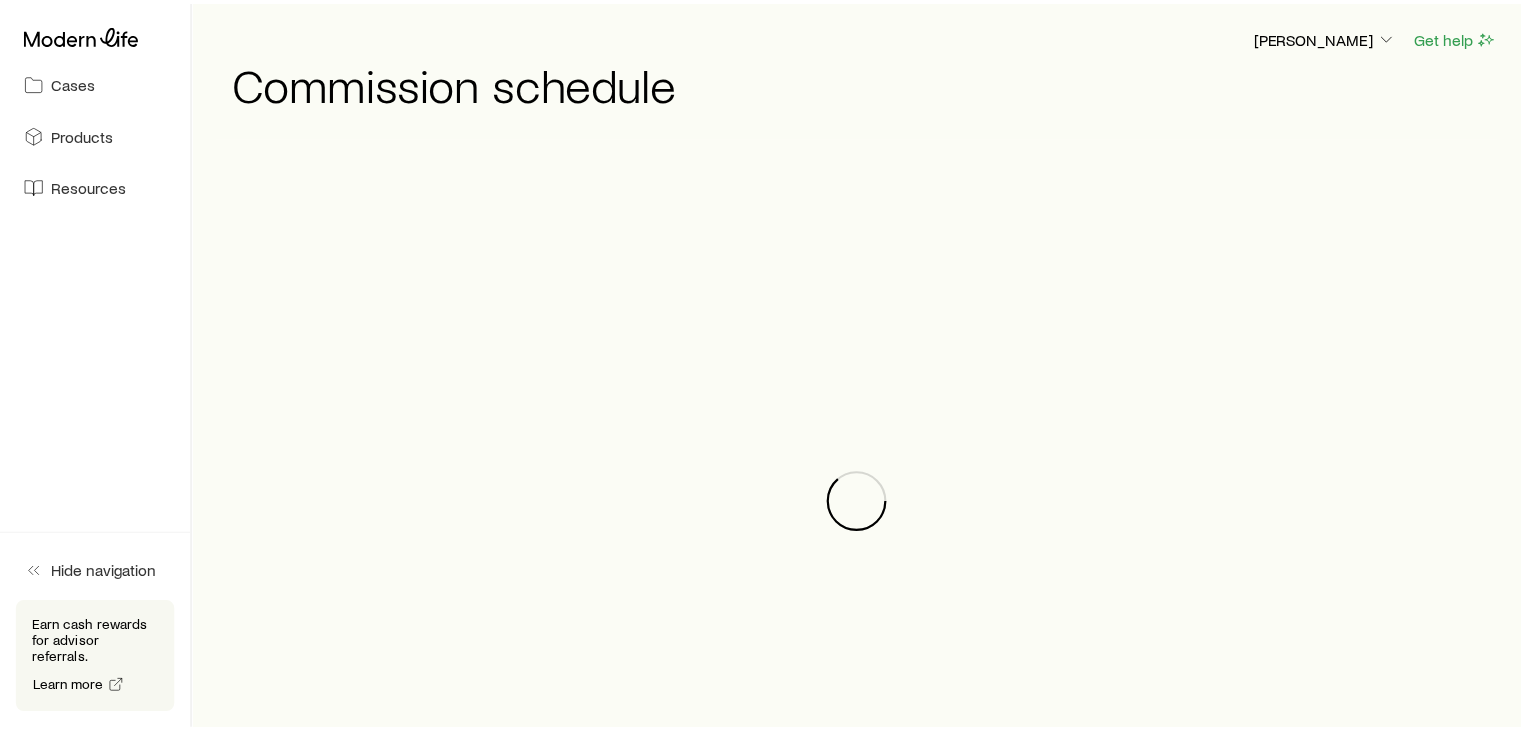 scroll, scrollTop: 131860, scrollLeft: 0, axis: vertical 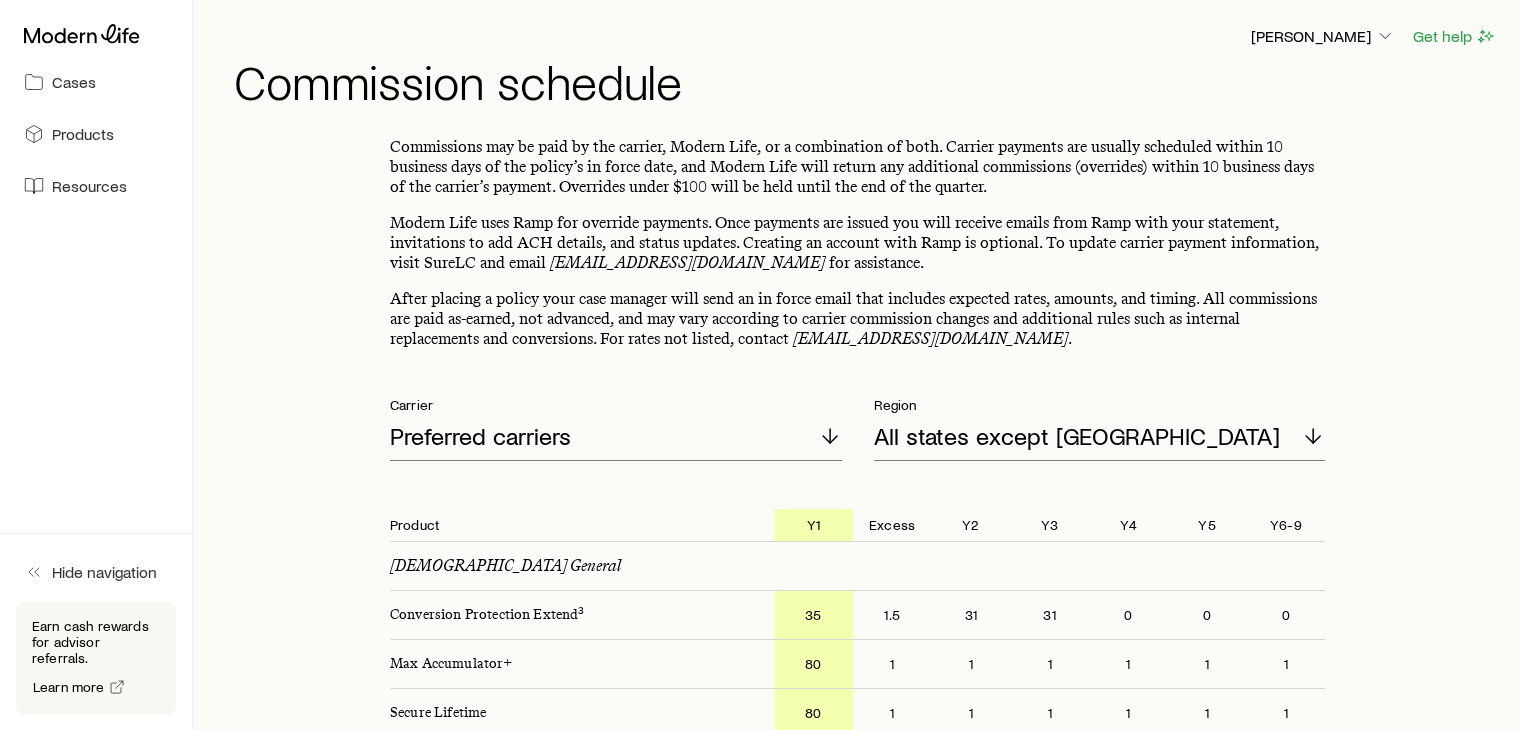 click on "Cases" at bounding box center (96, 82) 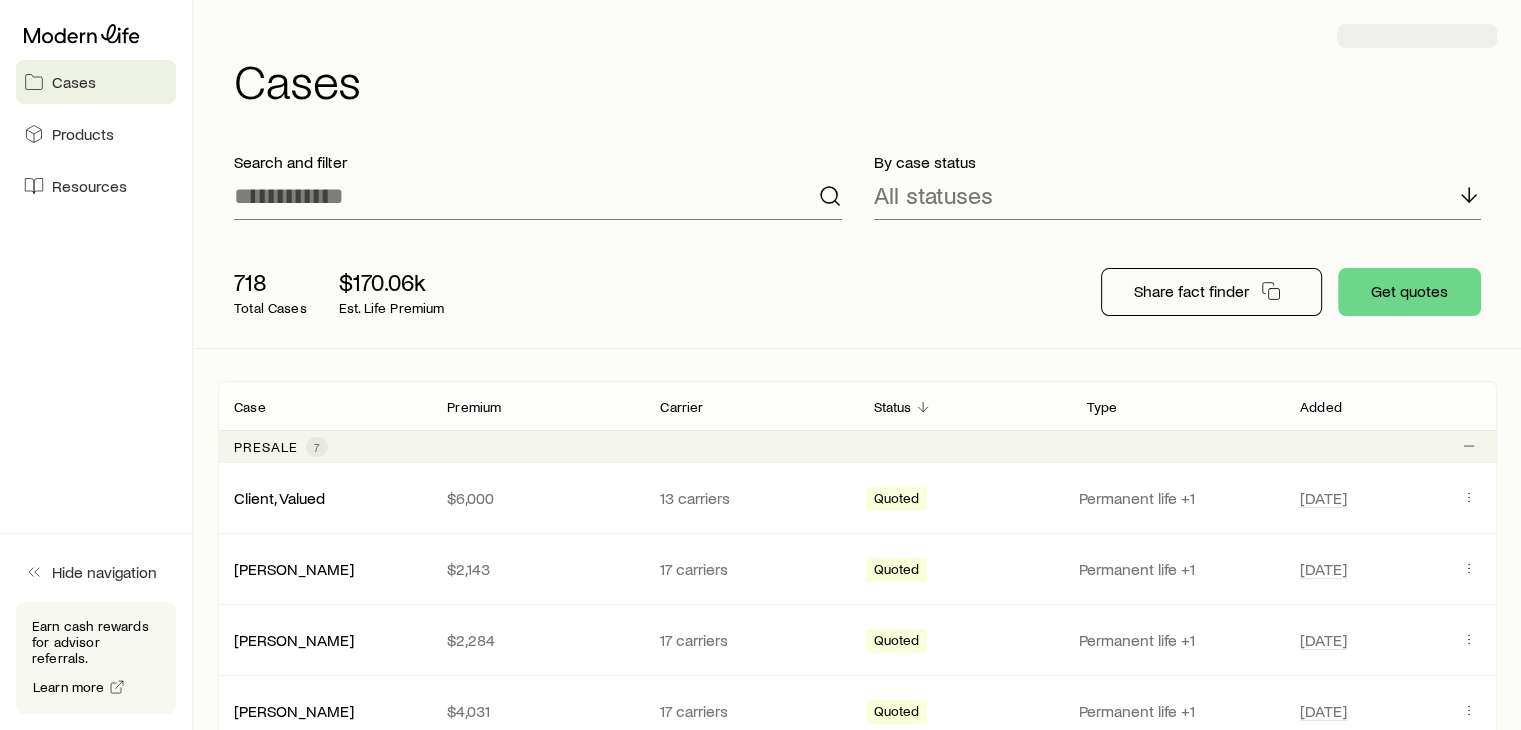 scroll, scrollTop: 131860, scrollLeft: 0, axis: vertical 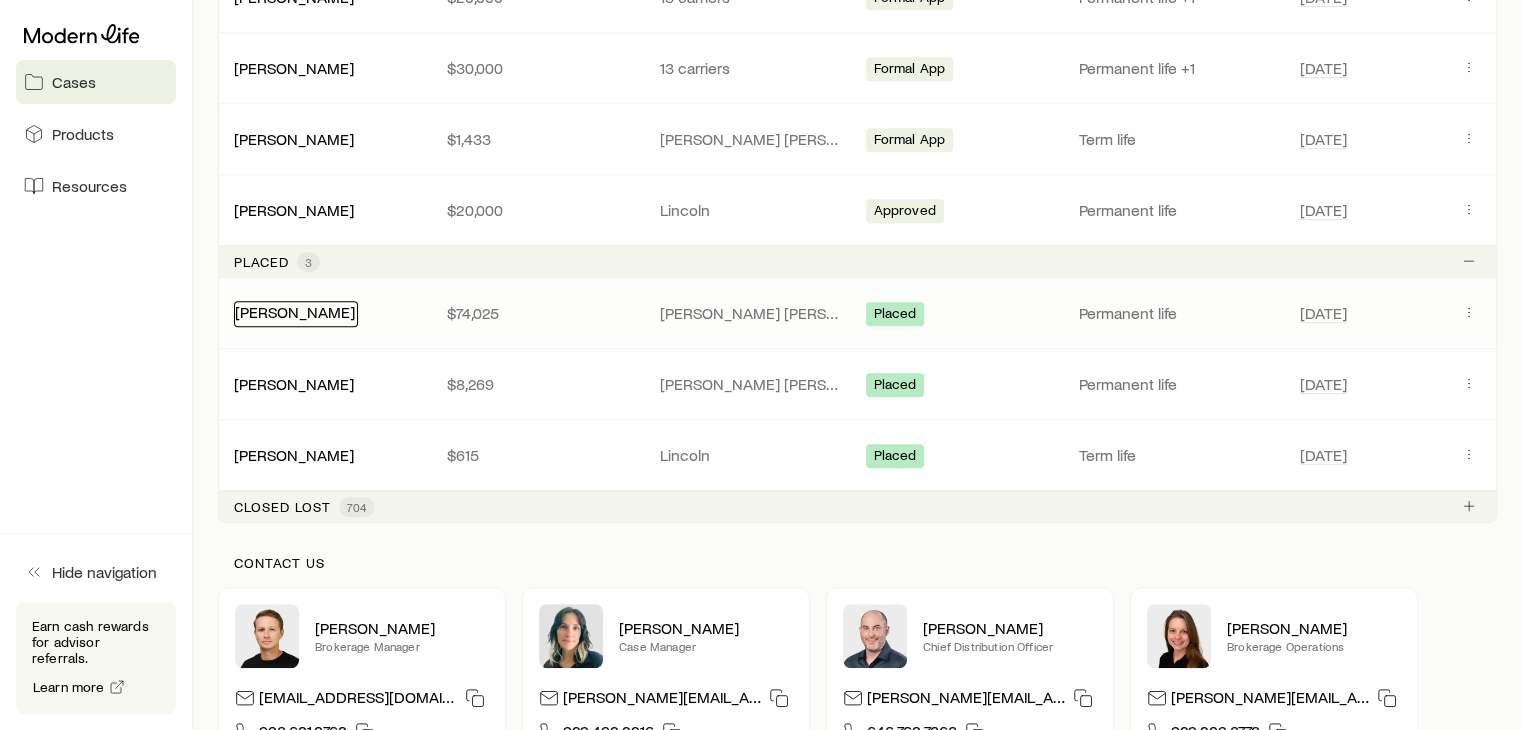 click on "[PERSON_NAME]" at bounding box center [295, 311] 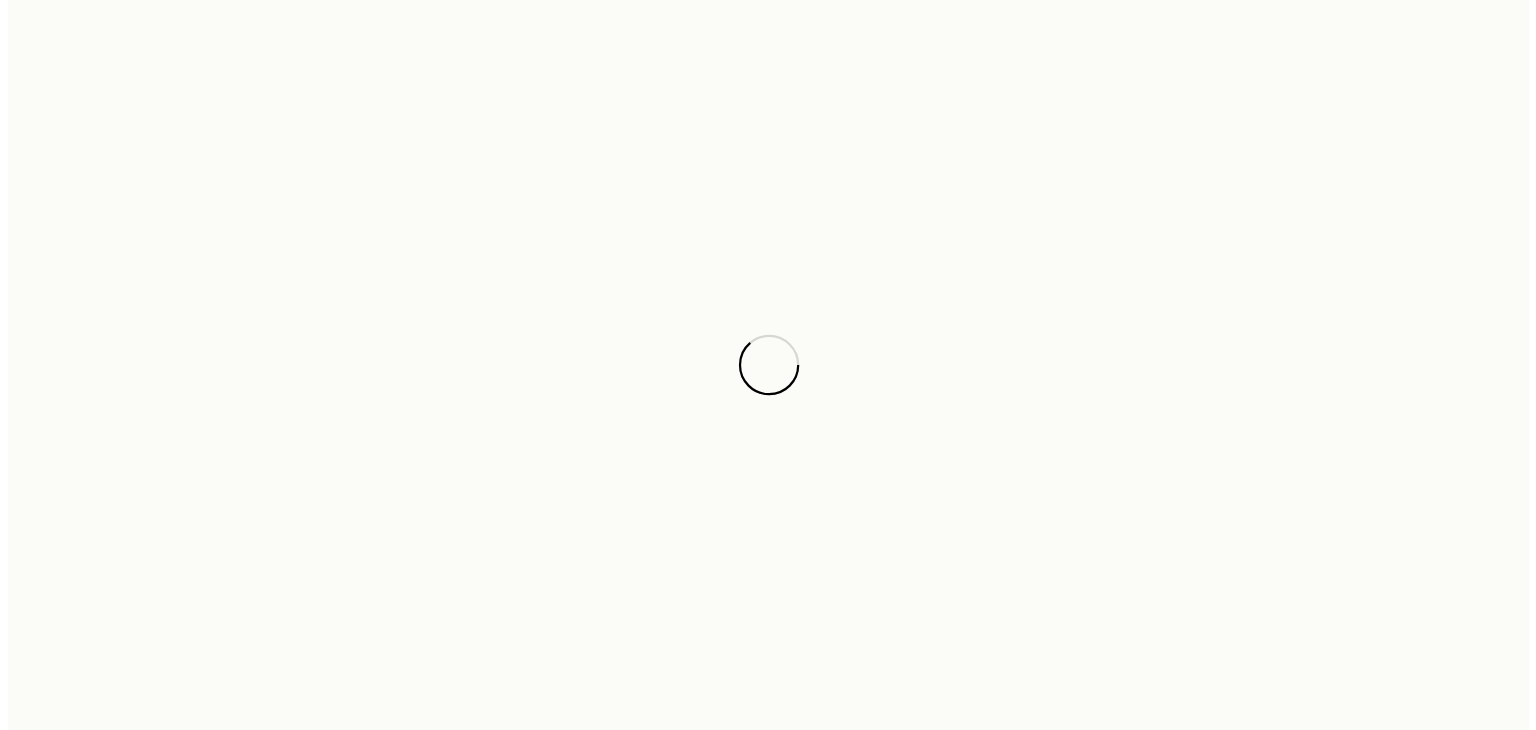 scroll, scrollTop: 0, scrollLeft: 0, axis: both 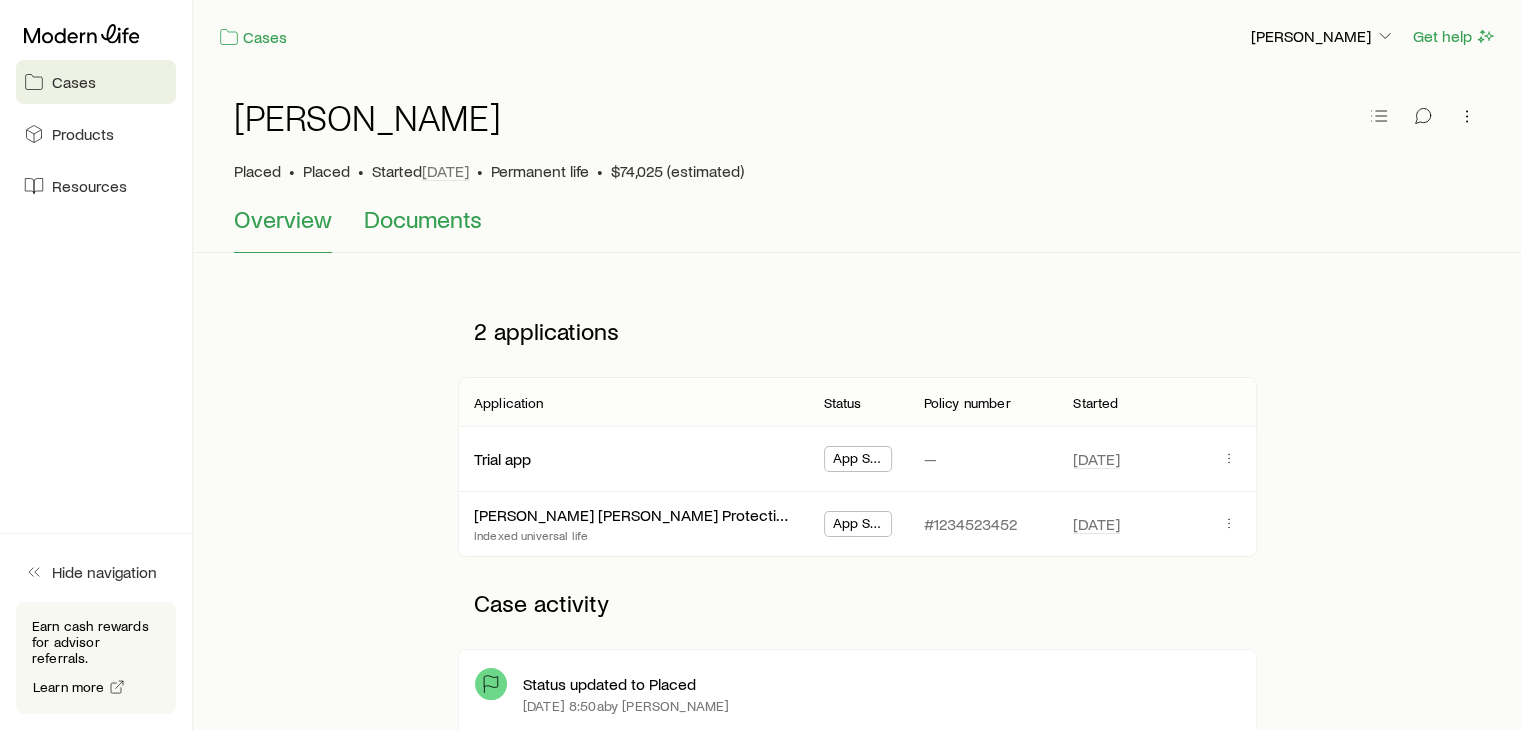 click on "Documents" at bounding box center [423, 229] 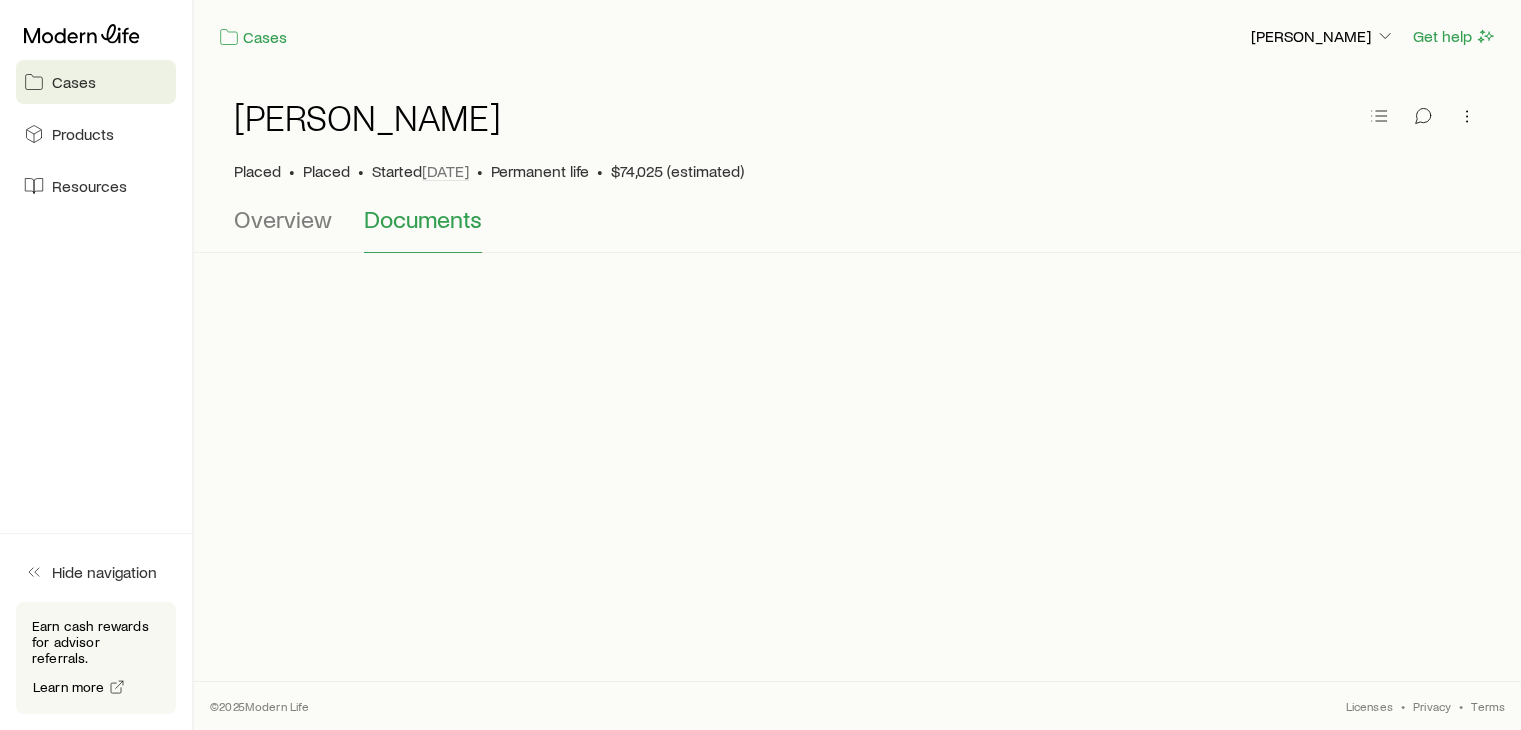 scroll, scrollTop: 131860, scrollLeft: 0, axis: vertical 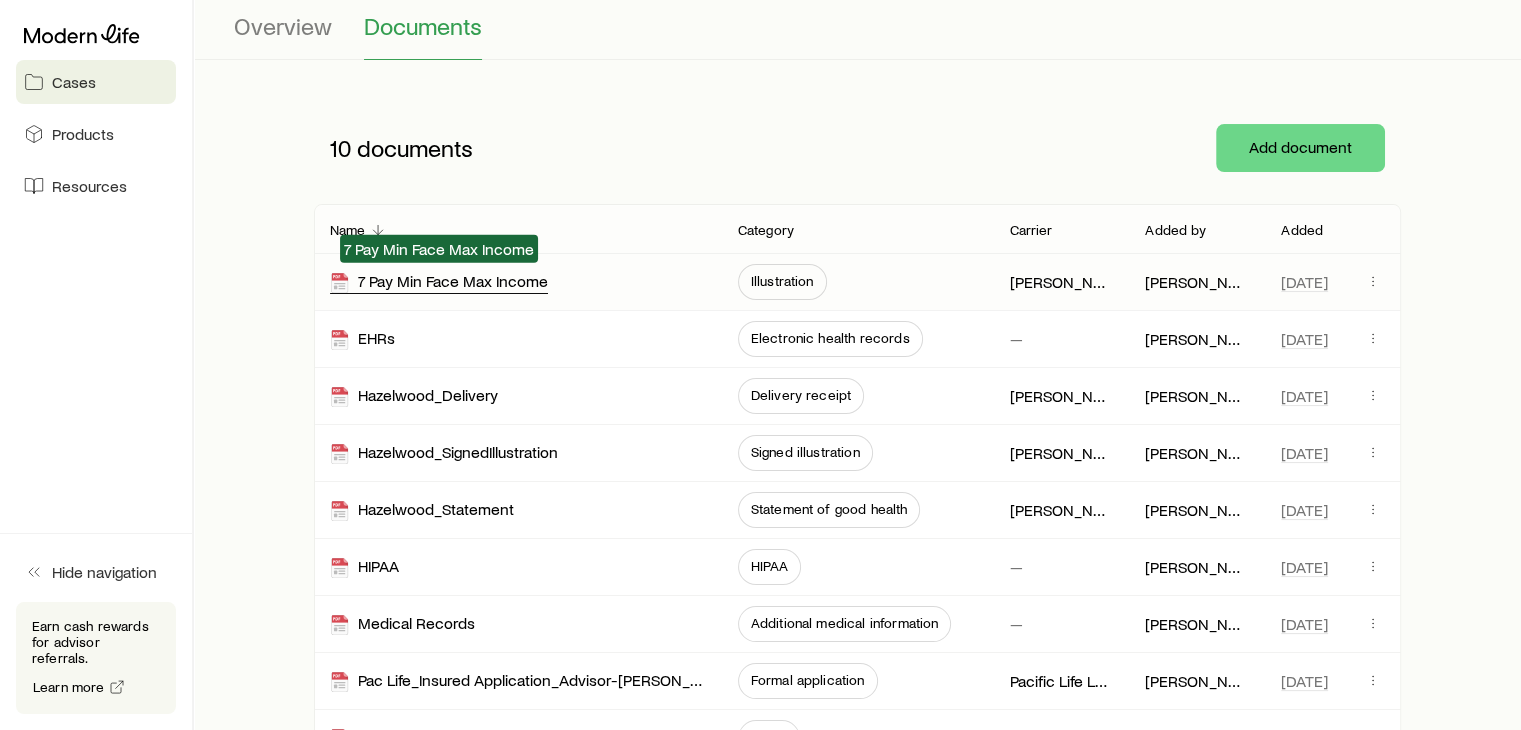 click on "7 Pay Min Face Max Income" at bounding box center (439, 282) 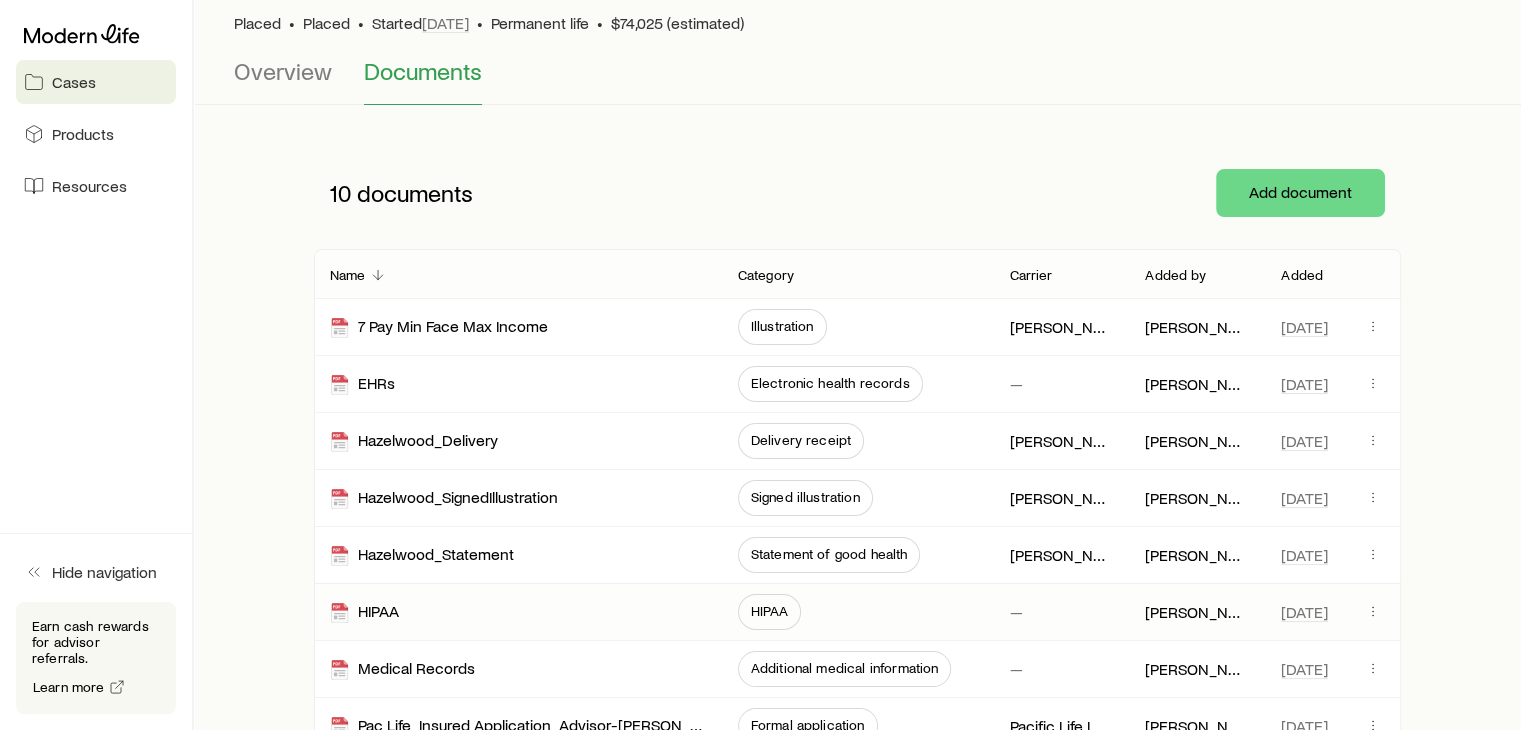 scroll, scrollTop: 0, scrollLeft: 0, axis: both 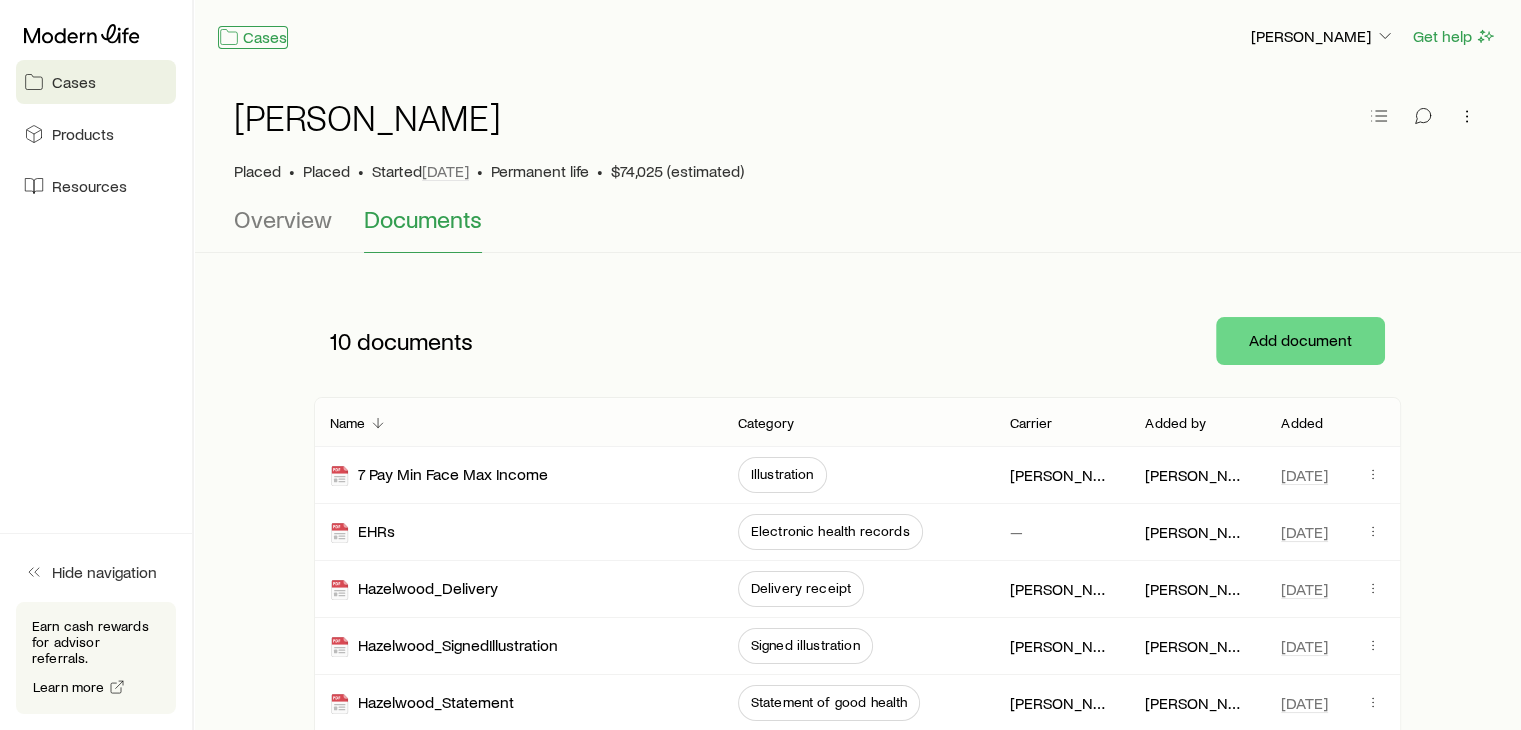 click on "Cases" at bounding box center (253, 37) 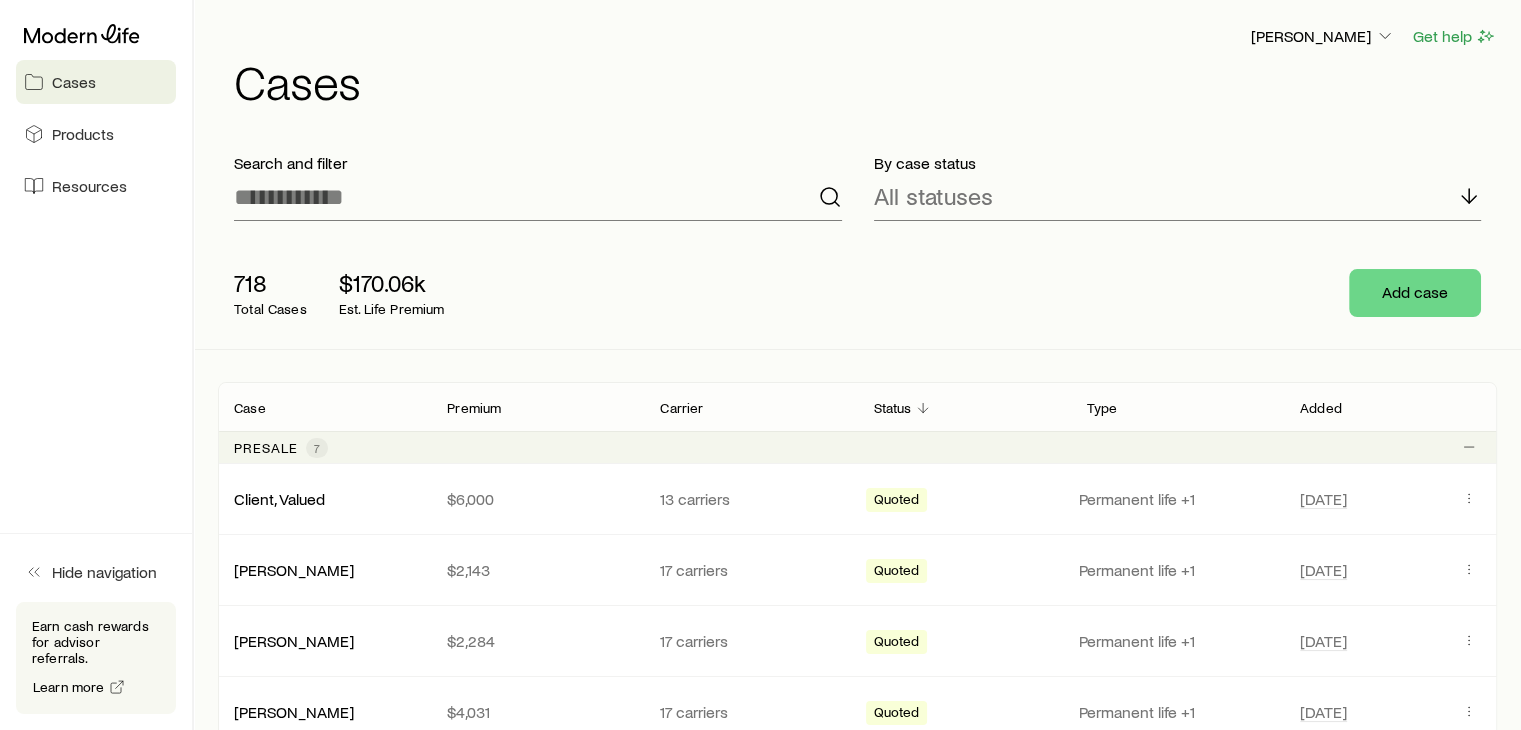 scroll, scrollTop: 131860, scrollLeft: 0, axis: vertical 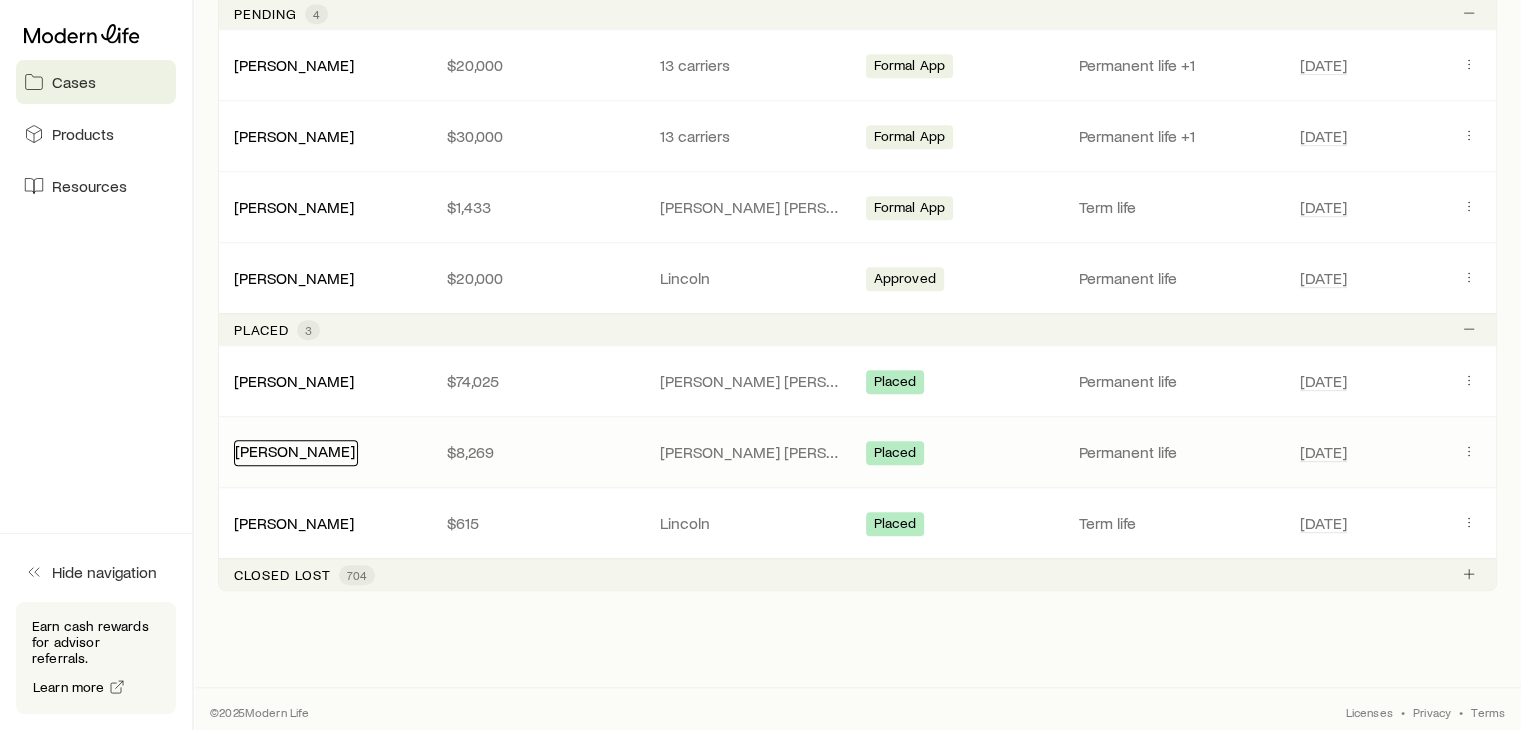 click on "[PERSON_NAME]" at bounding box center [296, 453] 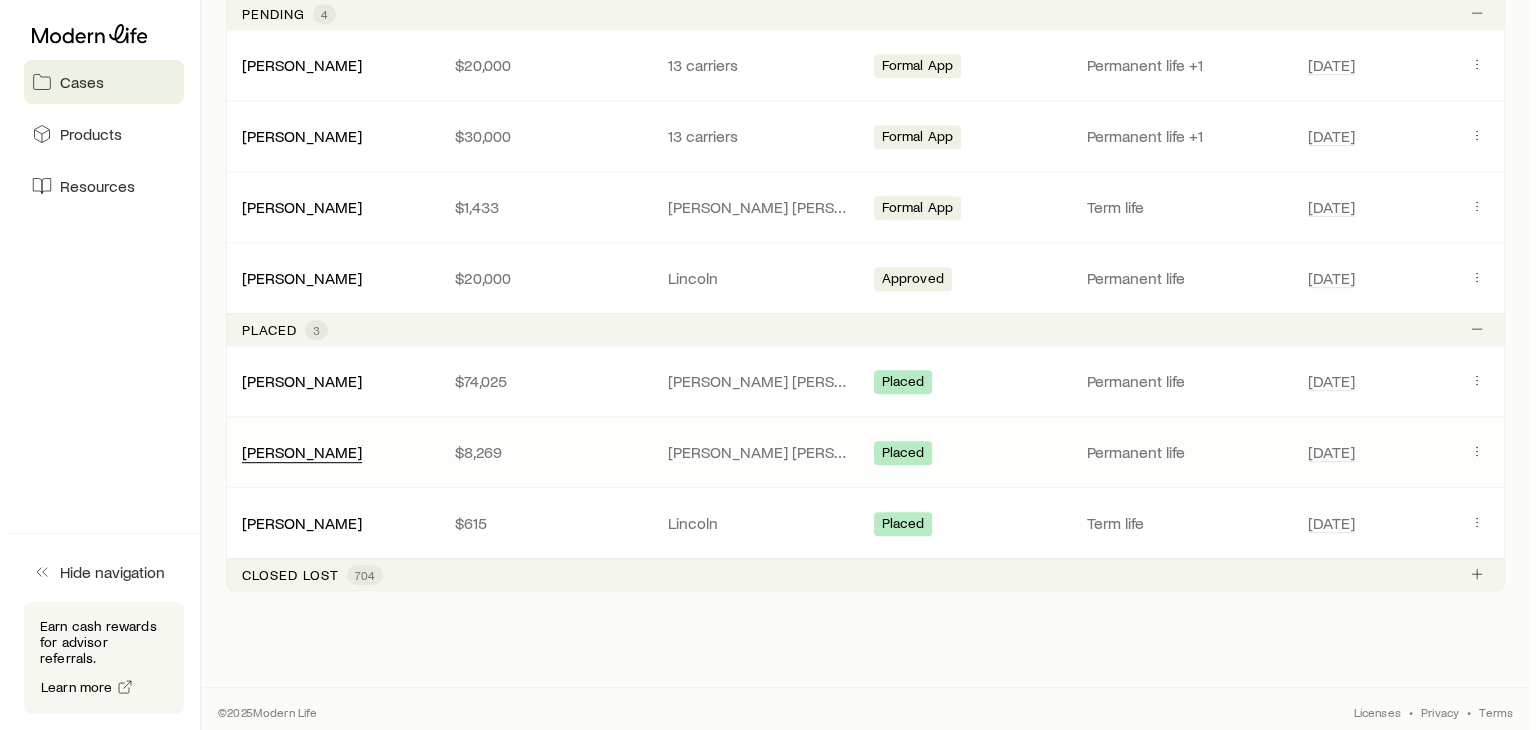 scroll, scrollTop: 0, scrollLeft: 0, axis: both 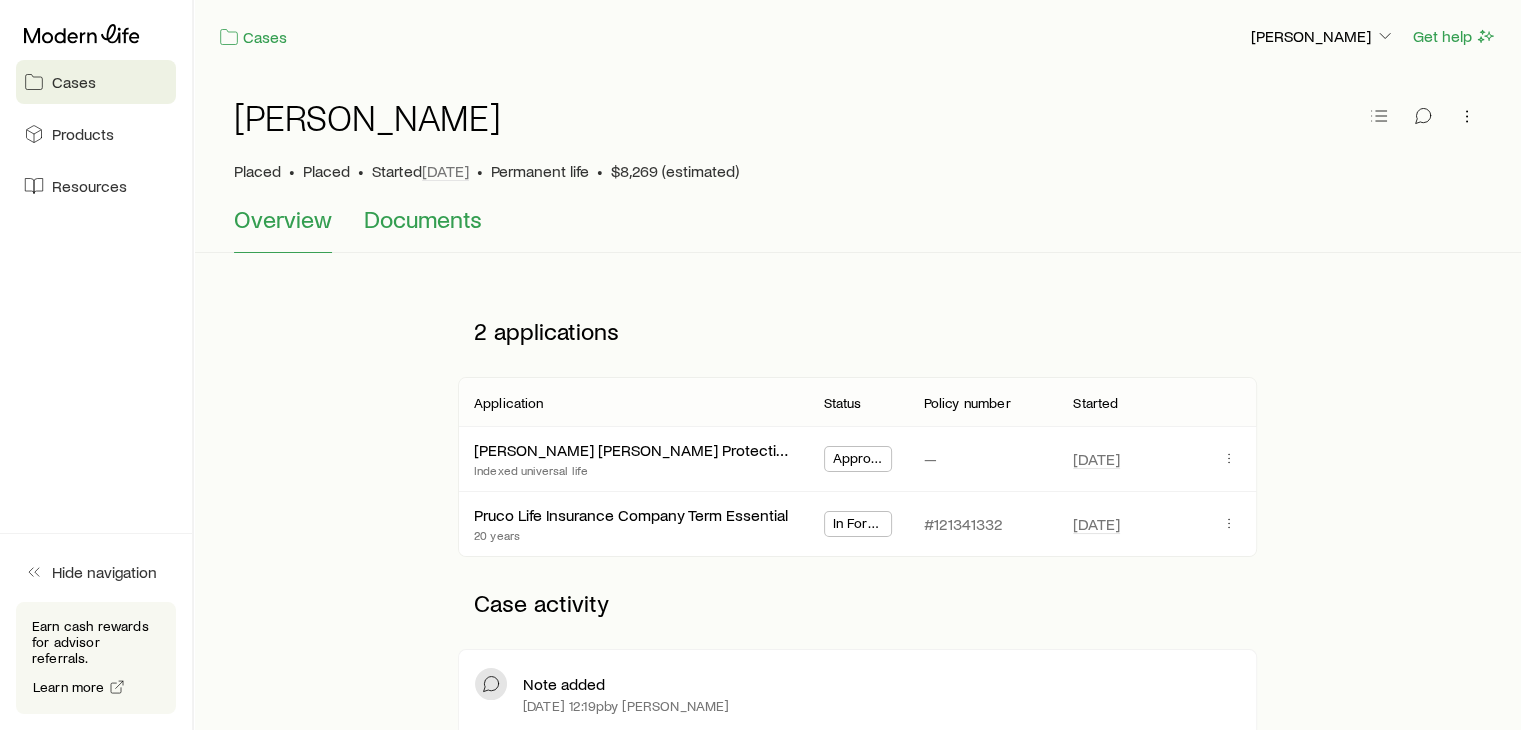 click on "Documents" at bounding box center (423, 219) 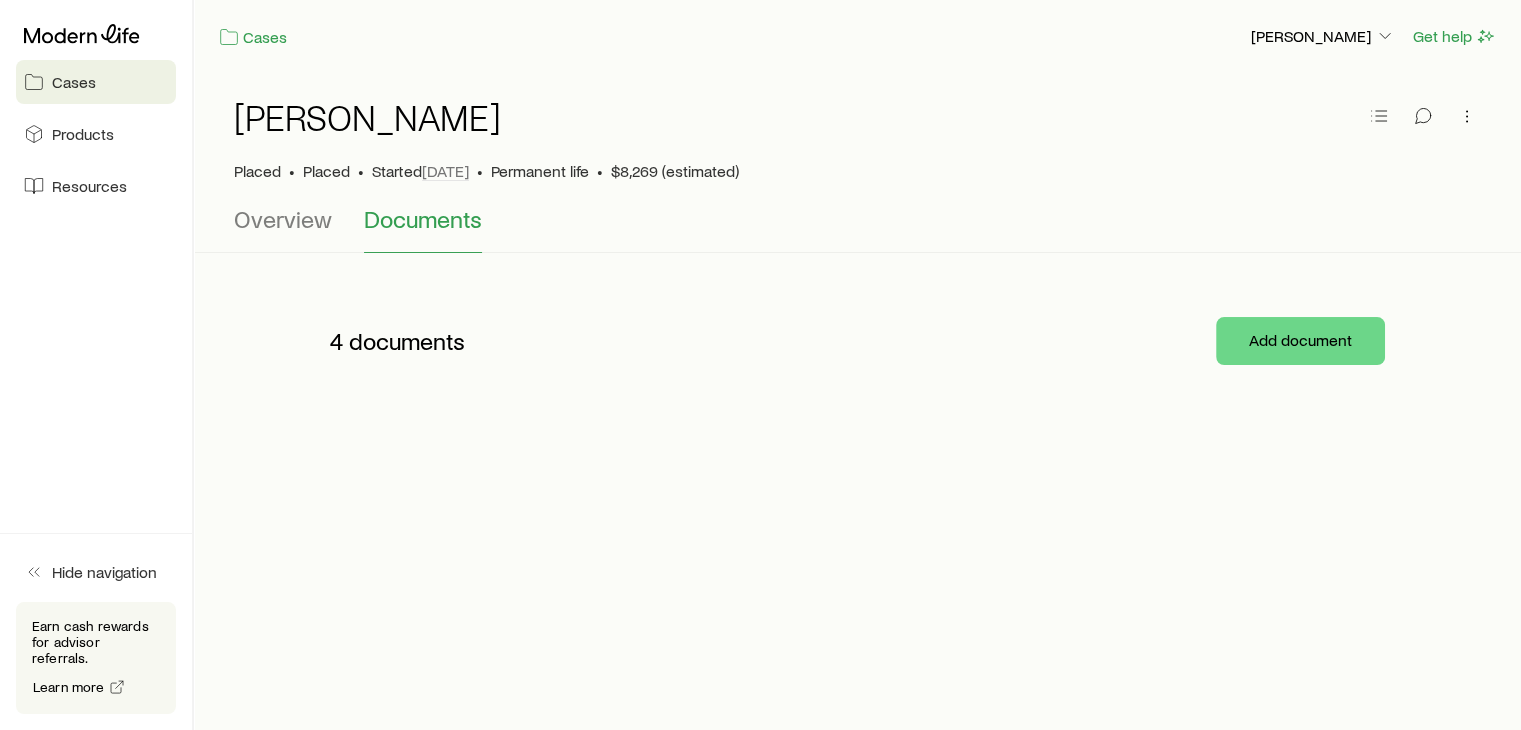scroll, scrollTop: 131860, scrollLeft: 0, axis: vertical 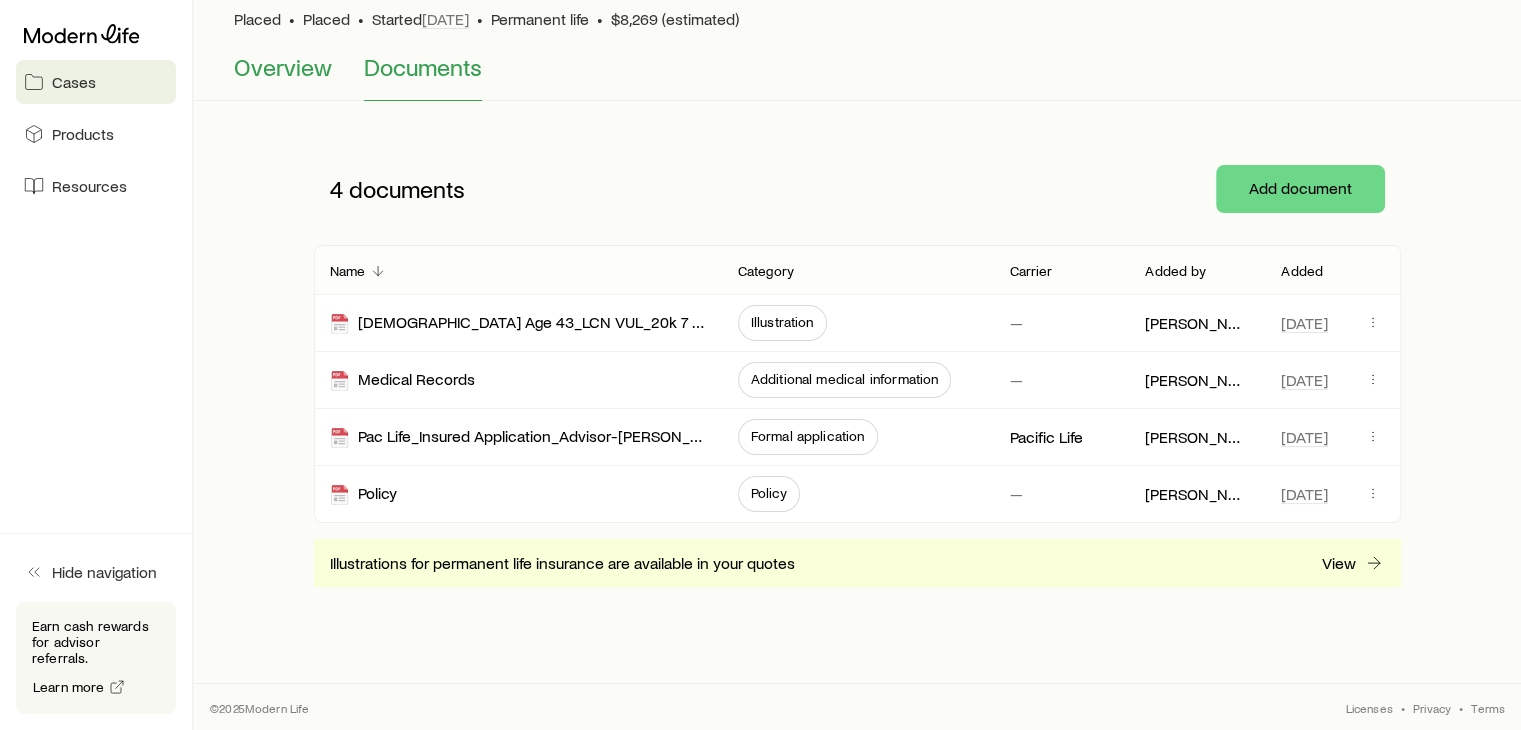 click on "Overview" at bounding box center [283, 67] 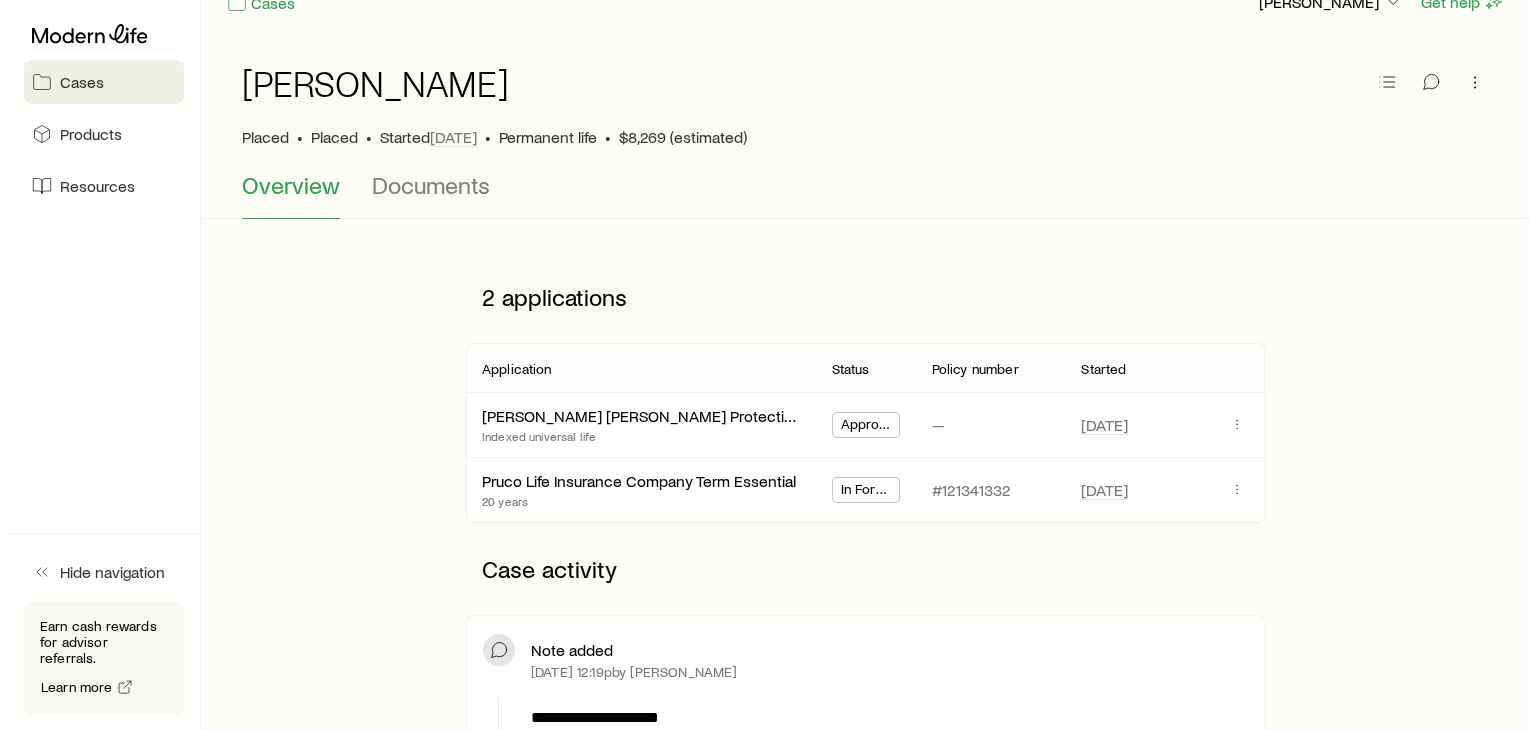 scroll, scrollTop: 0, scrollLeft: 0, axis: both 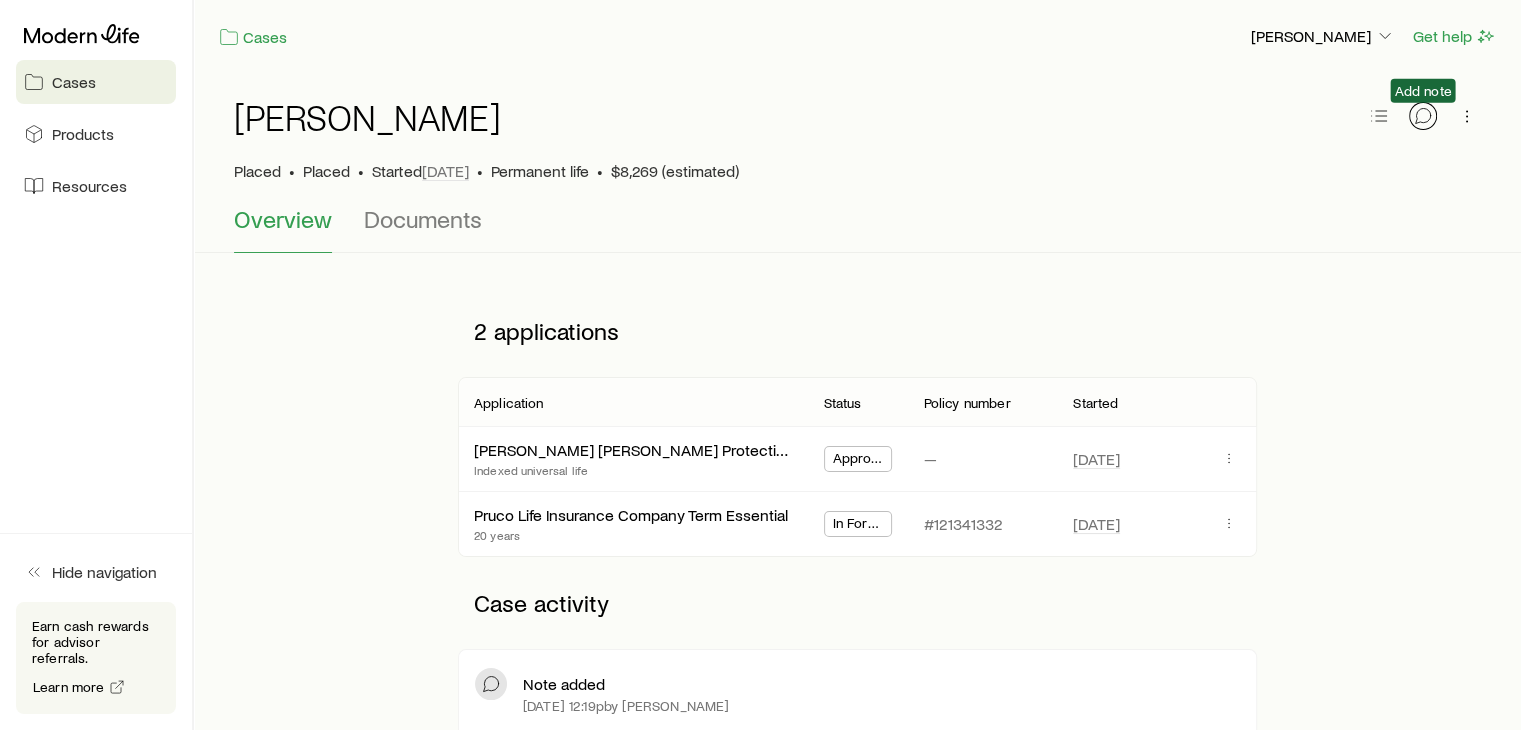 click 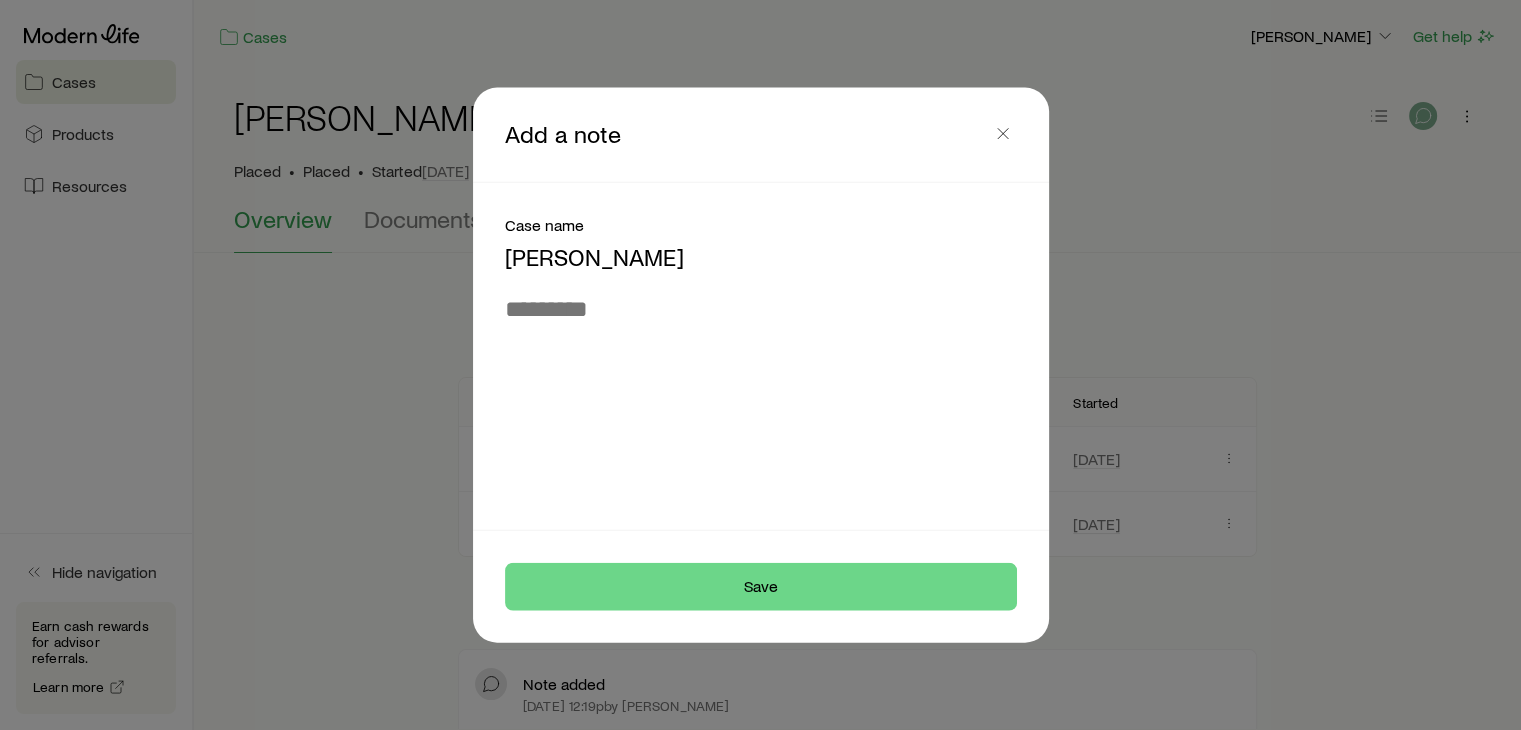 scroll, scrollTop: 130760, scrollLeft: 0, axis: vertical 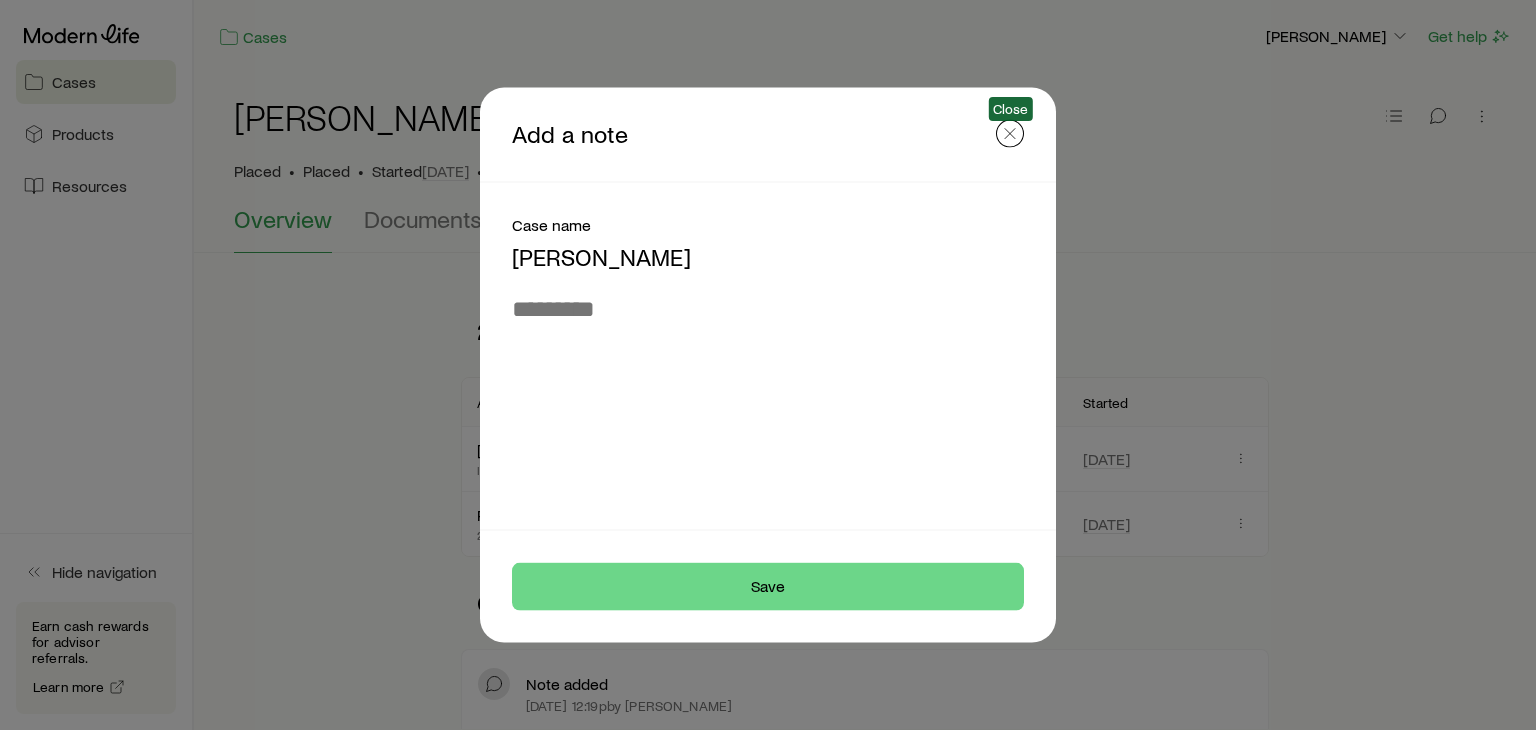 click 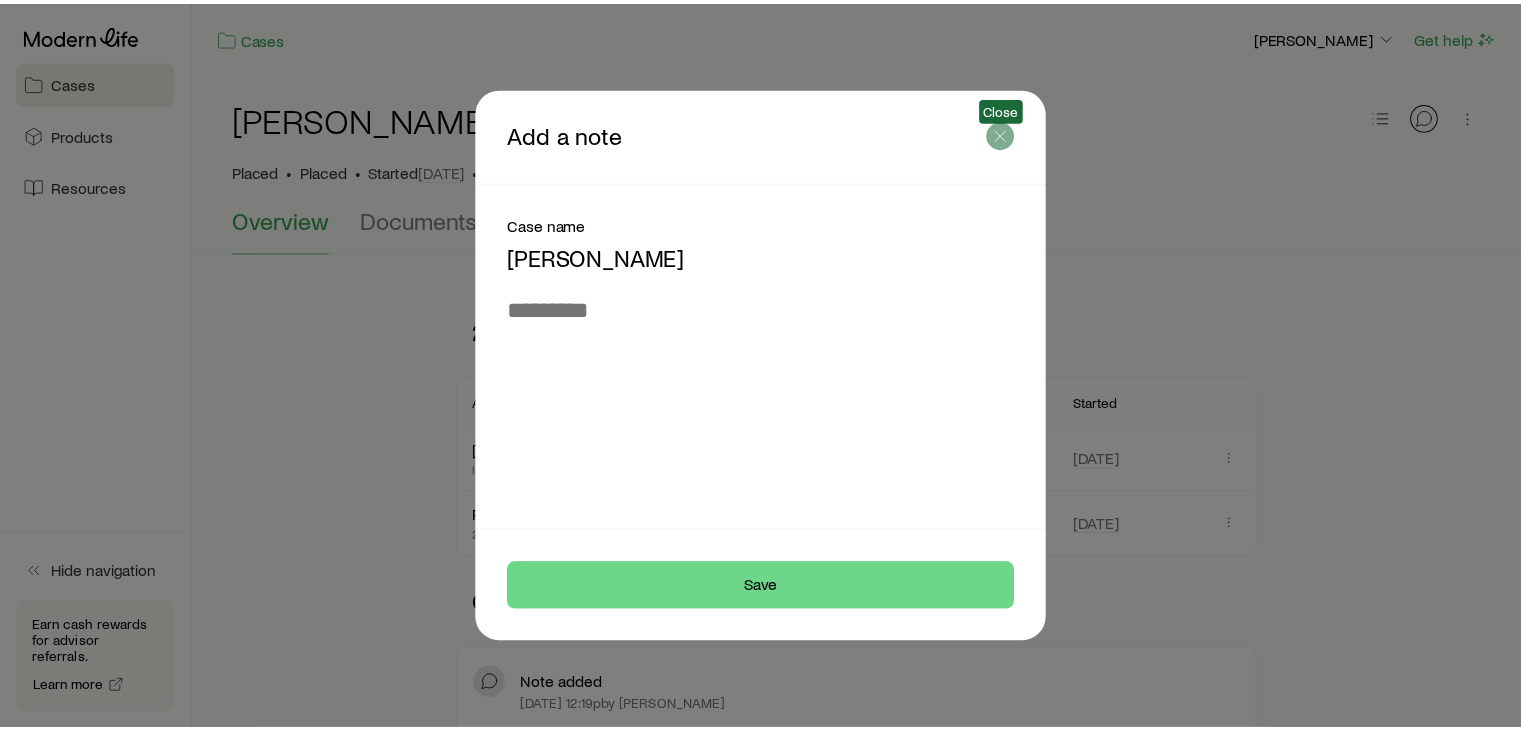 scroll, scrollTop: 131860, scrollLeft: 0, axis: vertical 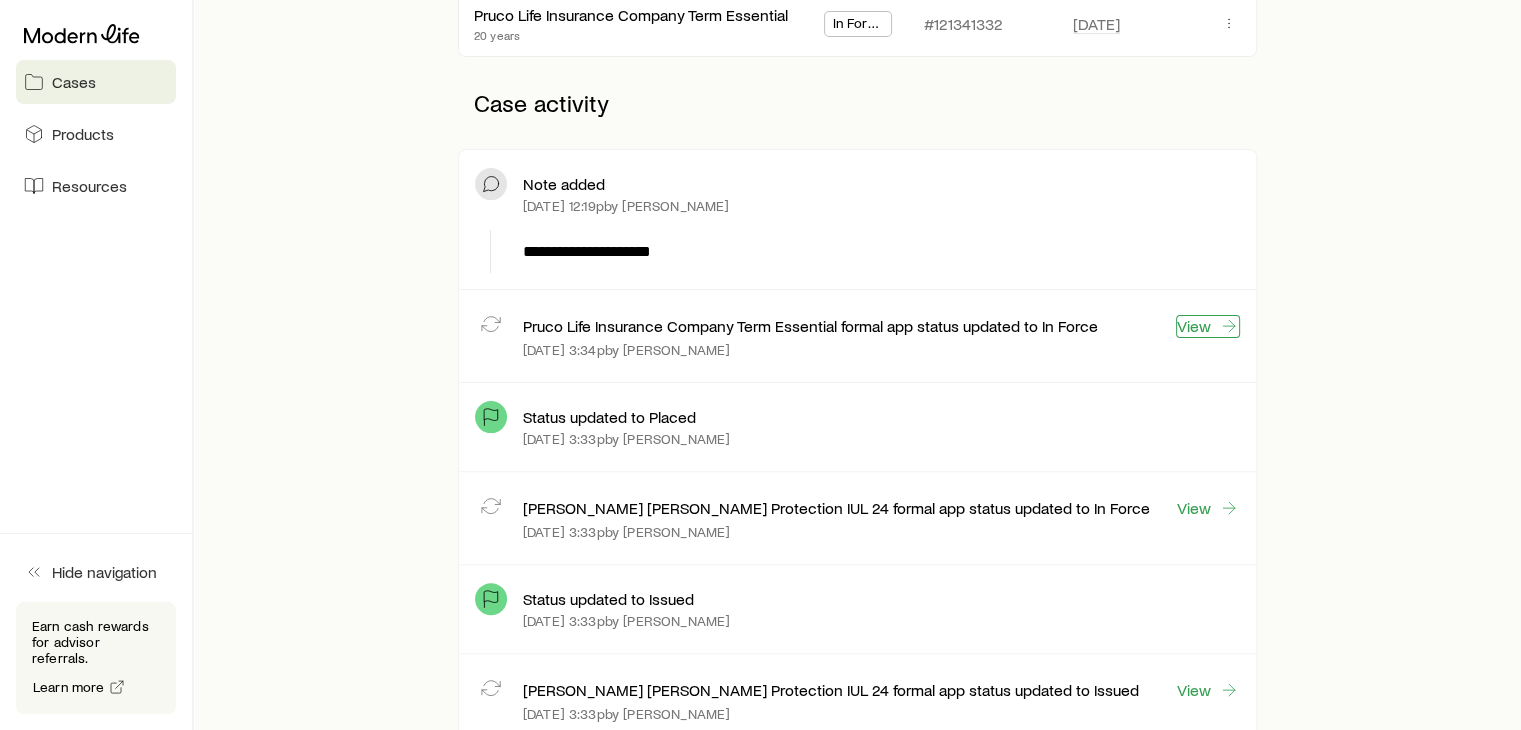 click on "View" at bounding box center [1208, 326] 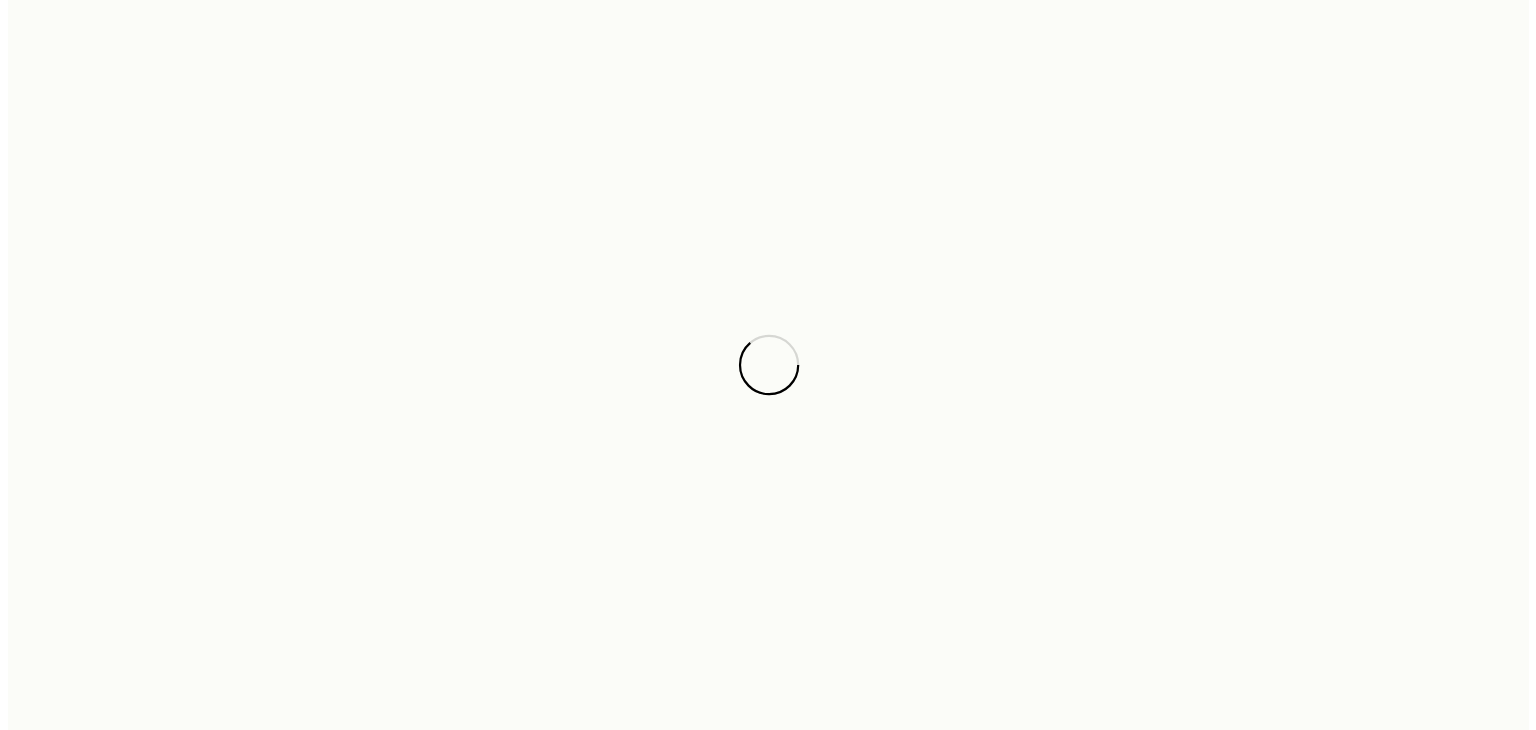 scroll, scrollTop: 0, scrollLeft: 0, axis: both 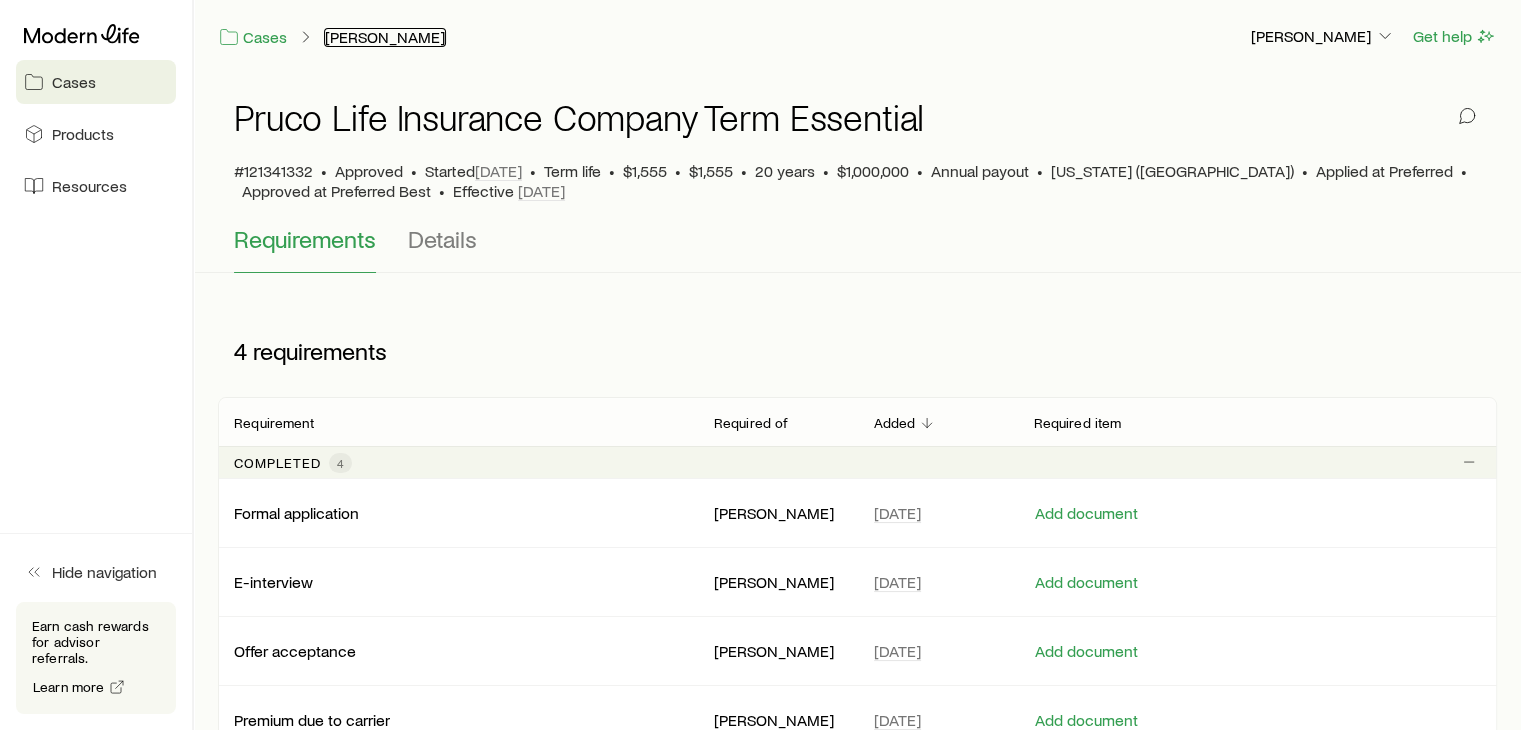 click on "[PERSON_NAME]" at bounding box center [385, 37] 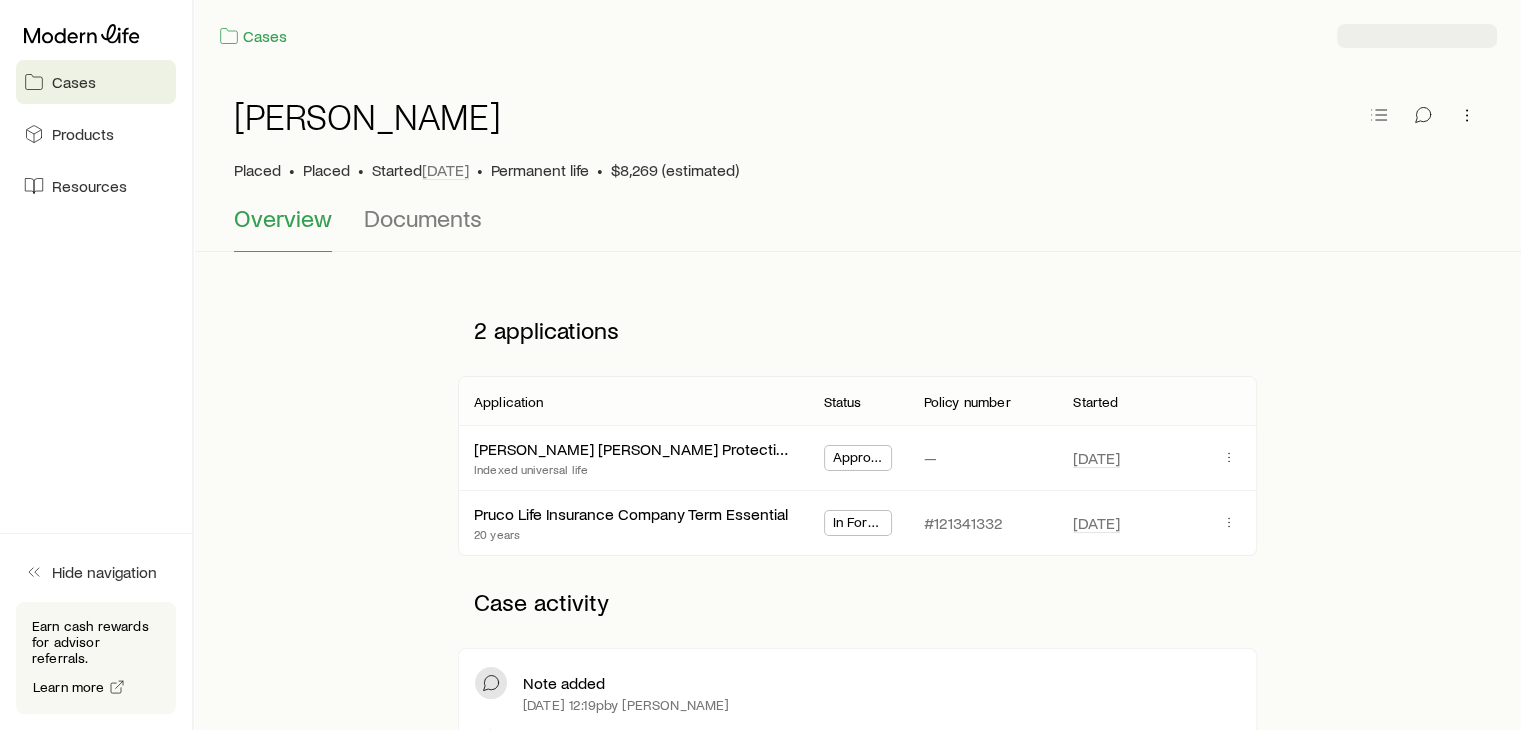 scroll, scrollTop: 131860, scrollLeft: 0, axis: vertical 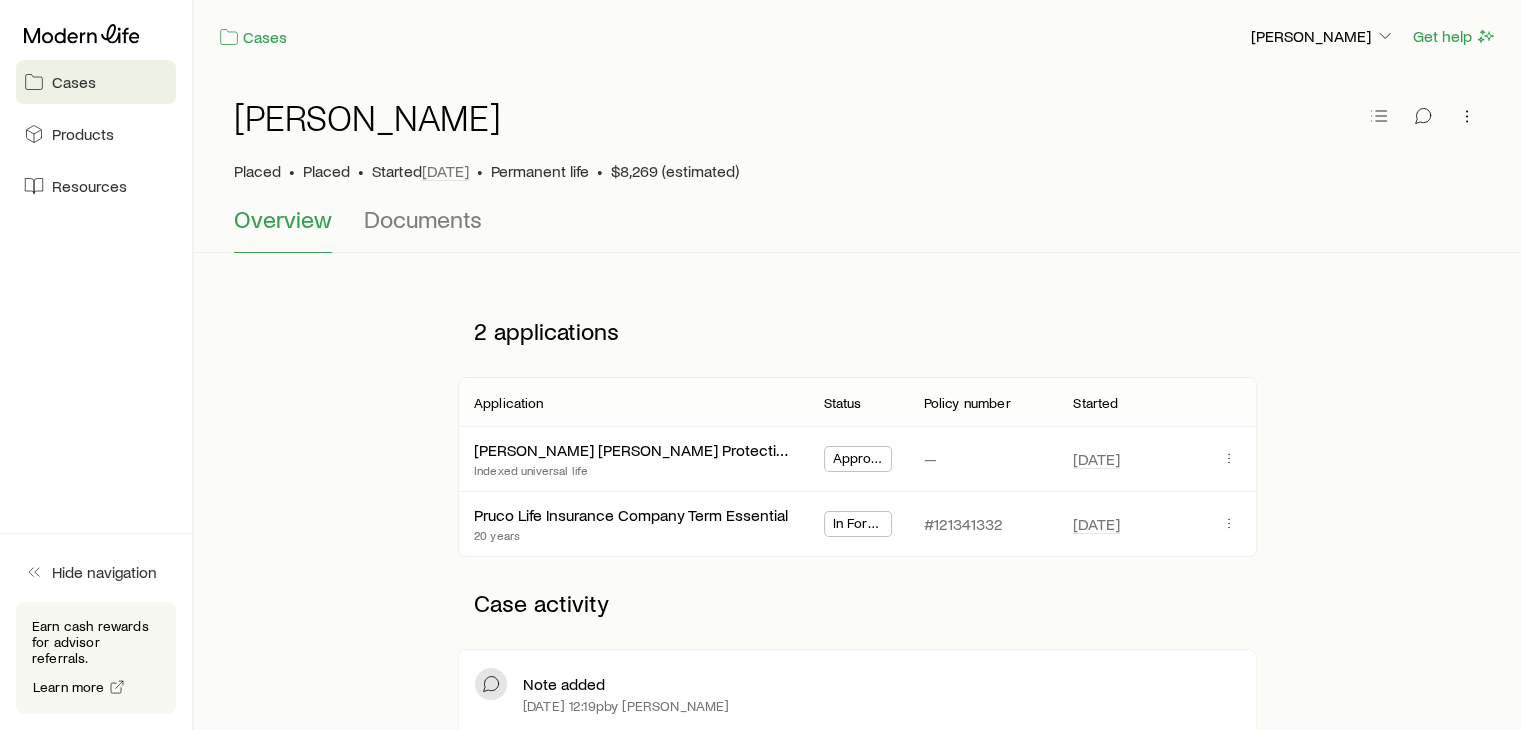 click on "Cases" at bounding box center [74, 82] 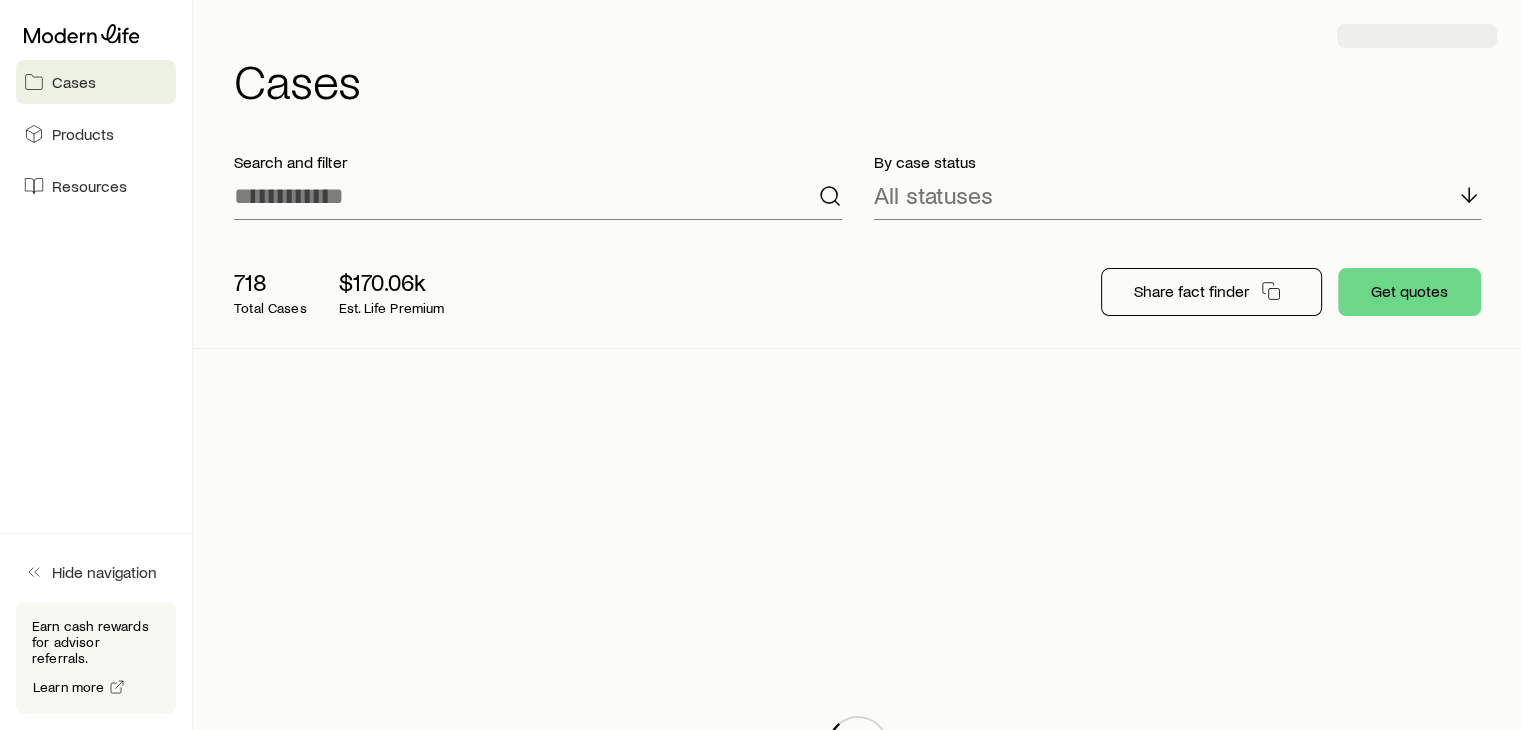 scroll, scrollTop: 131860, scrollLeft: 0, axis: vertical 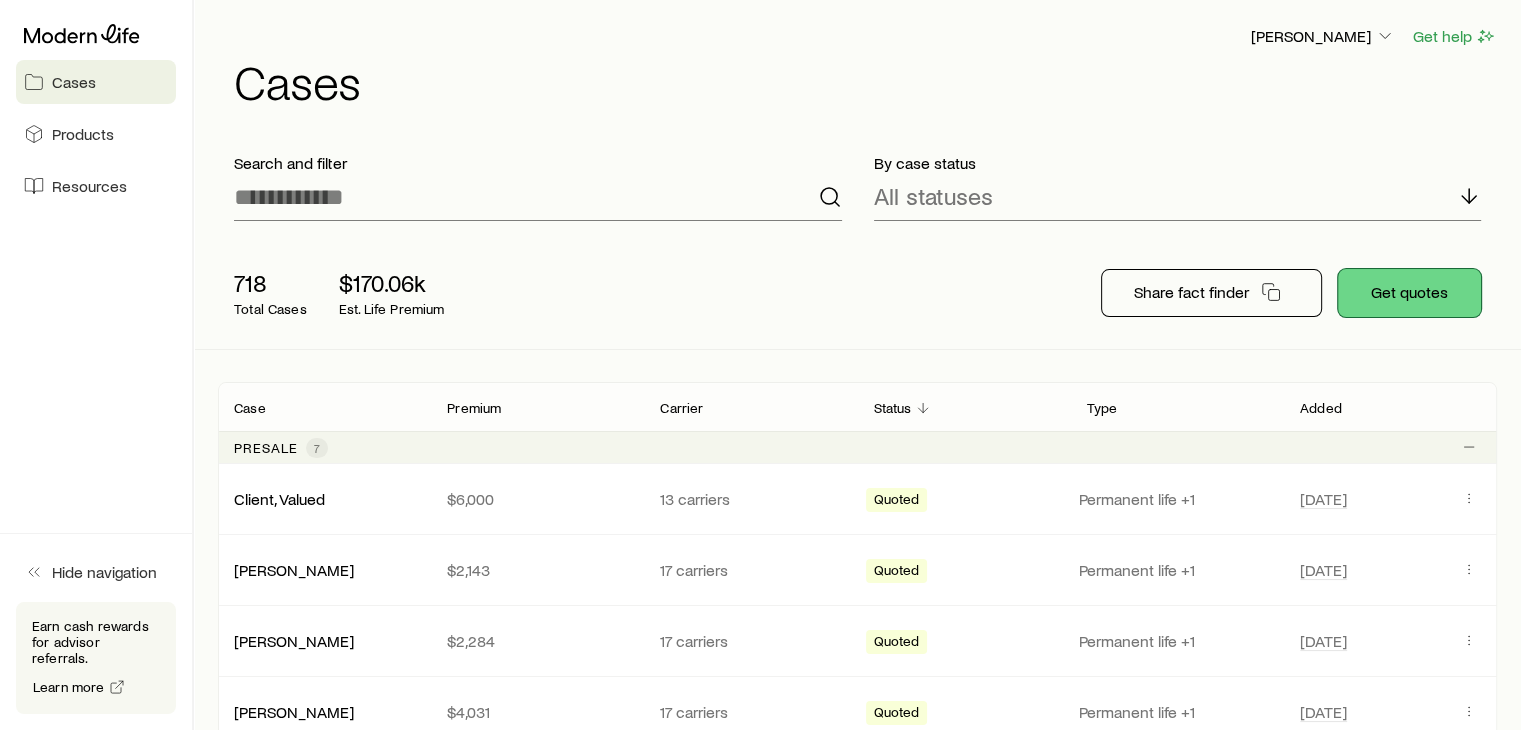click on "Get quotes" at bounding box center [1409, 293] 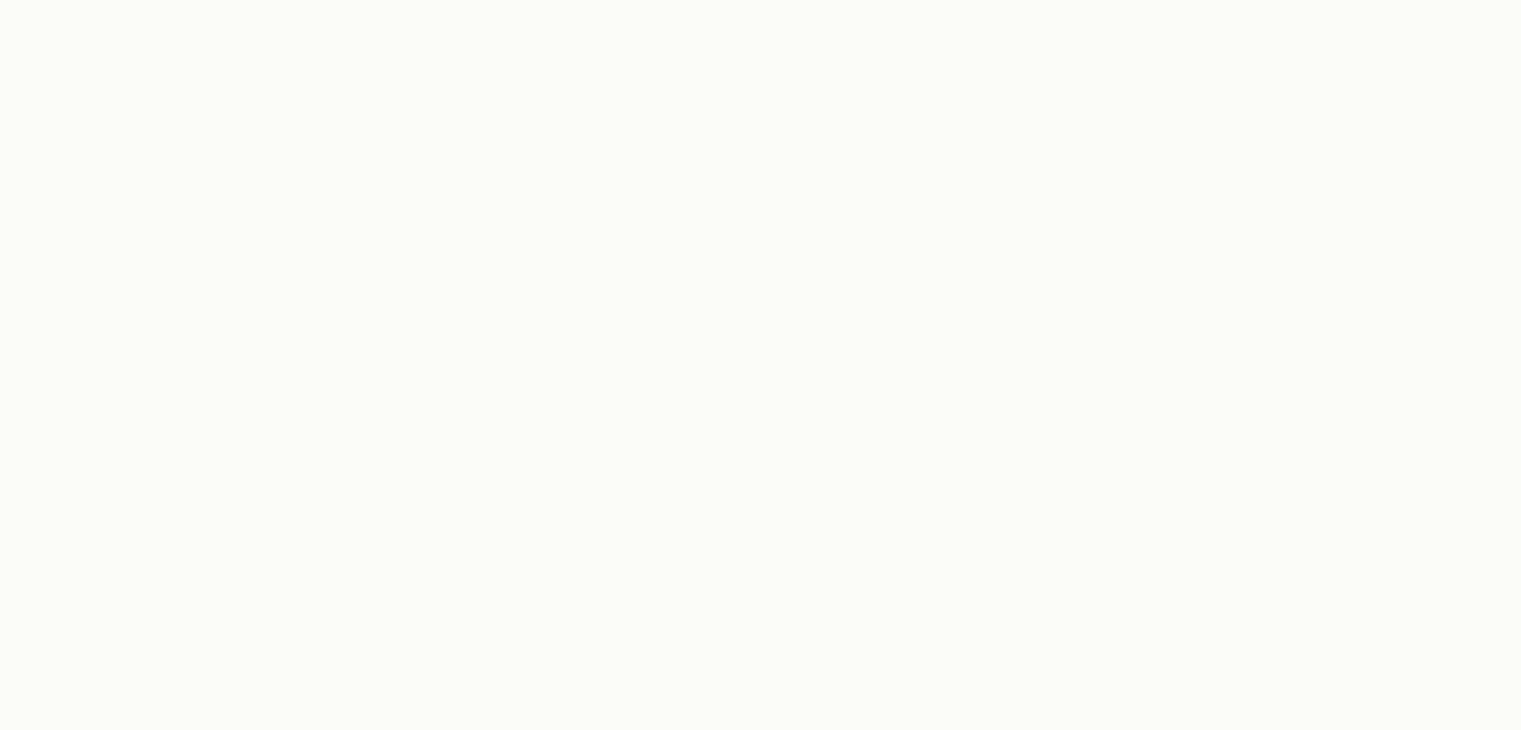 scroll, scrollTop: 131860, scrollLeft: 0, axis: vertical 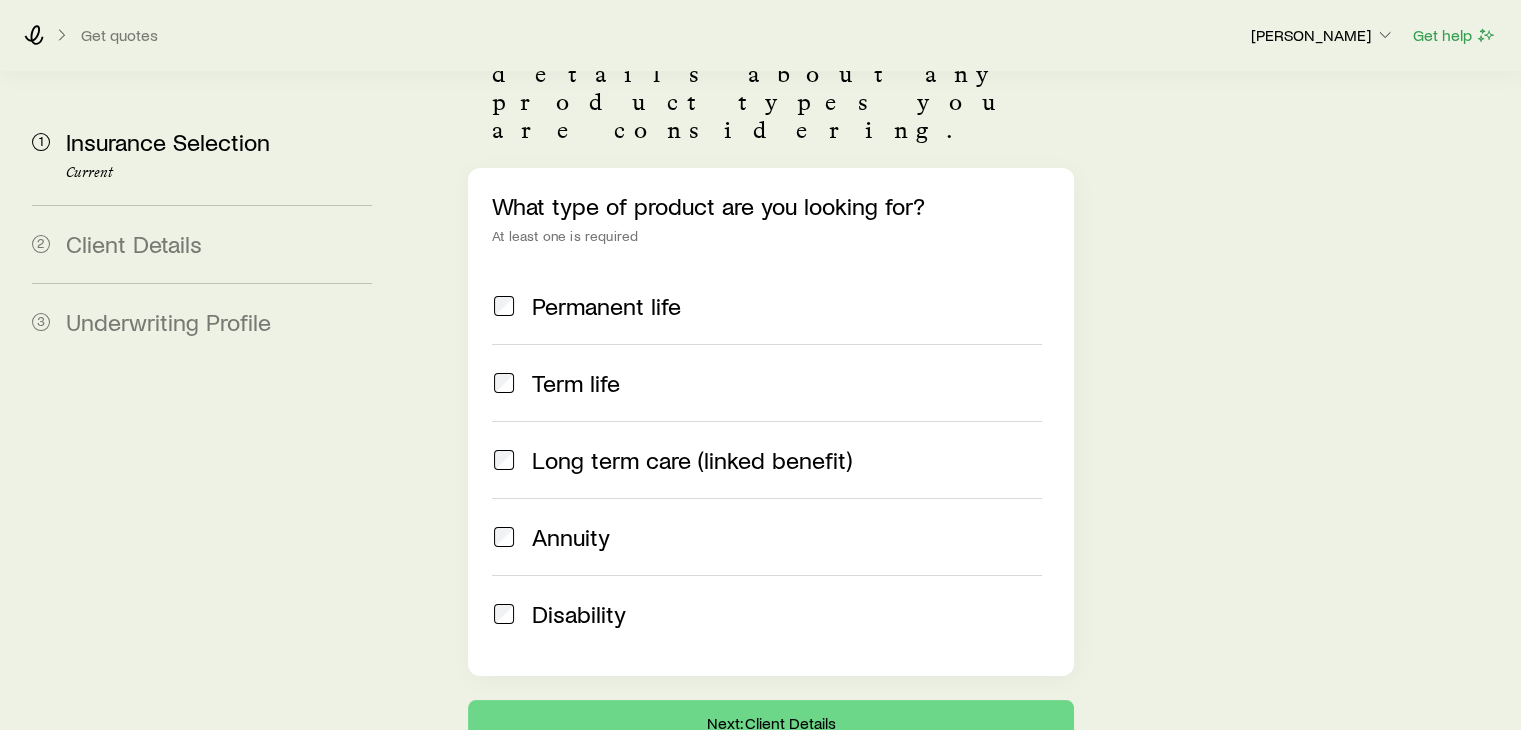 click on "Permanent life" at bounding box center [606, 306] 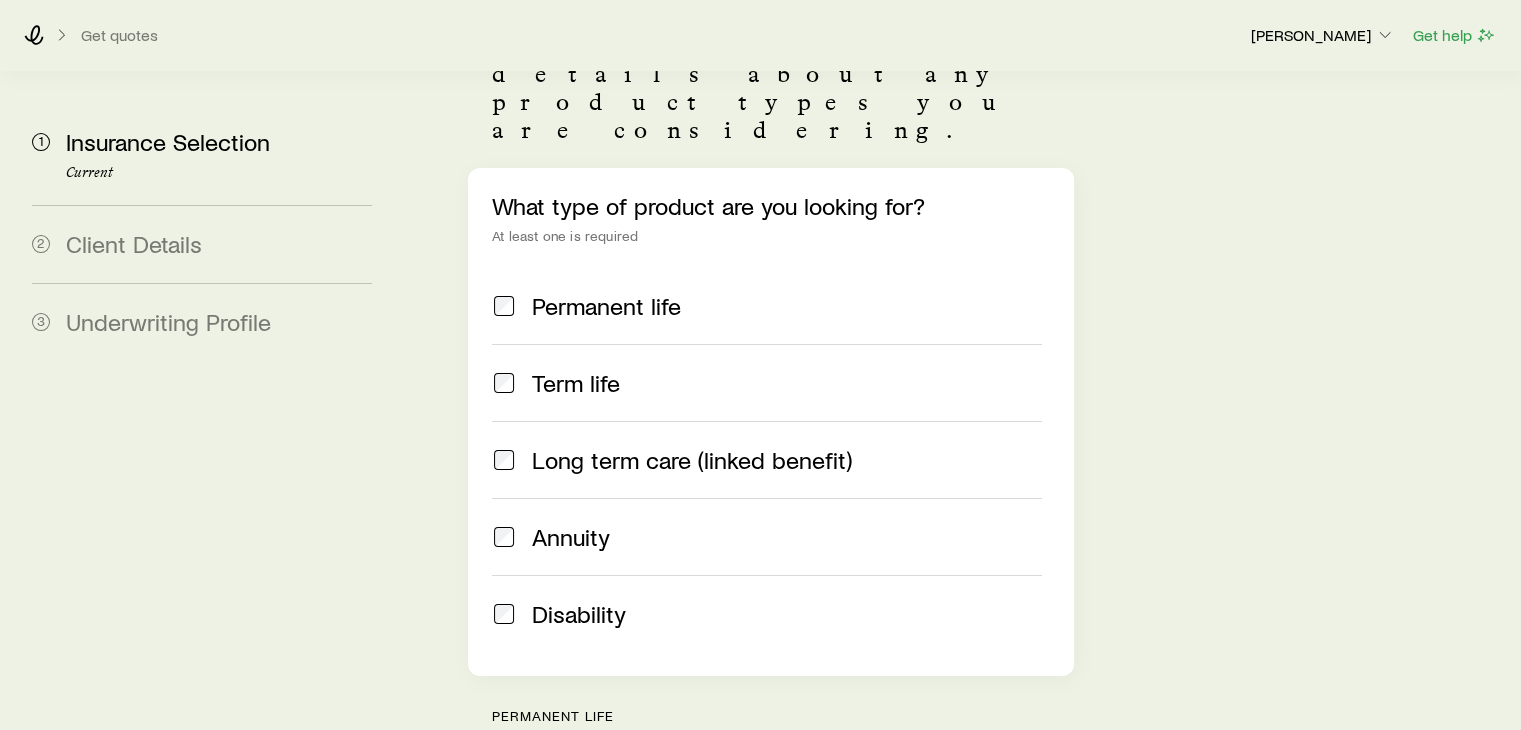 click on "Term life" at bounding box center [576, 383] 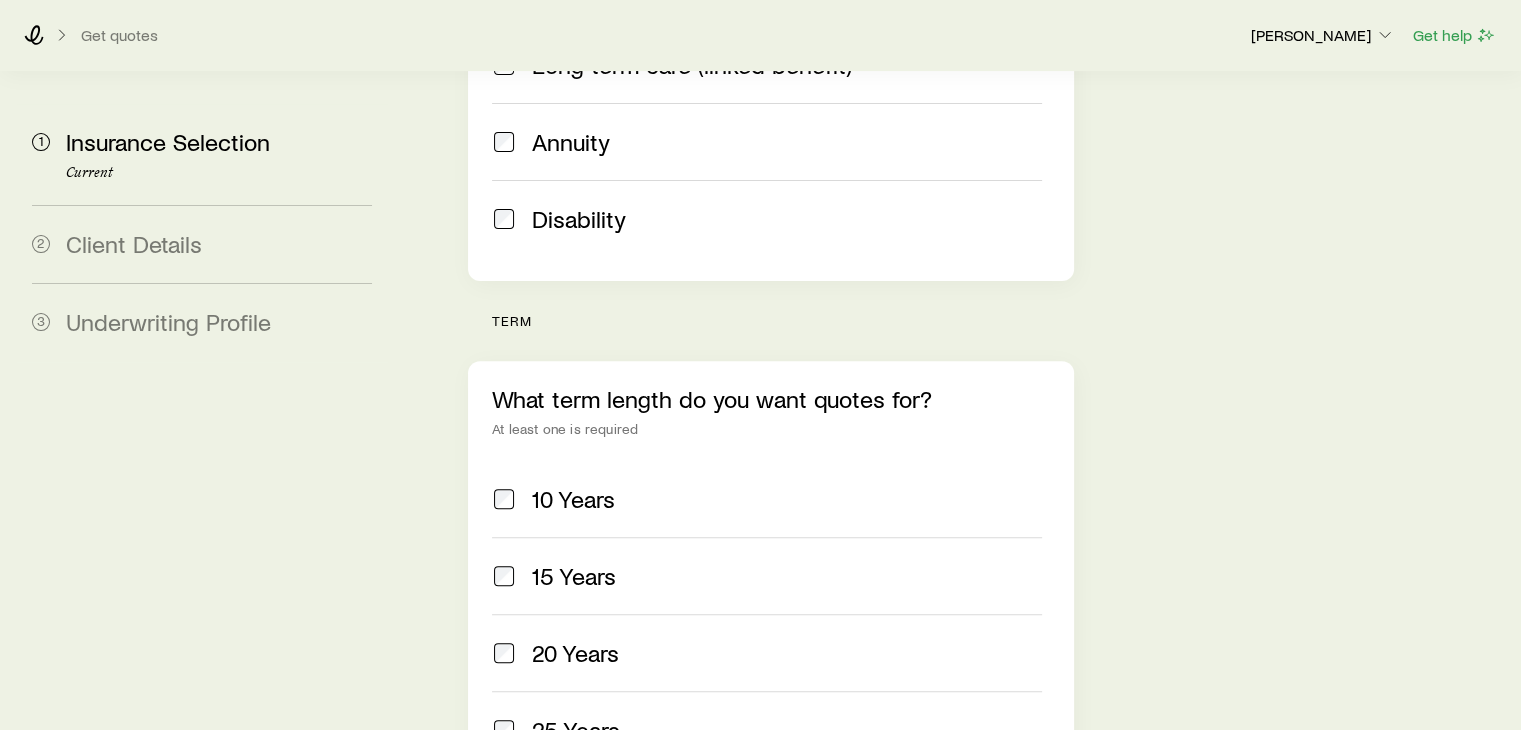 scroll, scrollTop: 600, scrollLeft: 0, axis: vertical 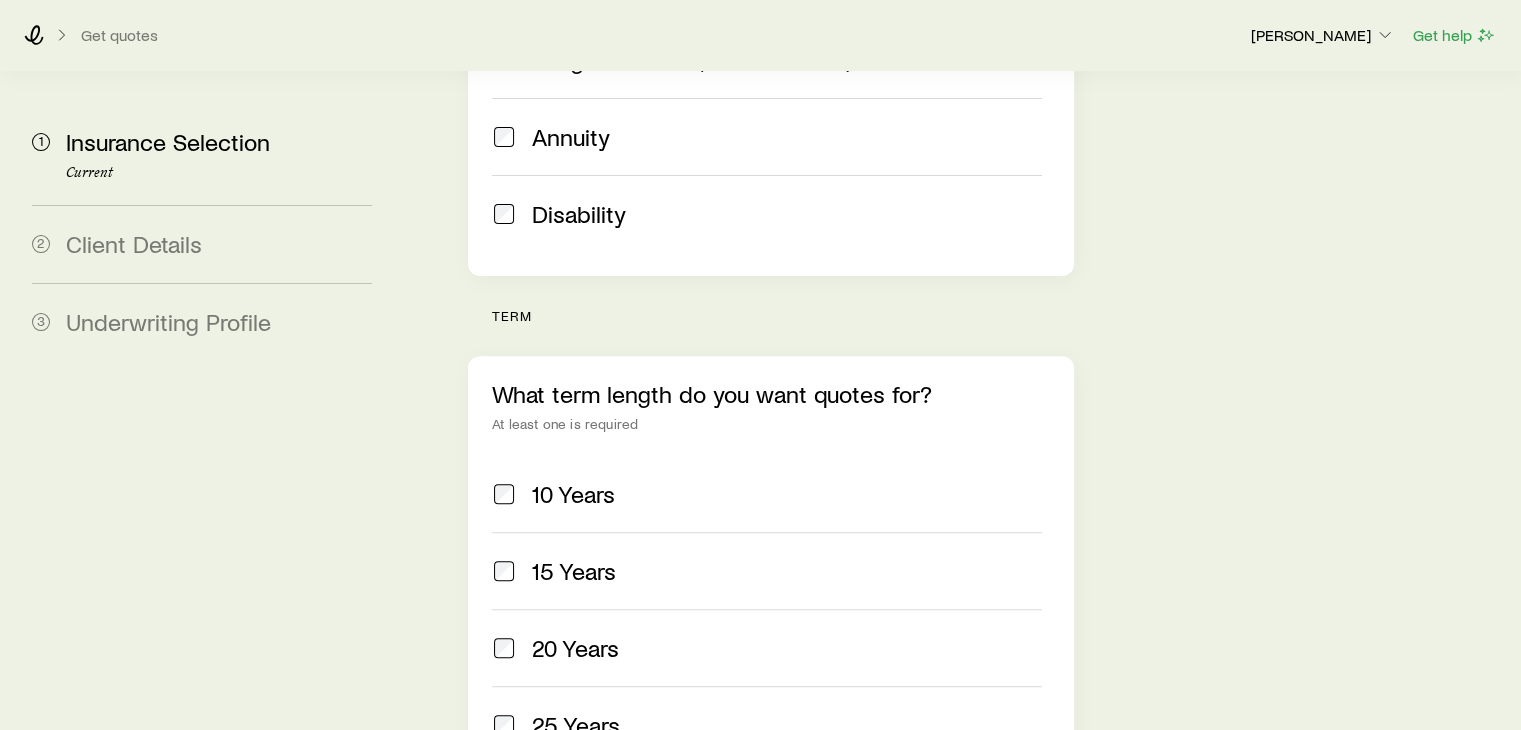 click on "15 Years" at bounding box center [574, 571] 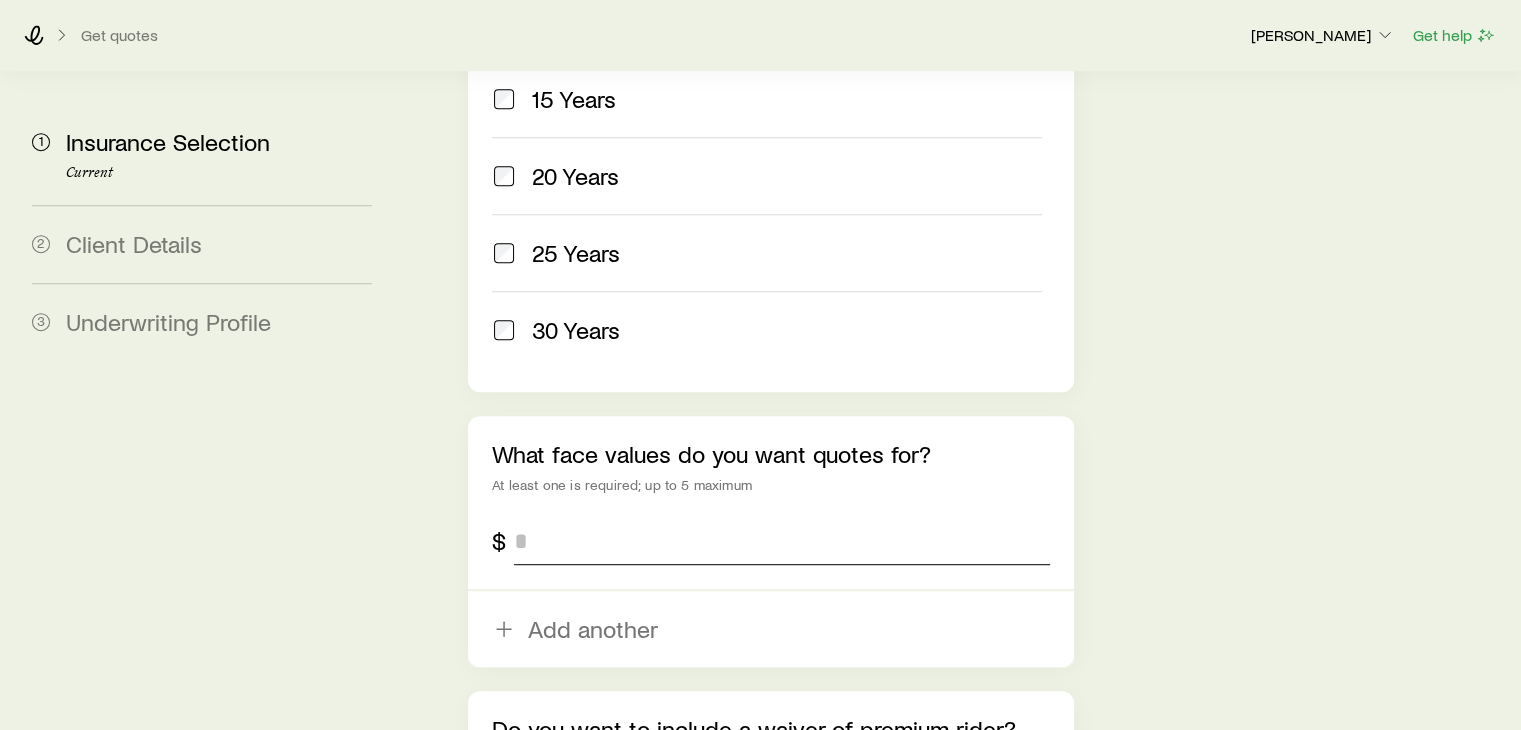 scroll, scrollTop: 1100, scrollLeft: 0, axis: vertical 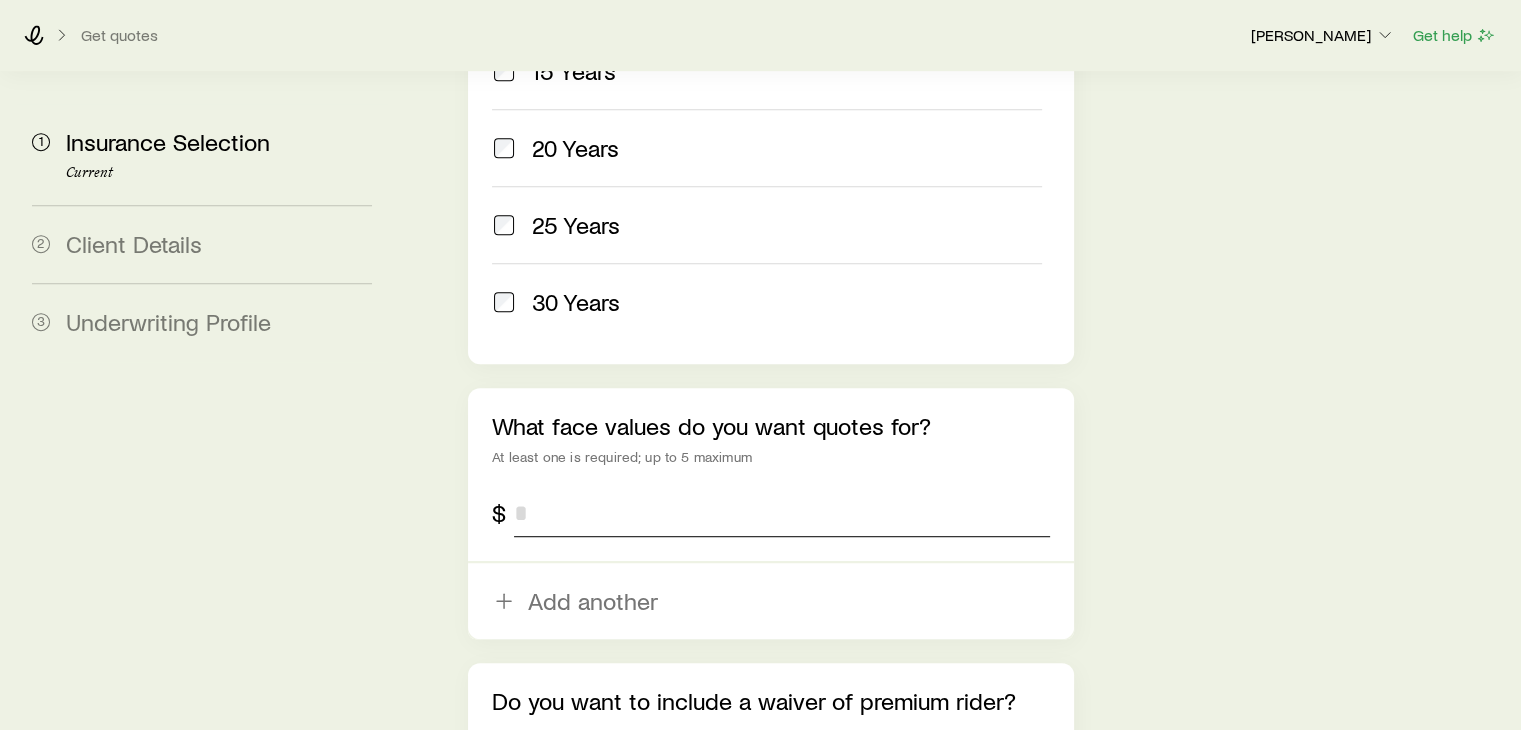 click at bounding box center (781, 513) 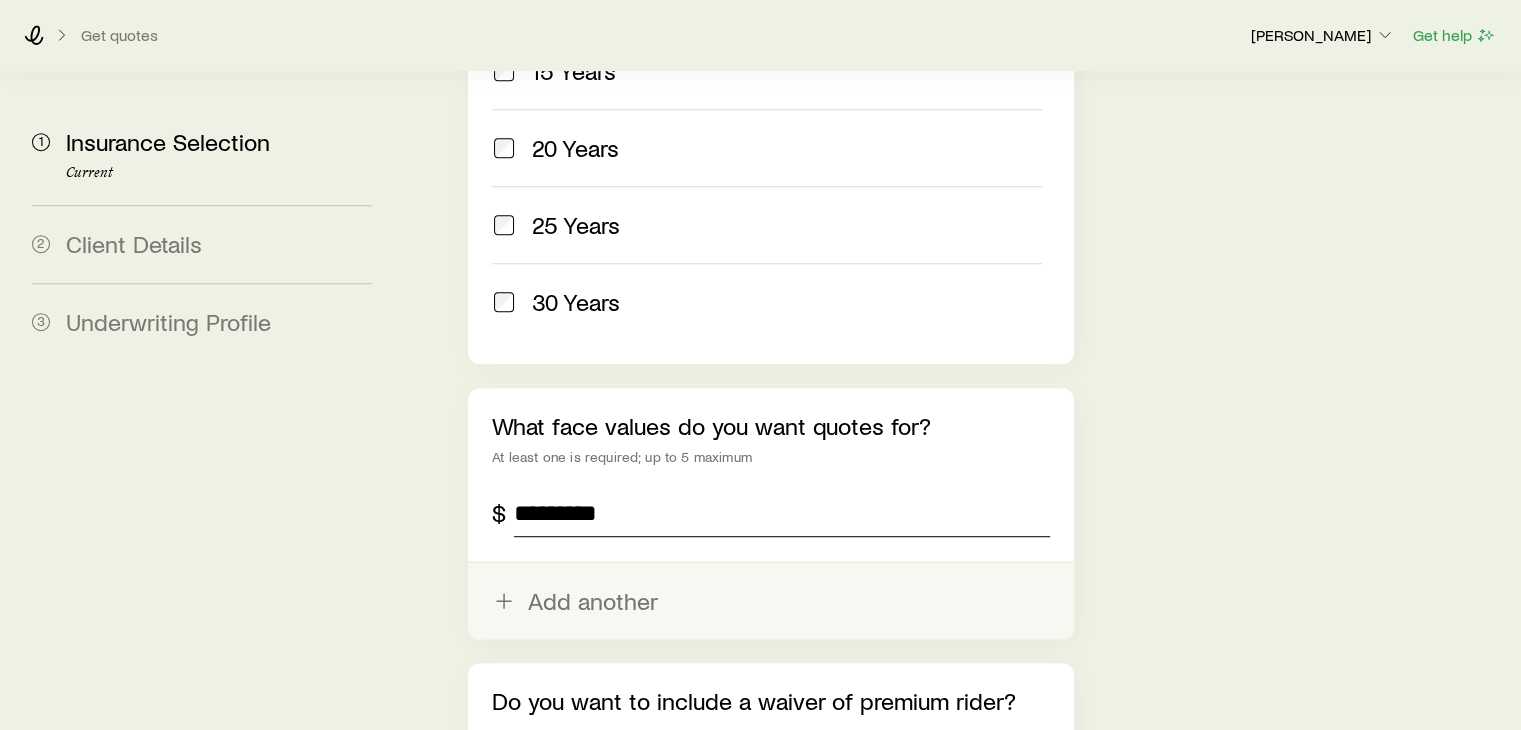 type on "*********" 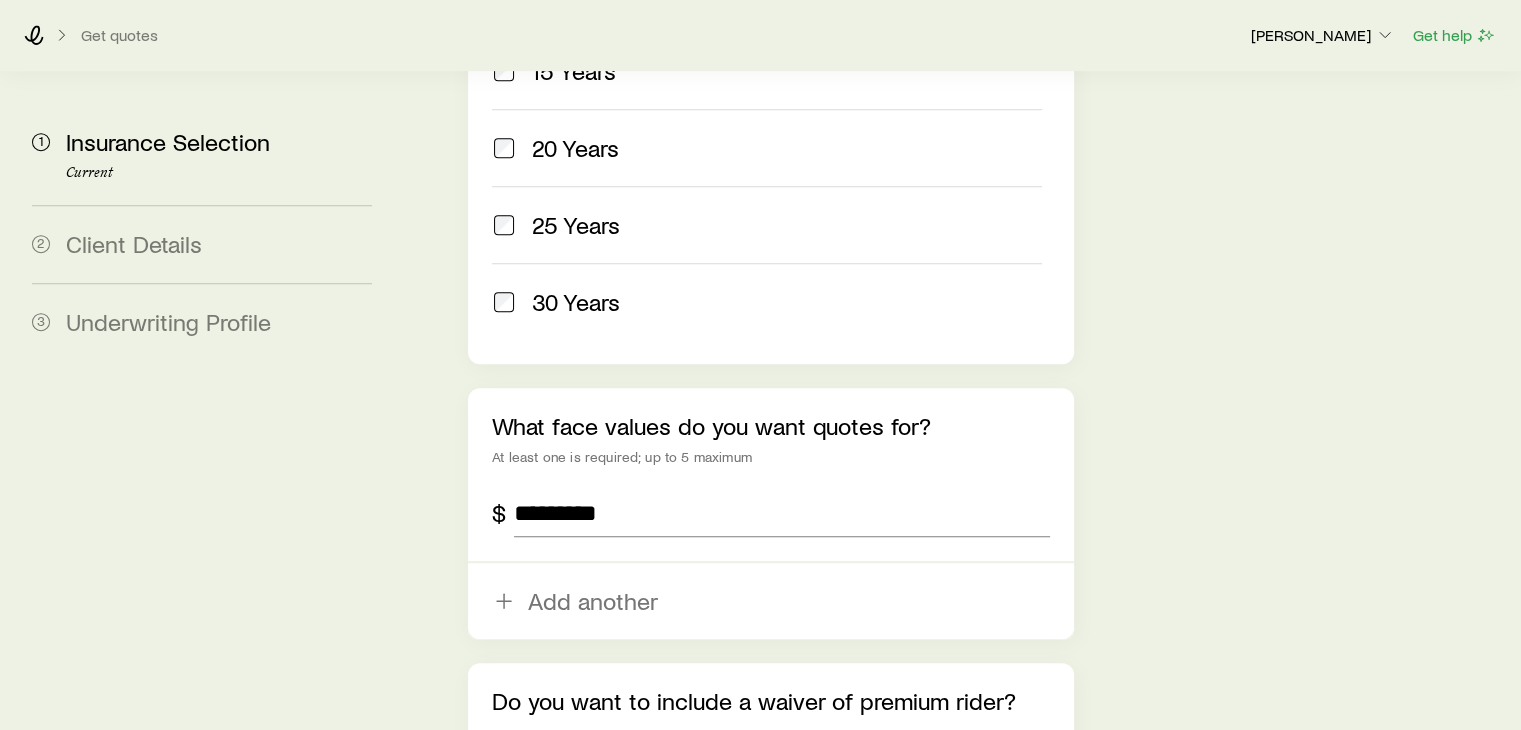 click on "Add another" at bounding box center [770, 601] 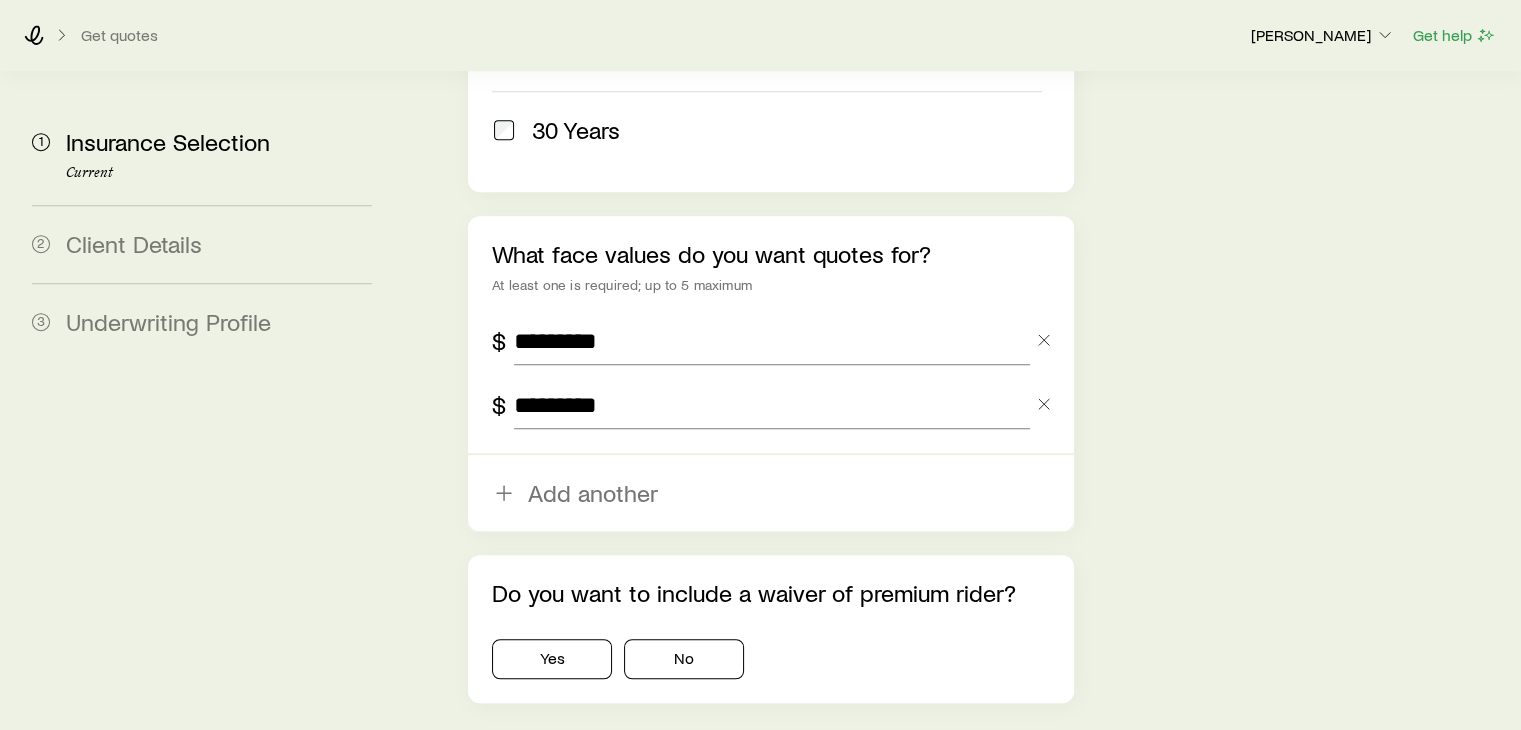 scroll, scrollTop: 1400, scrollLeft: 0, axis: vertical 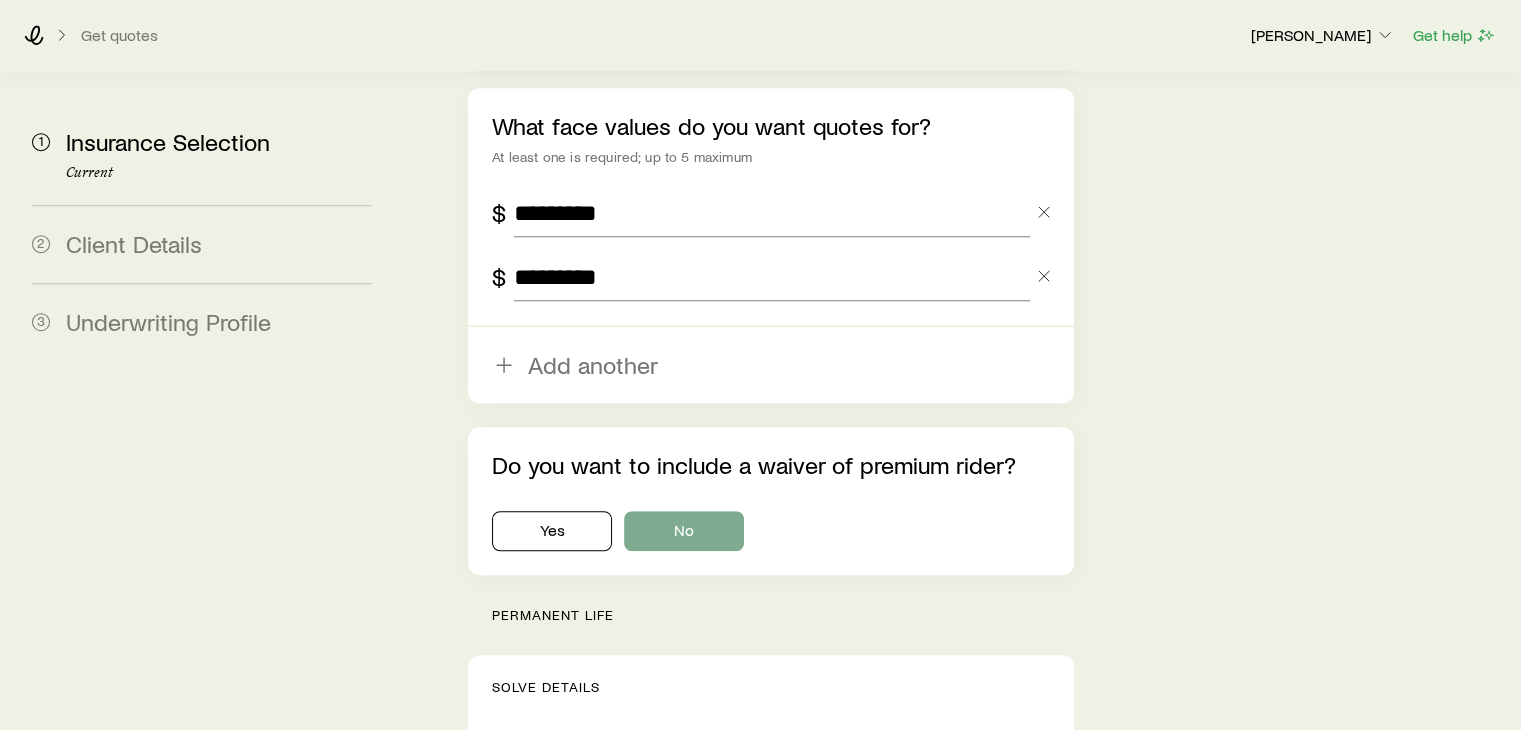 type on "*********" 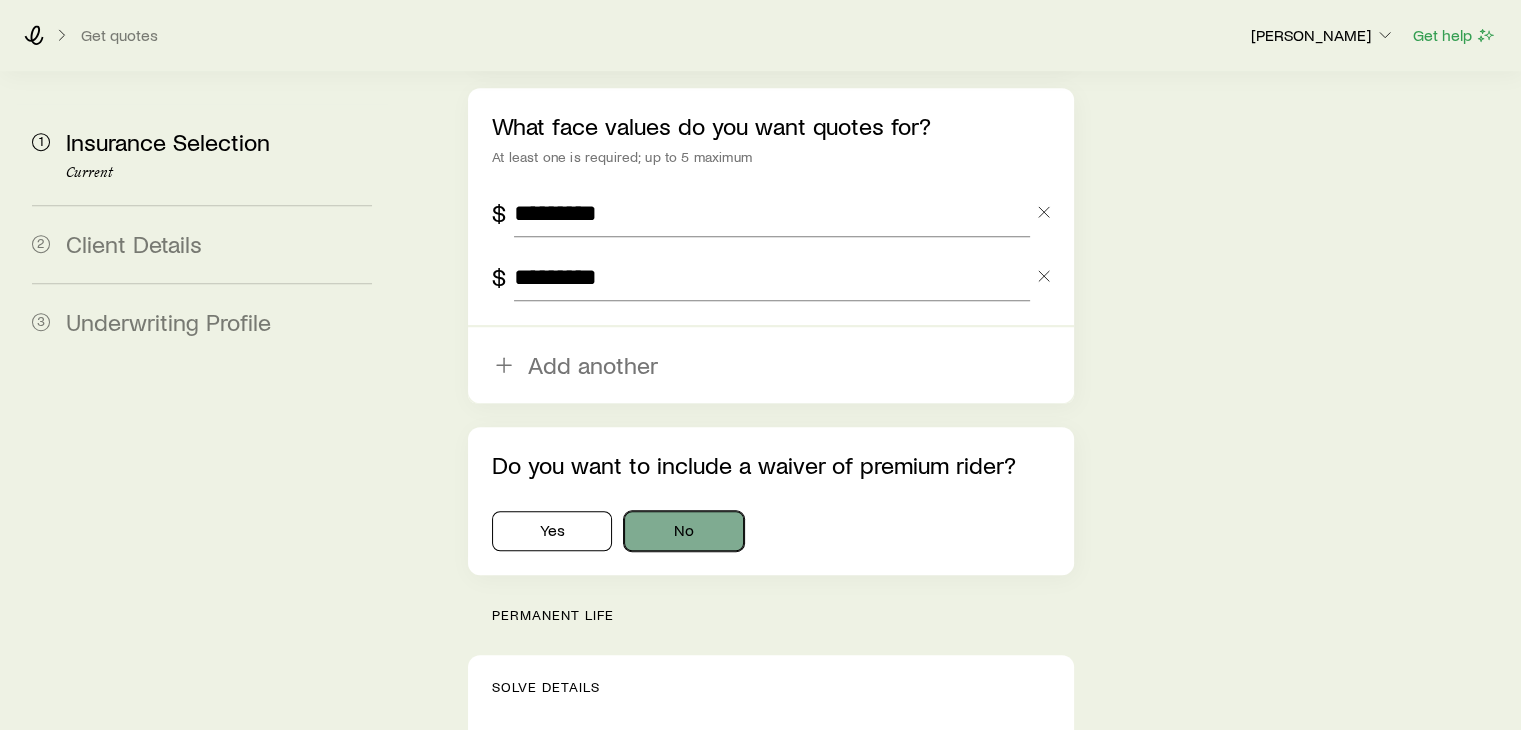 click on "No" at bounding box center (684, 531) 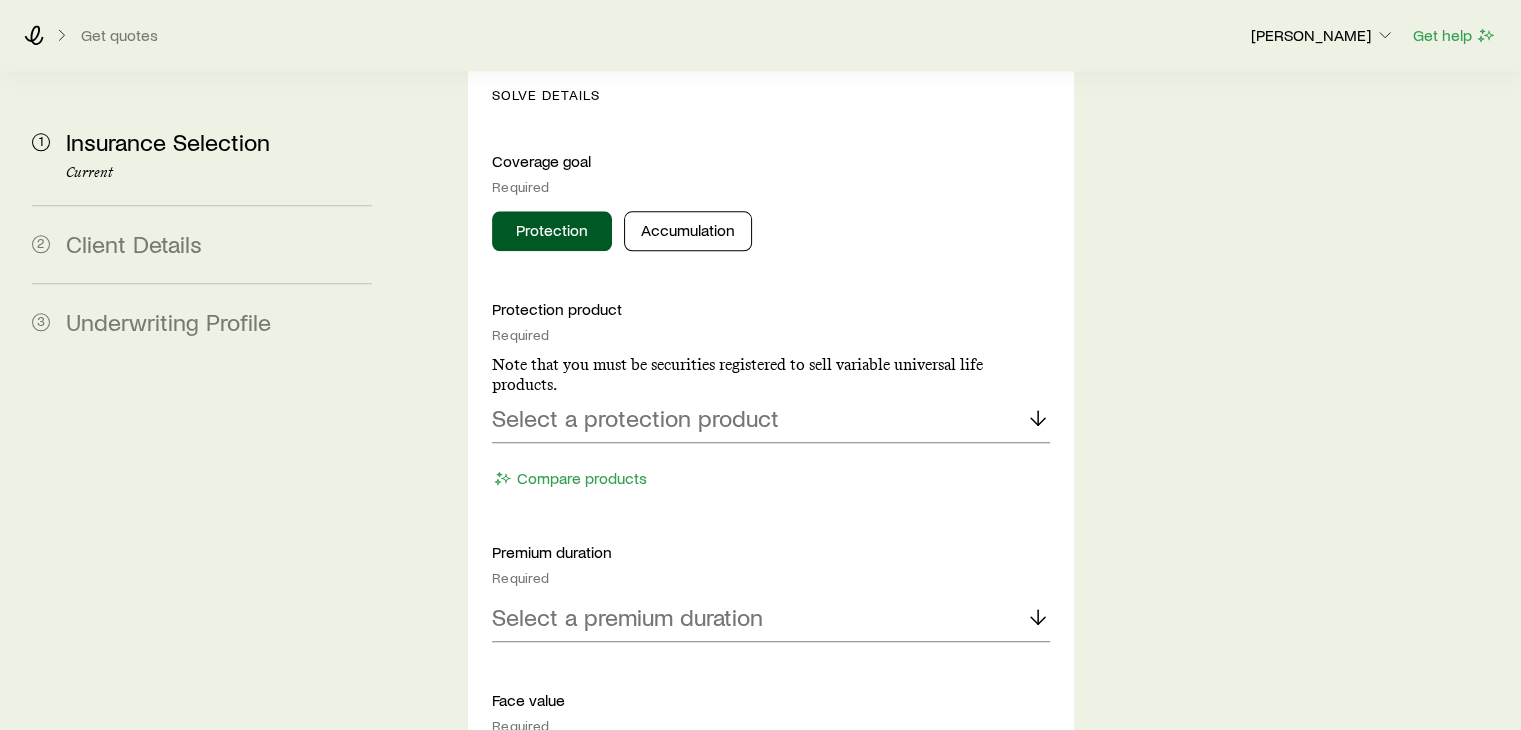 scroll, scrollTop: 2000, scrollLeft: 0, axis: vertical 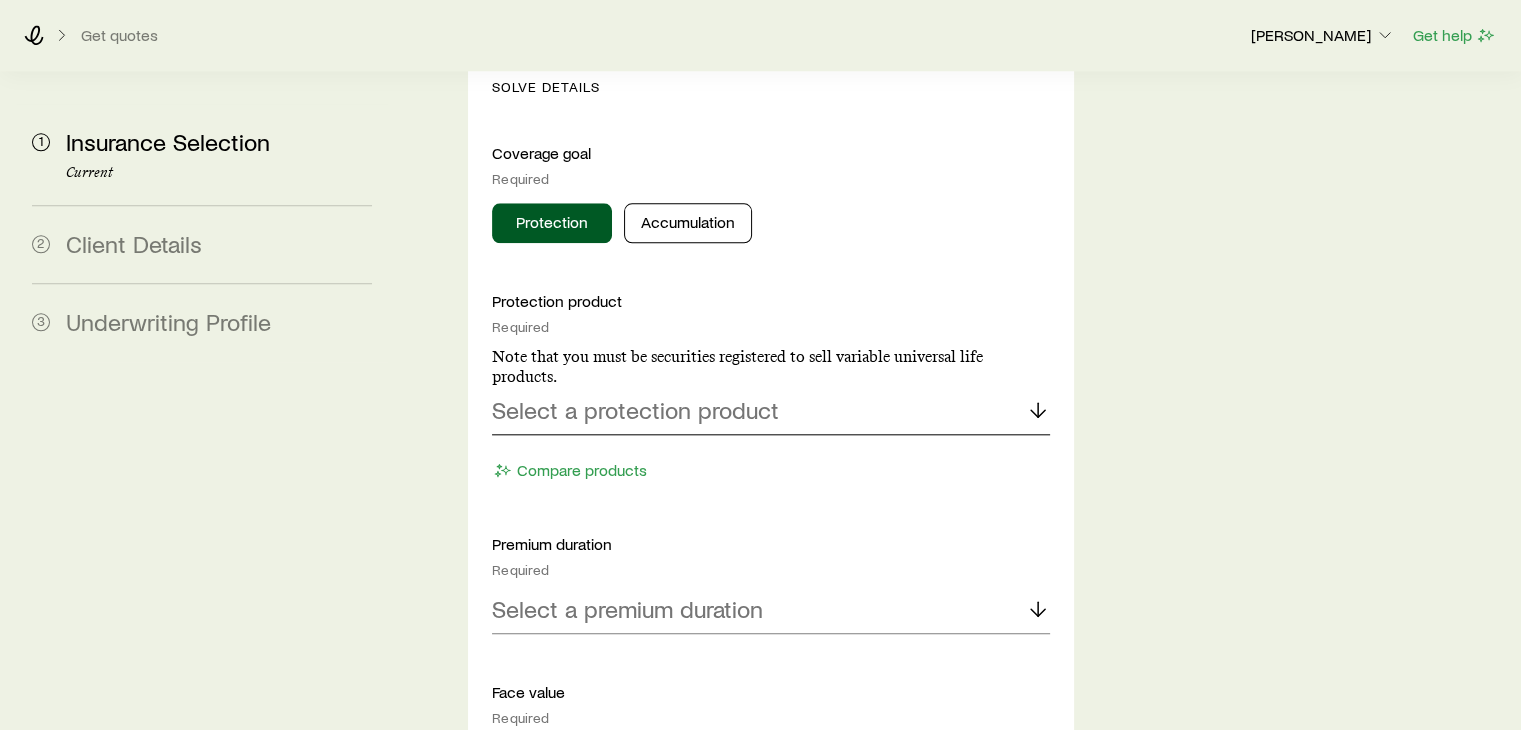 click on "Select a protection product" at bounding box center (770, 411) 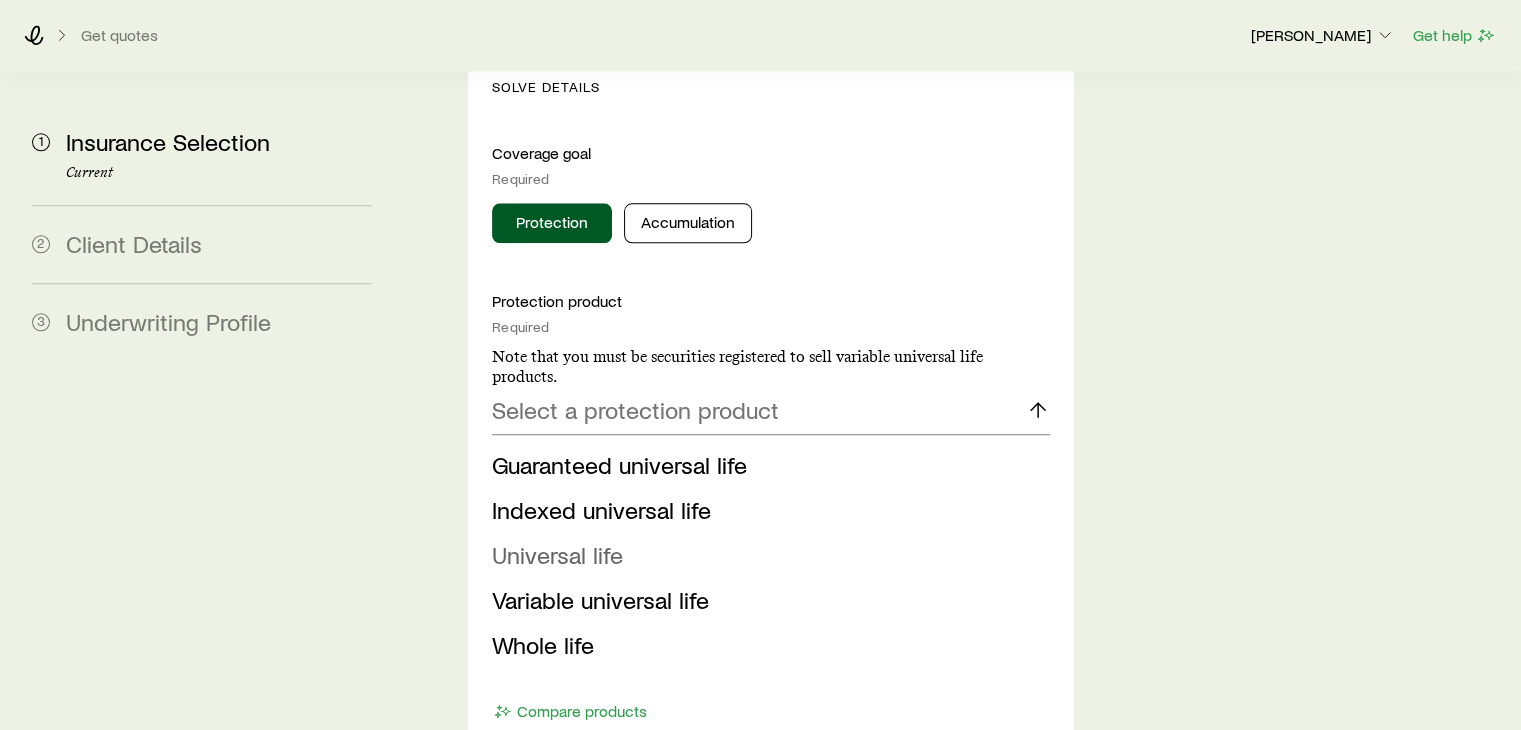 click on "Universal life" at bounding box center (557, 554) 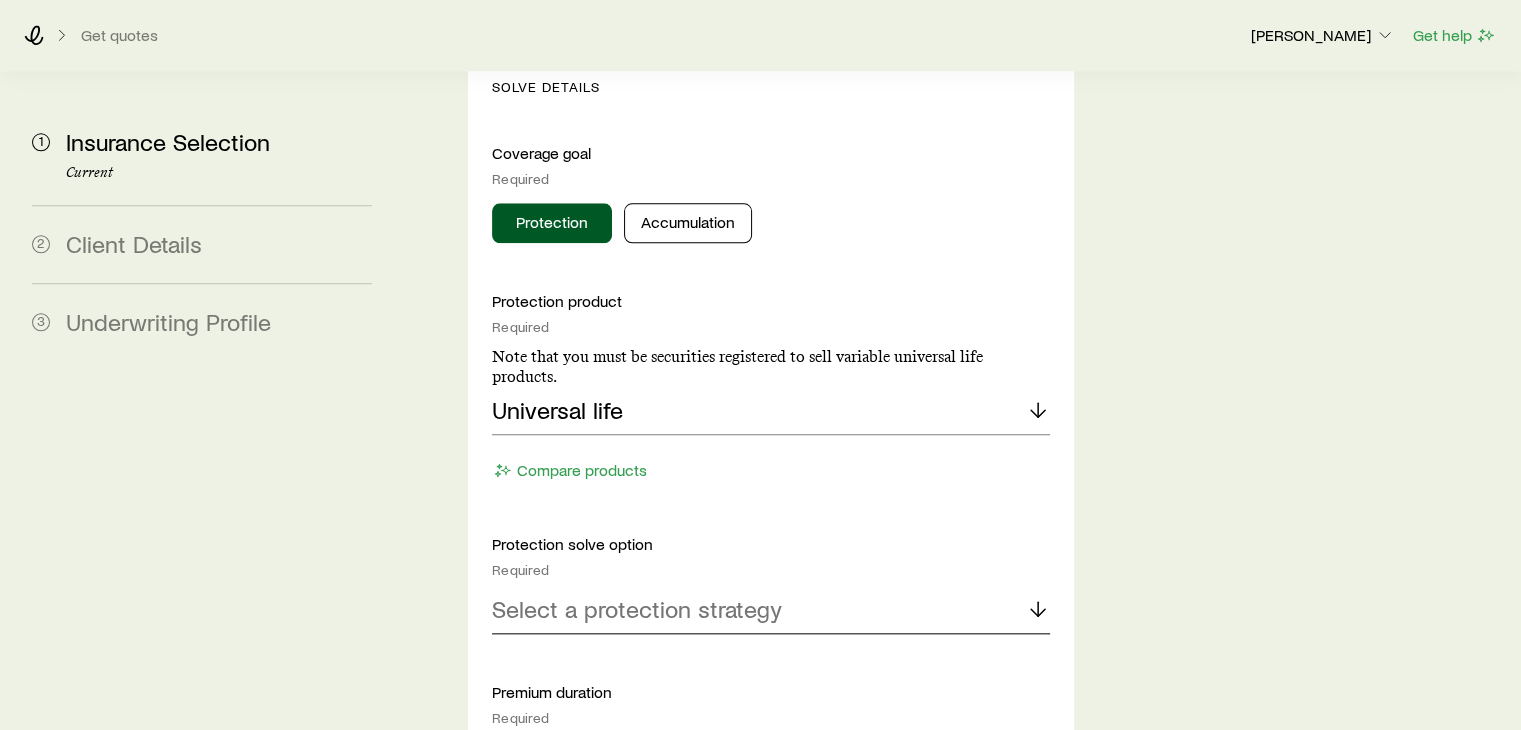 click on "Select a protection strategy" at bounding box center [637, 609] 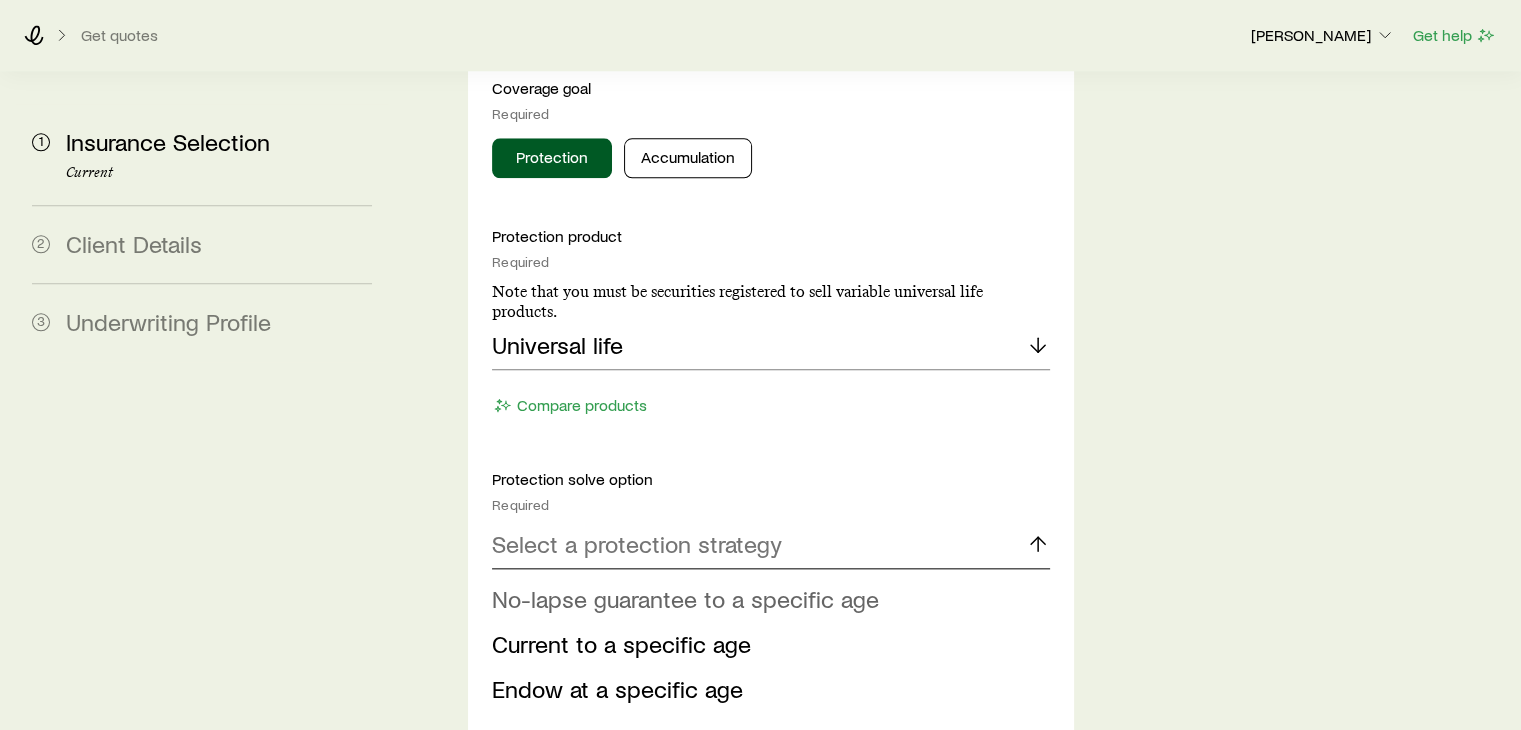 scroll, scrollTop: 2100, scrollLeft: 0, axis: vertical 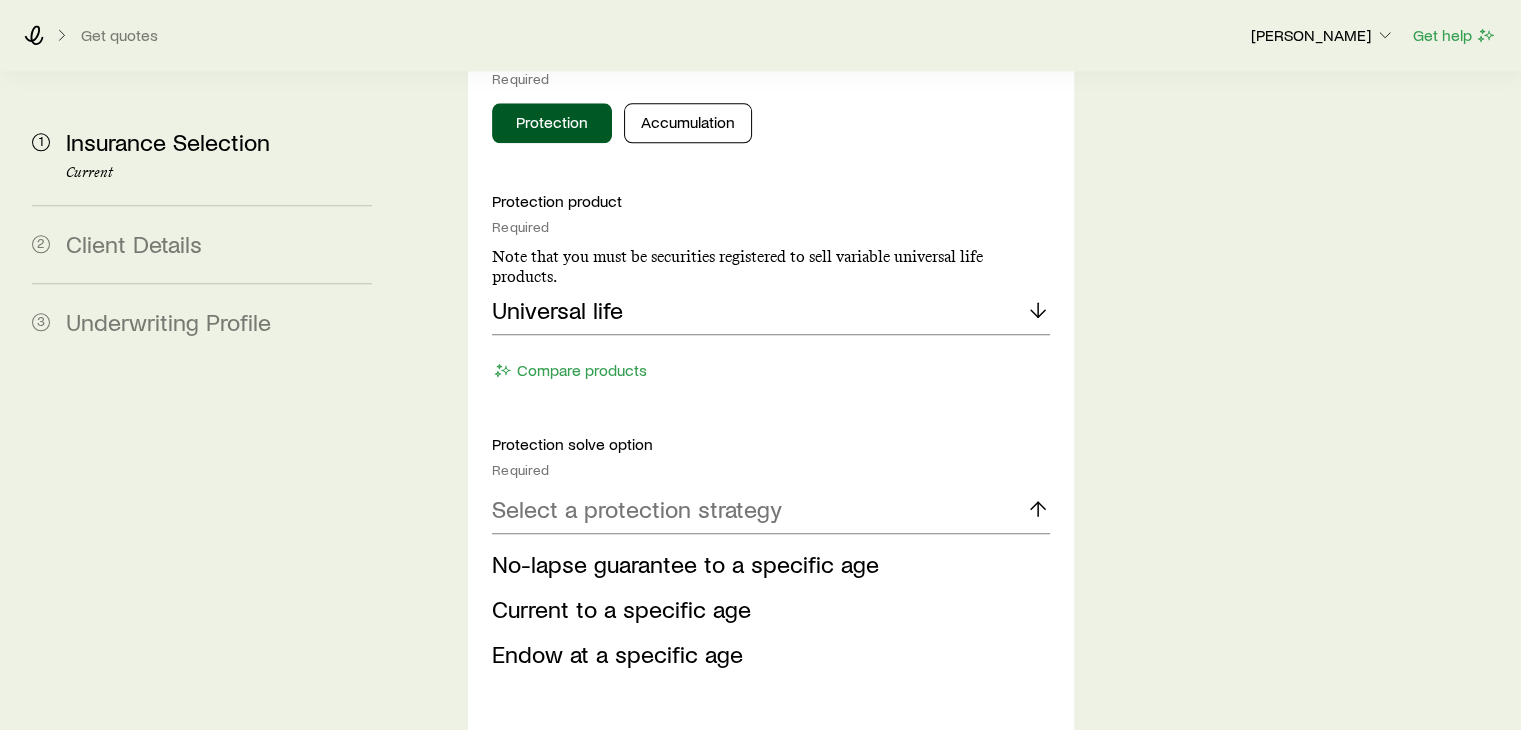 click on "No-lapse guarantee to a specific age" at bounding box center (685, 563) 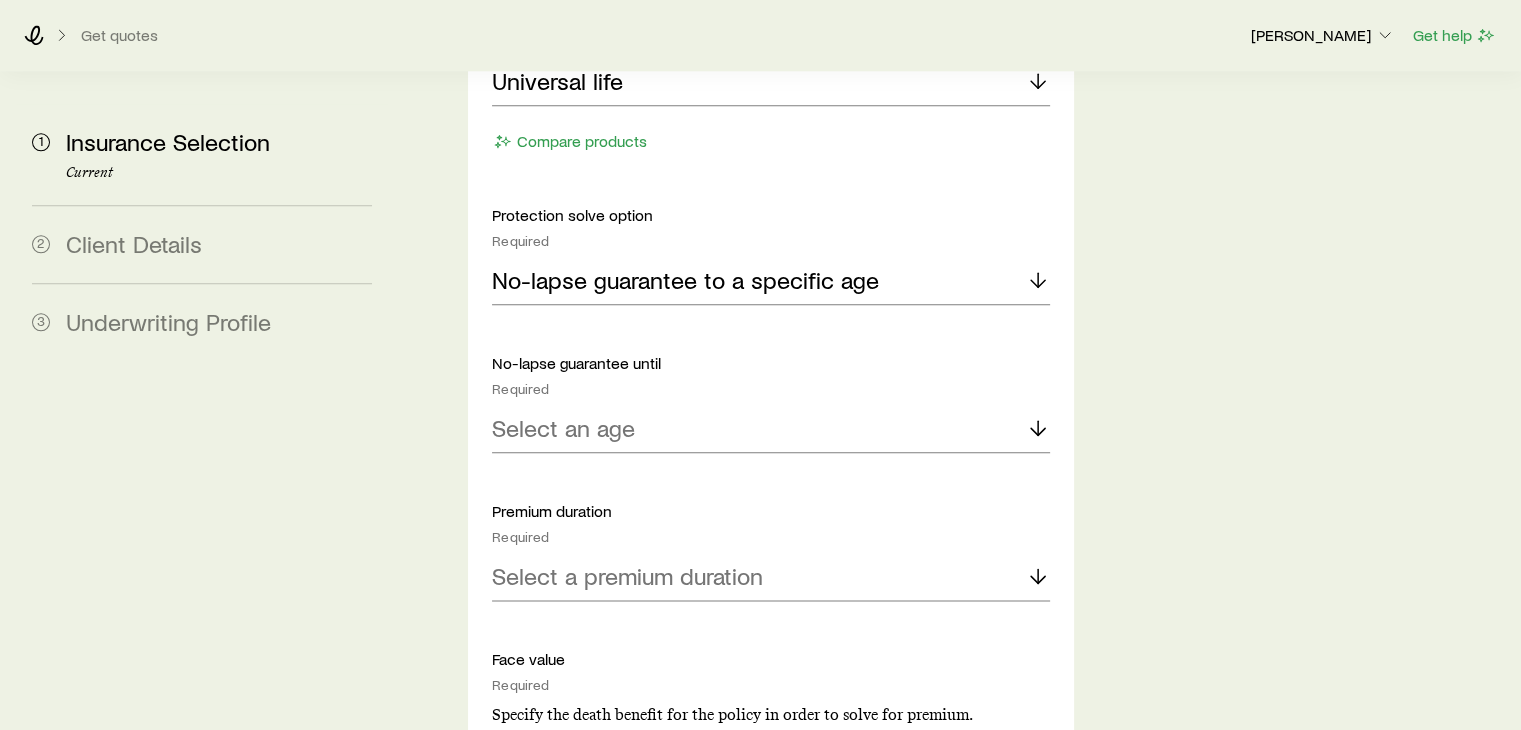 scroll, scrollTop: 2400, scrollLeft: 0, axis: vertical 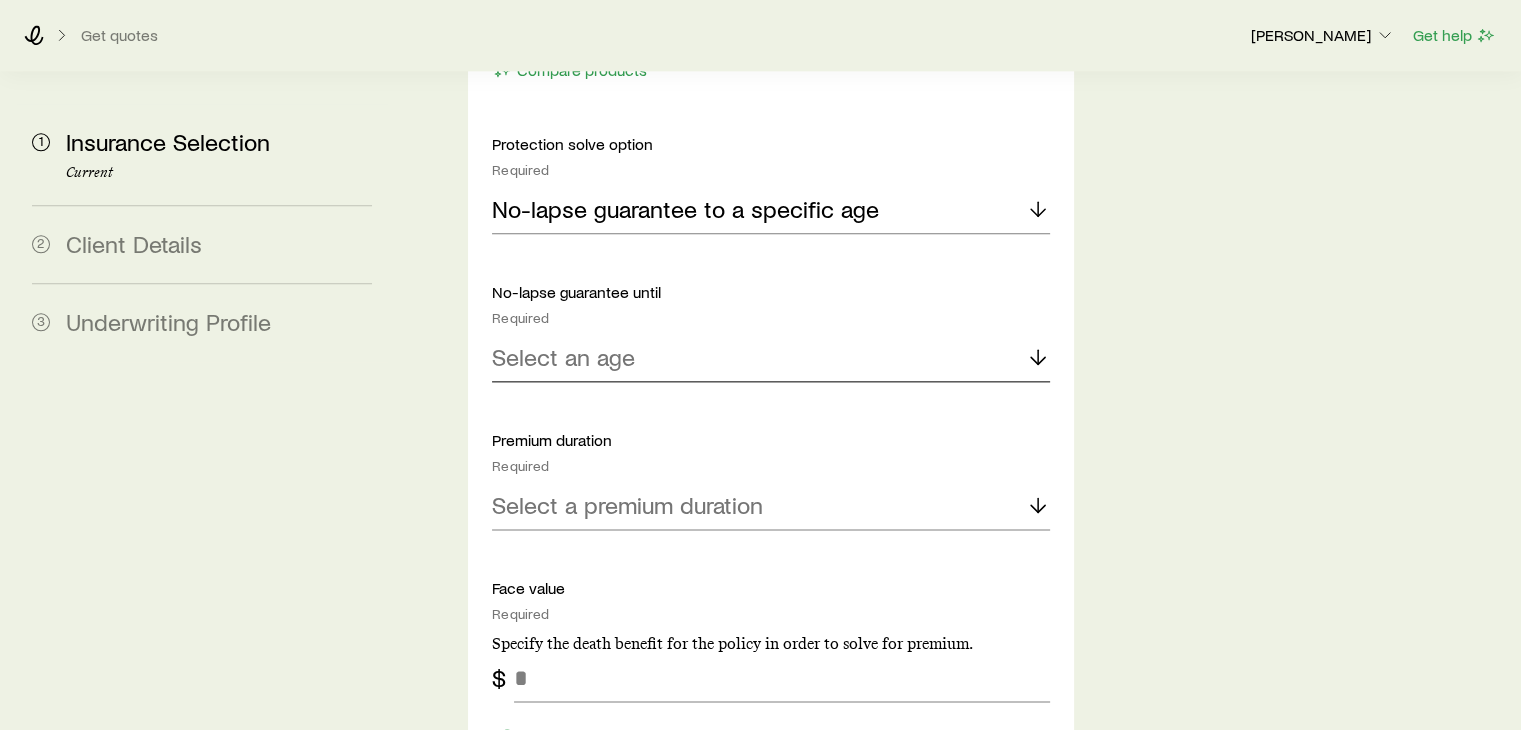 click on "Select an age" at bounding box center [770, 358] 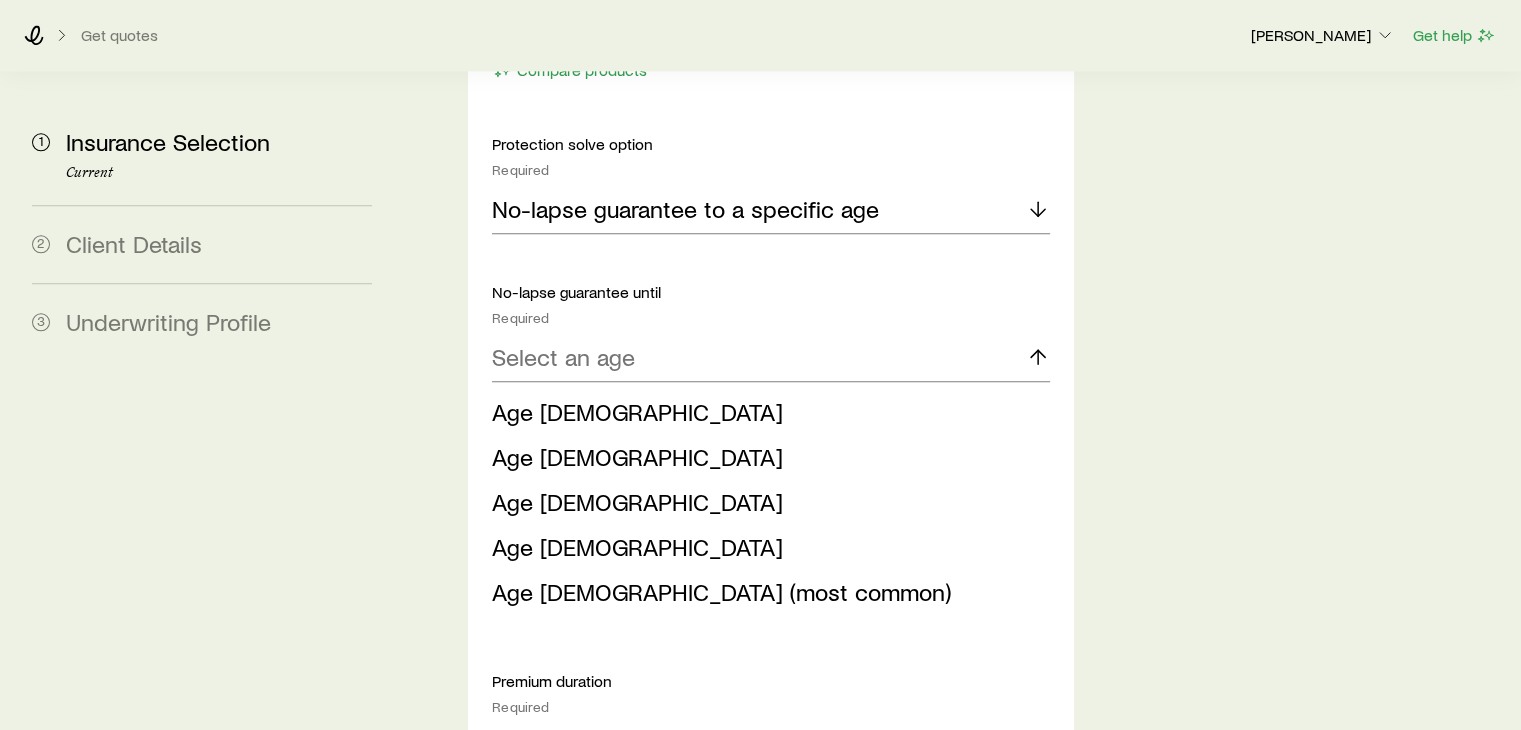 click on "Age [DEMOGRAPHIC_DATA] (most common)" at bounding box center [721, 591] 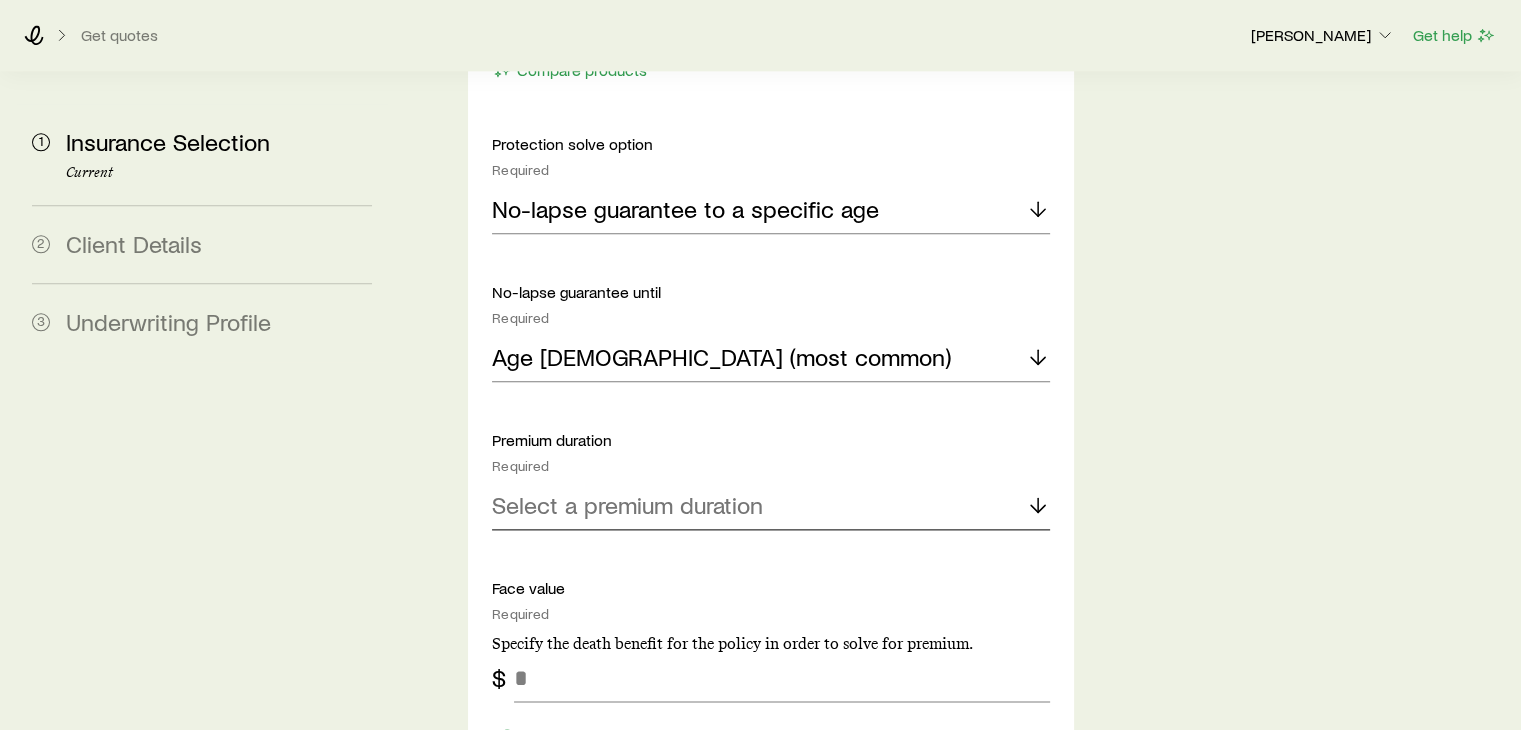 click on "Select a premium duration" at bounding box center (627, 505) 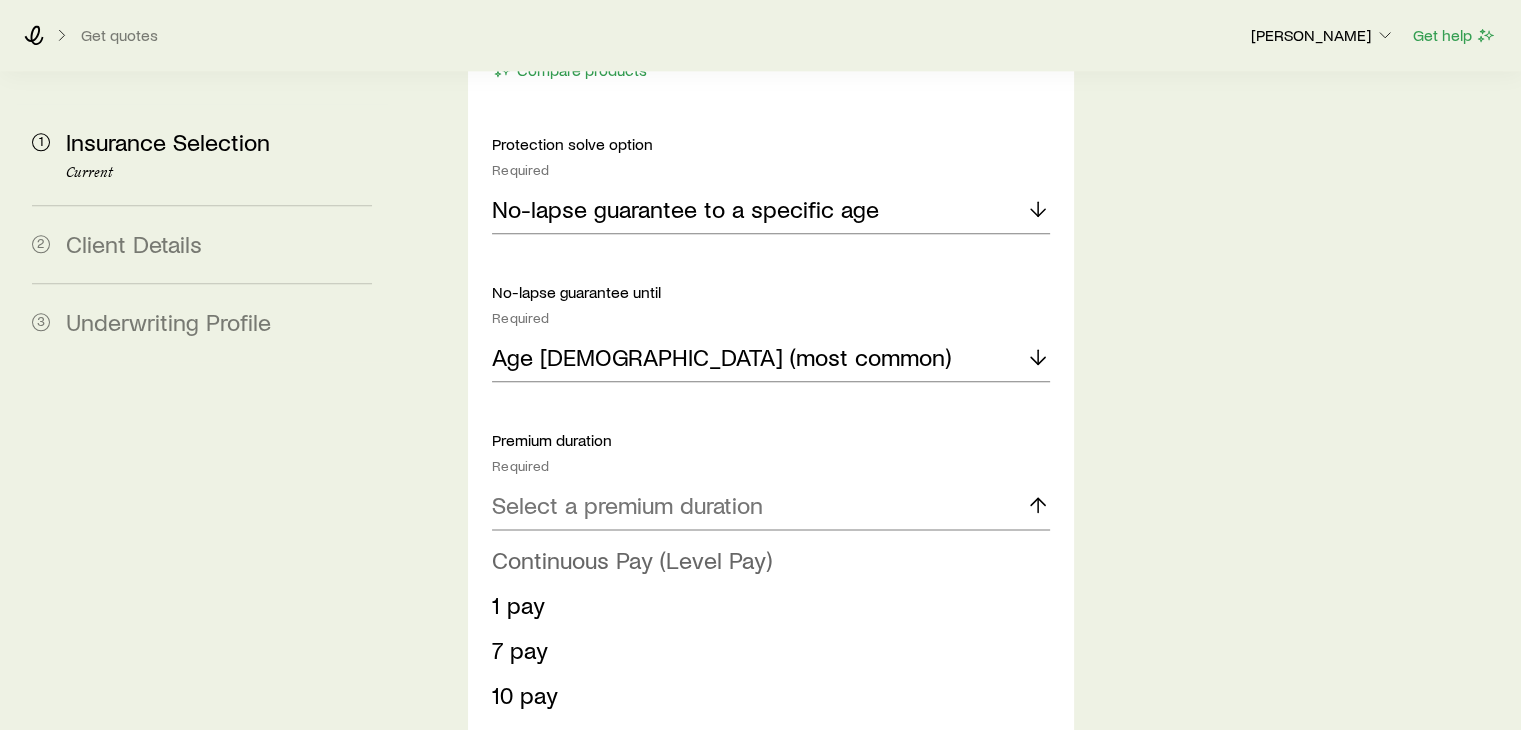 click on "Continuous Pay (Level Pay)" at bounding box center [632, 559] 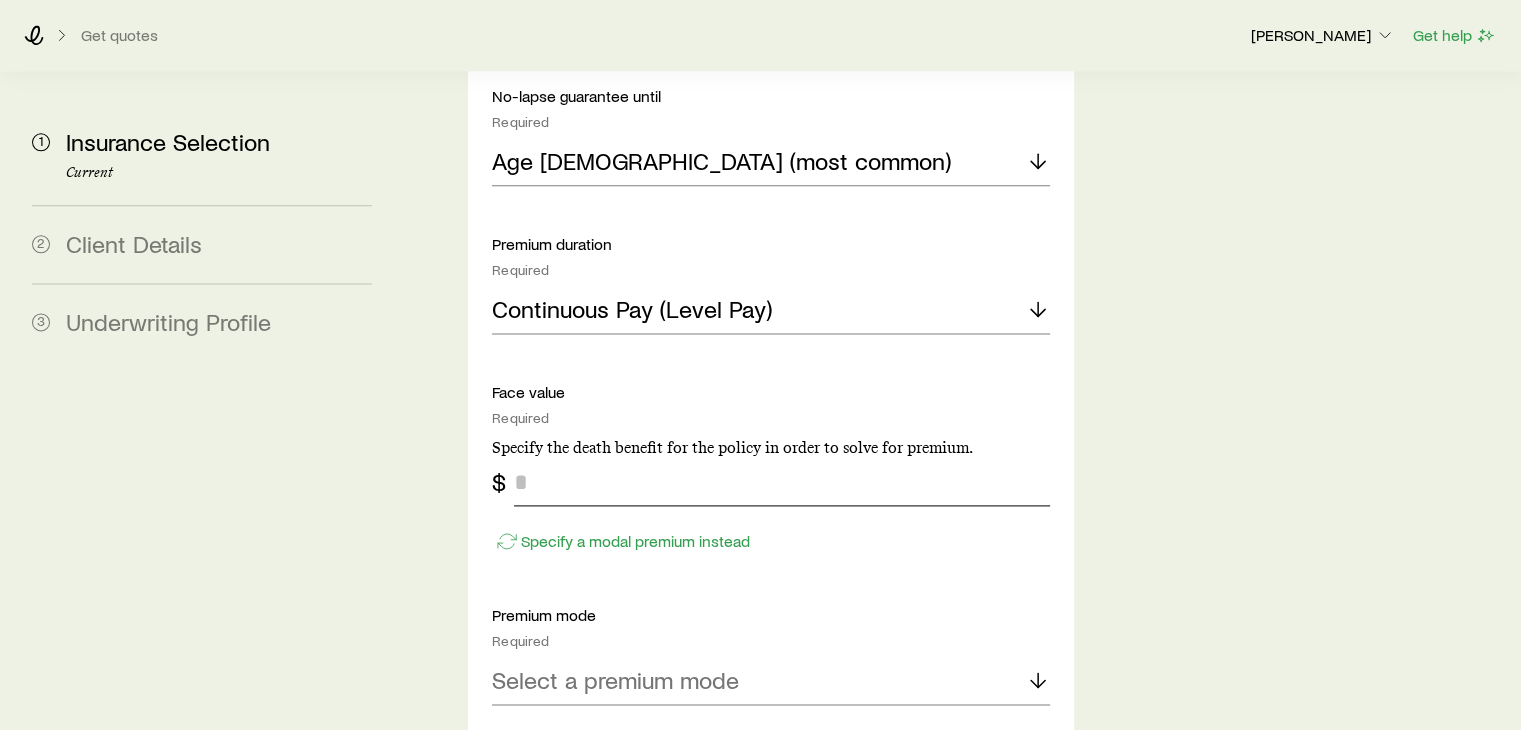 scroll, scrollTop: 2600, scrollLeft: 0, axis: vertical 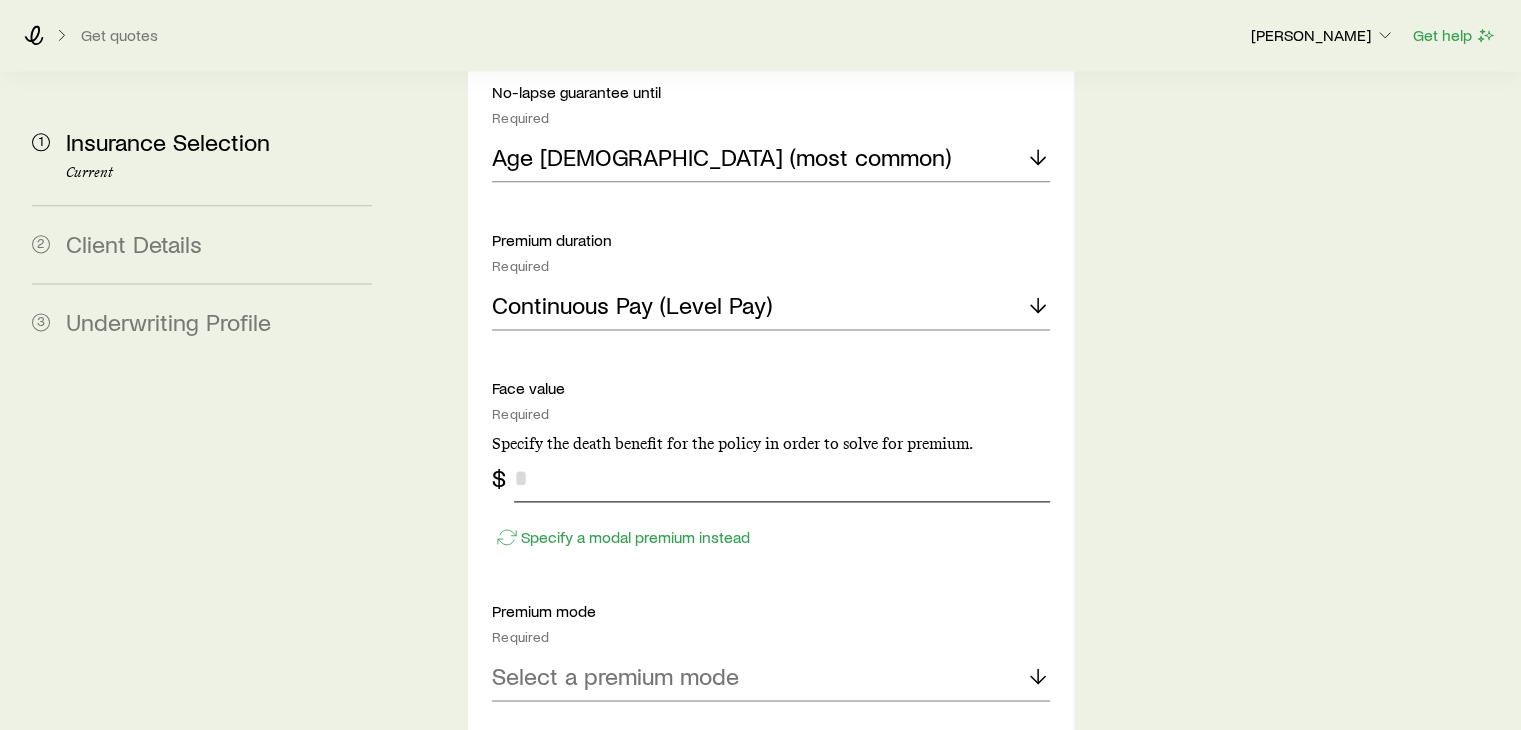 click at bounding box center [781, 478] 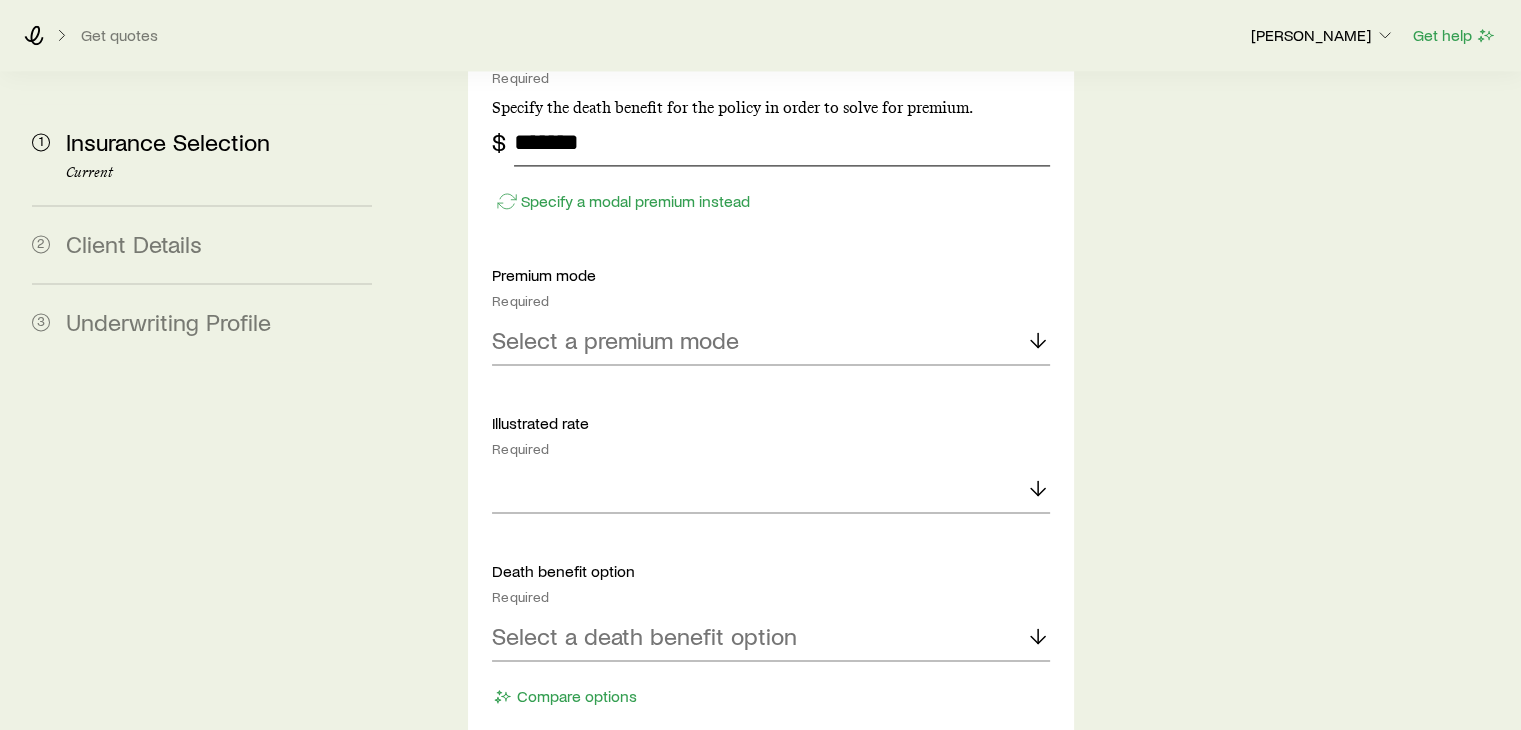 scroll, scrollTop: 3000, scrollLeft: 0, axis: vertical 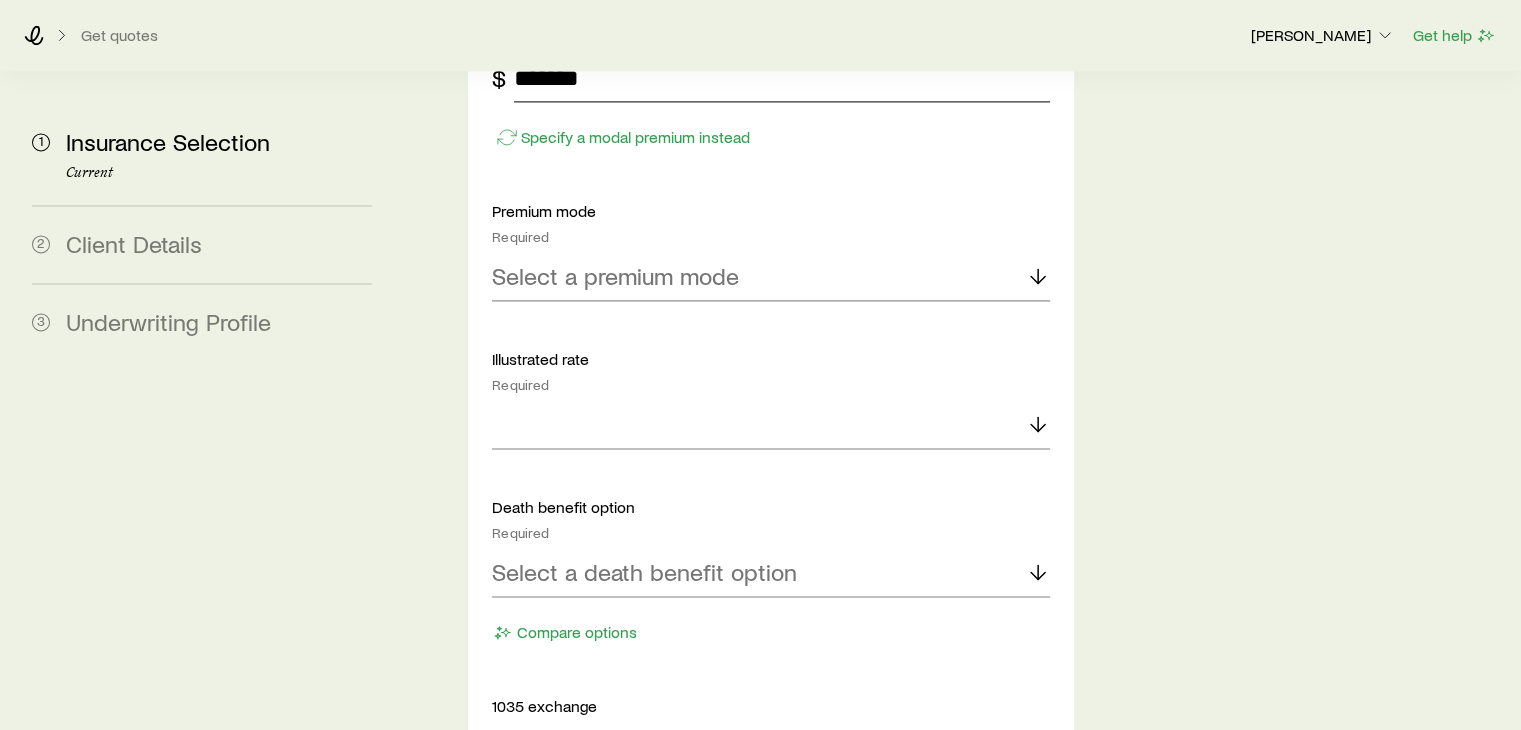 type on "*******" 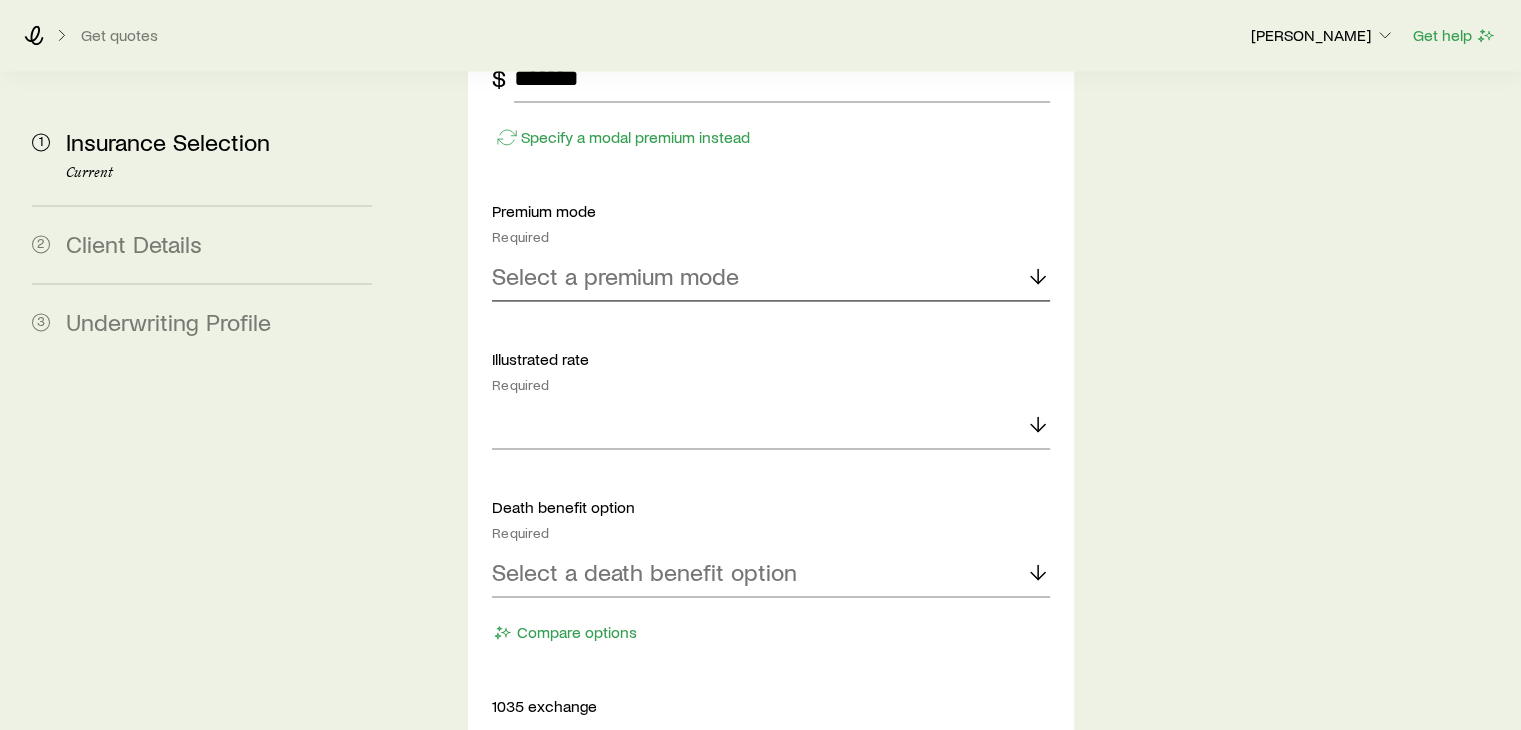 click on "Select a premium mode" at bounding box center [770, 277] 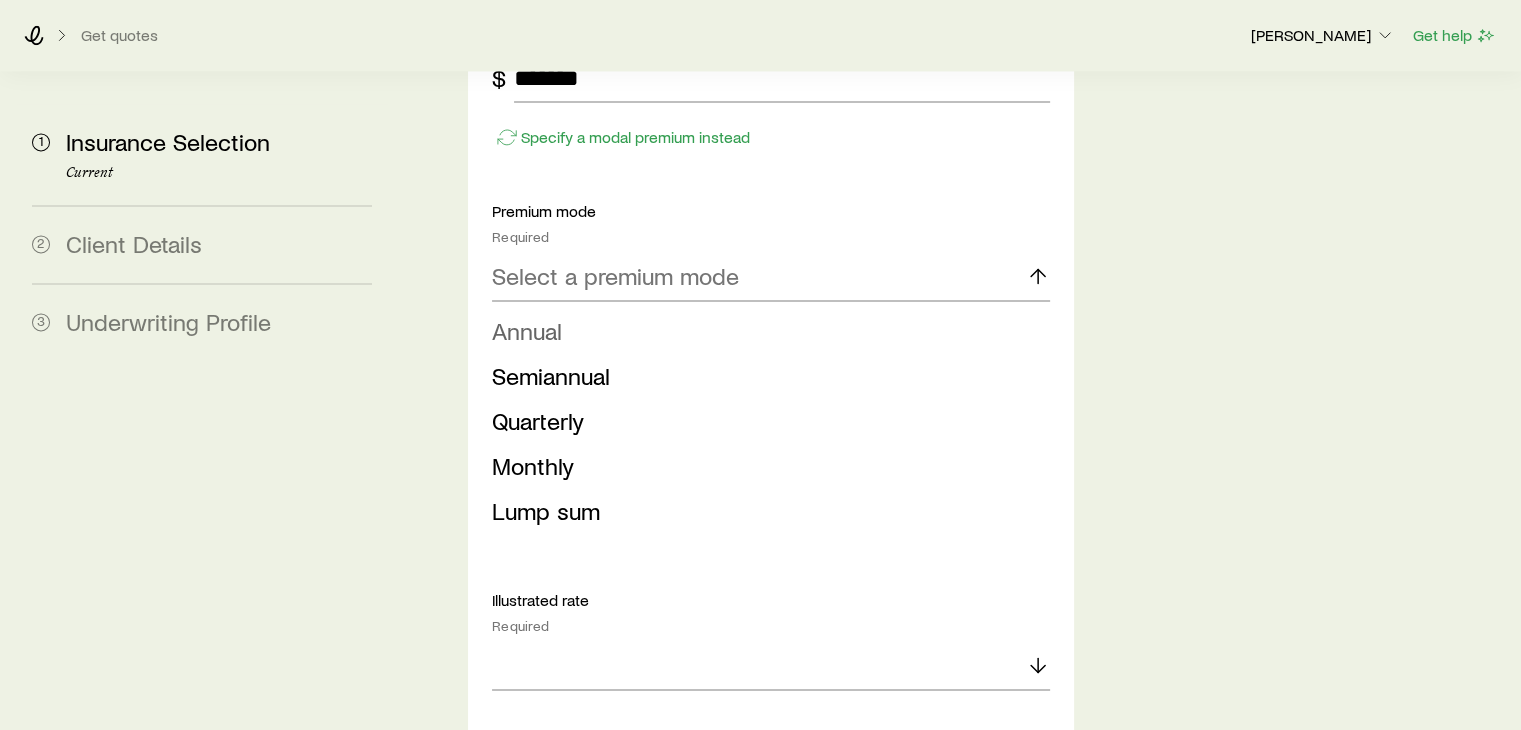 click on "Annual" at bounding box center (764, 331) 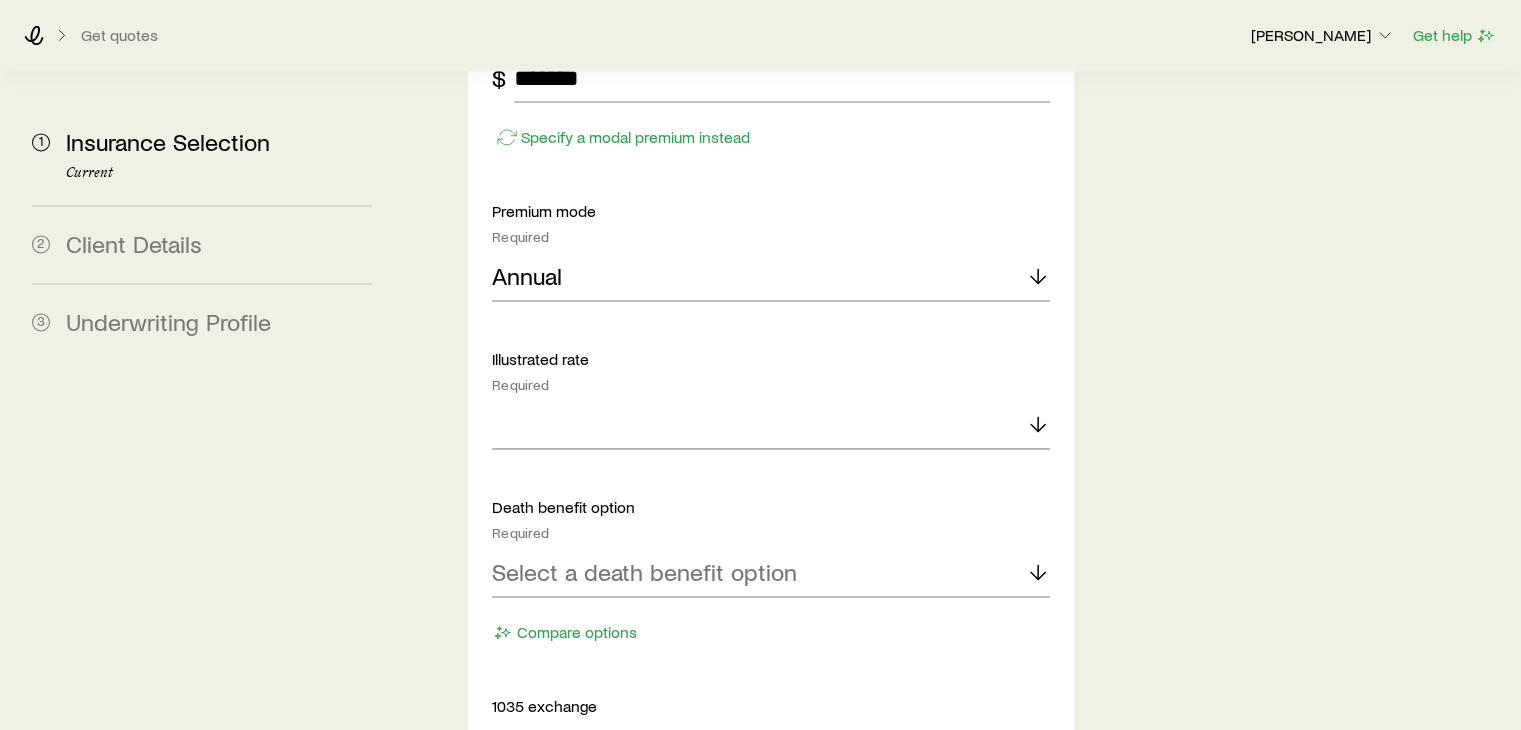 click on "Protection product Required Note that you must be securities registered to sell variable universal life products. Universal life Compare products Protection solve option Required No-lapse guarantee to a specific age No-lapse guarantee until Required Age [DEMOGRAPHIC_DATA] (most common) Premium duration Required Continuous Pay (Level Pay) Face value Required Specify the death benefit for the policy in order to solve for premium. $ ******* Specify a modal premium instead Premium mode Required Annual Illustrated rate Required Death benefit option Required Select a death benefit option Compare options" at bounding box center (770, -31) 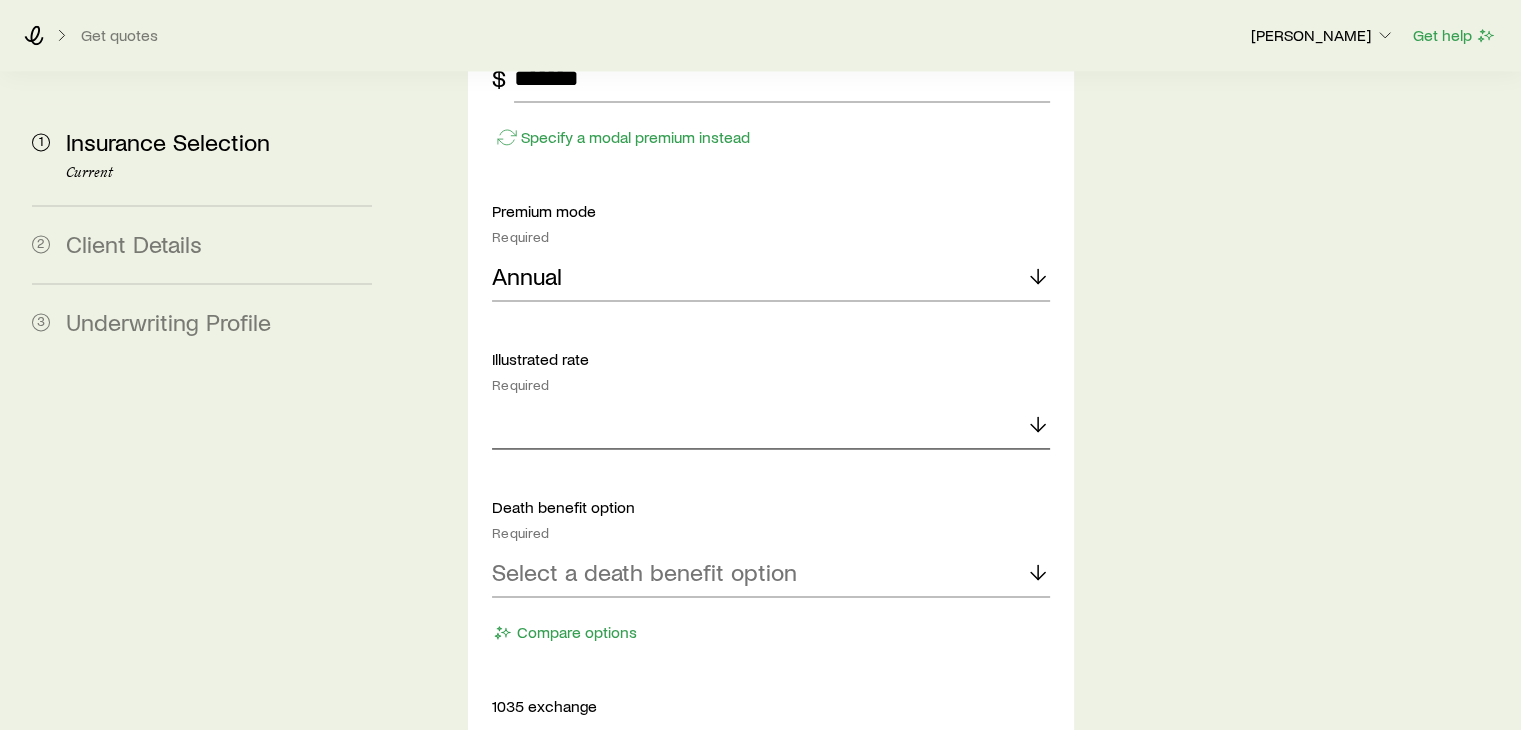 click at bounding box center [770, 425] 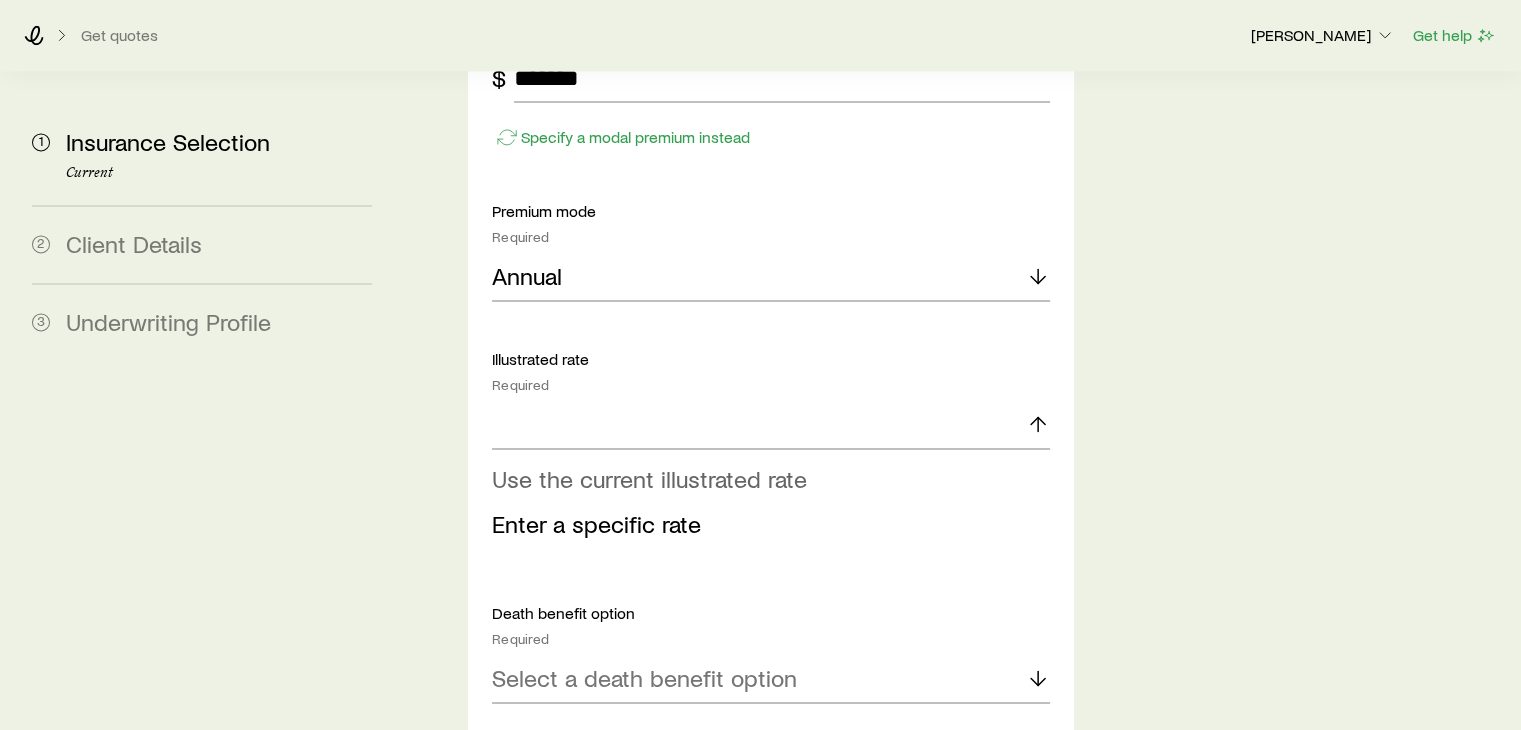 click on "Use the current illustrated rate" at bounding box center [649, 478] 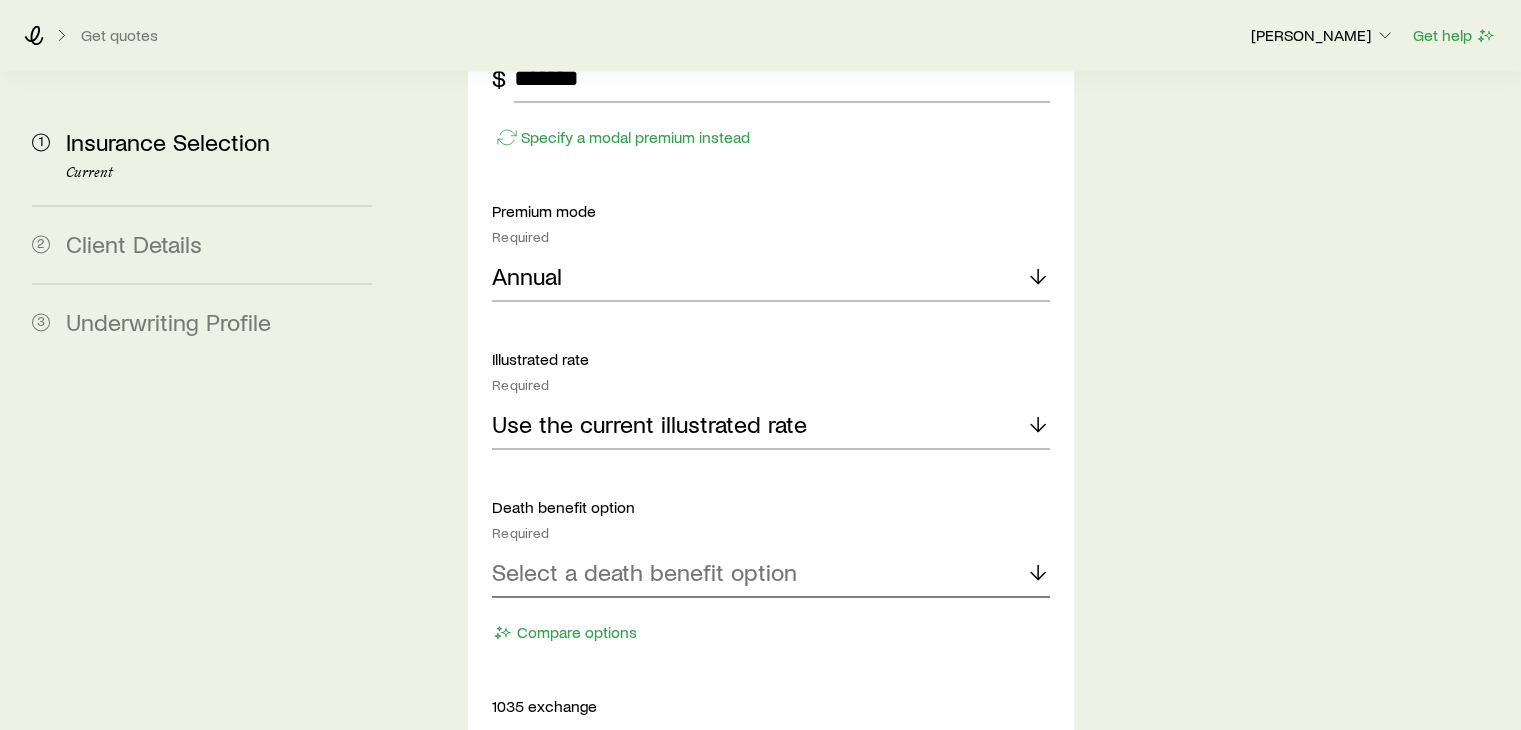click on "Select a death benefit option" at bounding box center [644, 572] 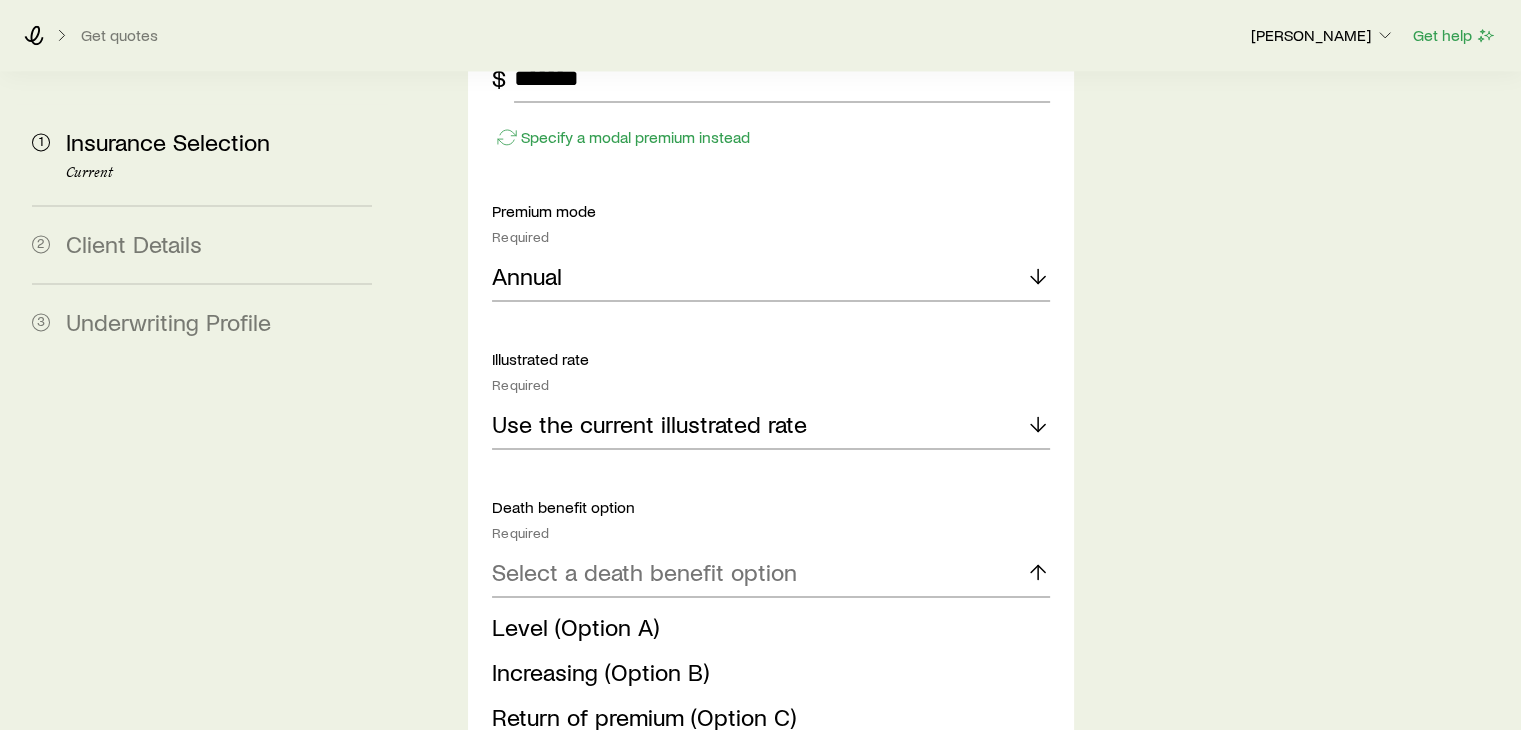 click on "Level (Option A)" at bounding box center [575, 626] 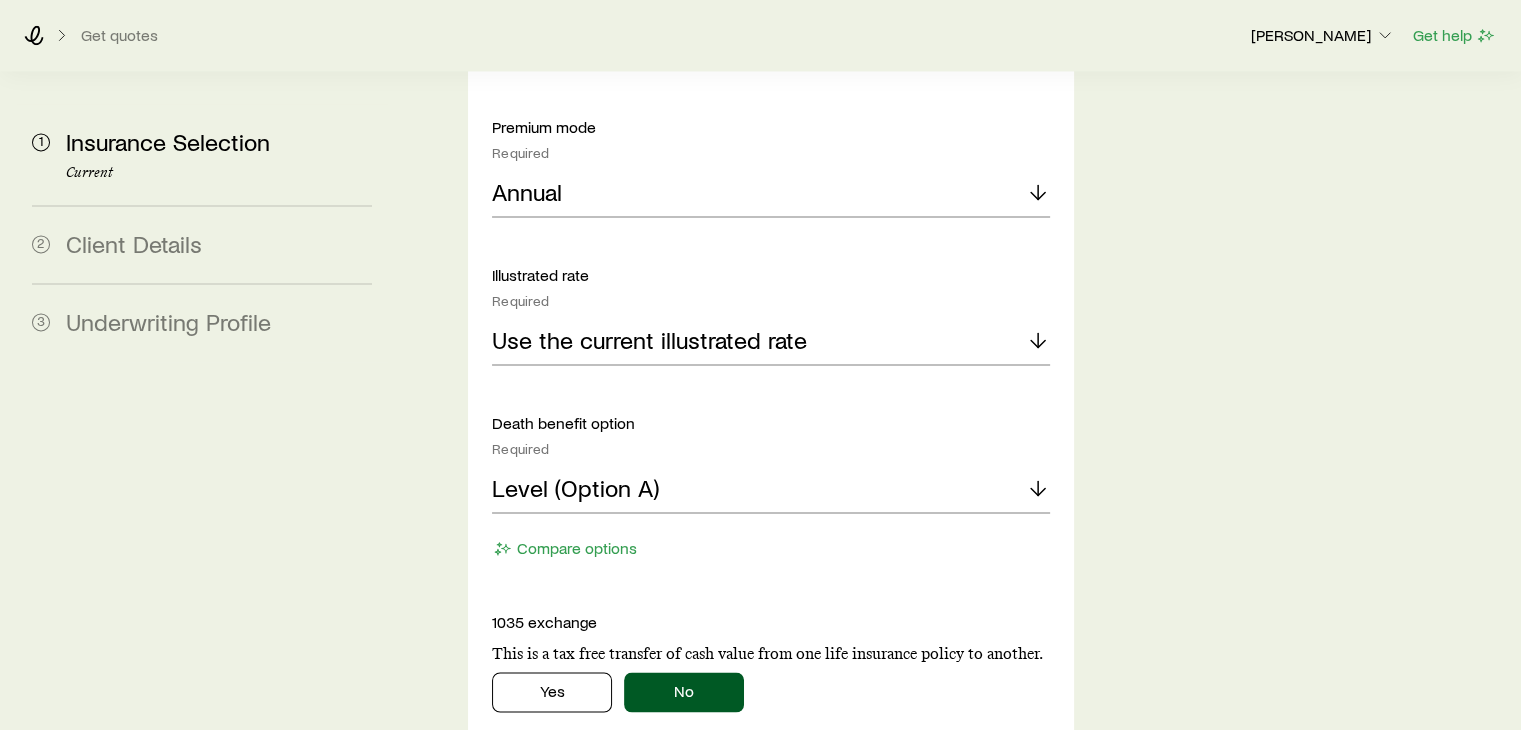 scroll, scrollTop: 3300, scrollLeft: 0, axis: vertical 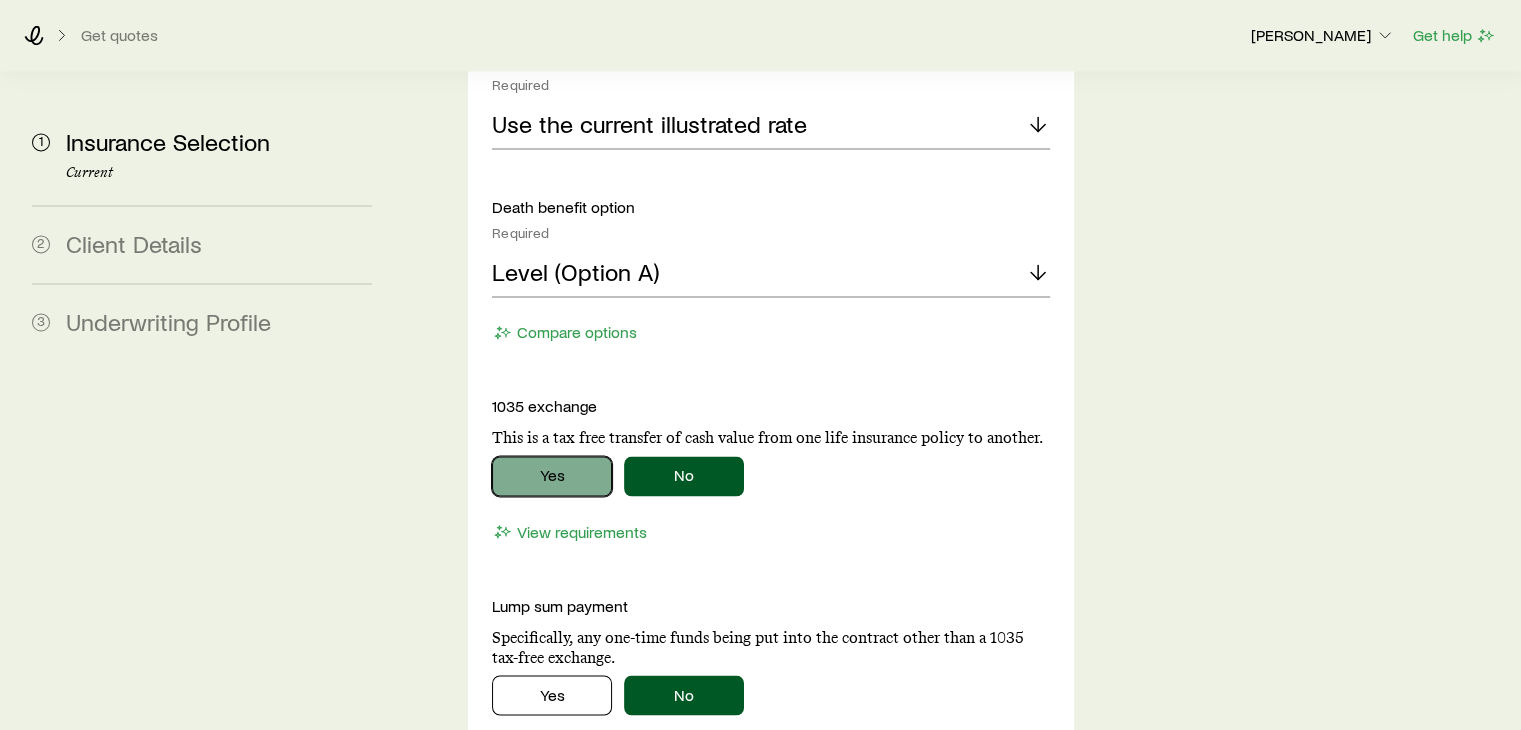 click on "Yes" at bounding box center [552, 476] 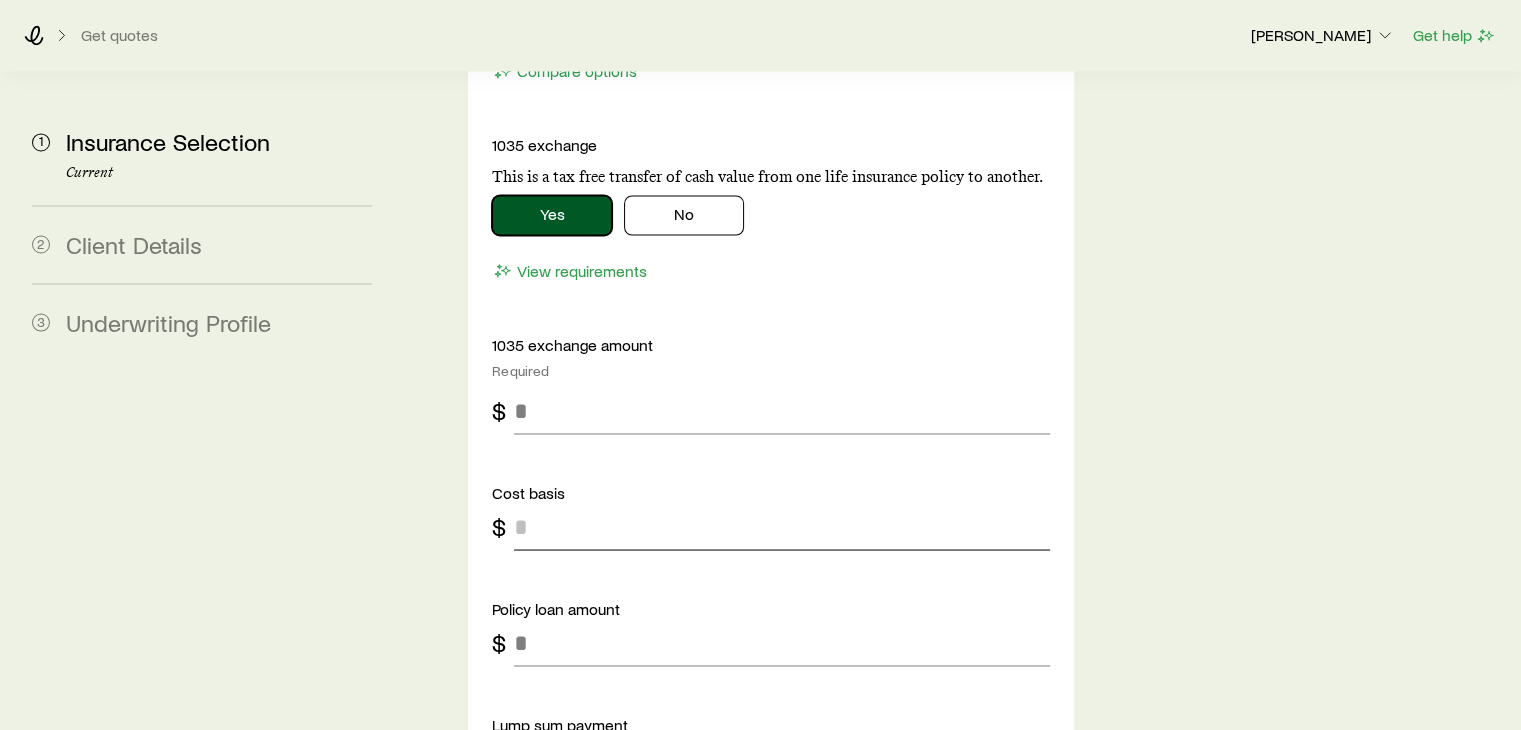 scroll, scrollTop: 3600, scrollLeft: 0, axis: vertical 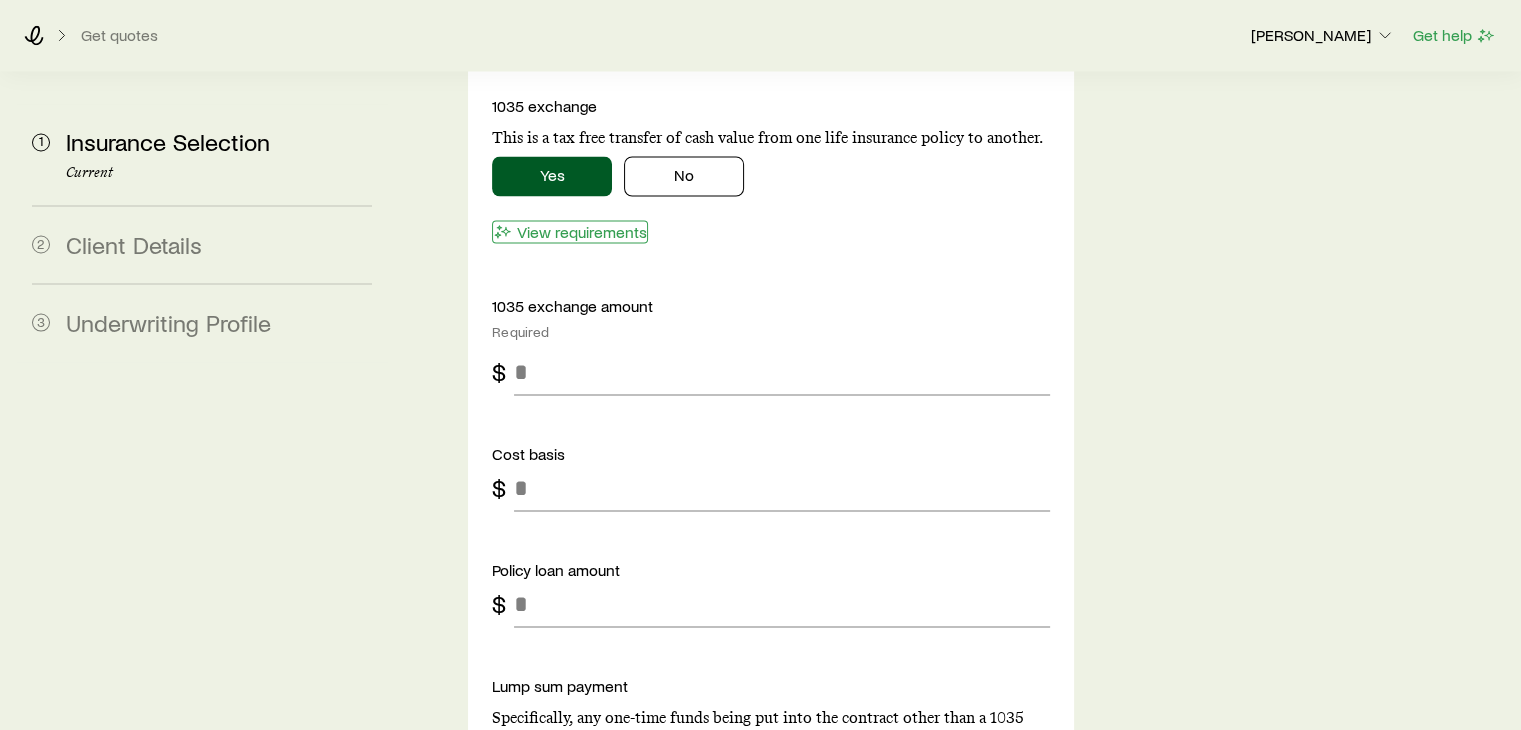 click on "View requirements" at bounding box center [570, 231] 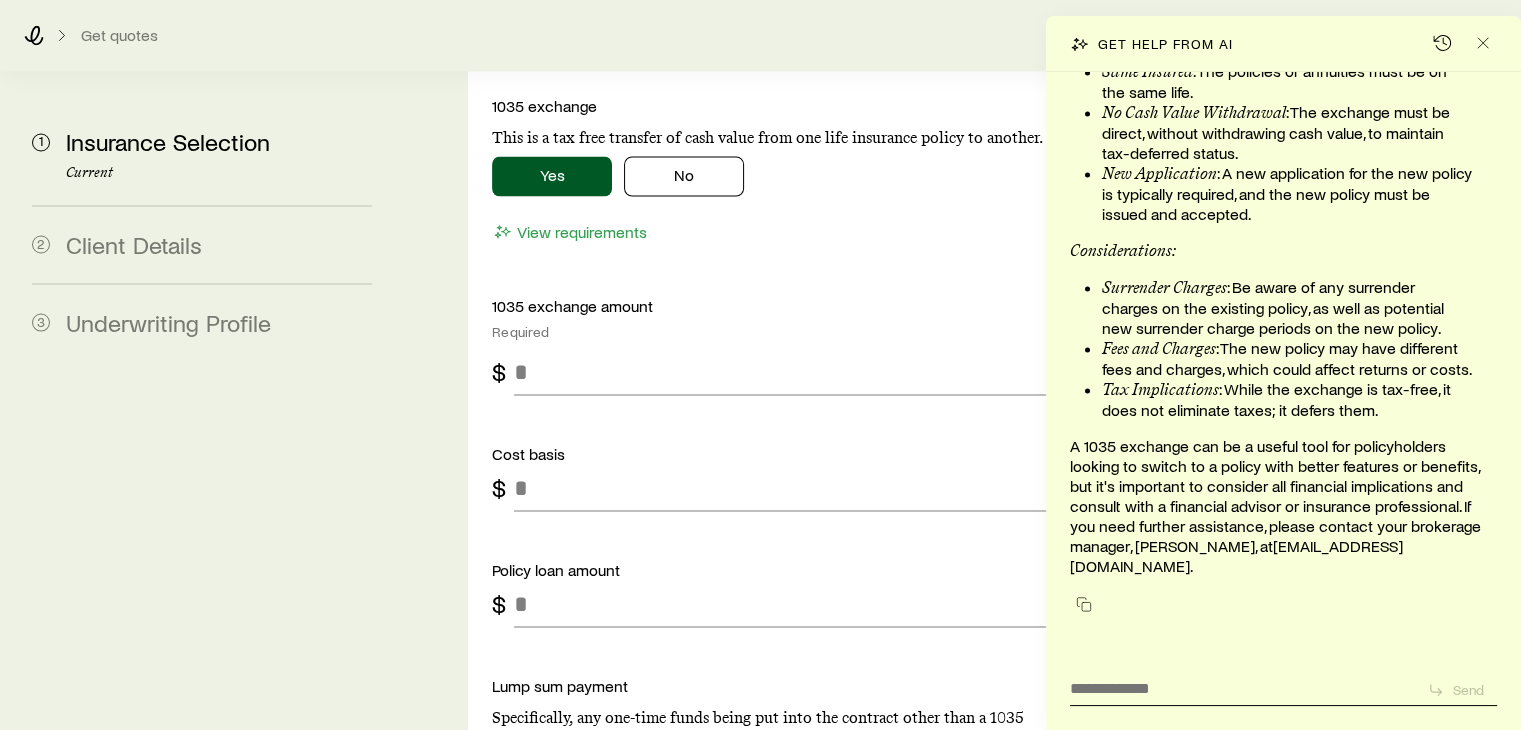 scroll, scrollTop: 133816, scrollLeft: 0, axis: vertical 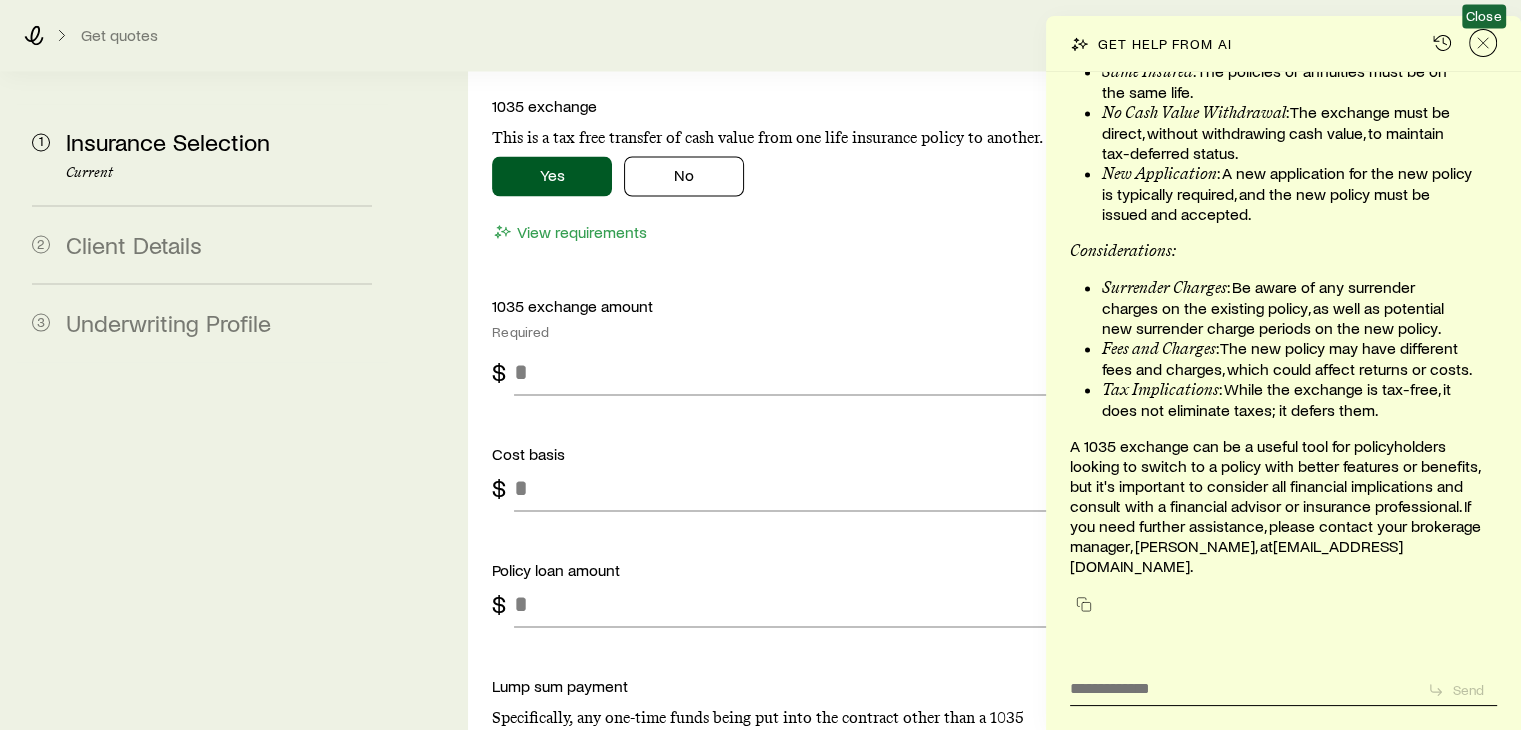 click 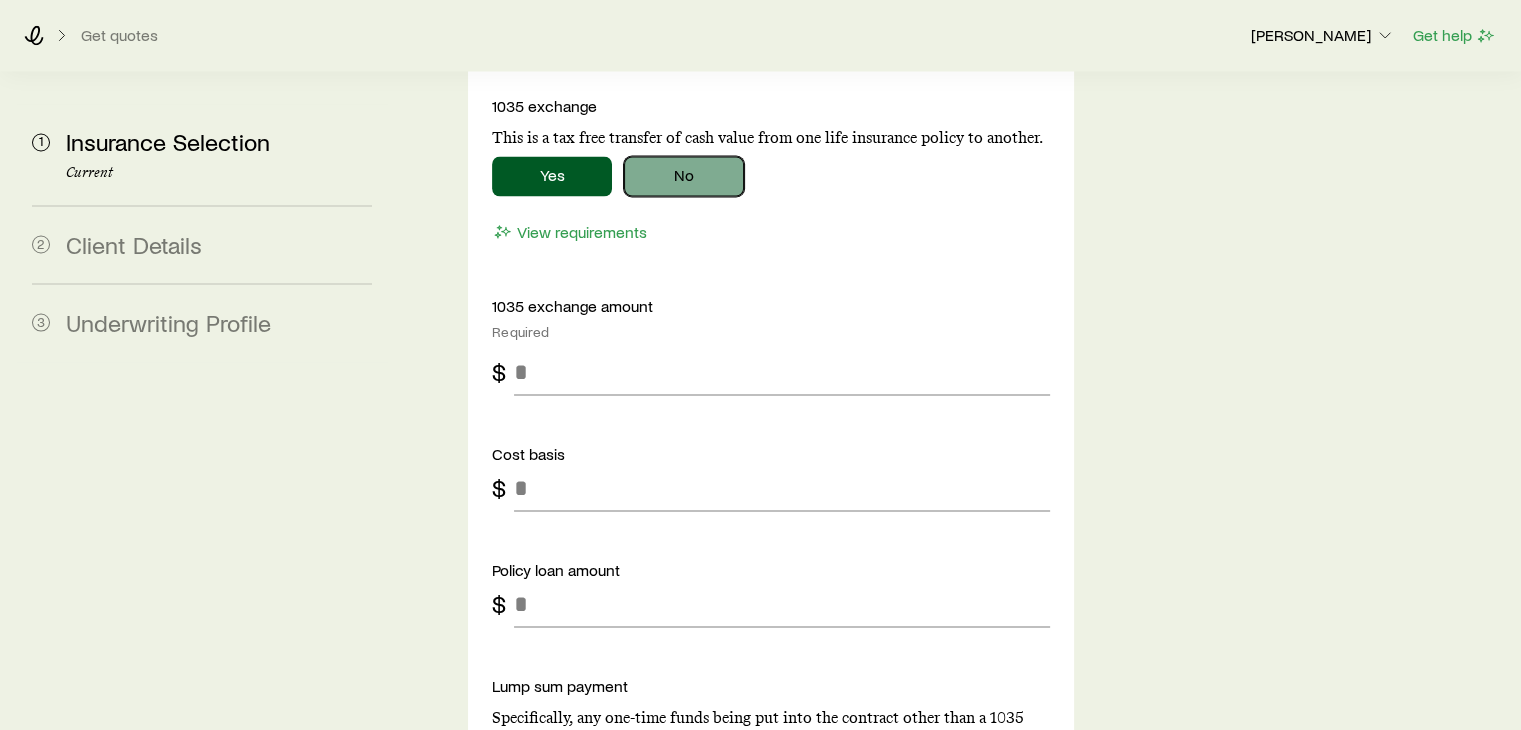 click on "No" at bounding box center (684, 176) 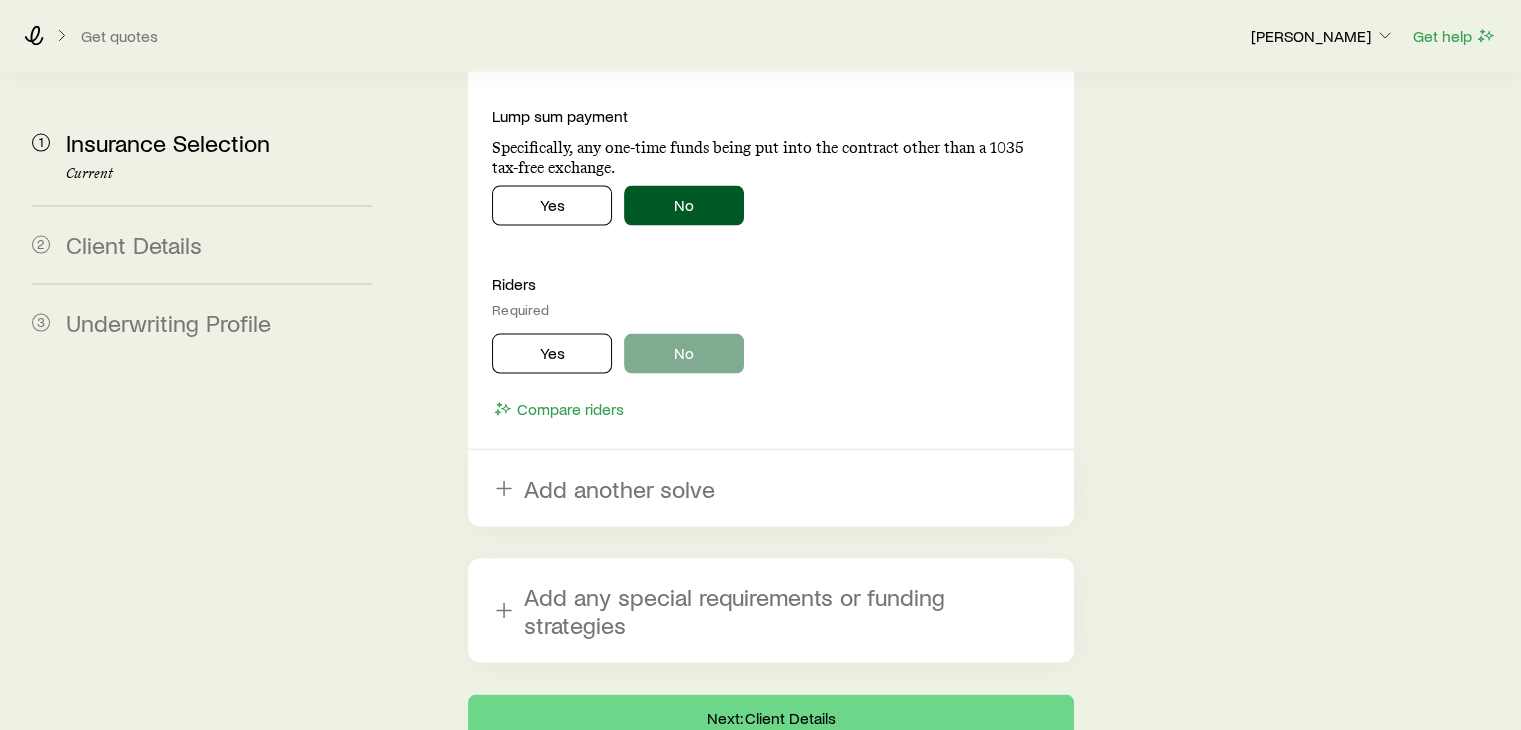 scroll, scrollTop: 3800, scrollLeft: 0, axis: vertical 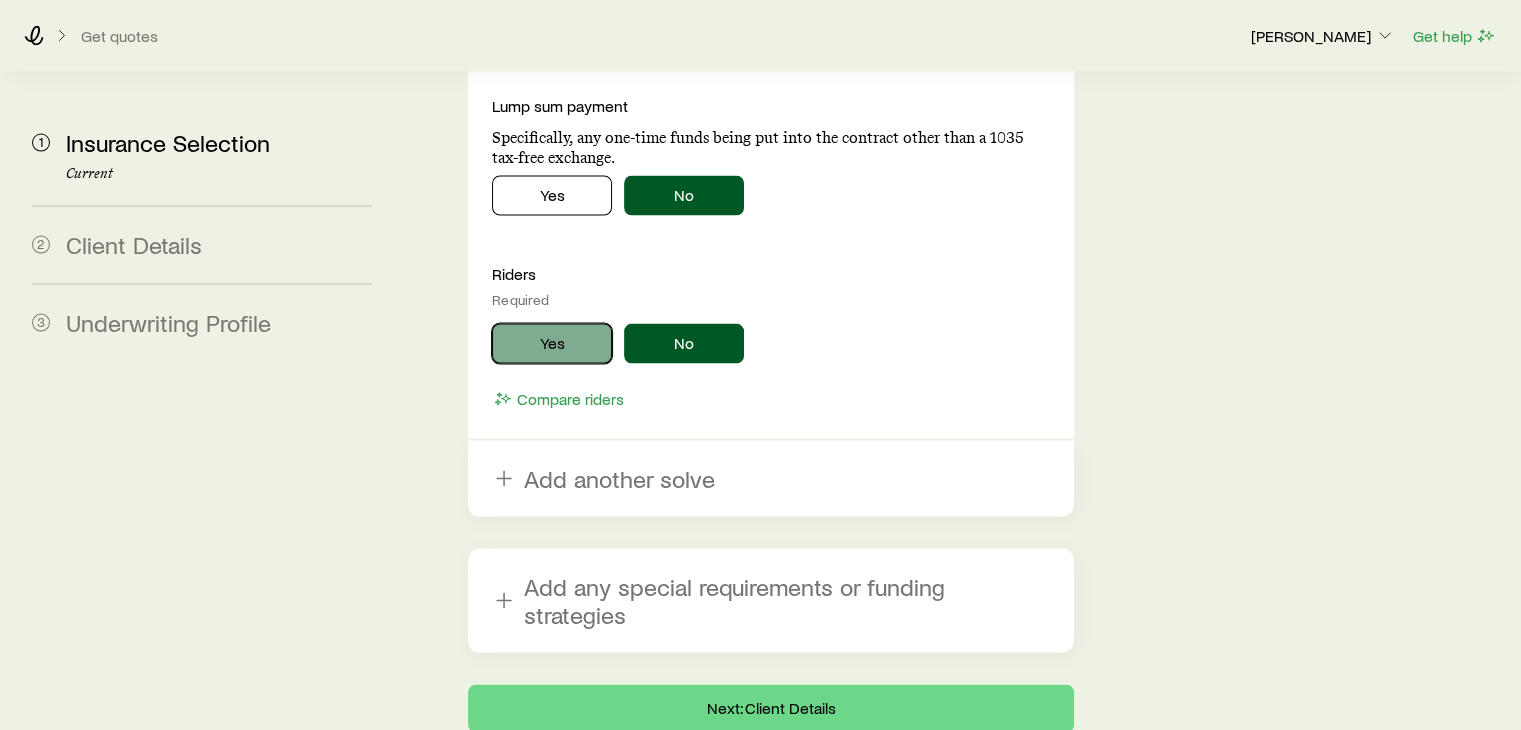 click on "Yes" at bounding box center [552, 343] 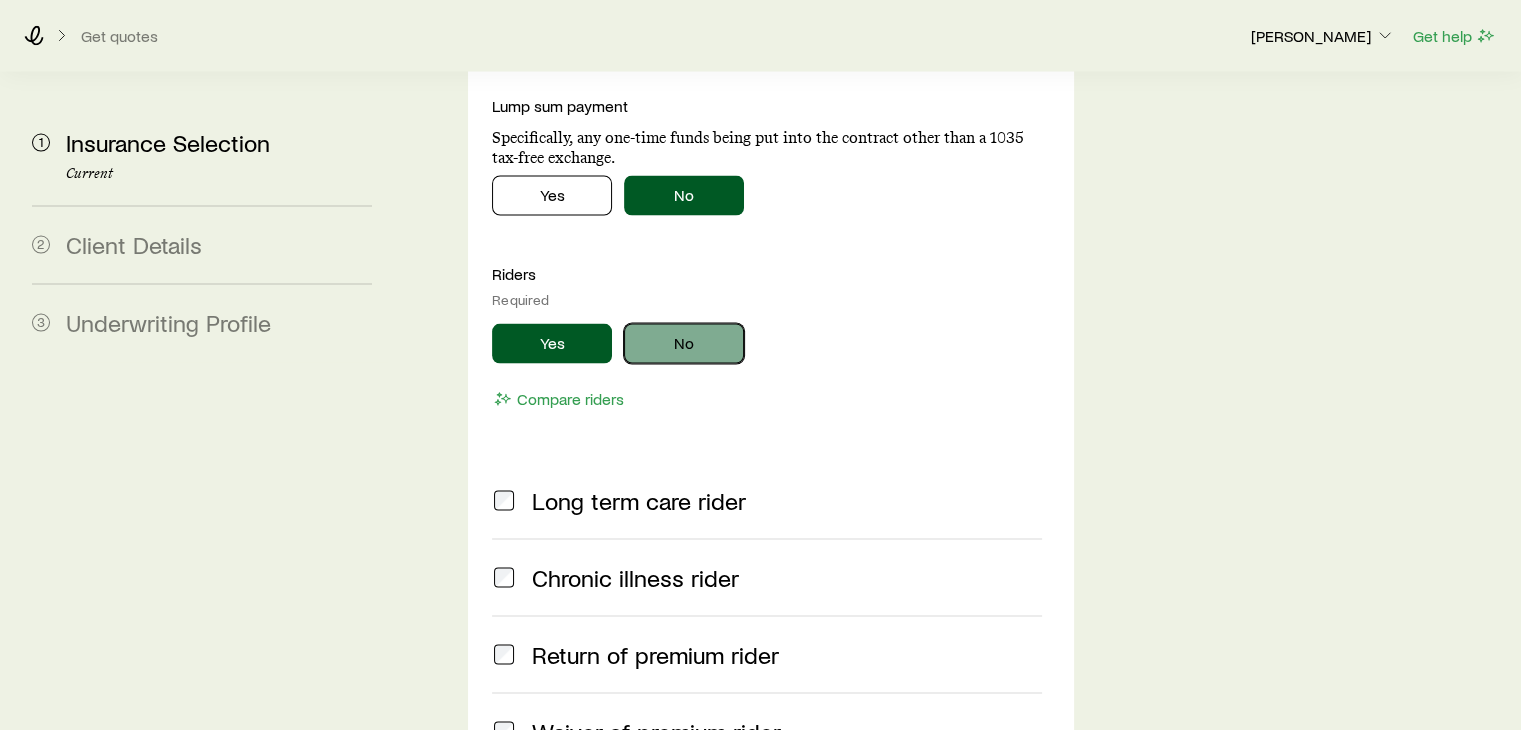 click on "No" at bounding box center (684, 343) 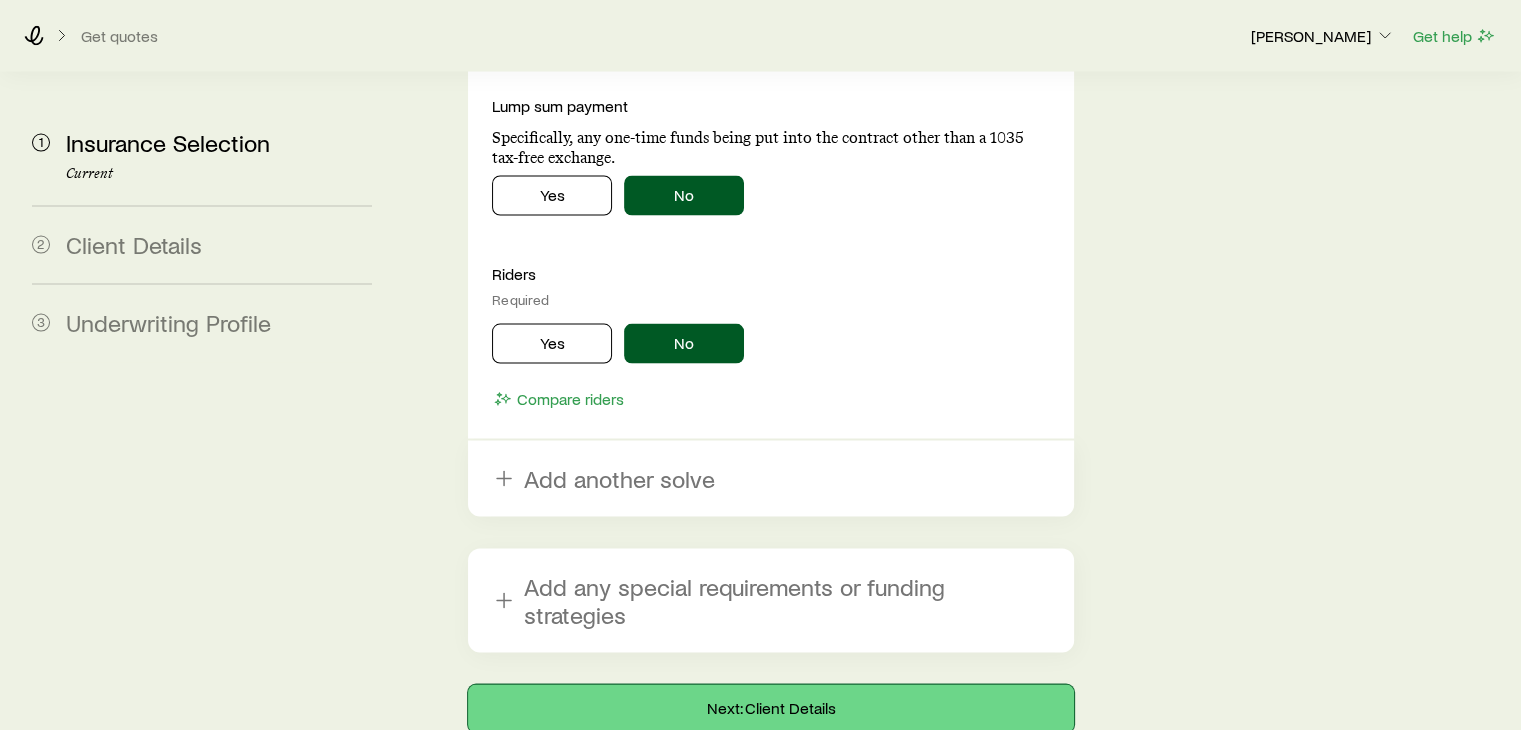 click on "Next: Client Details" at bounding box center (770, 708) 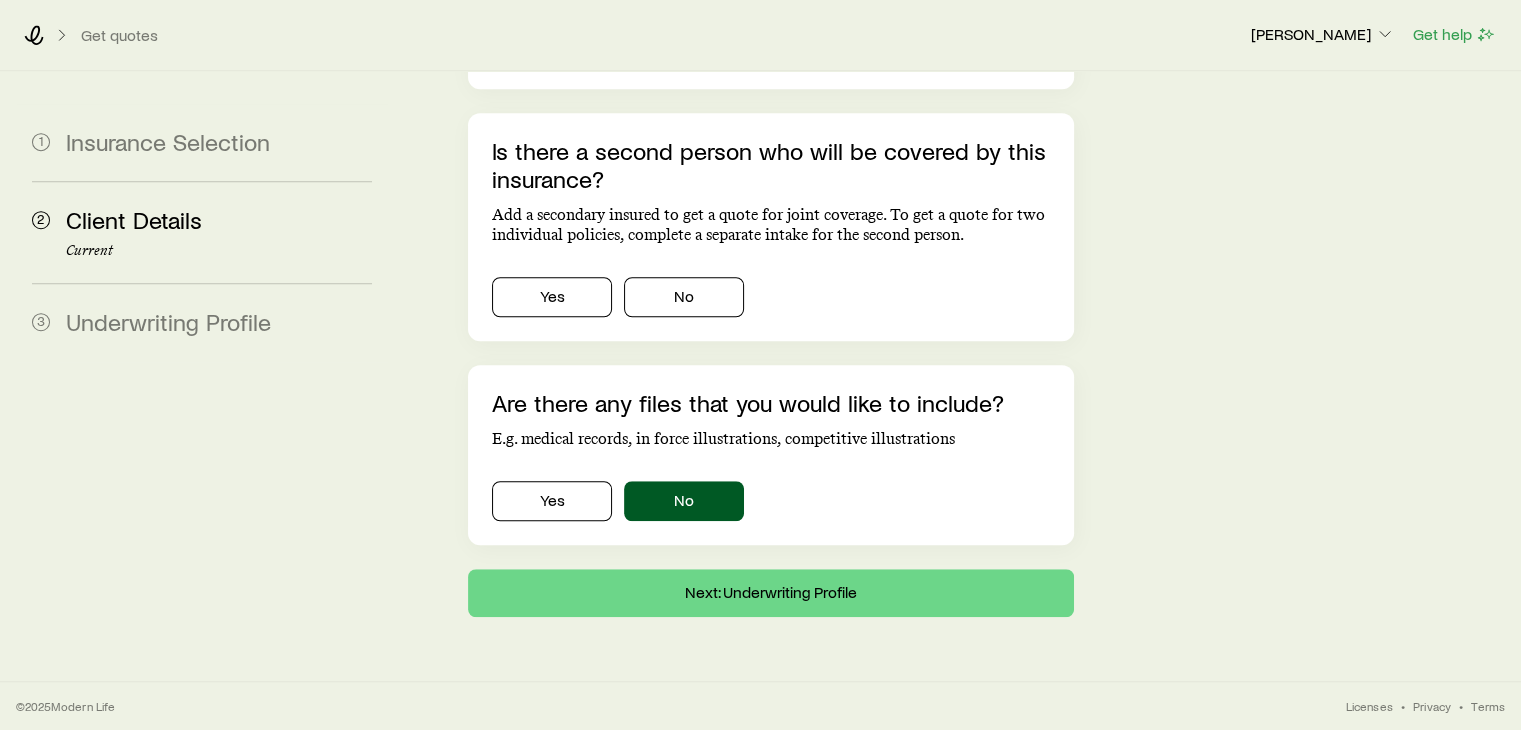 scroll, scrollTop: 0, scrollLeft: 0, axis: both 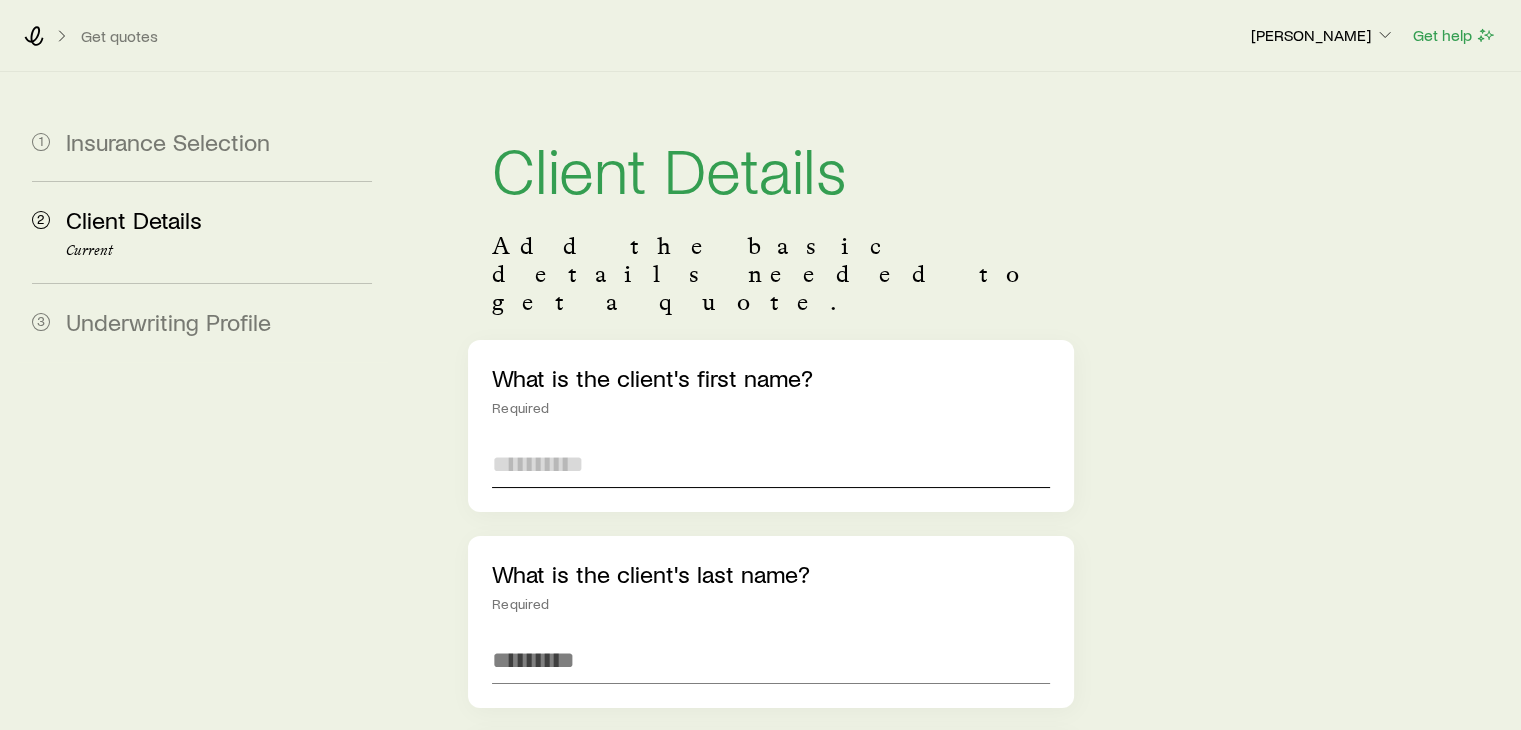 click at bounding box center (770, 464) 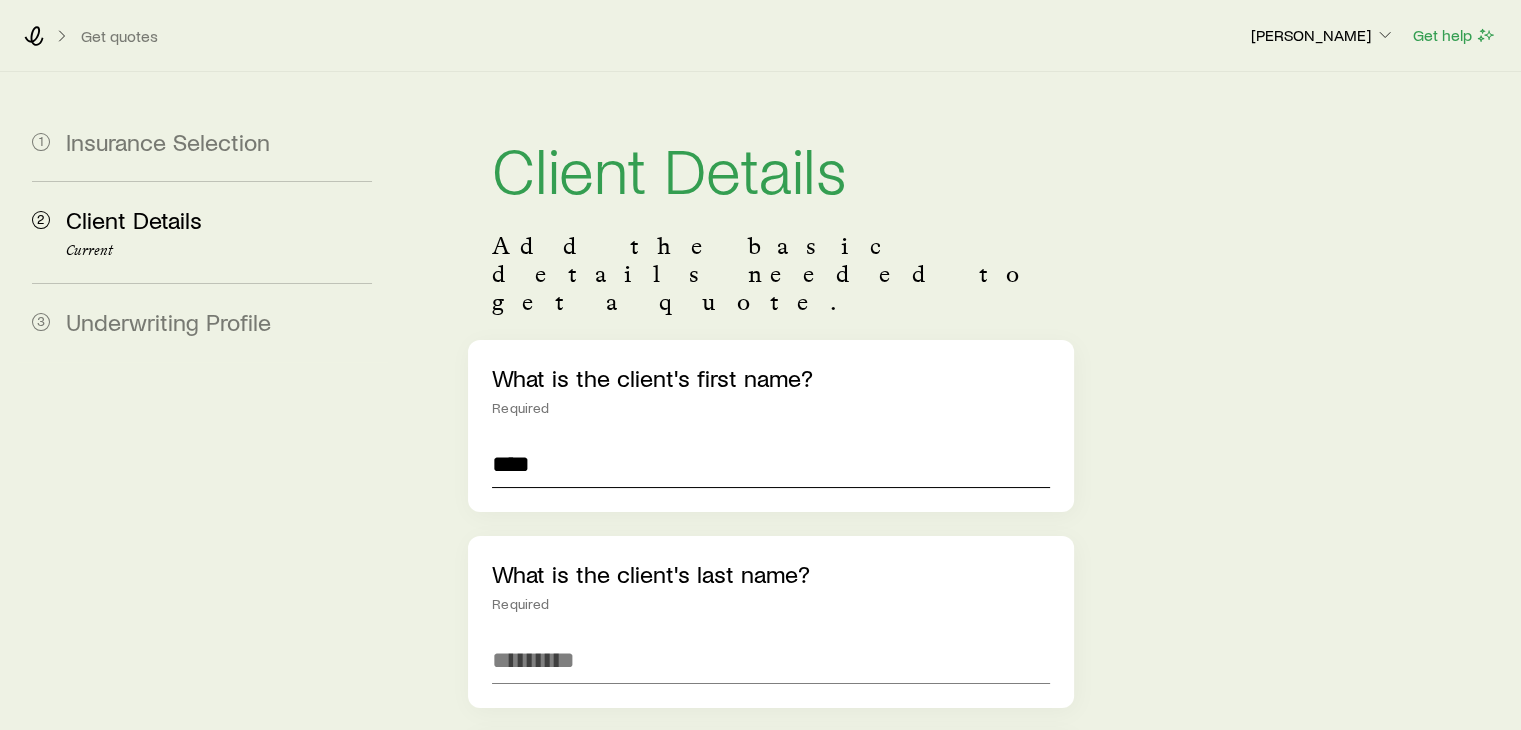 type on "****" 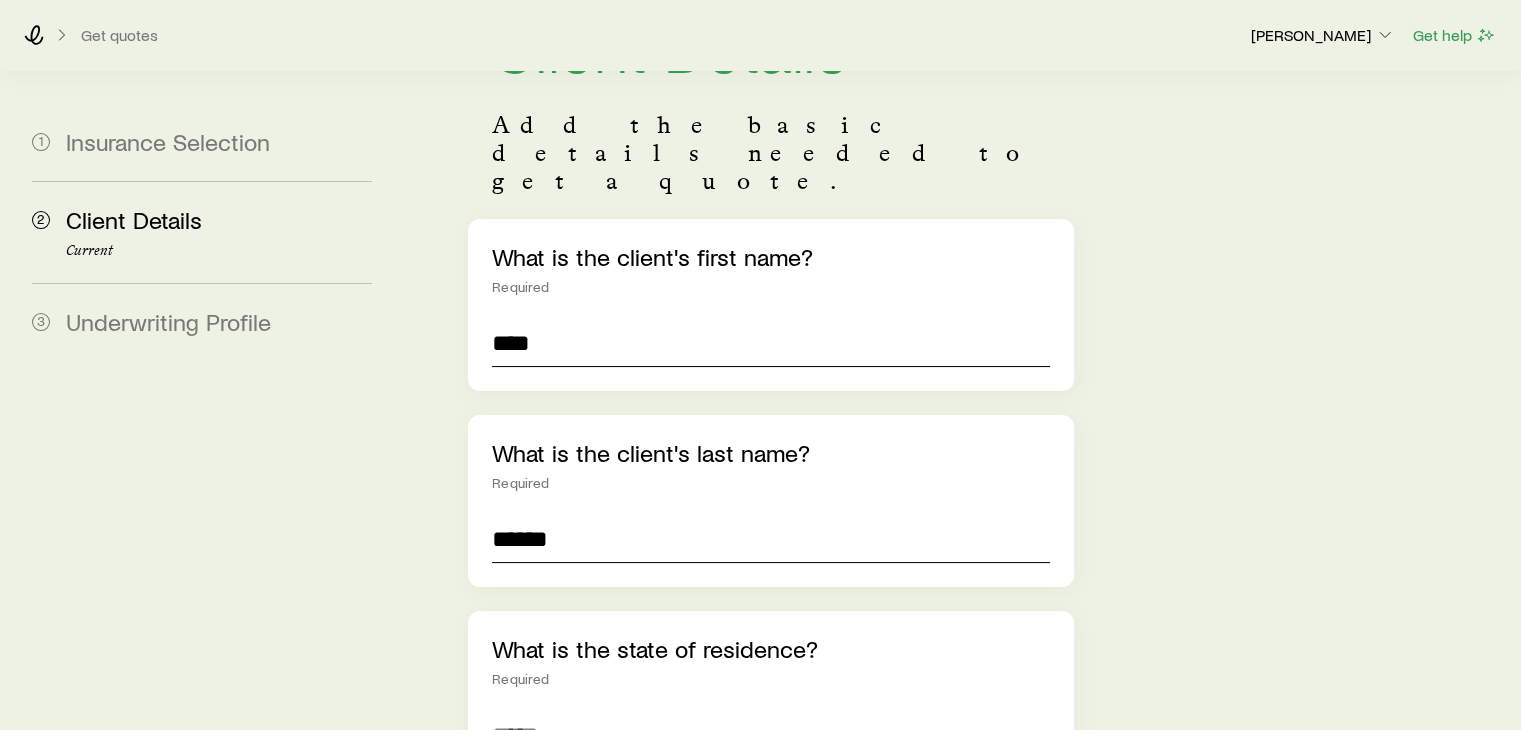 scroll, scrollTop: 400, scrollLeft: 0, axis: vertical 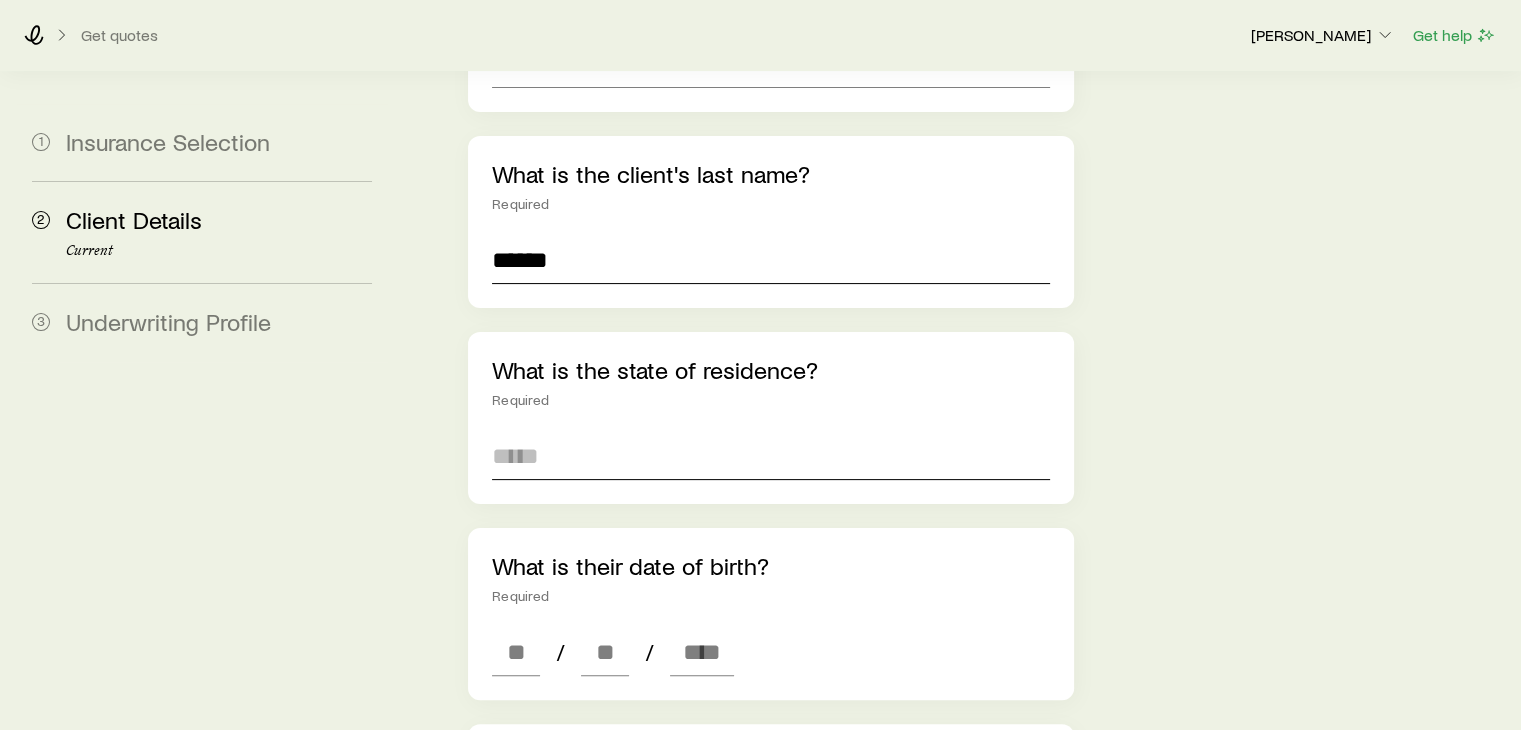 type on "******" 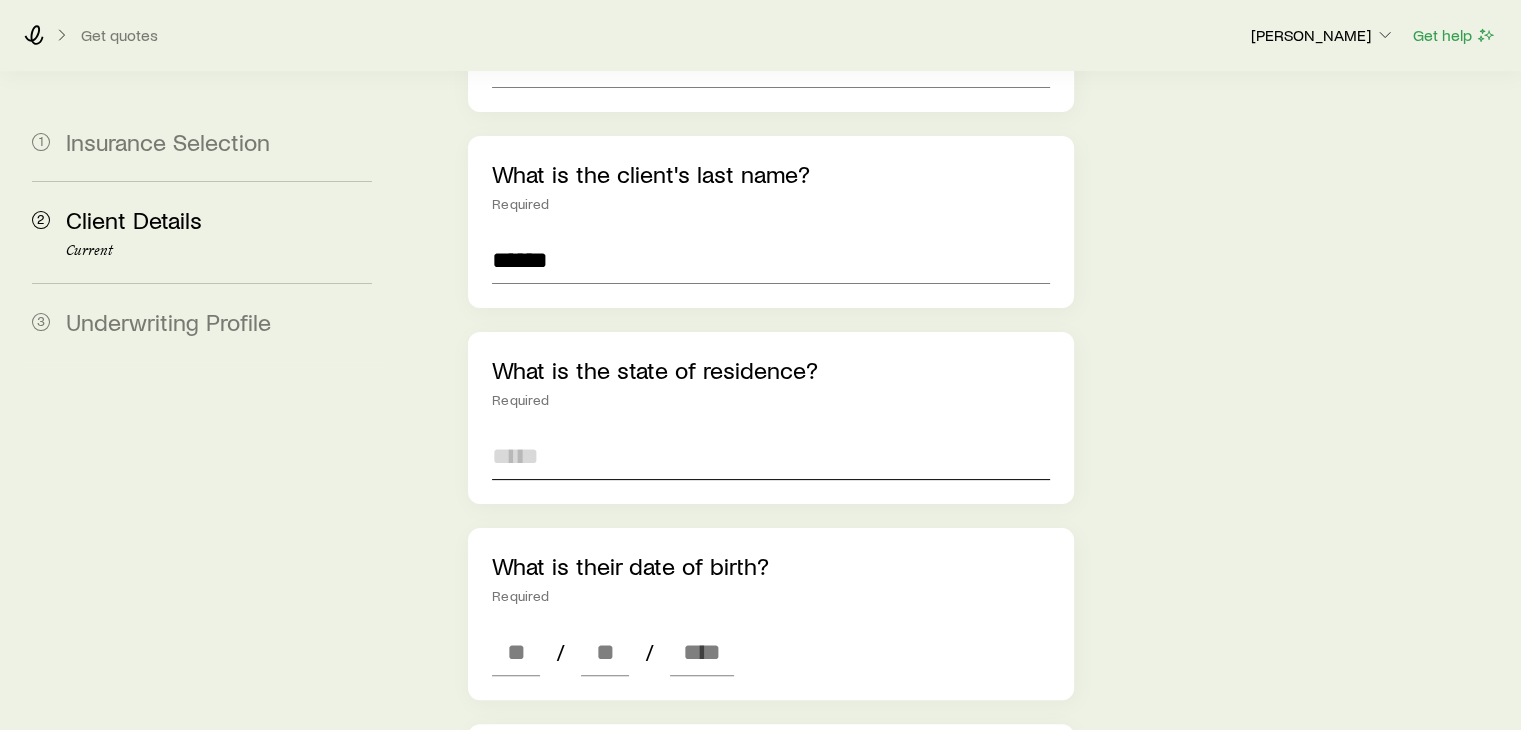 click at bounding box center [770, 456] 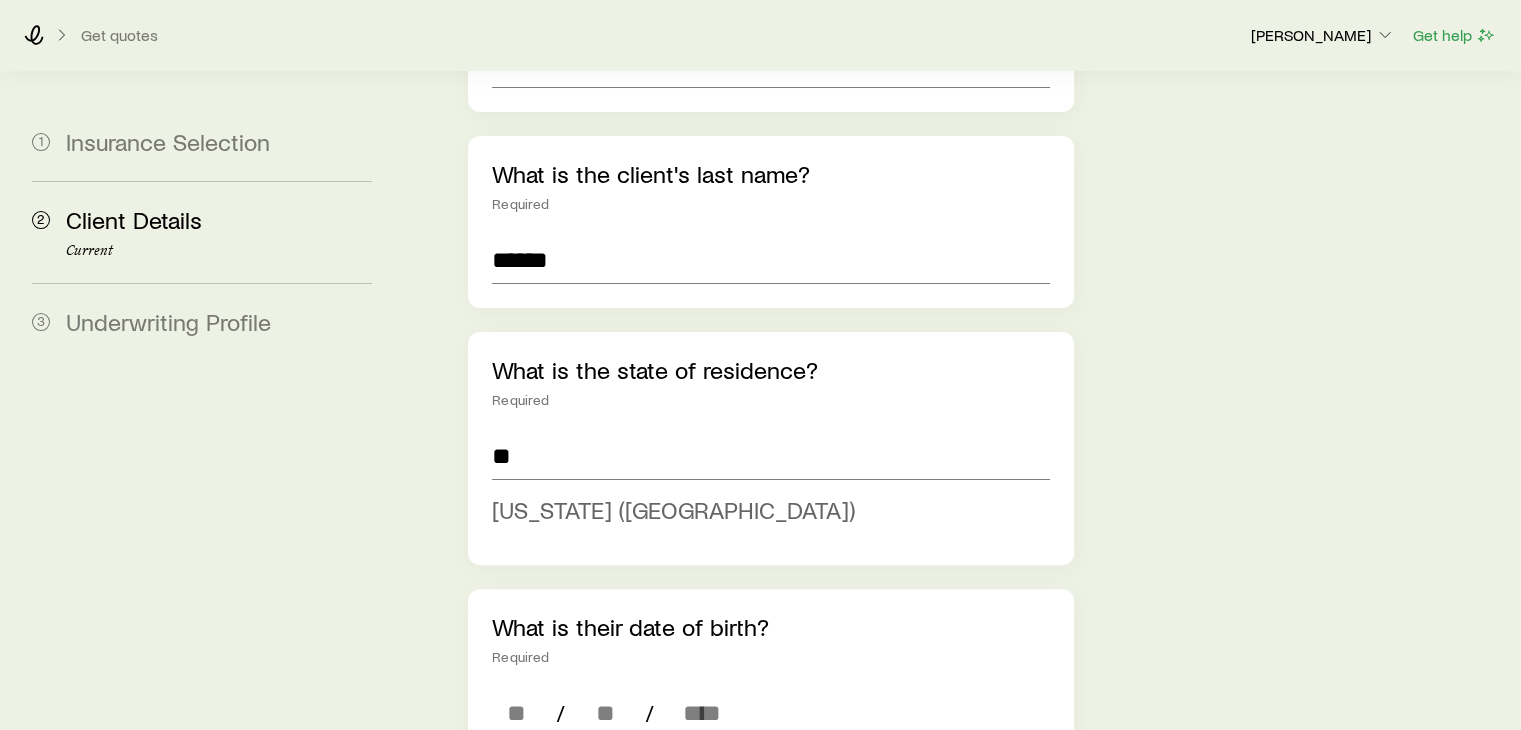 click on "[US_STATE] ([GEOGRAPHIC_DATA])" at bounding box center [764, 510] 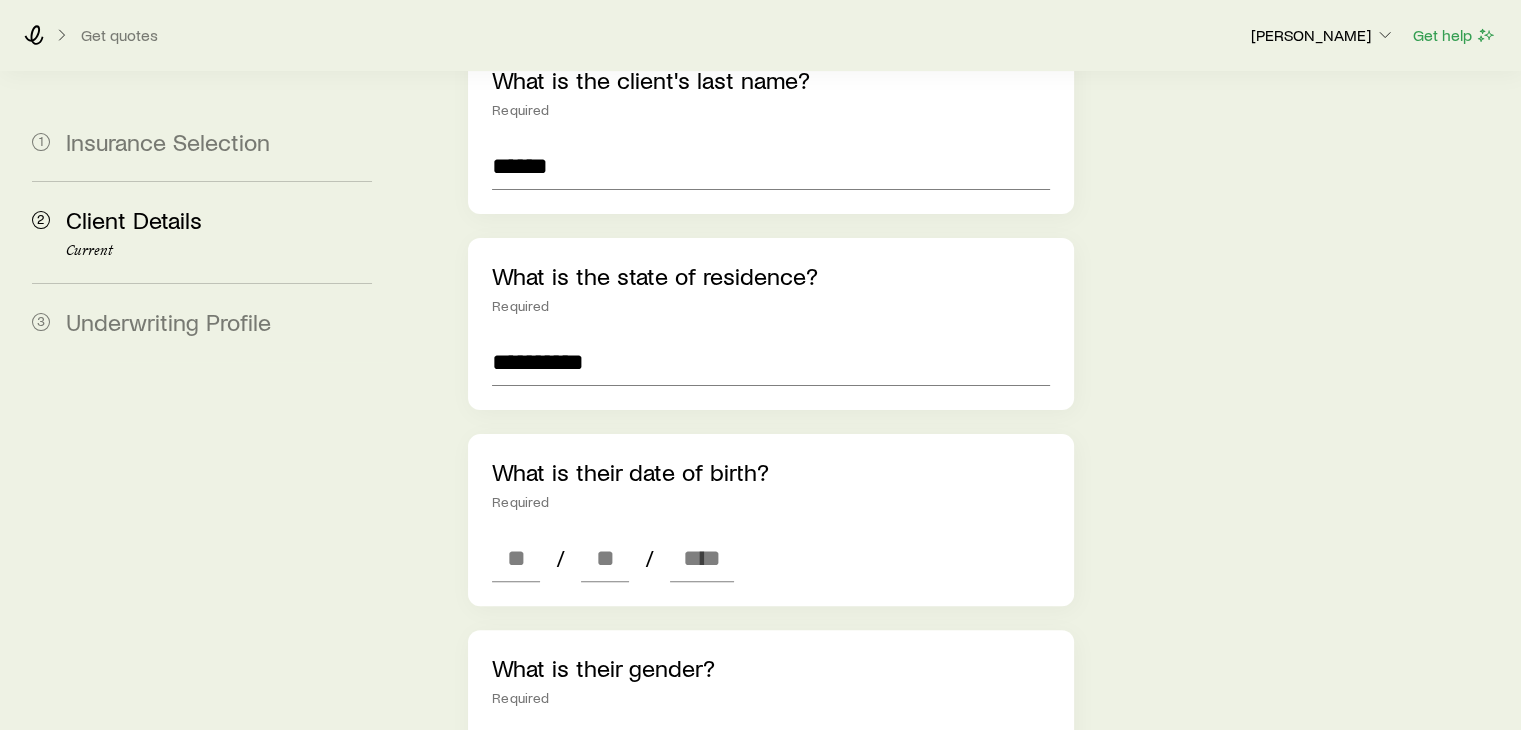 scroll, scrollTop: 600, scrollLeft: 0, axis: vertical 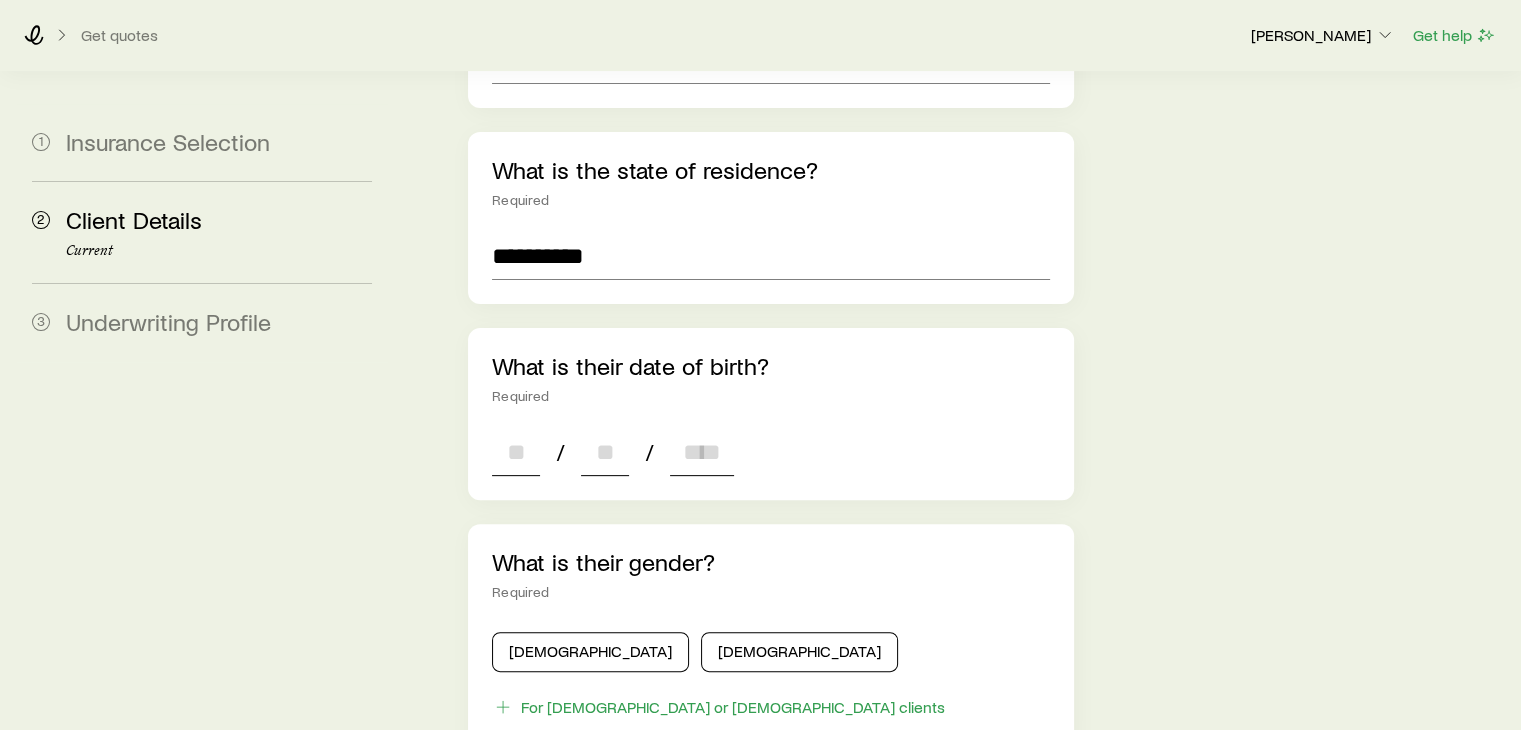 click at bounding box center [516, 452] 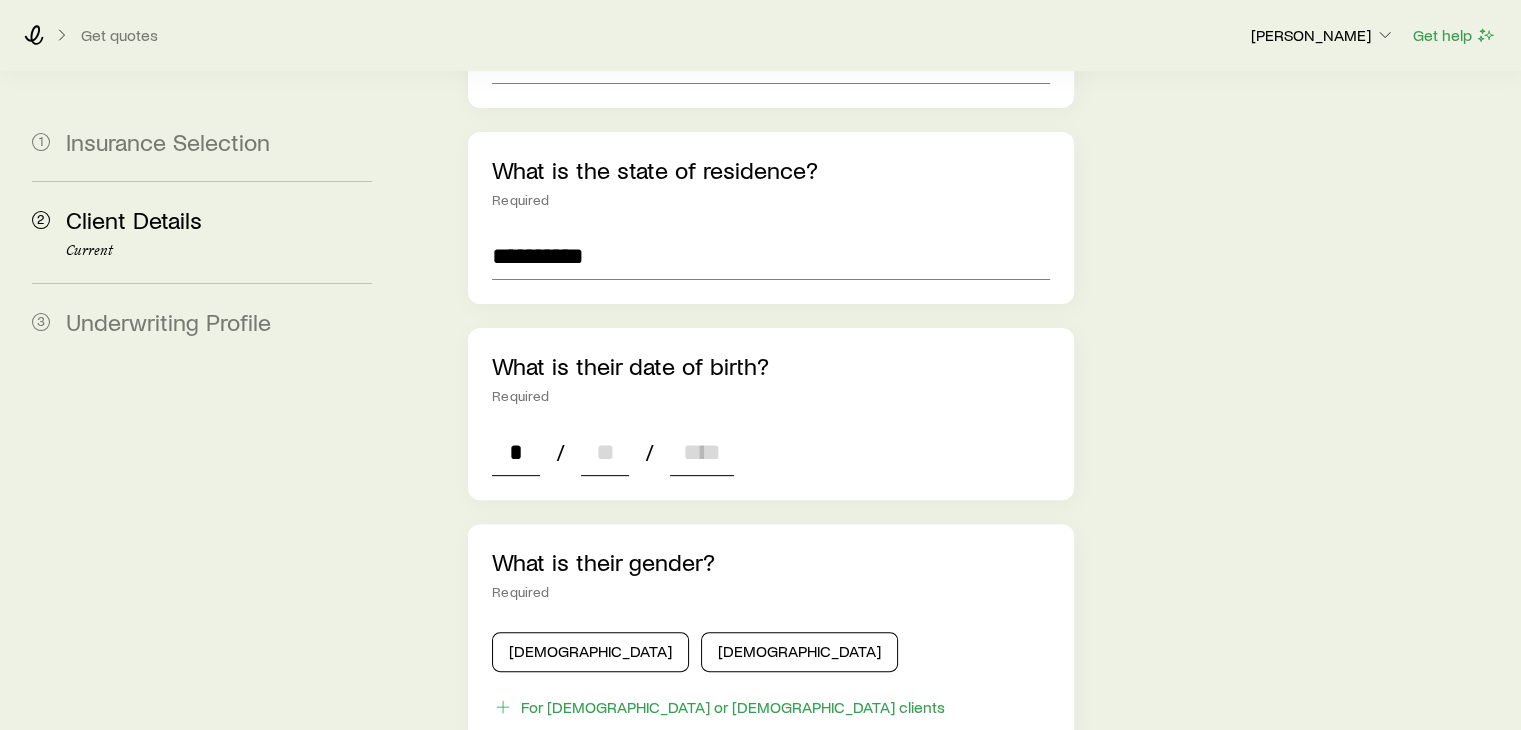 type on "**" 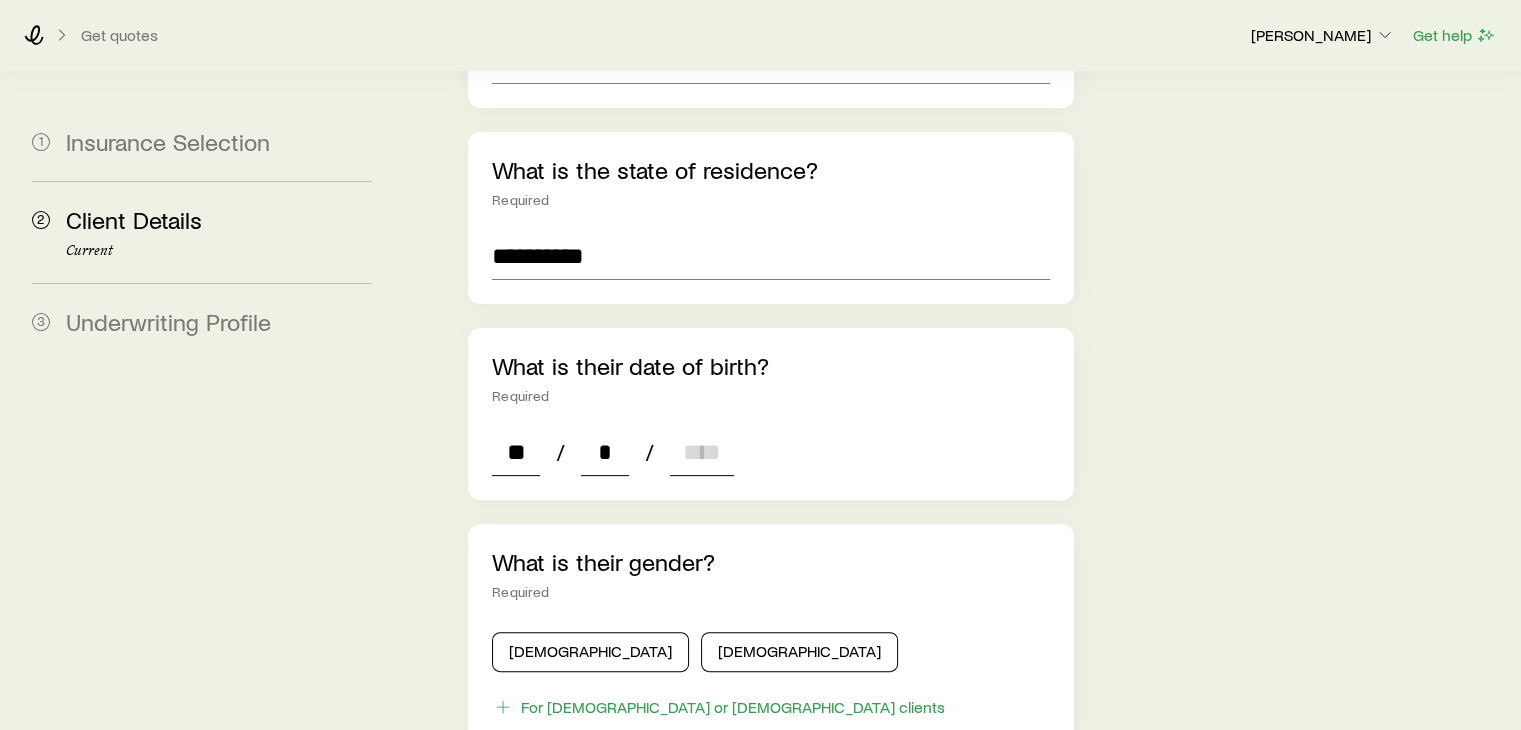 type on "**" 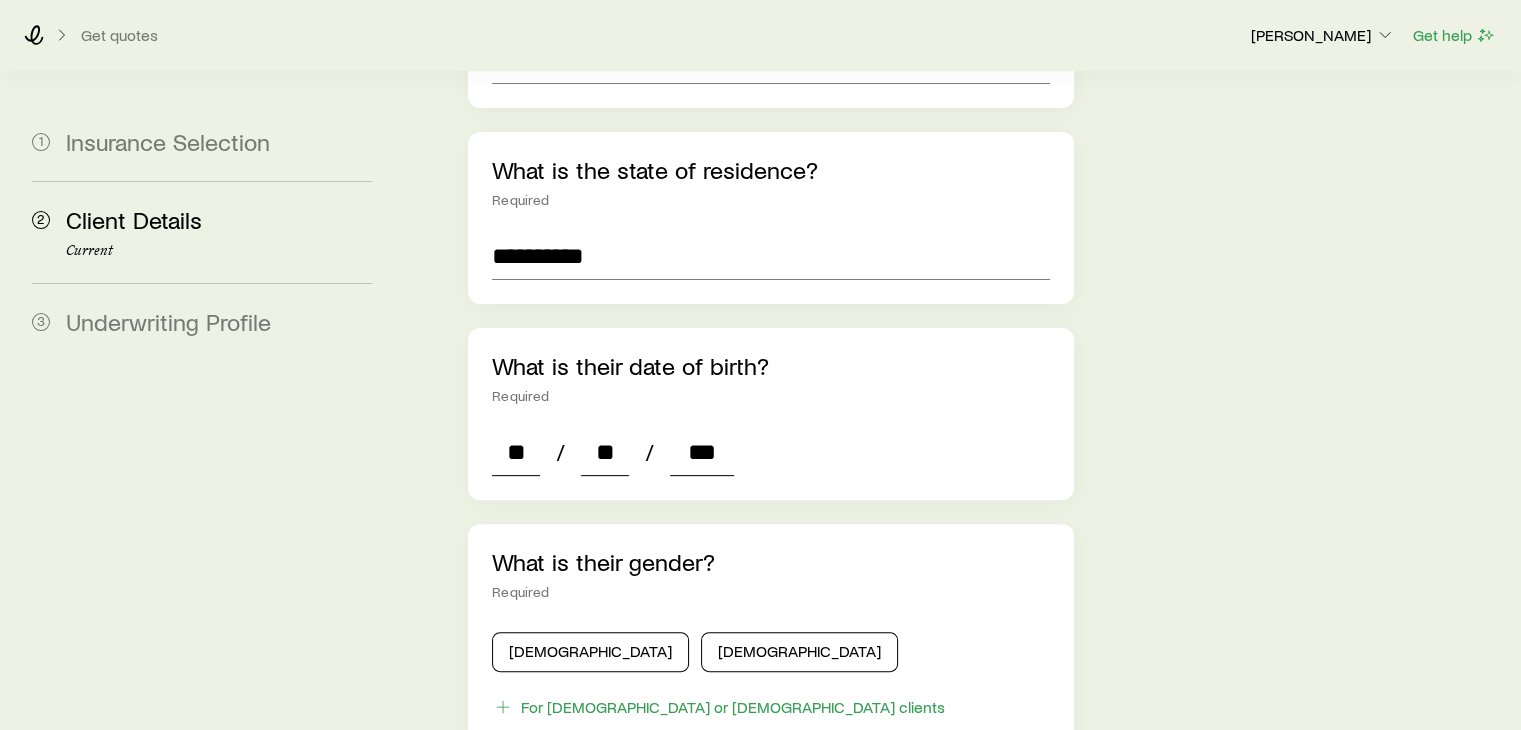 type on "****" 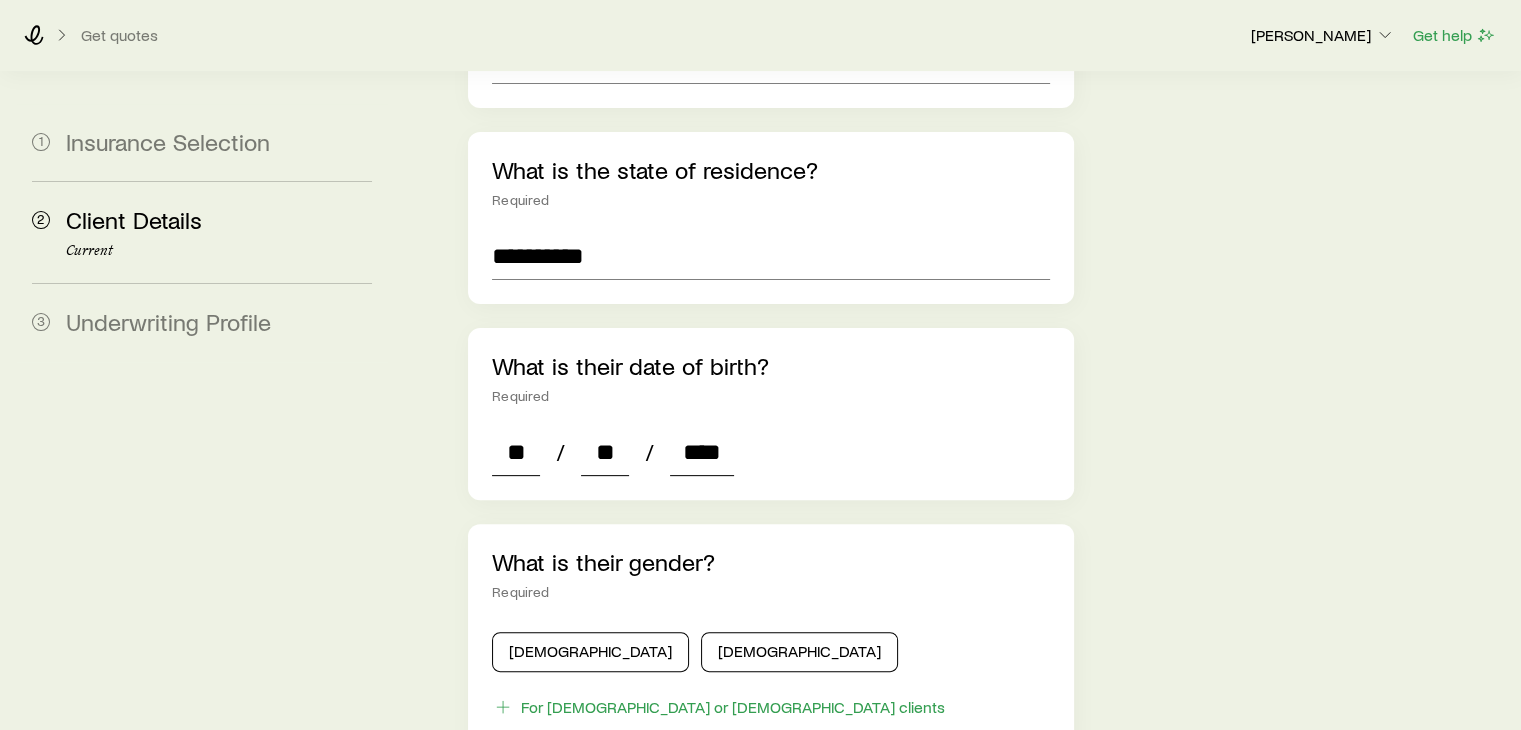 type on "*" 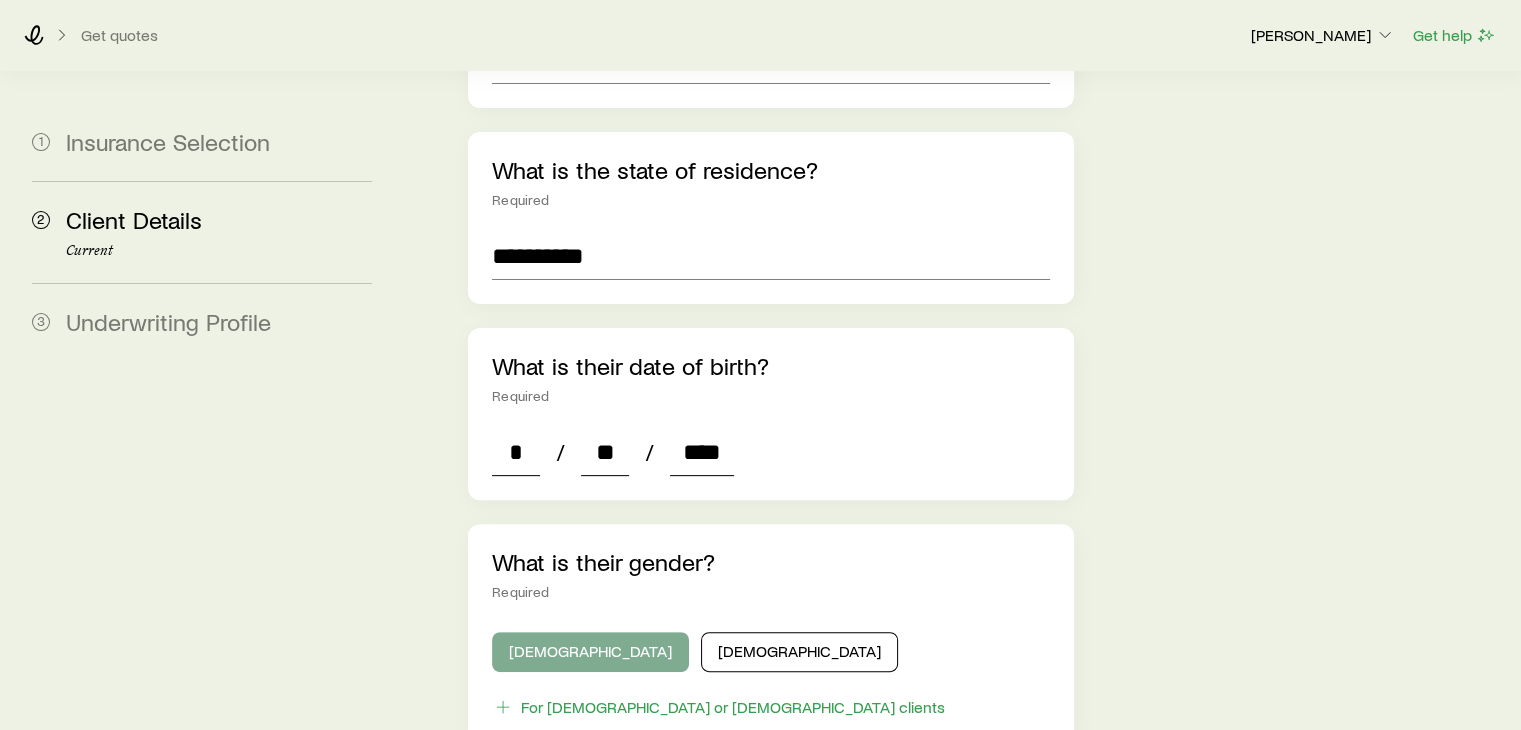 type on "****" 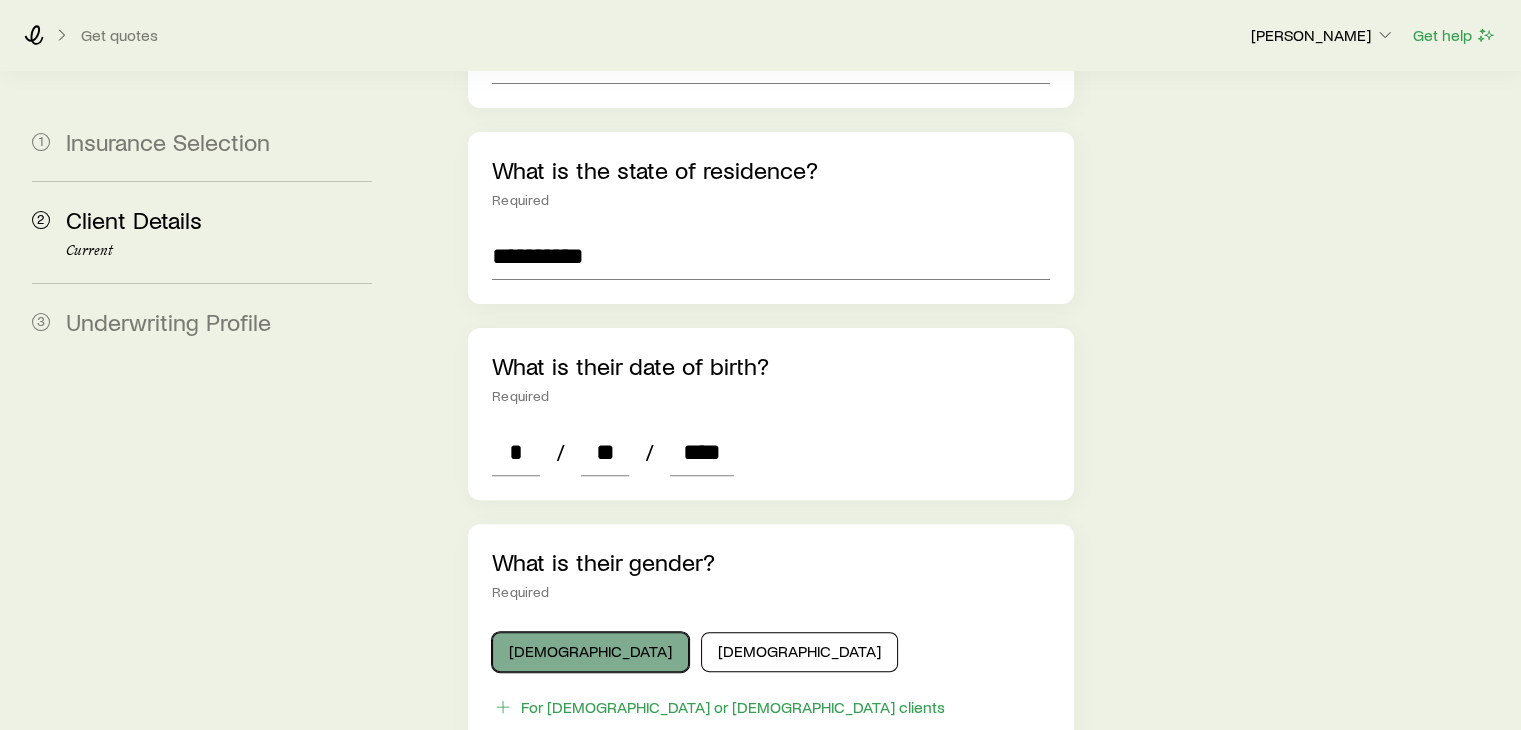 click on "[DEMOGRAPHIC_DATA]" at bounding box center [590, 652] 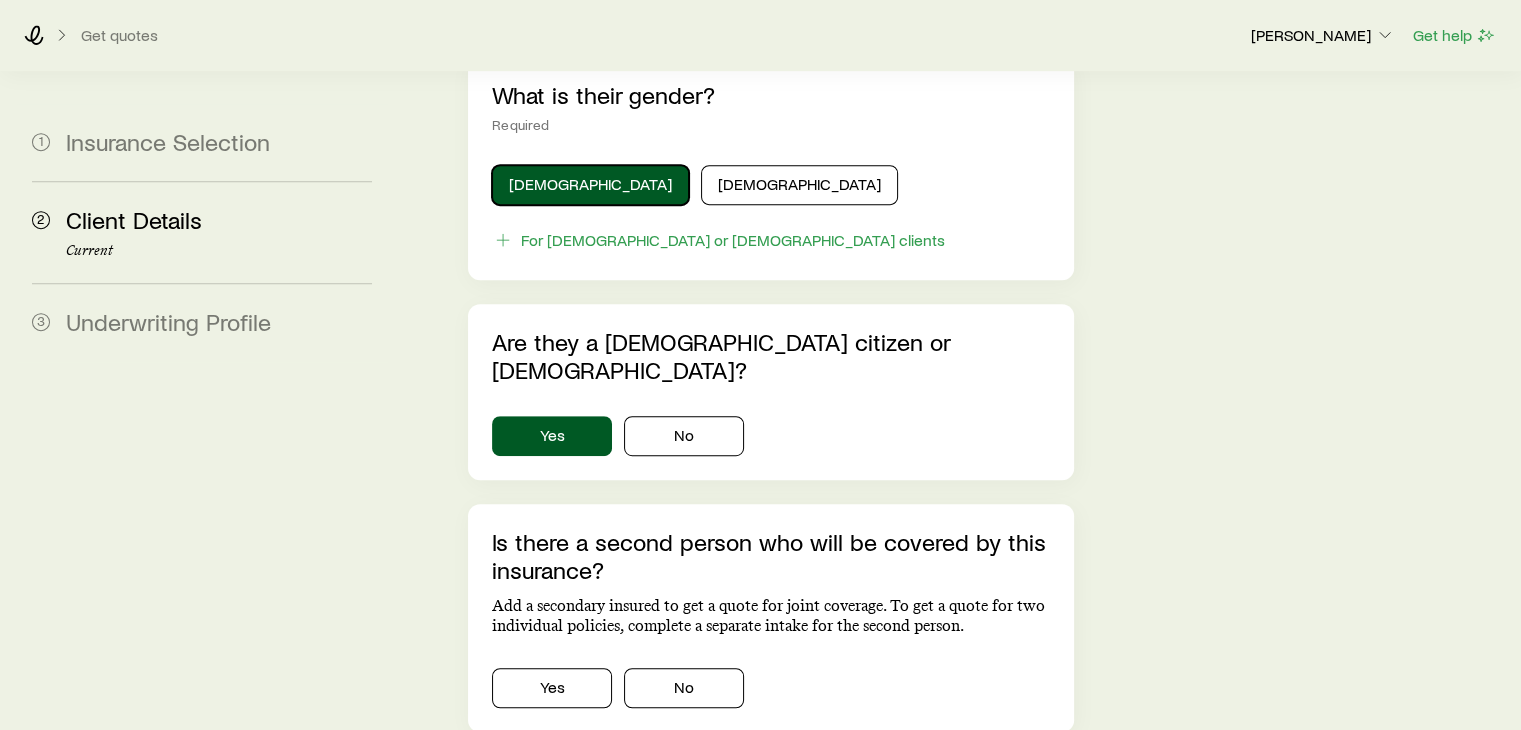 scroll, scrollTop: 1200, scrollLeft: 0, axis: vertical 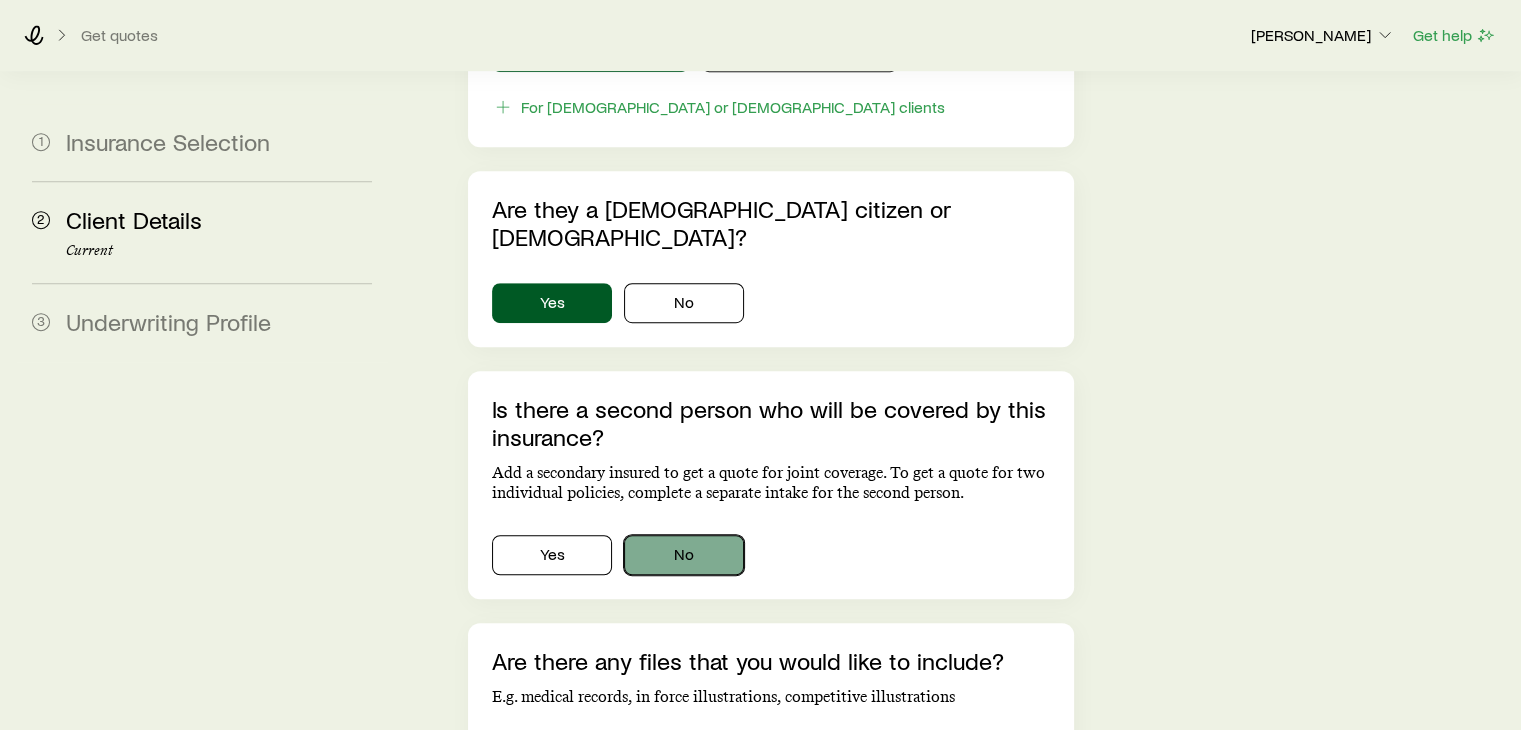 click on "No" at bounding box center (684, 555) 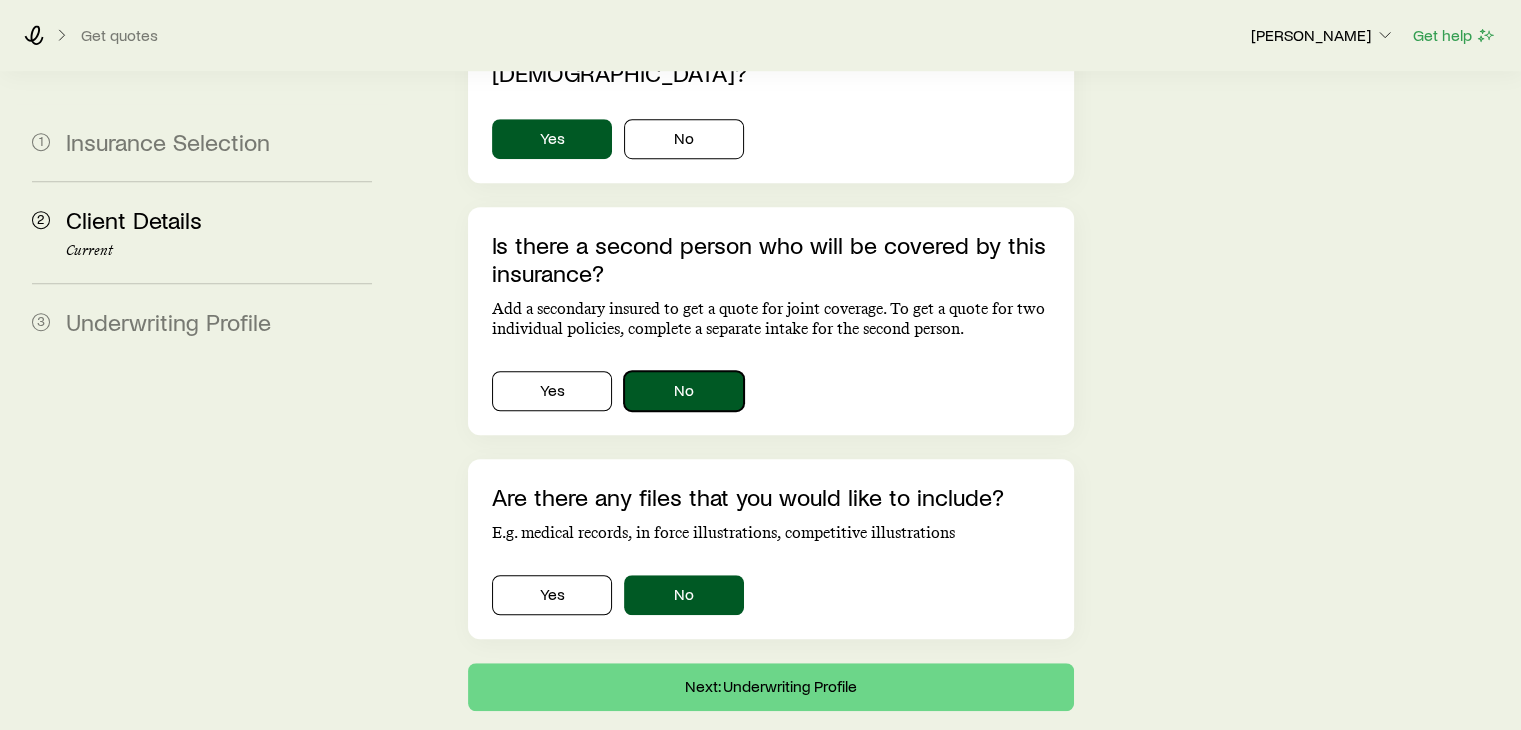 scroll, scrollTop: 1373, scrollLeft: 0, axis: vertical 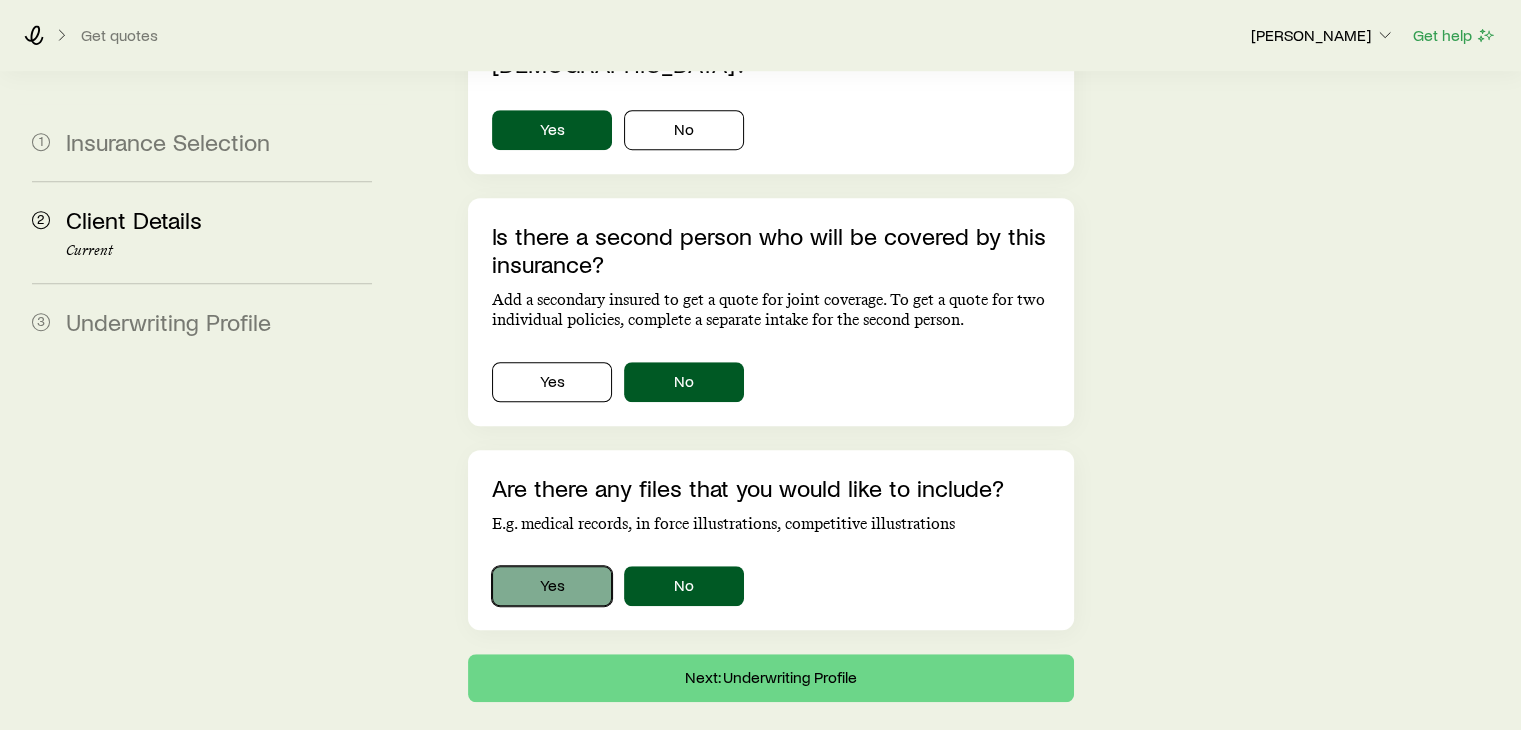 click on "Yes" at bounding box center [552, 586] 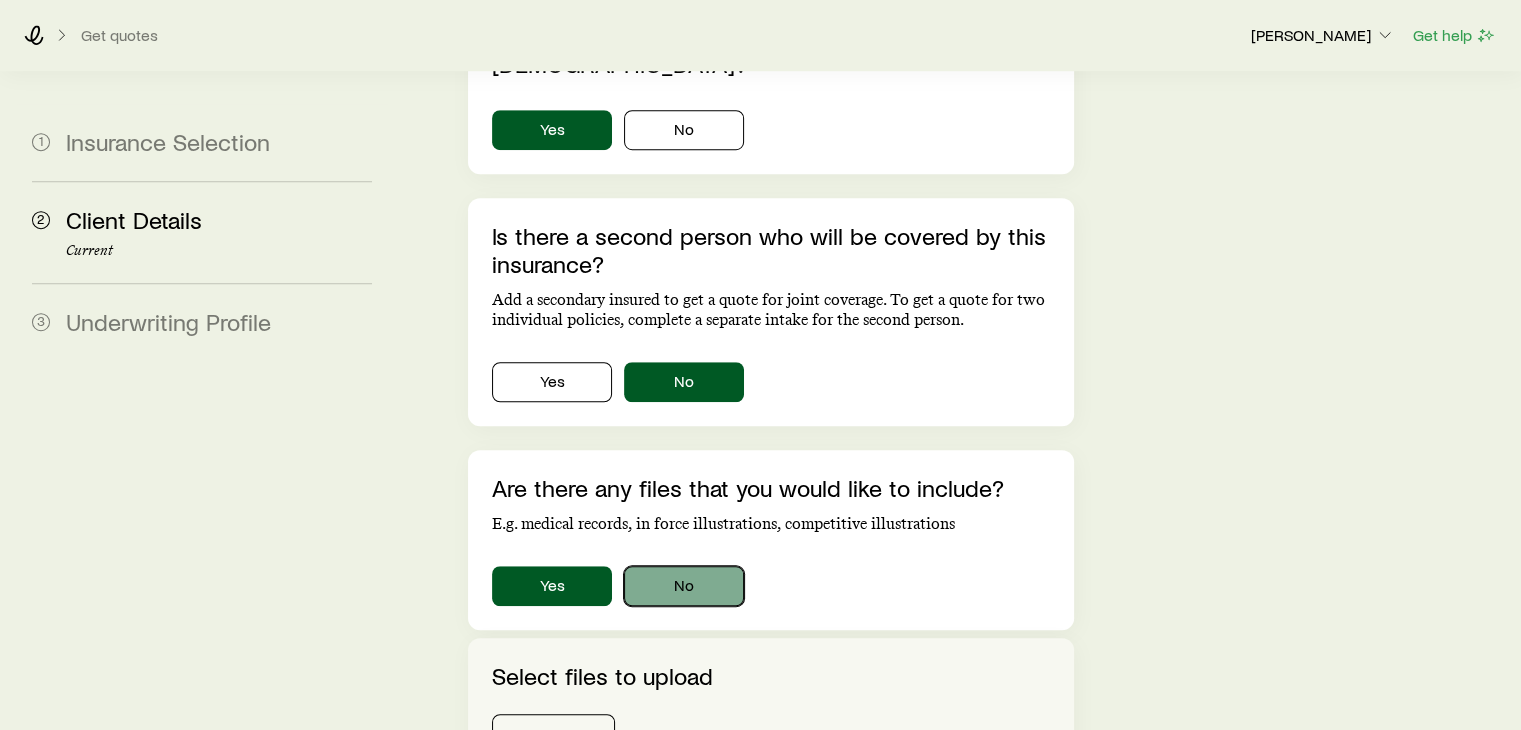 click on "No" at bounding box center (684, 586) 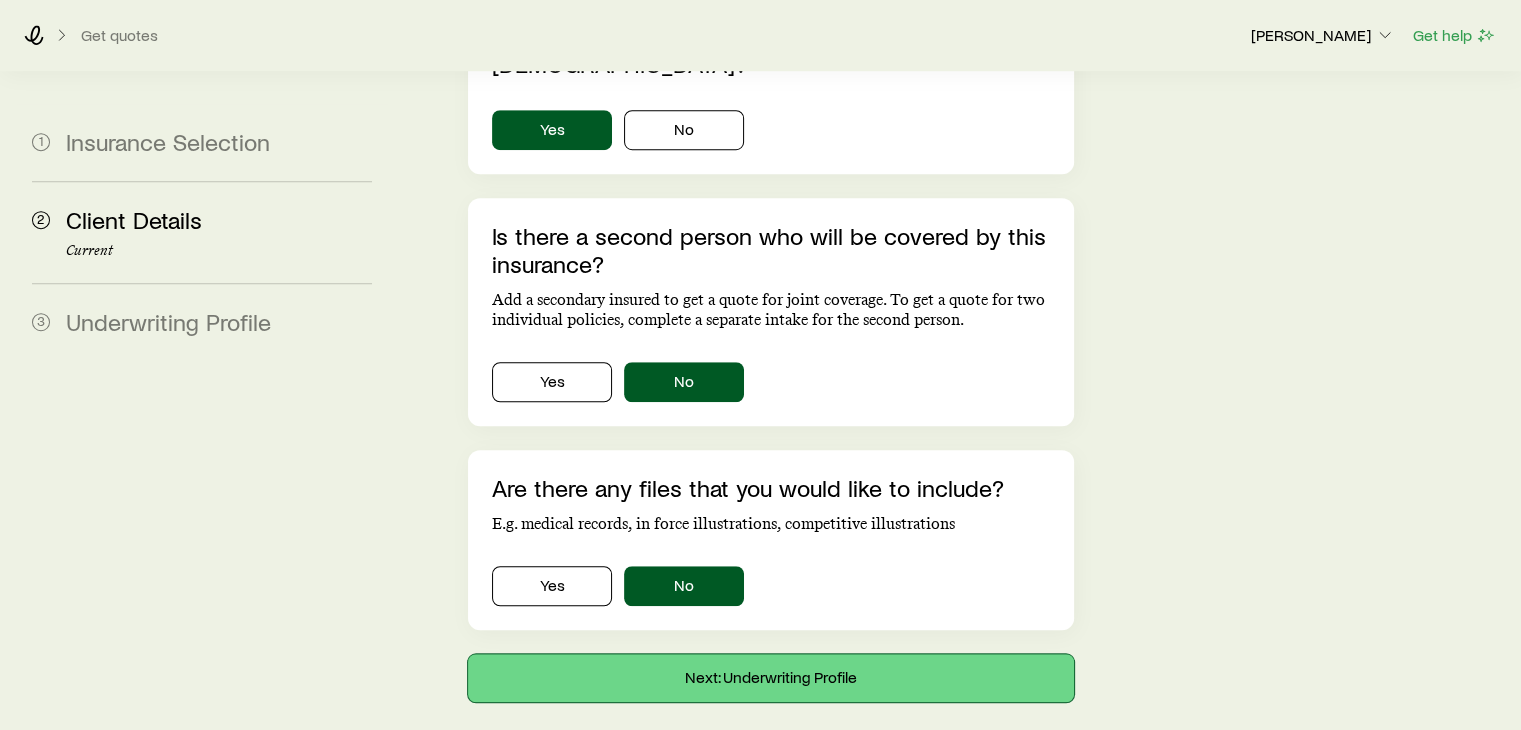 click on "Next: Underwriting Profile" at bounding box center [770, 678] 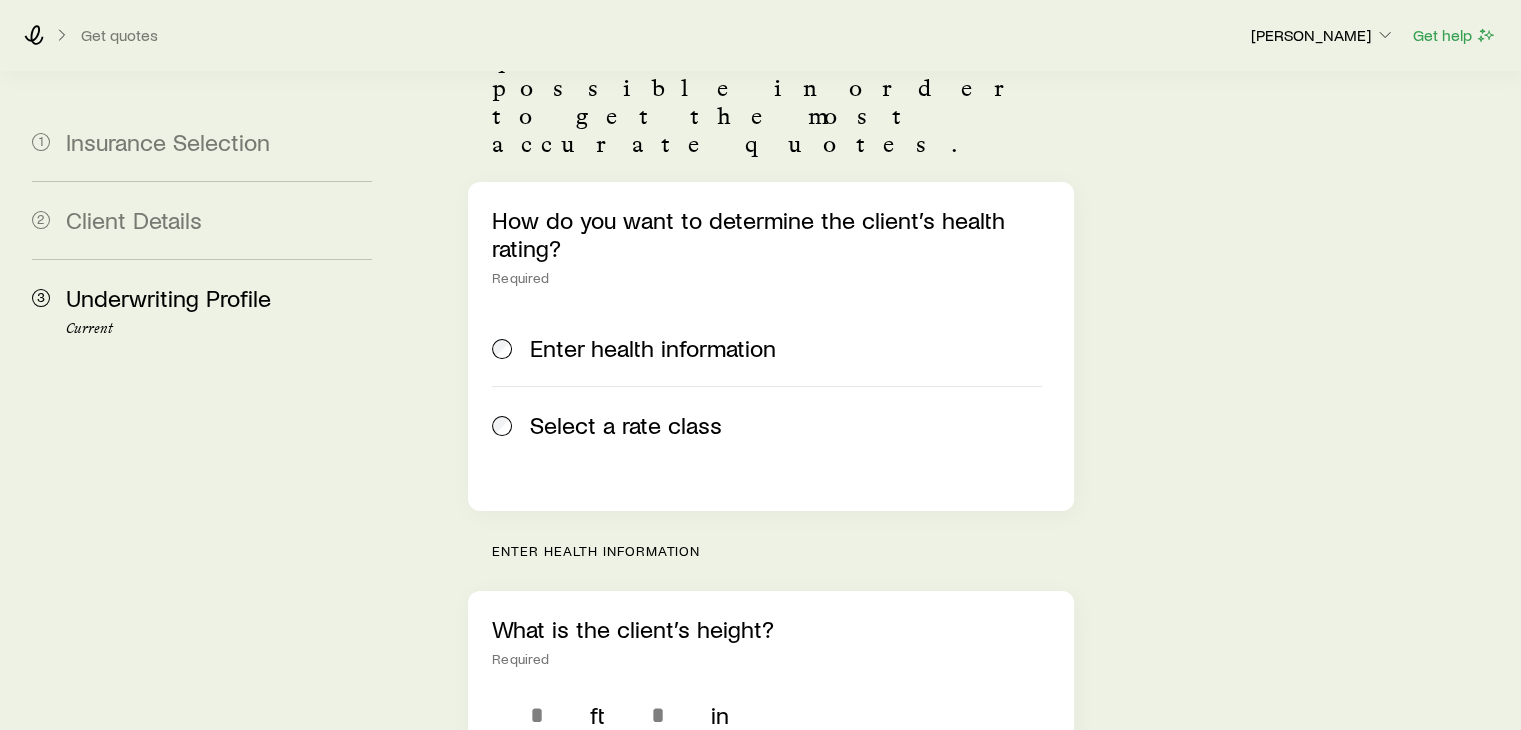 scroll, scrollTop: 100, scrollLeft: 0, axis: vertical 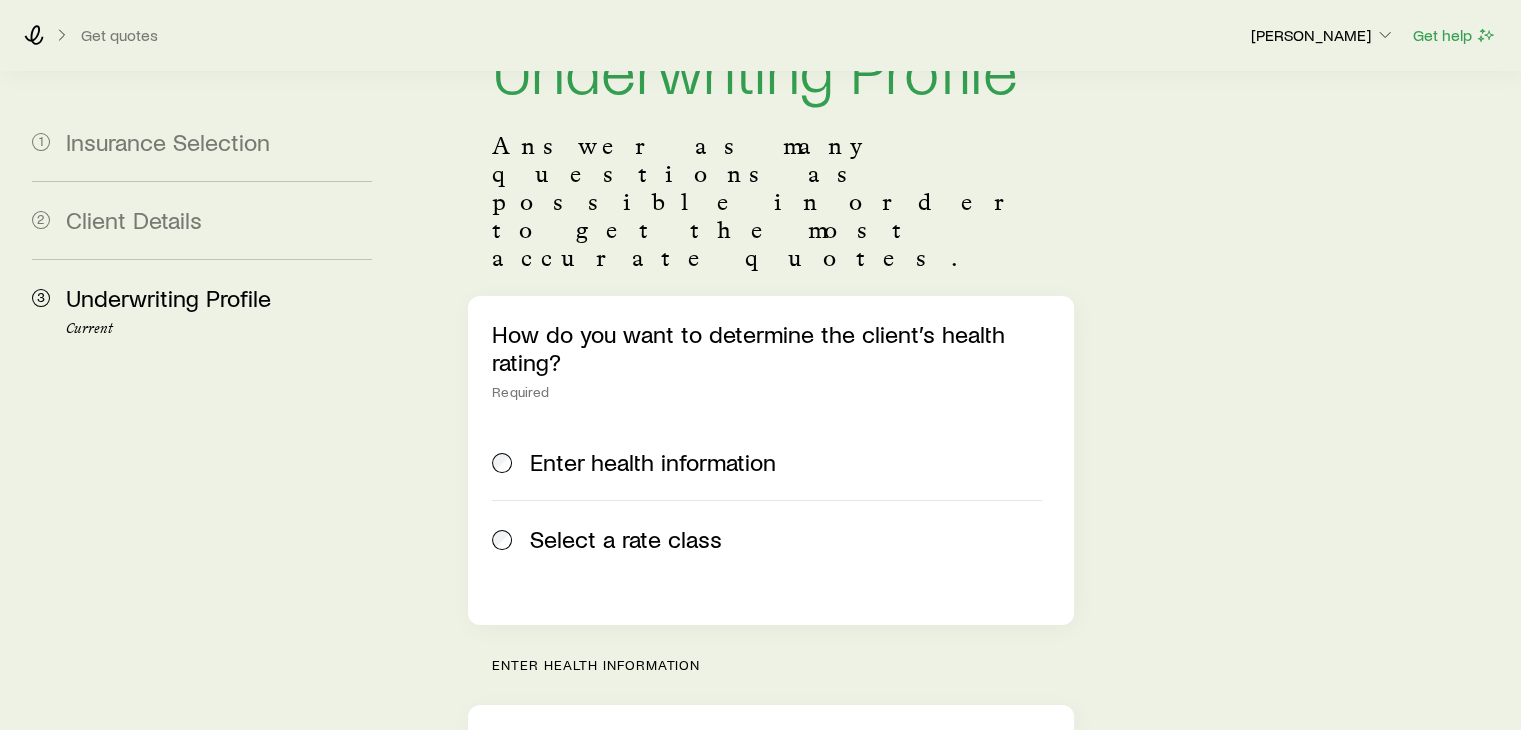 click on "Select a rate class" at bounding box center [626, 539] 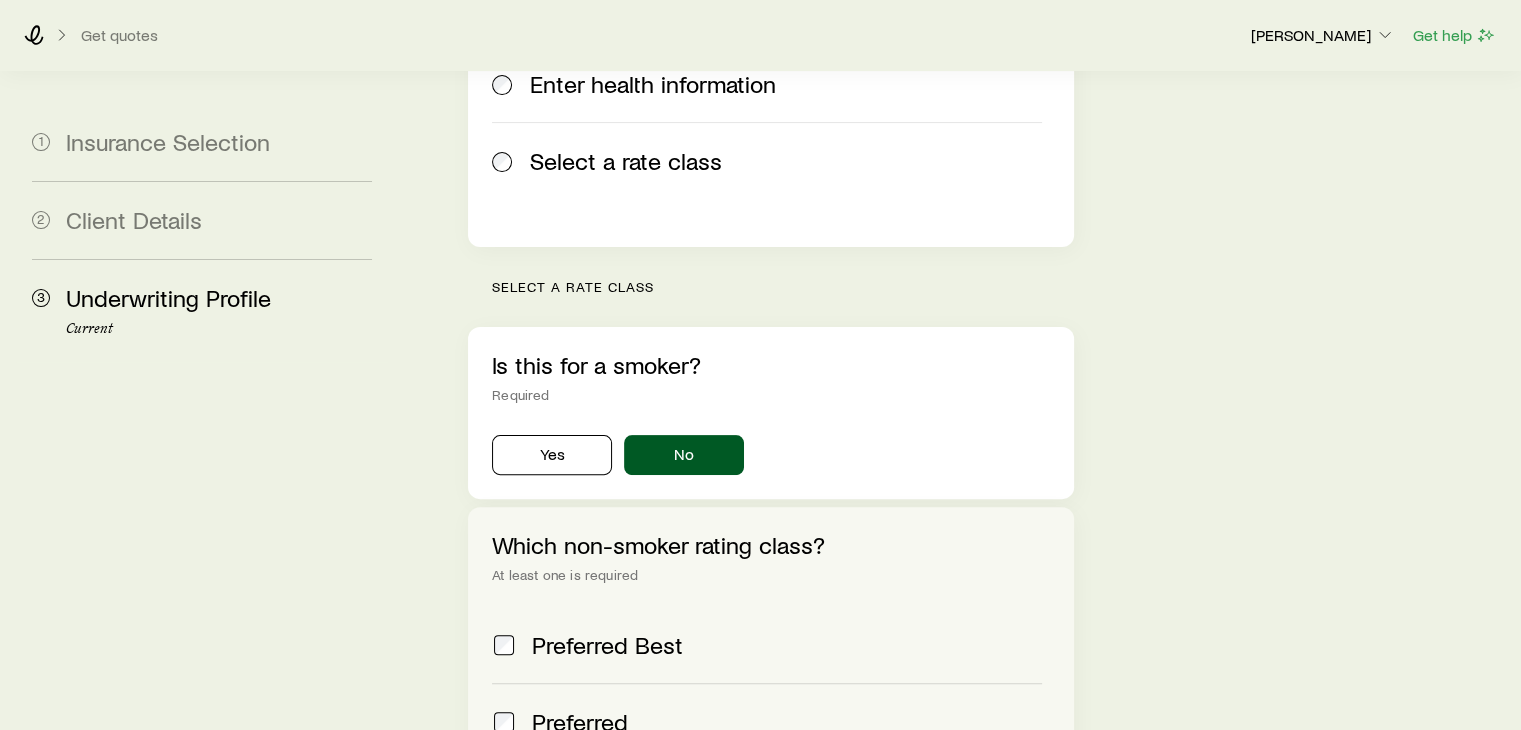 scroll, scrollTop: 600, scrollLeft: 0, axis: vertical 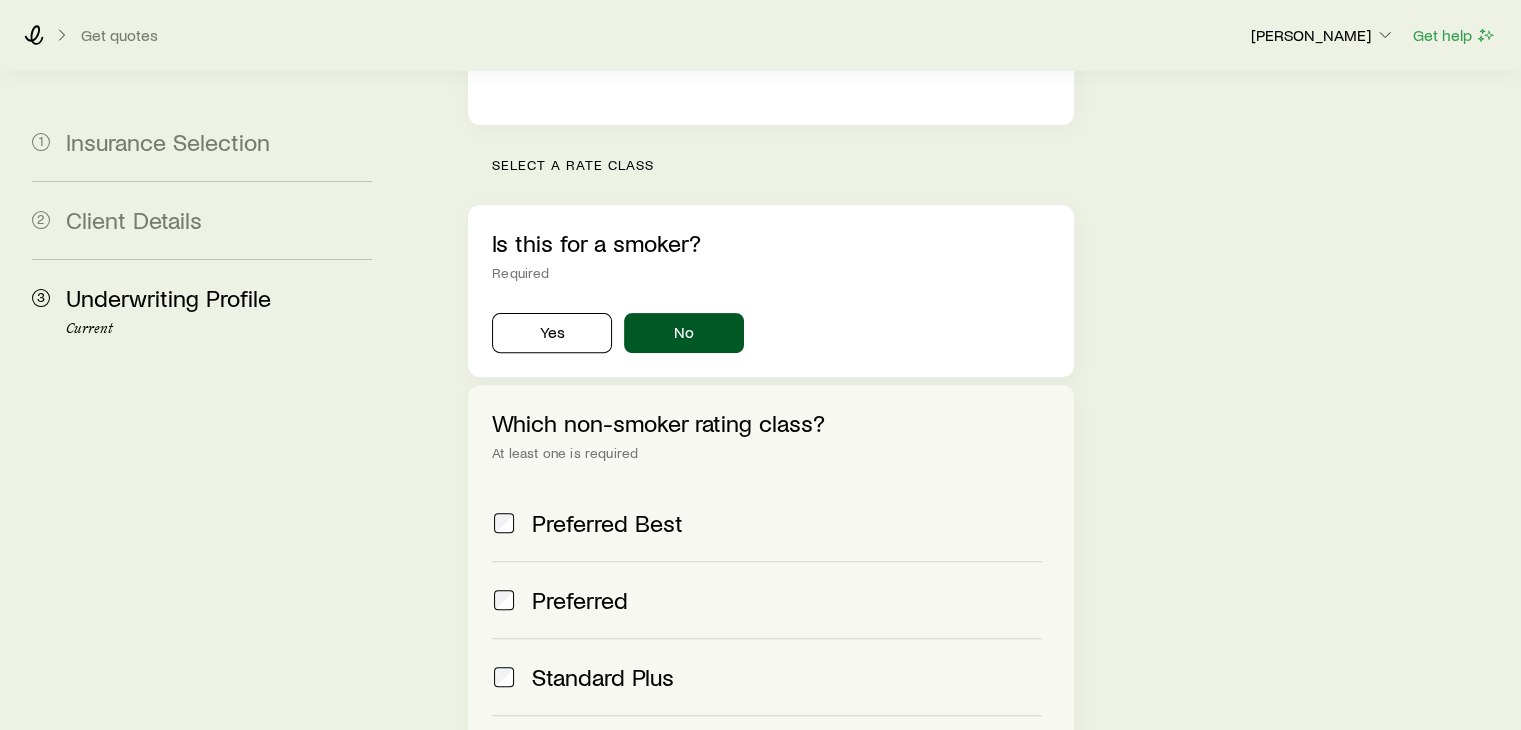 click on "Preferred" at bounding box center (580, 600) 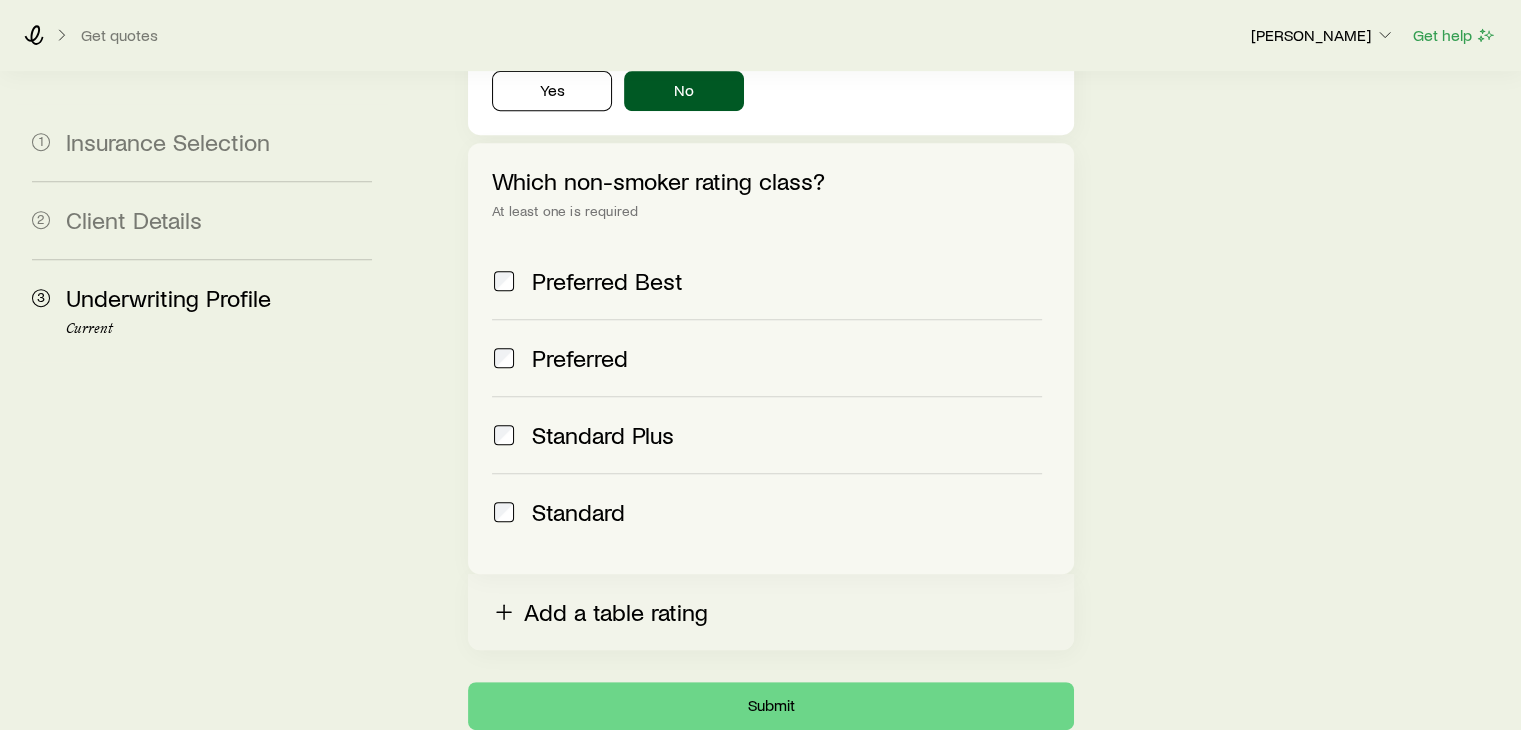 scroll, scrollTop: 900, scrollLeft: 0, axis: vertical 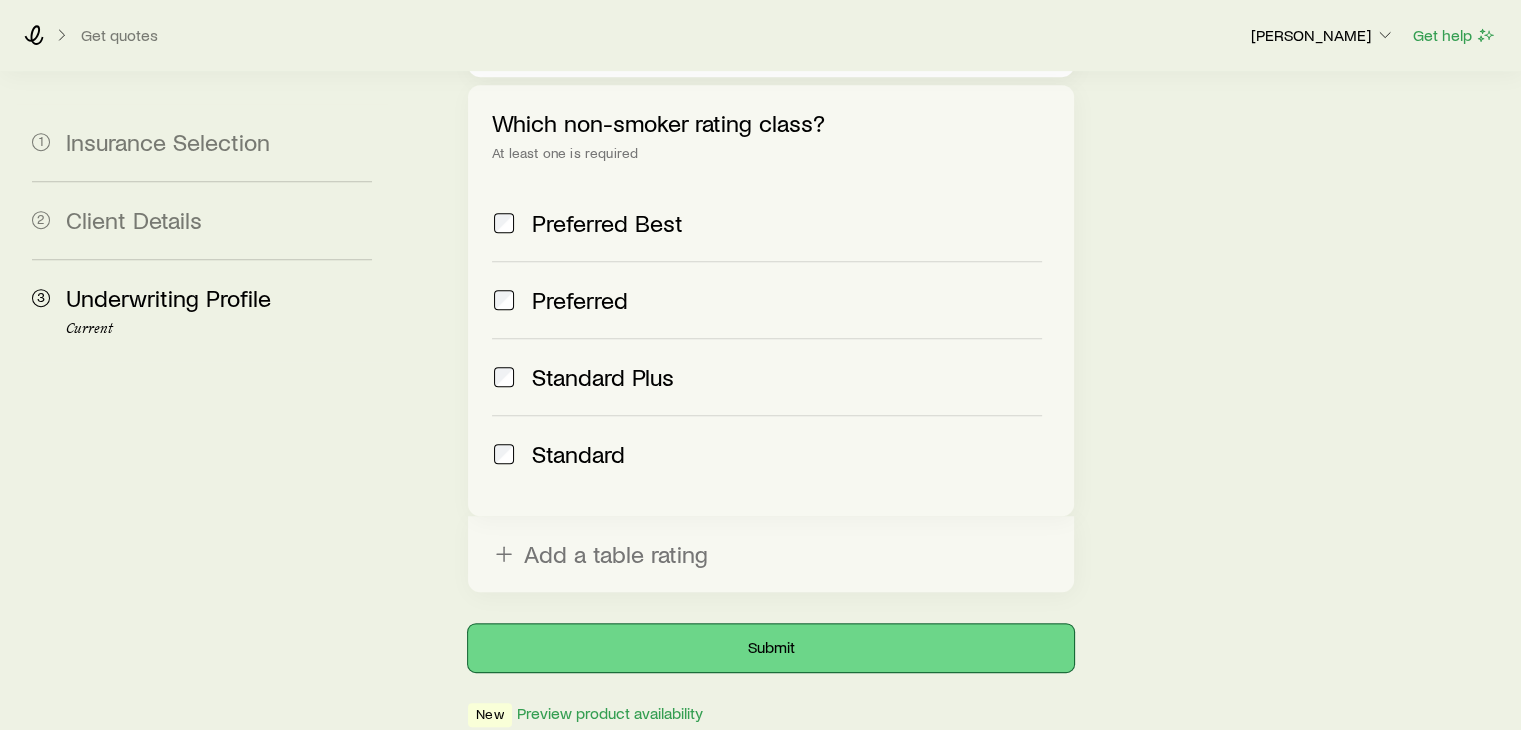 click on "Submit" at bounding box center (770, 648) 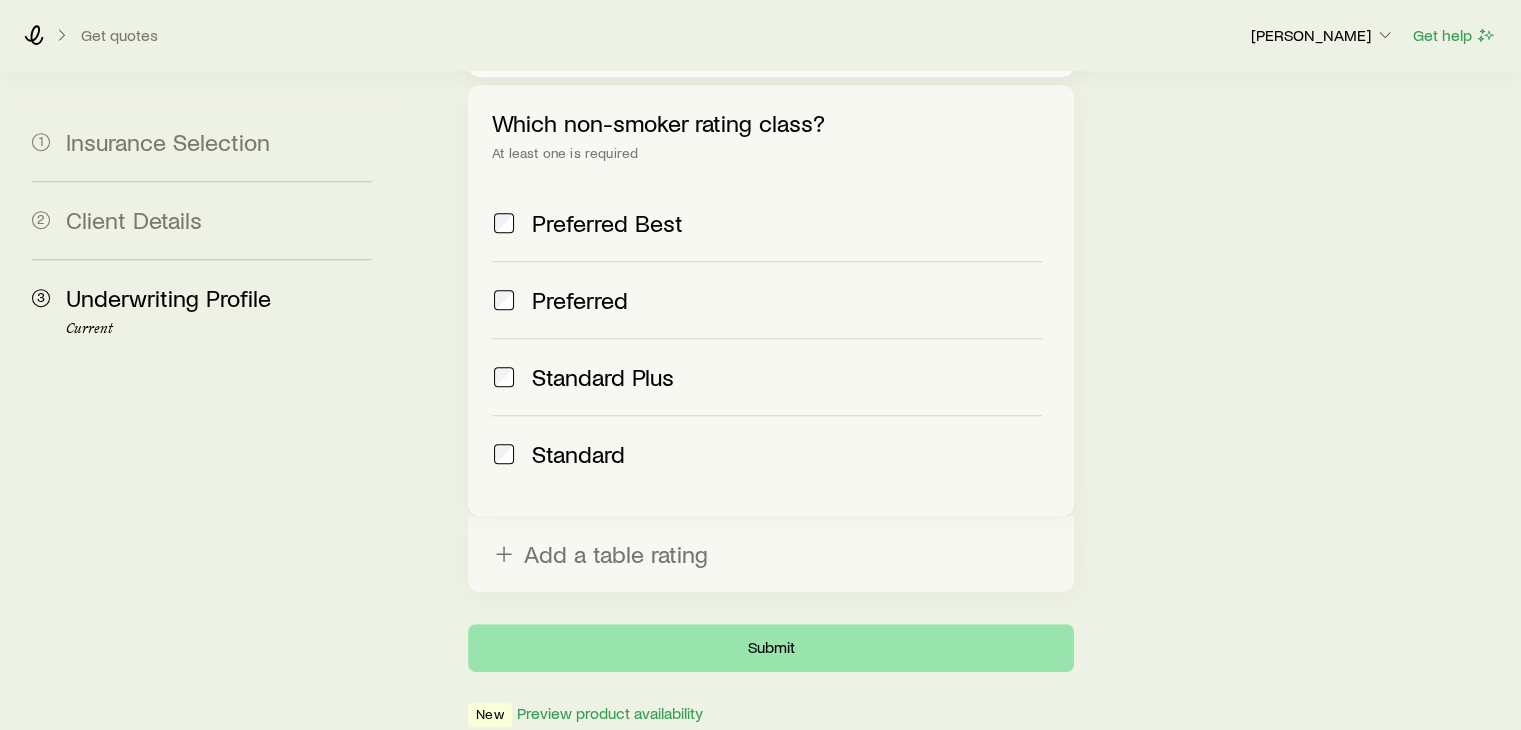 scroll, scrollTop: 0, scrollLeft: 0, axis: both 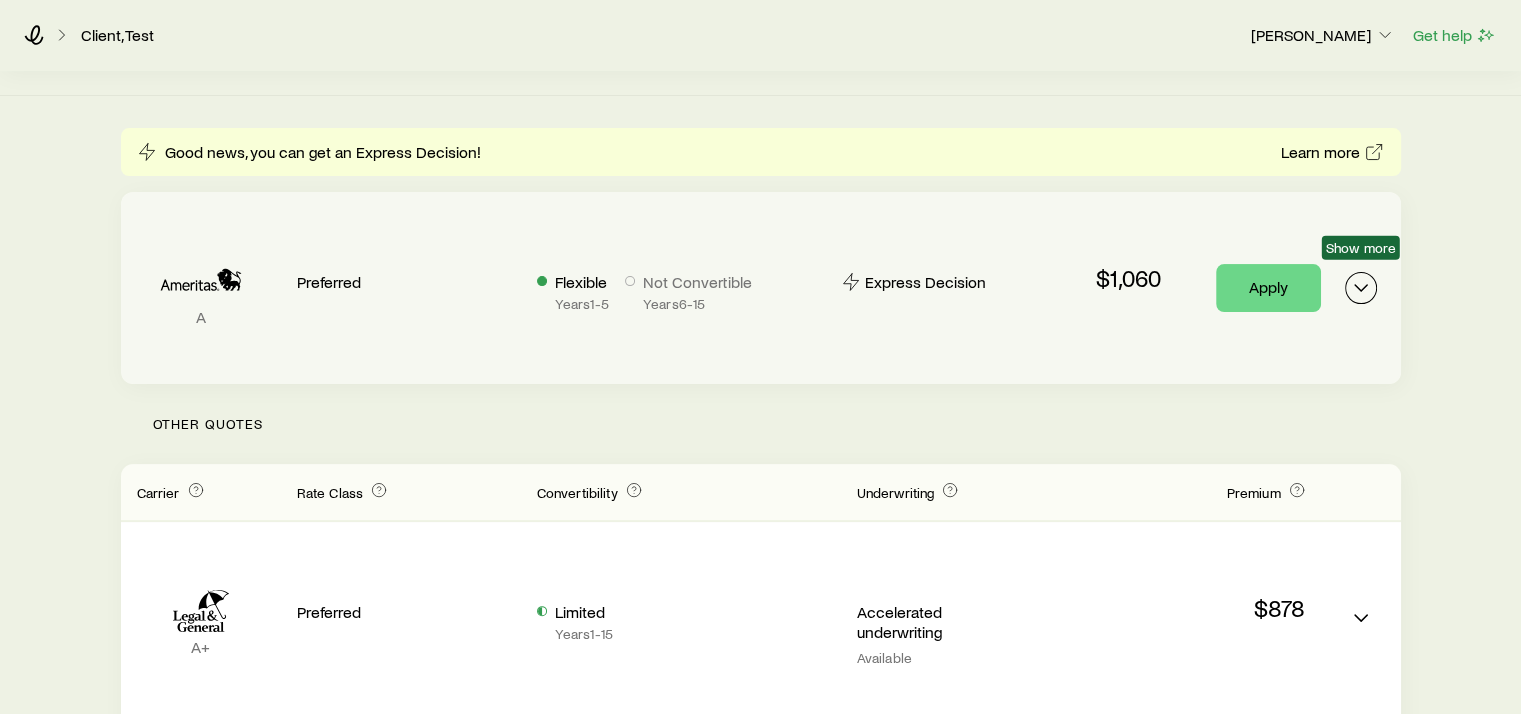 click 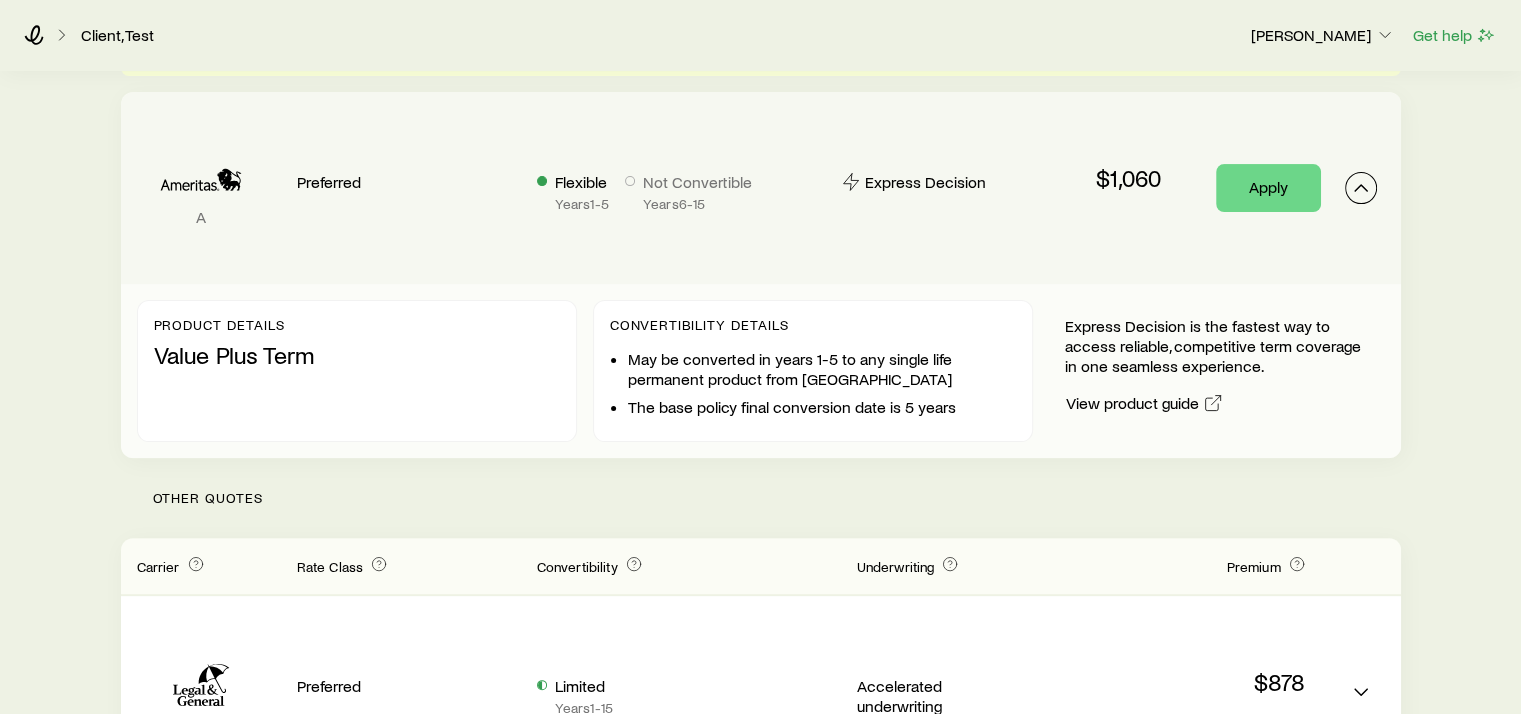 scroll, scrollTop: 600, scrollLeft: 0, axis: vertical 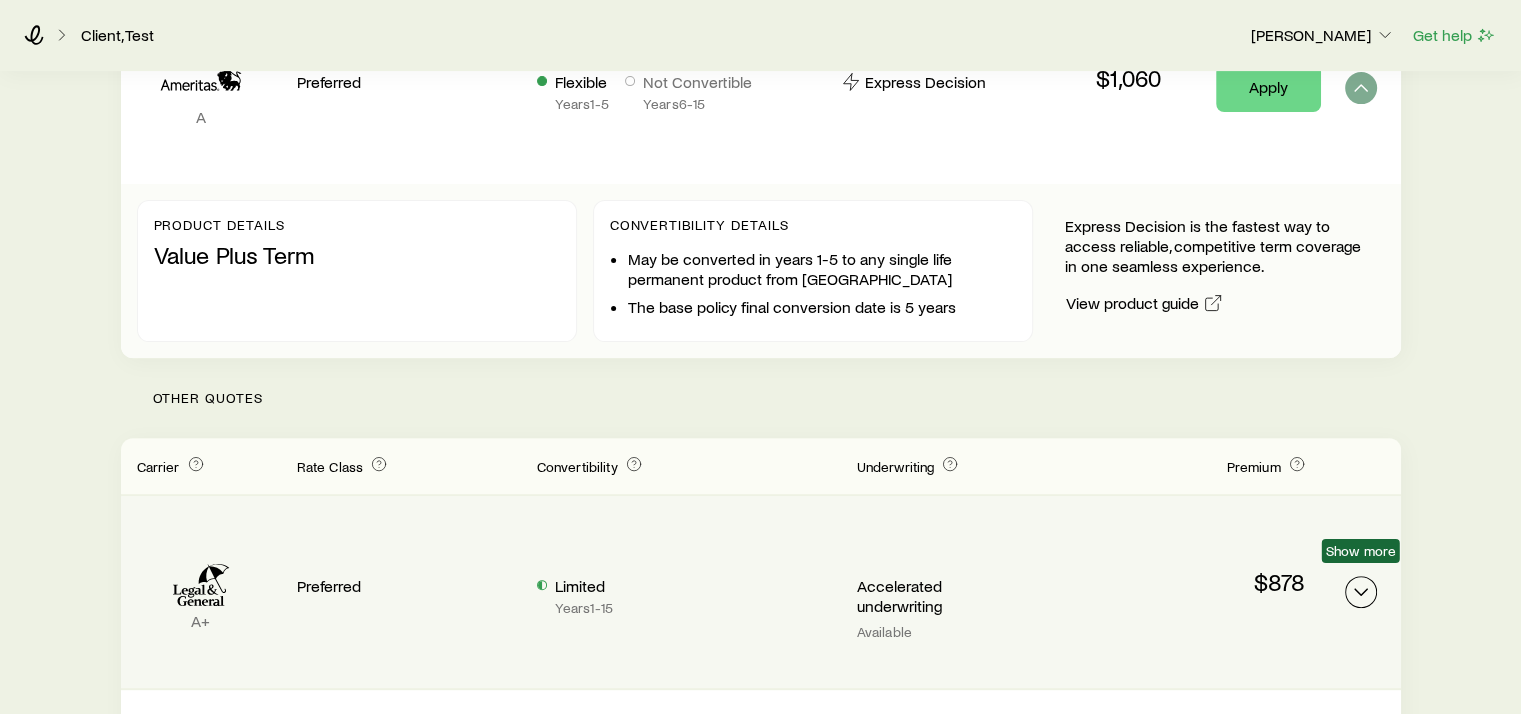 click 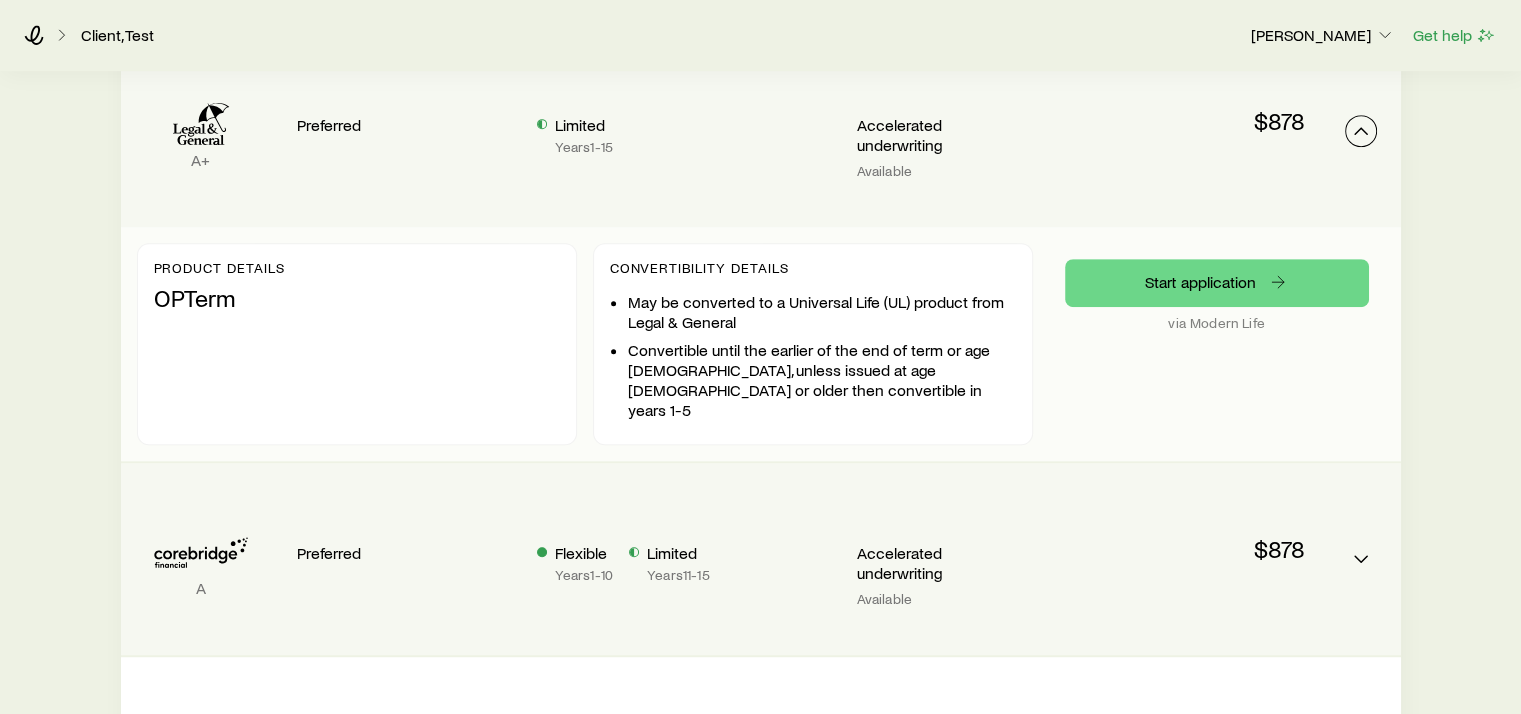 scroll, scrollTop: 1200, scrollLeft: 0, axis: vertical 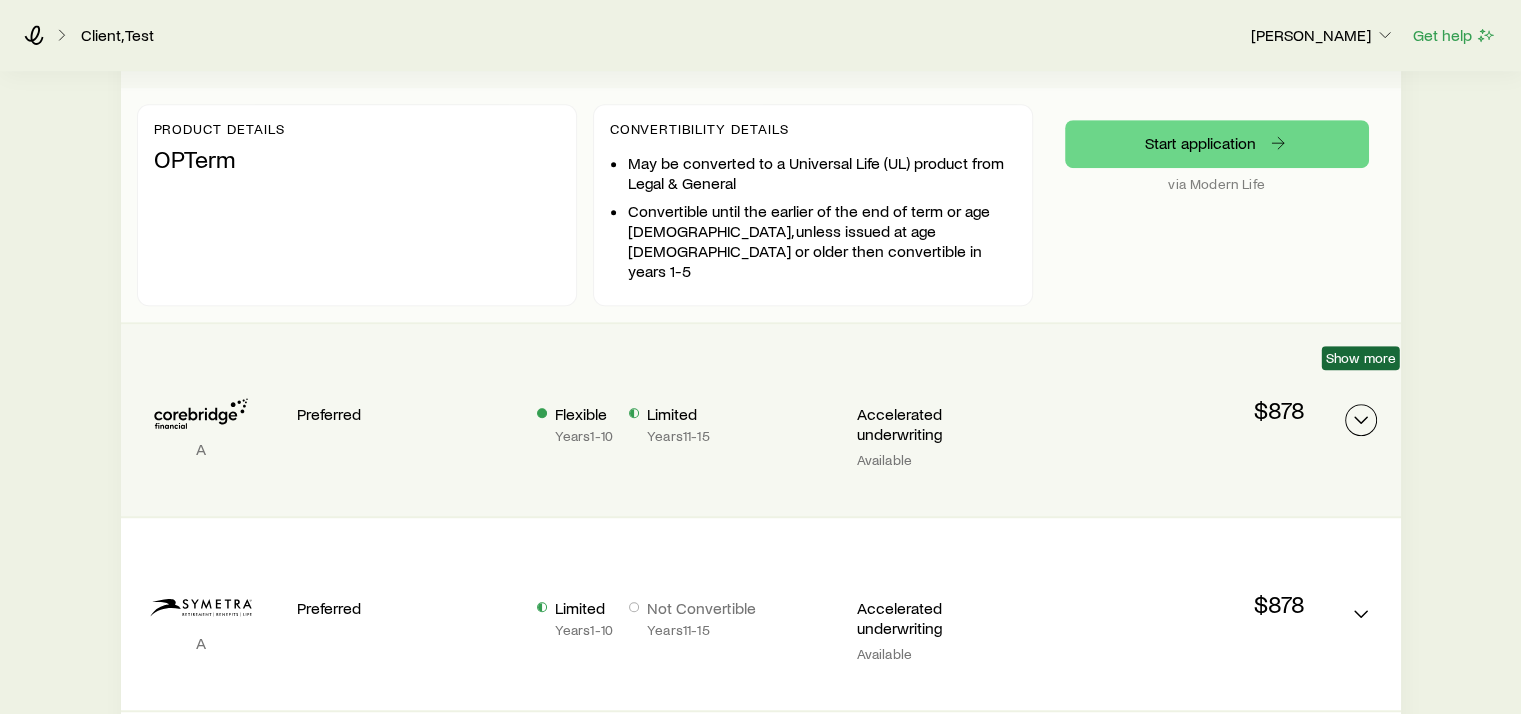 click 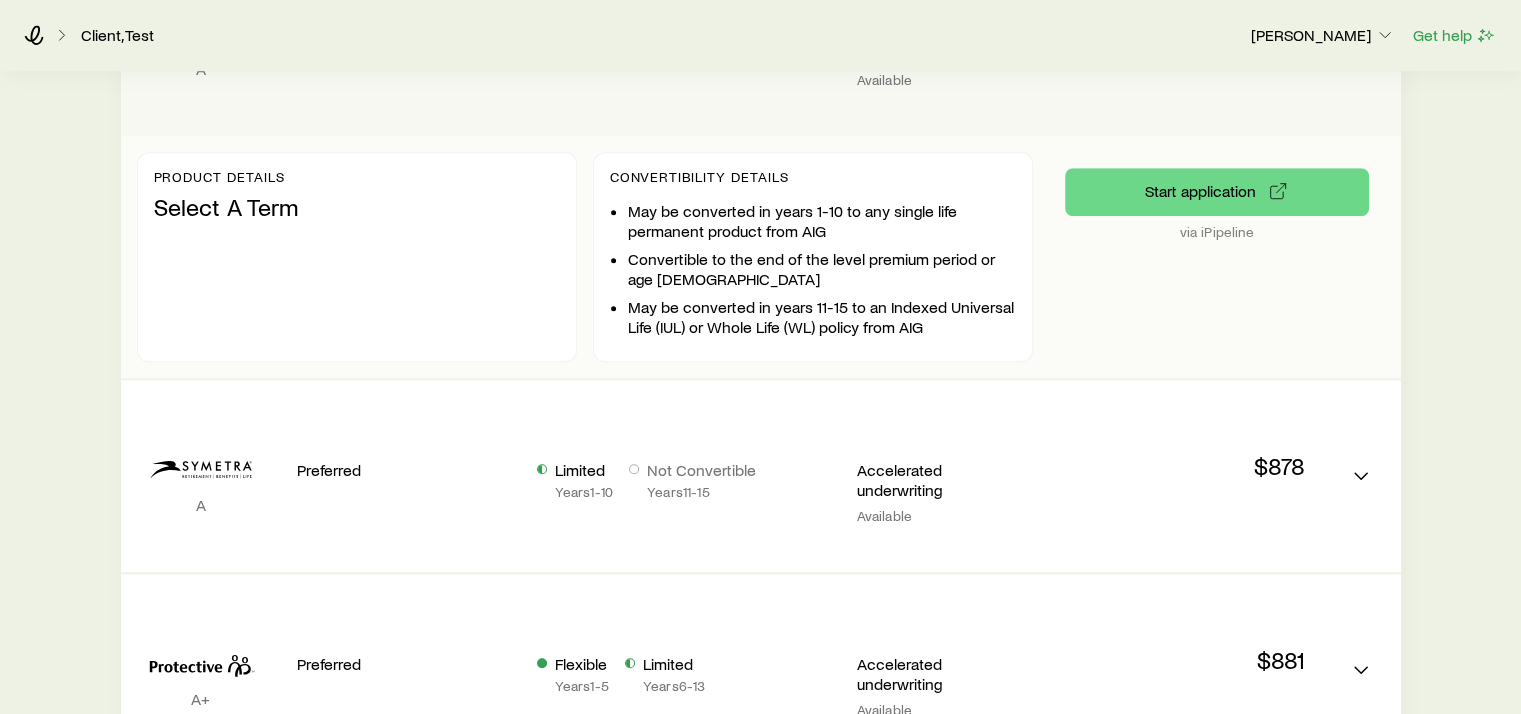 scroll, scrollTop: 1600, scrollLeft: 0, axis: vertical 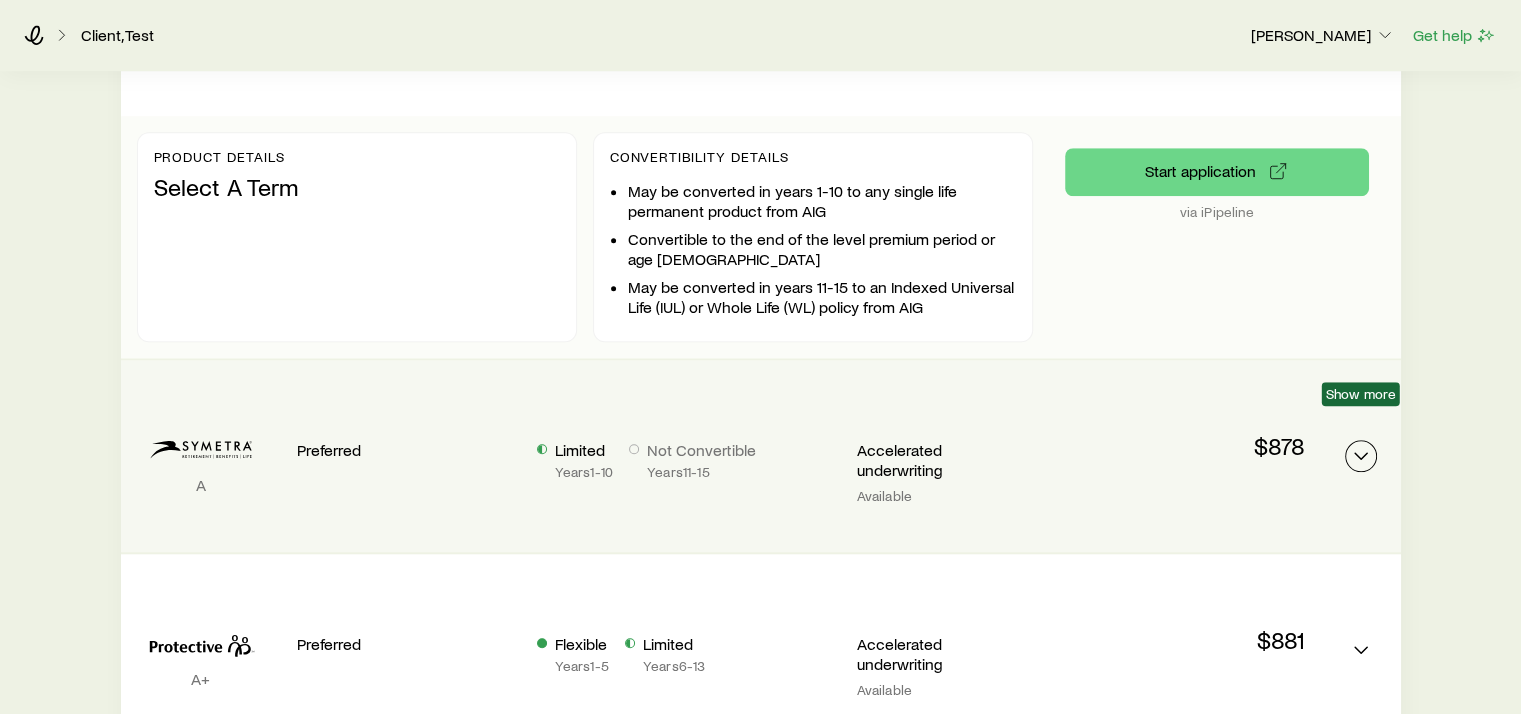 click 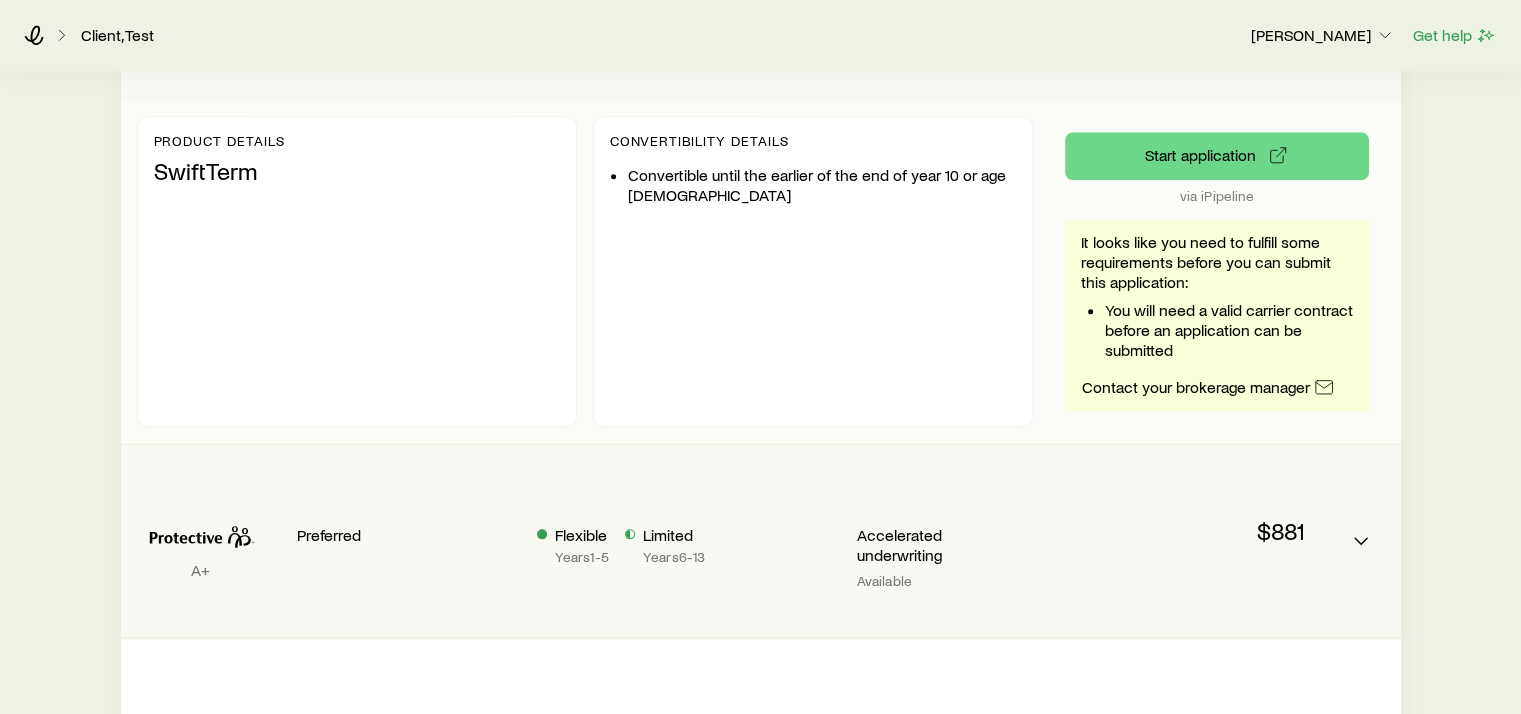 scroll, scrollTop: 2100, scrollLeft: 0, axis: vertical 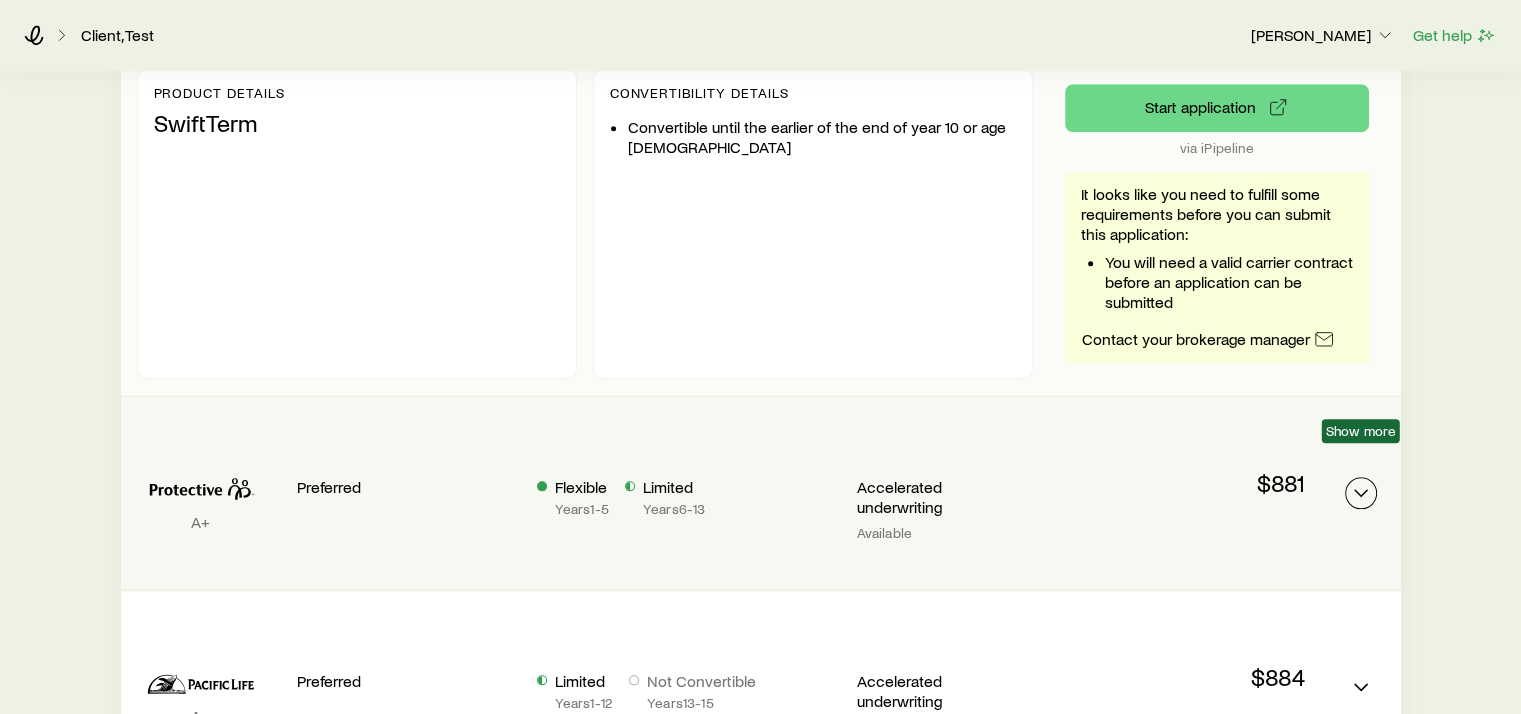 click 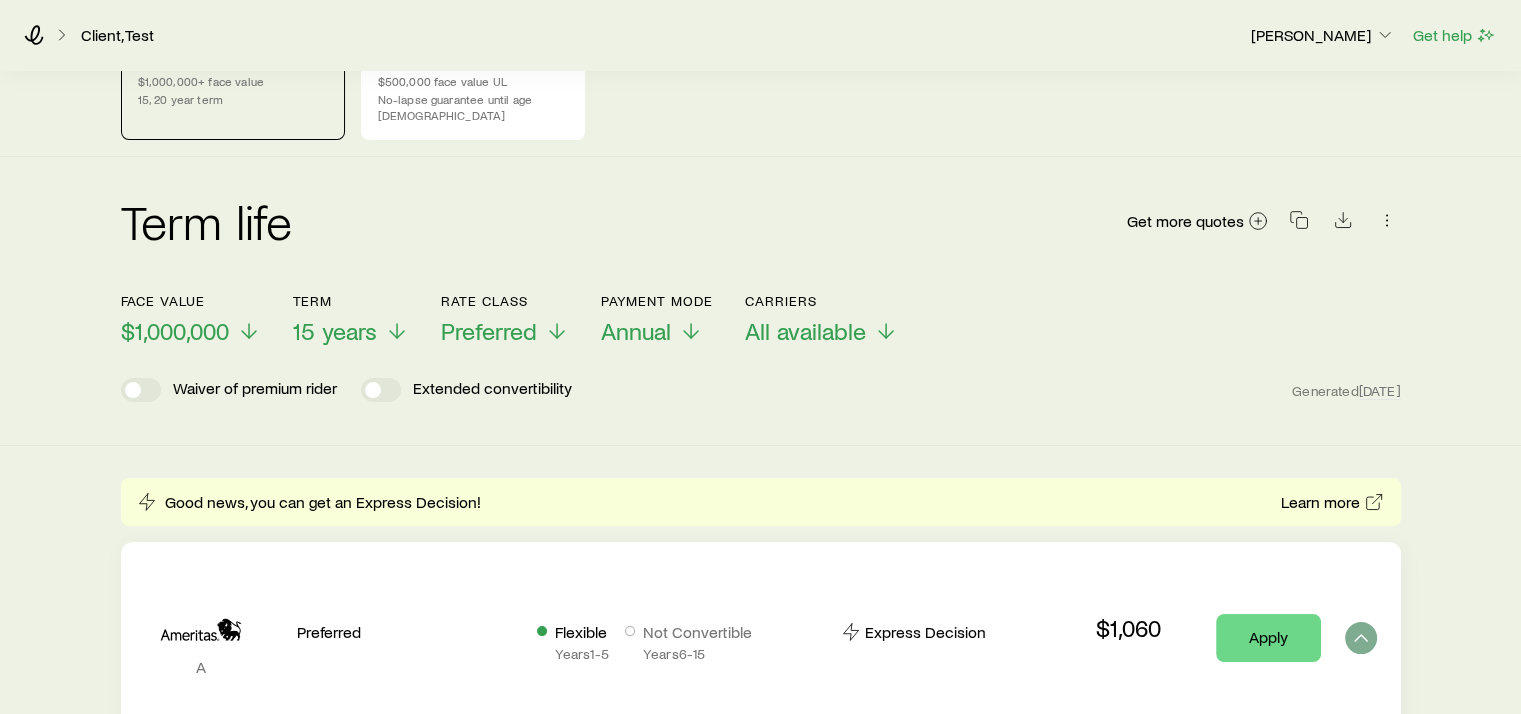 scroll, scrollTop: 0, scrollLeft: 0, axis: both 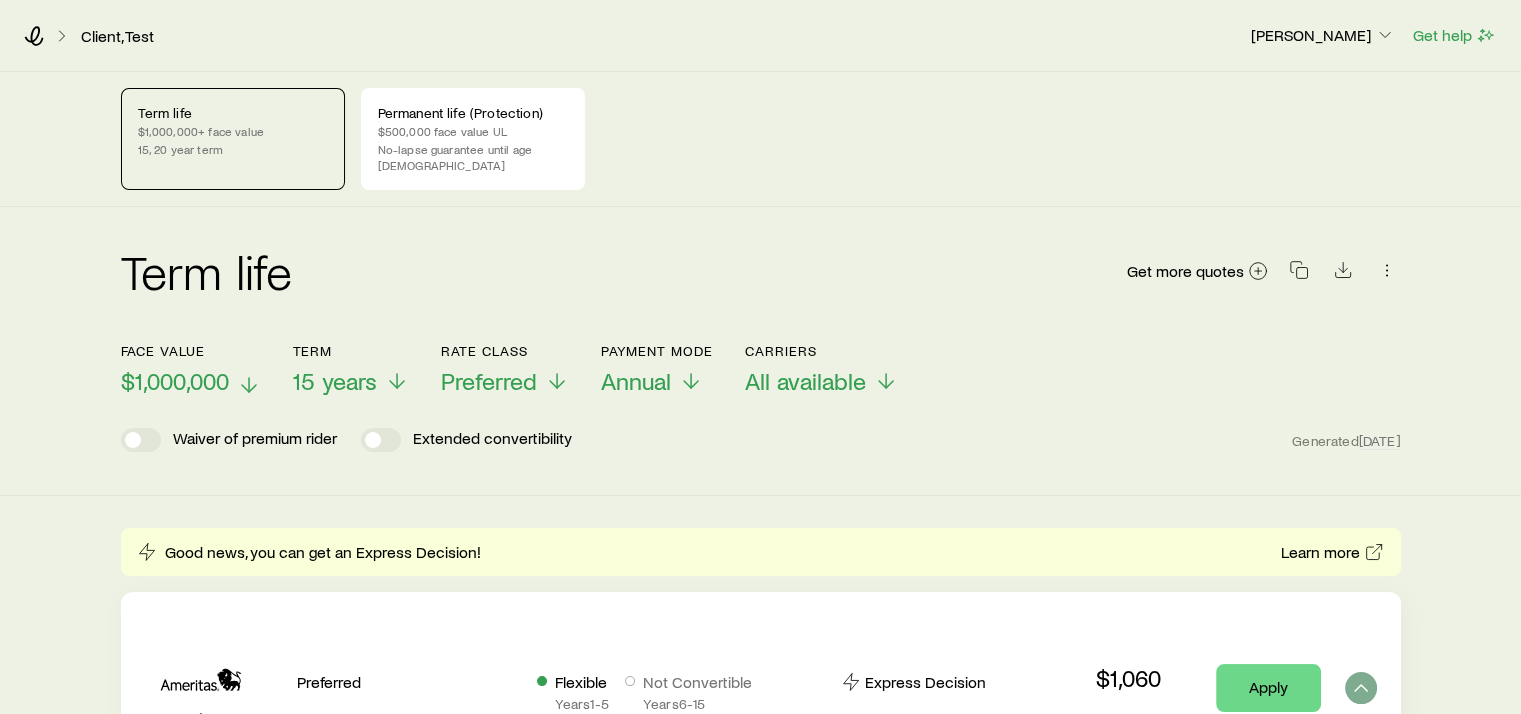 click 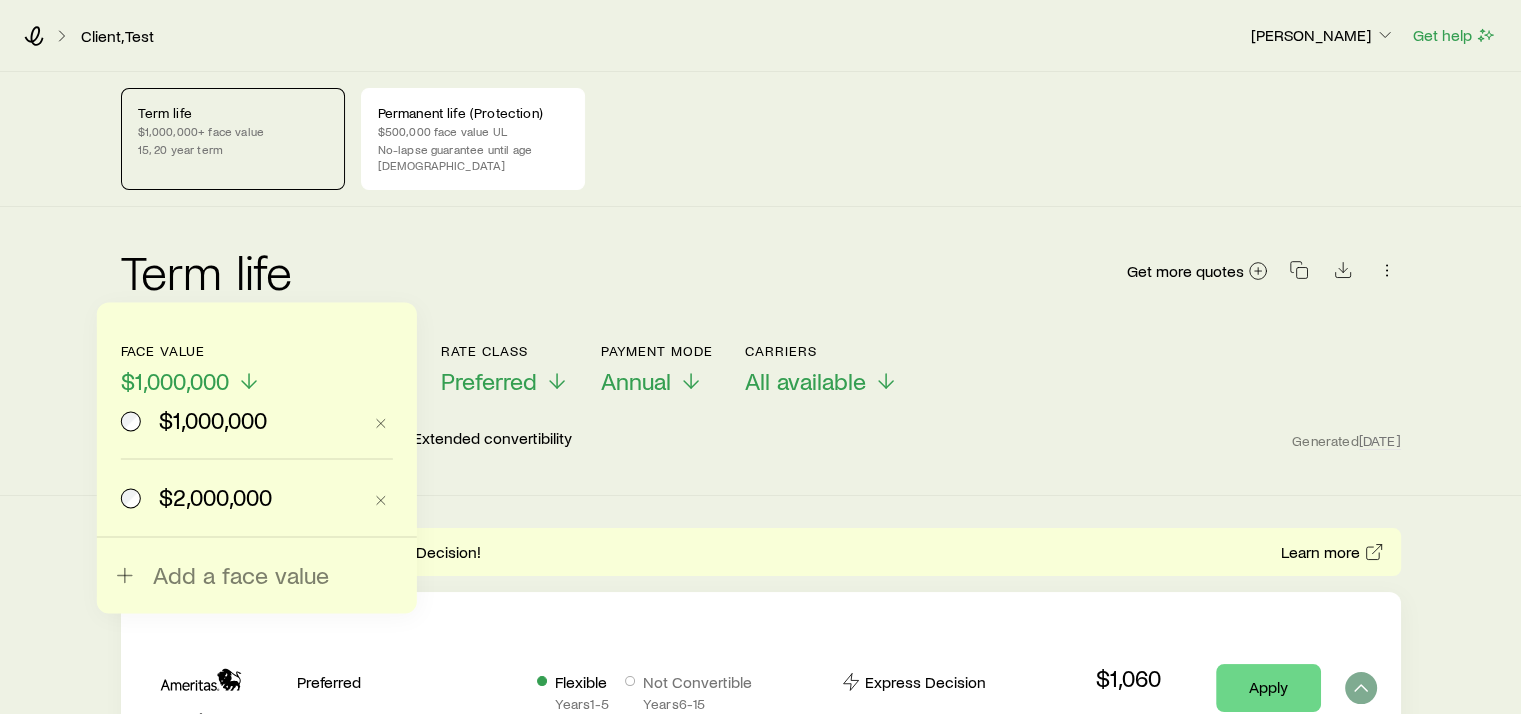 click on "$2,000,000" at bounding box center (215, 497) 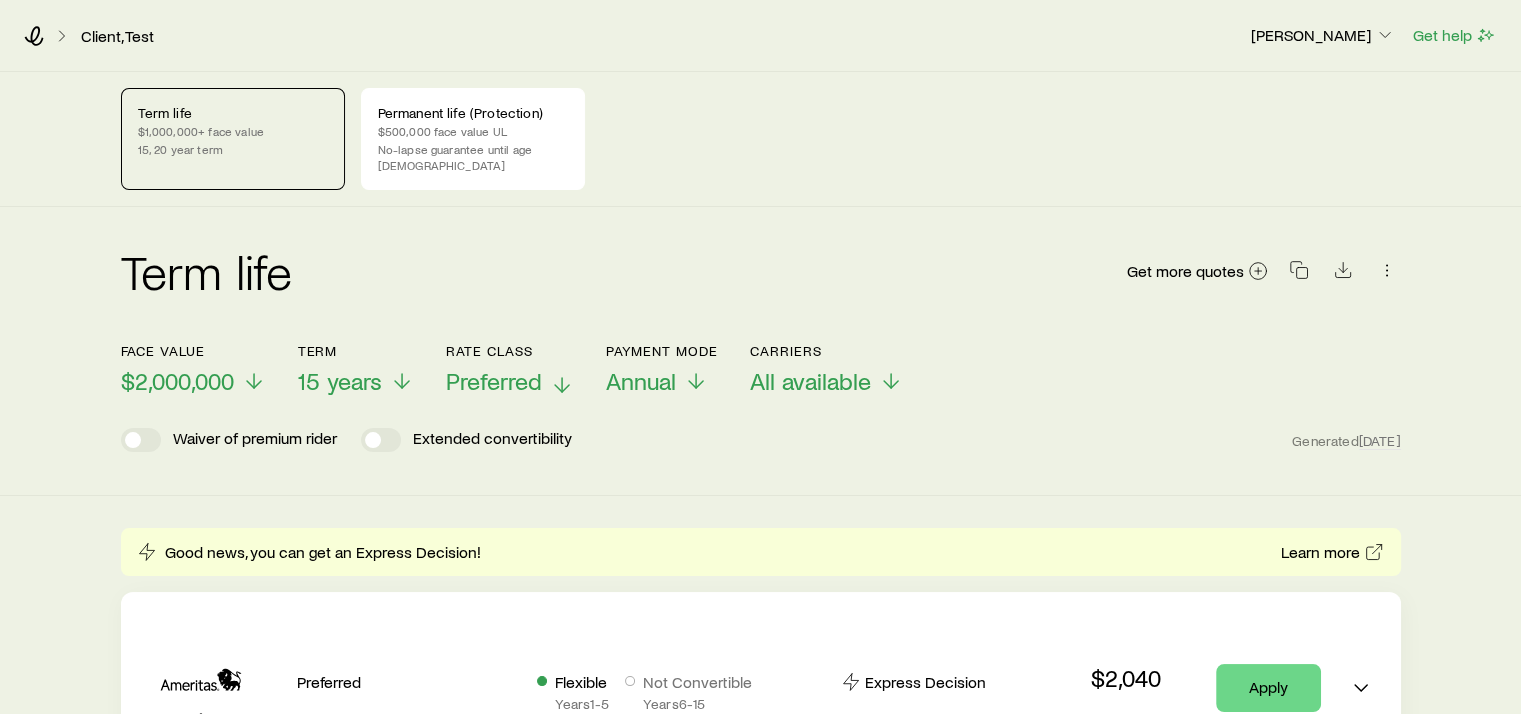 click on "Preferred" at bounding box center [510, 381] 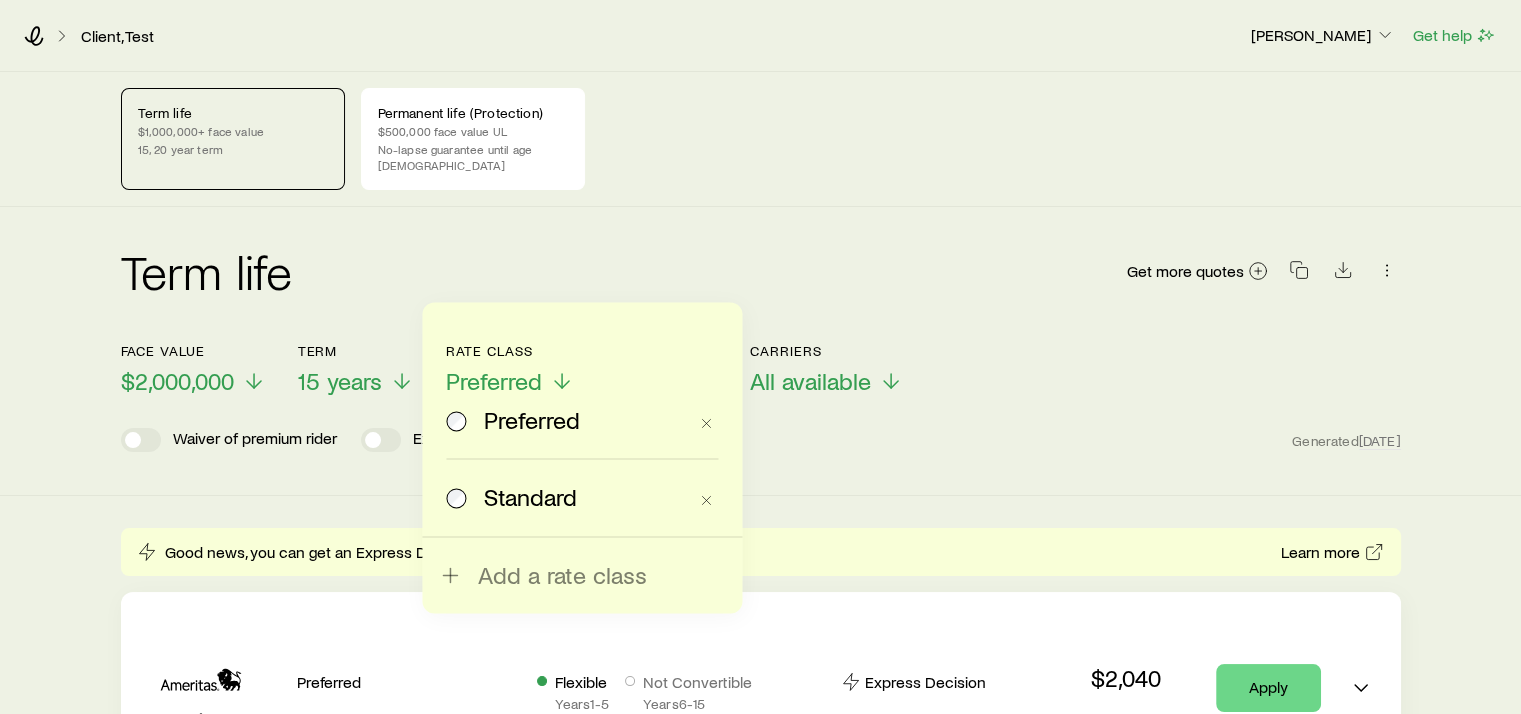 click on "Standard" at bounding box center [530, 497] 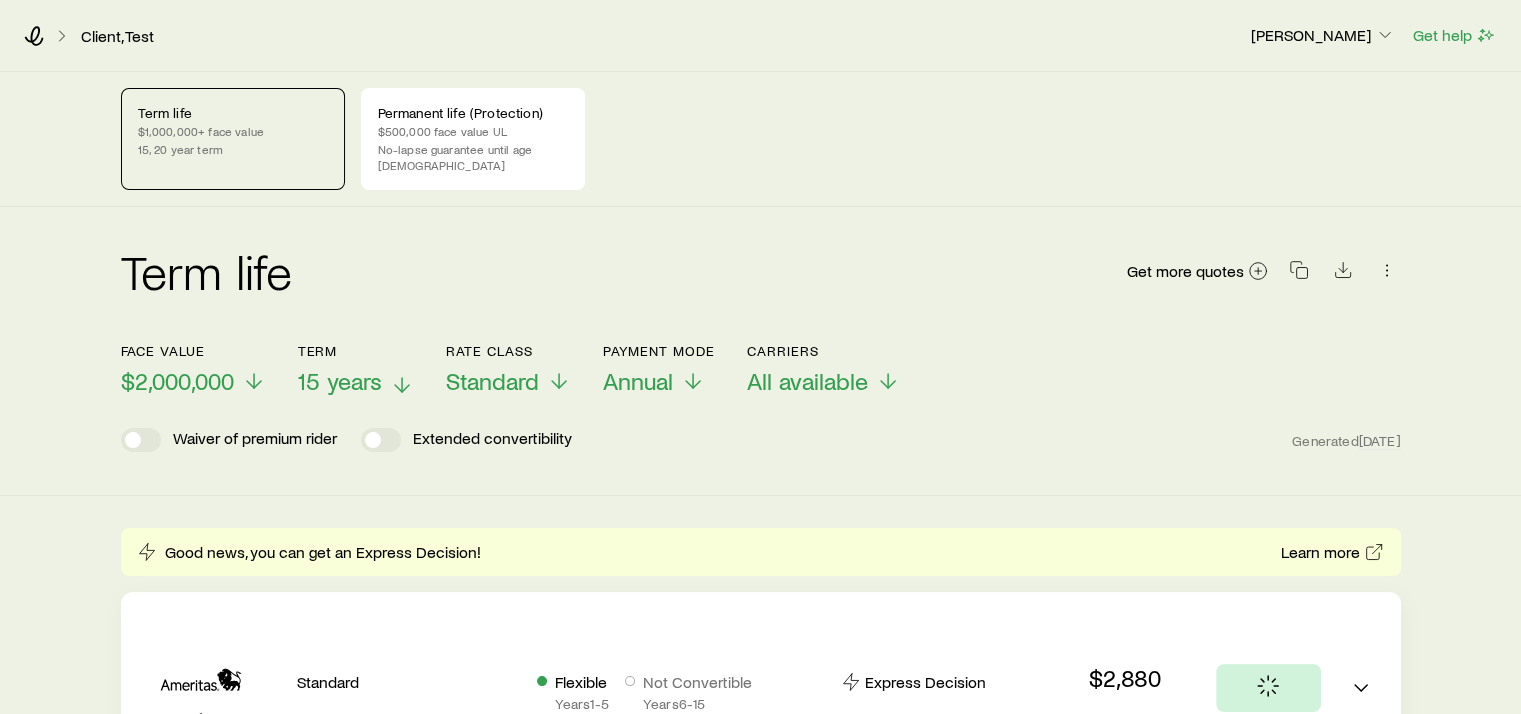 click 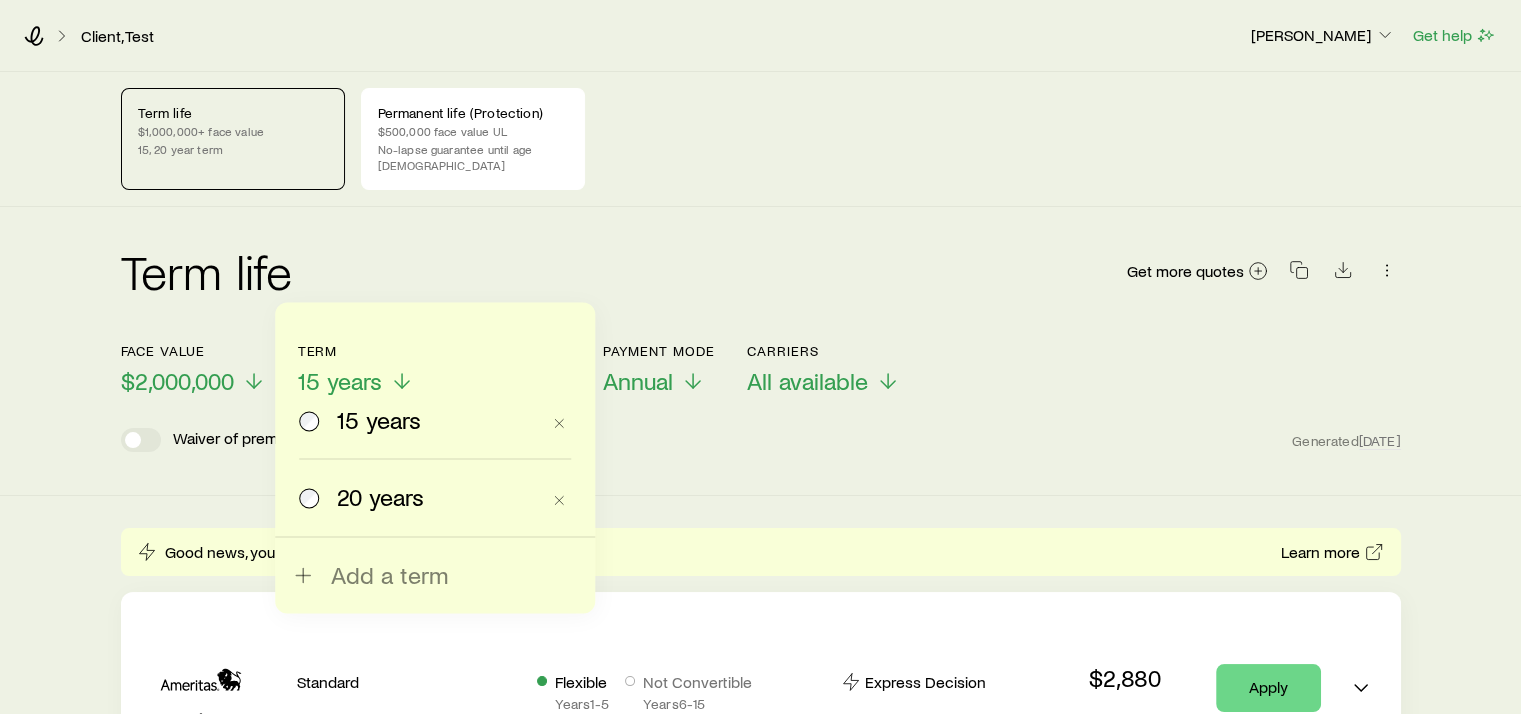 click on "20 years" at bounding box center (380, 497) 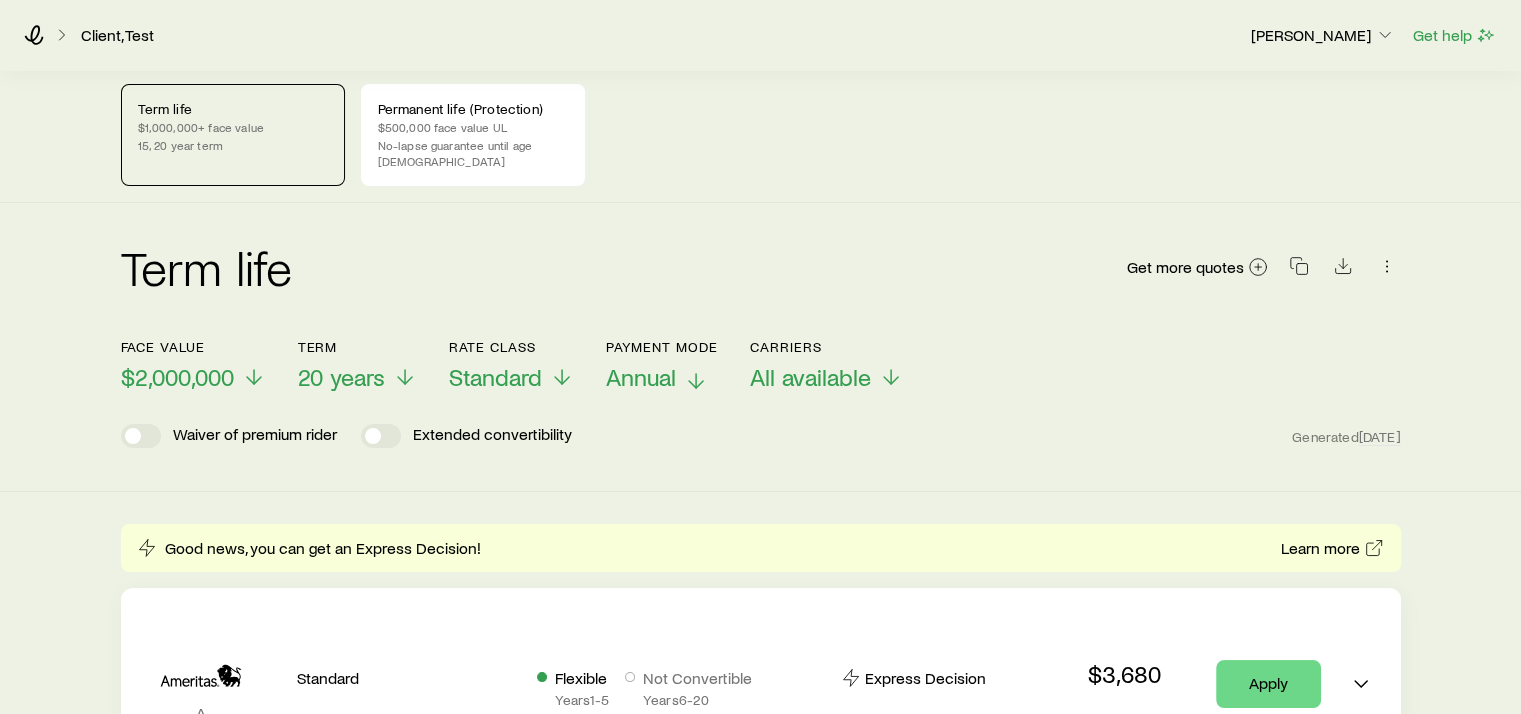 scroll, scrollTop: 0, scrollLeft: 0, axis: both 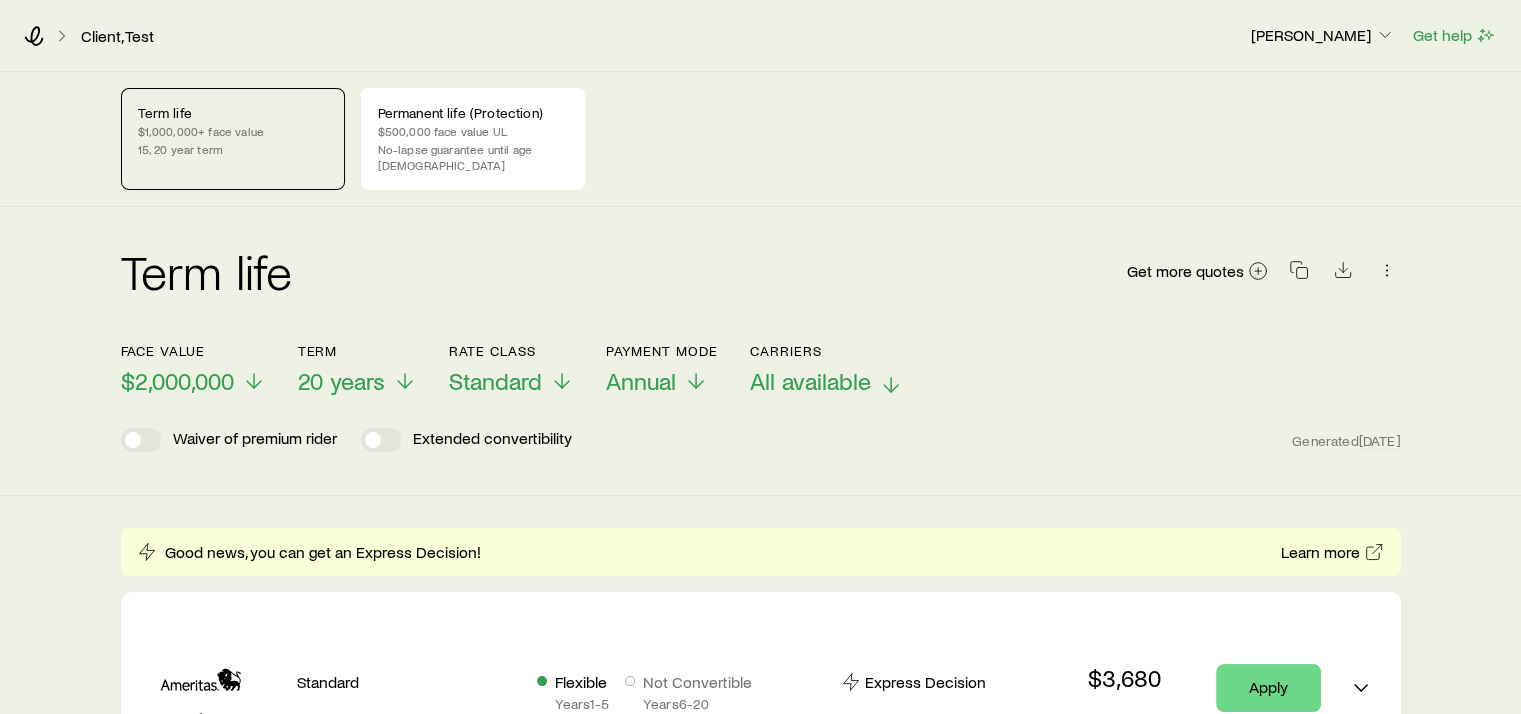 click on "All available" at bounding box center [810, 381] 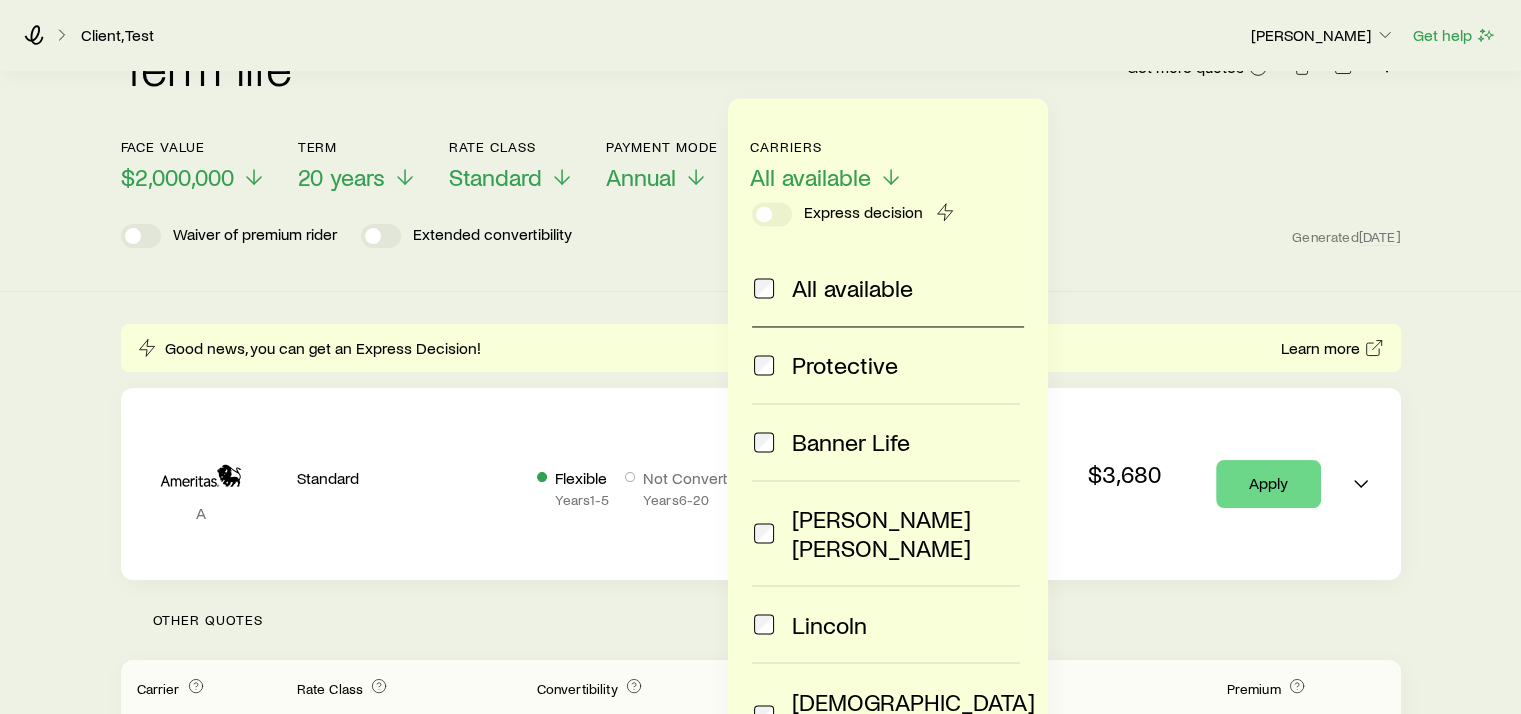scroll, scrollTop: 200, scrollLeft: 0, axis: vertical 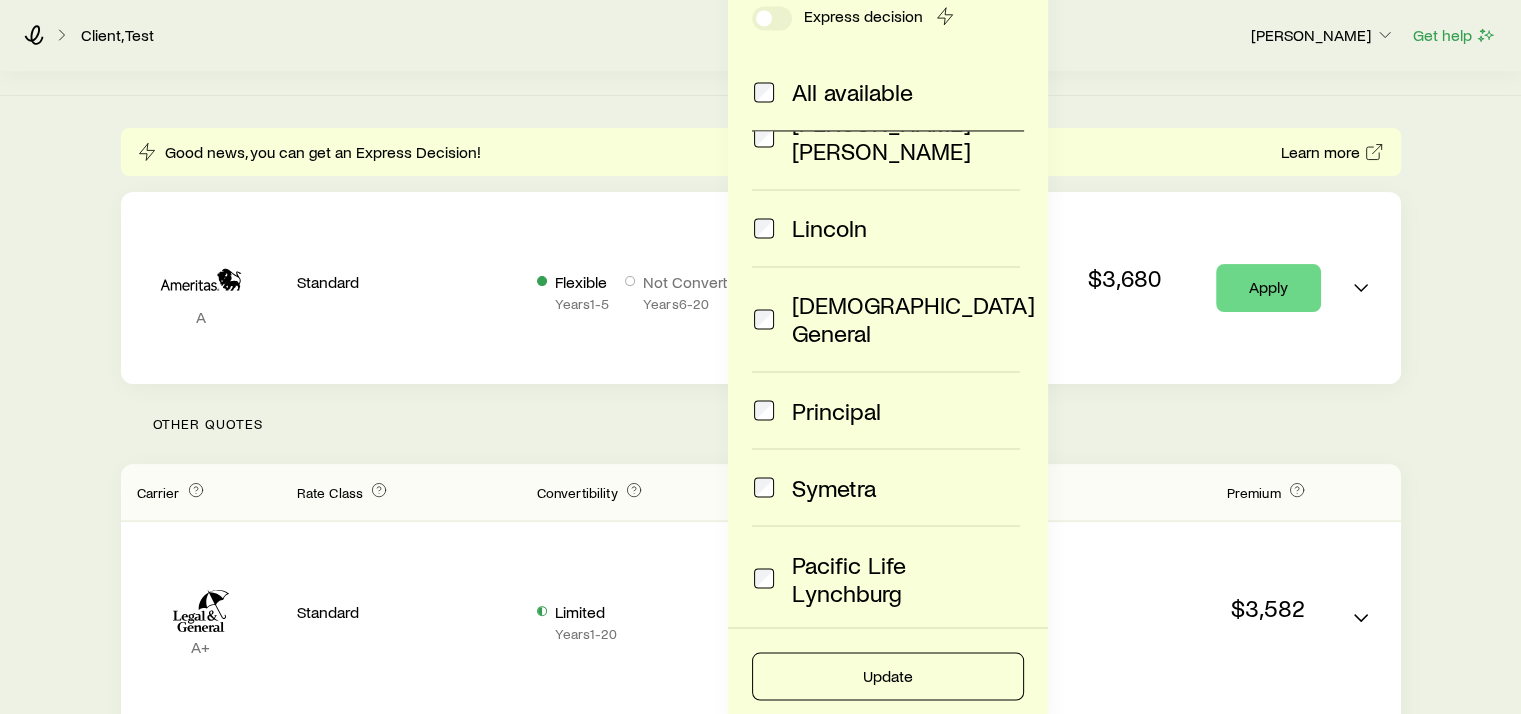 click on "Symetra" at bounding box center [886, 487] 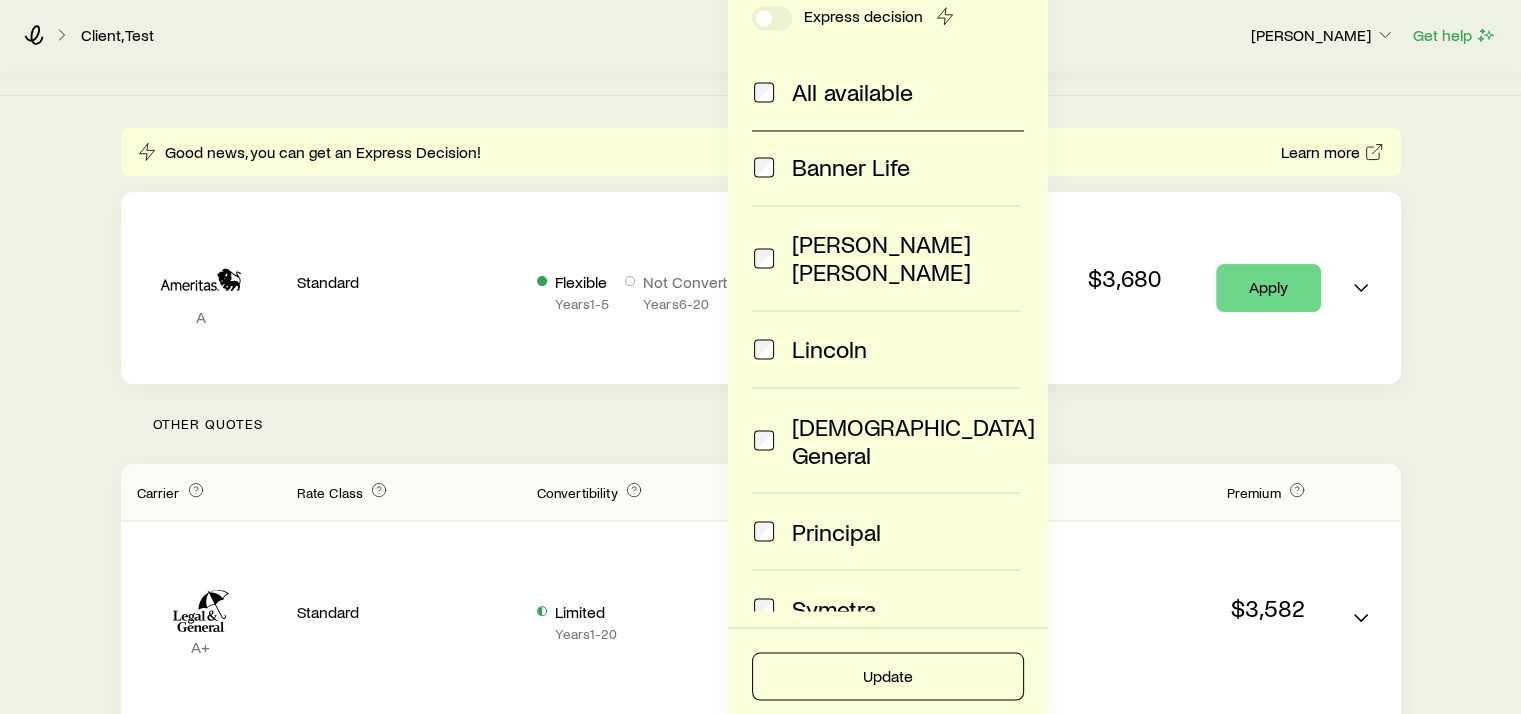 scroll, scrollTop: 0, scrollLeft: 0, axis: both 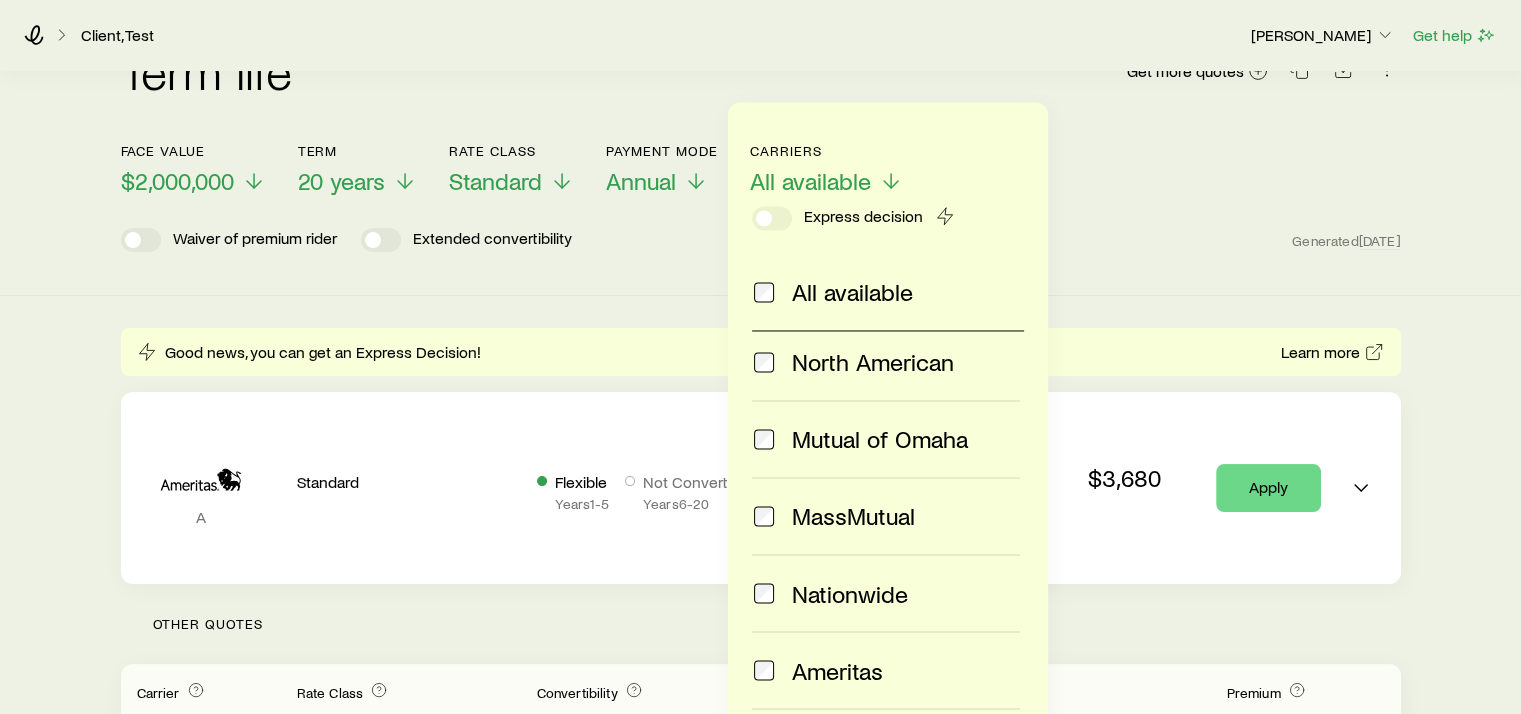 click on "Ameritas" at bounding box center (837, 670) 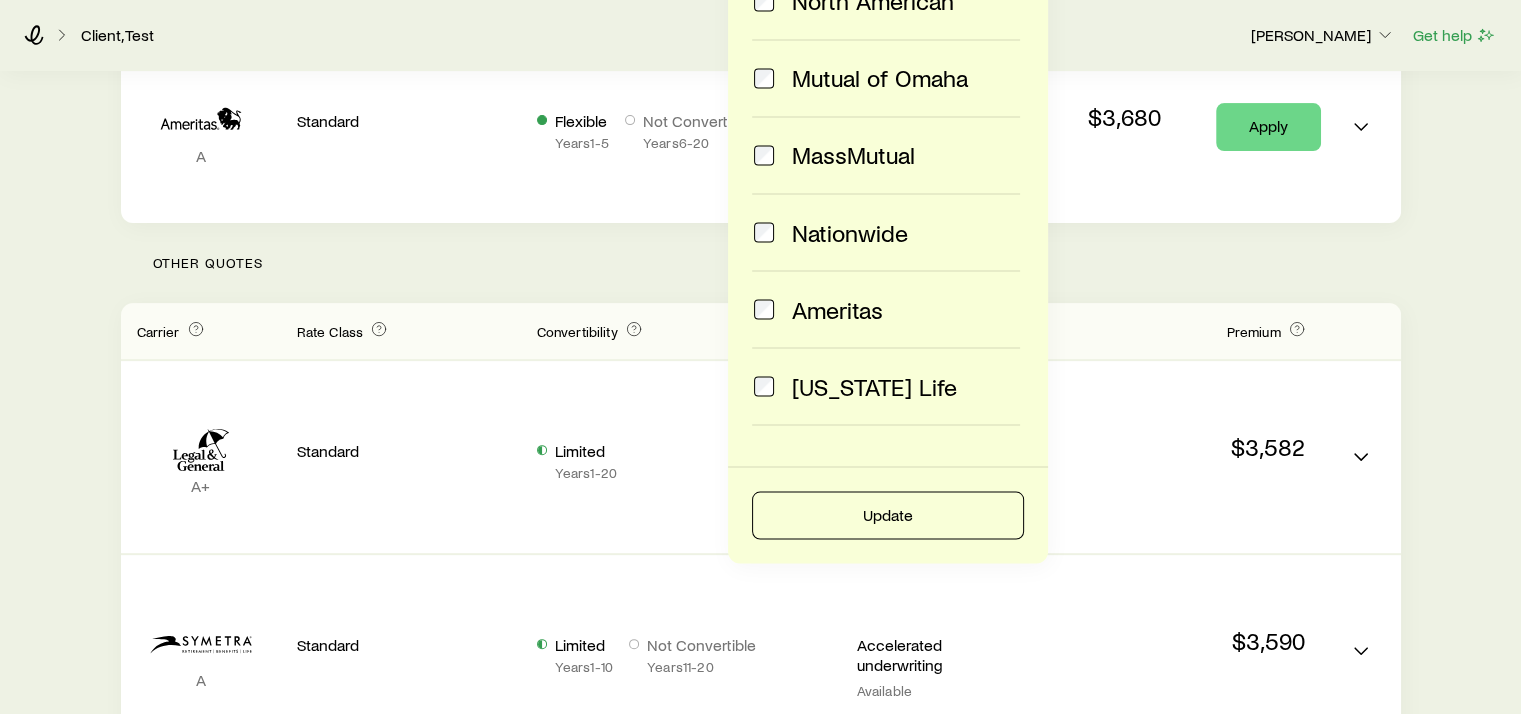 scroll, scrollTop: 600, scrollLeft: 0, axis: vertical 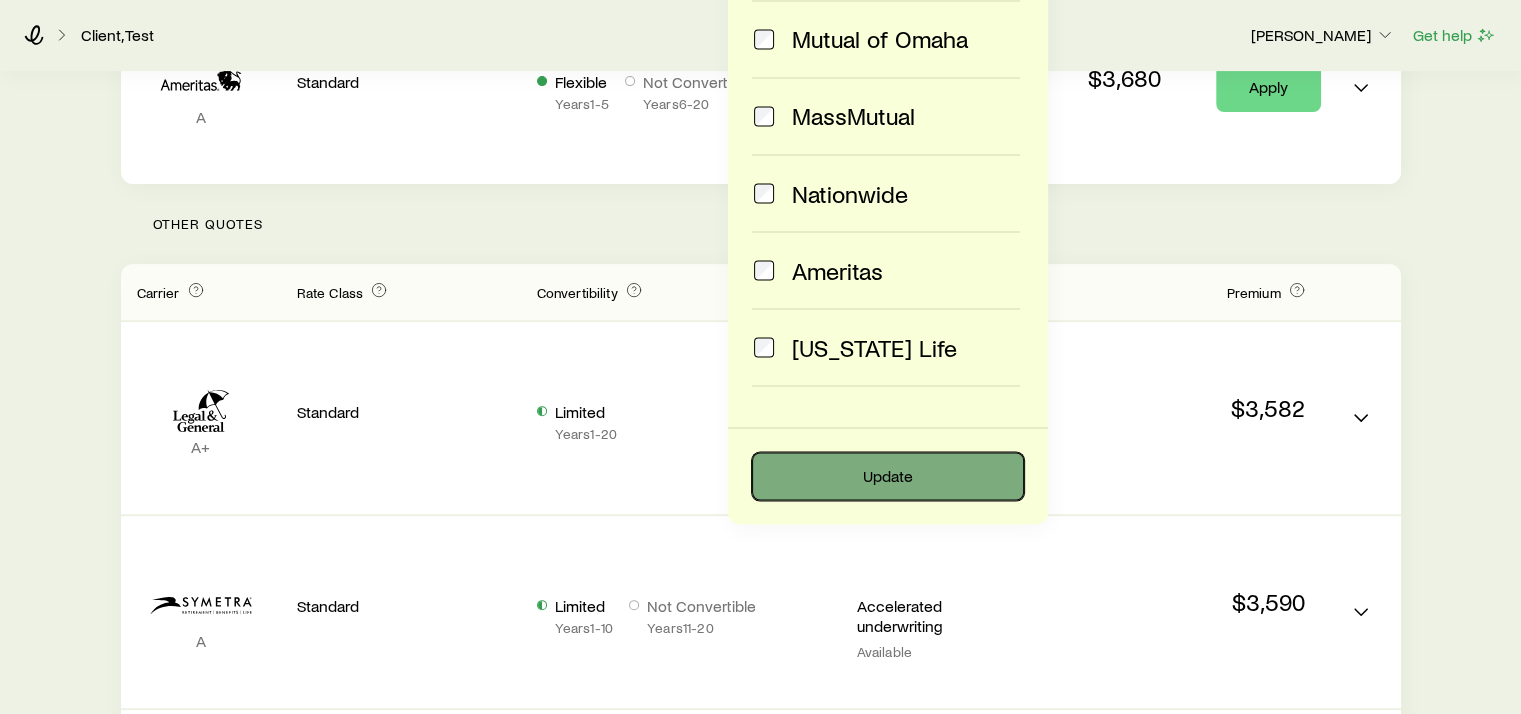 click on "Update" at bounding box center [888, 476] 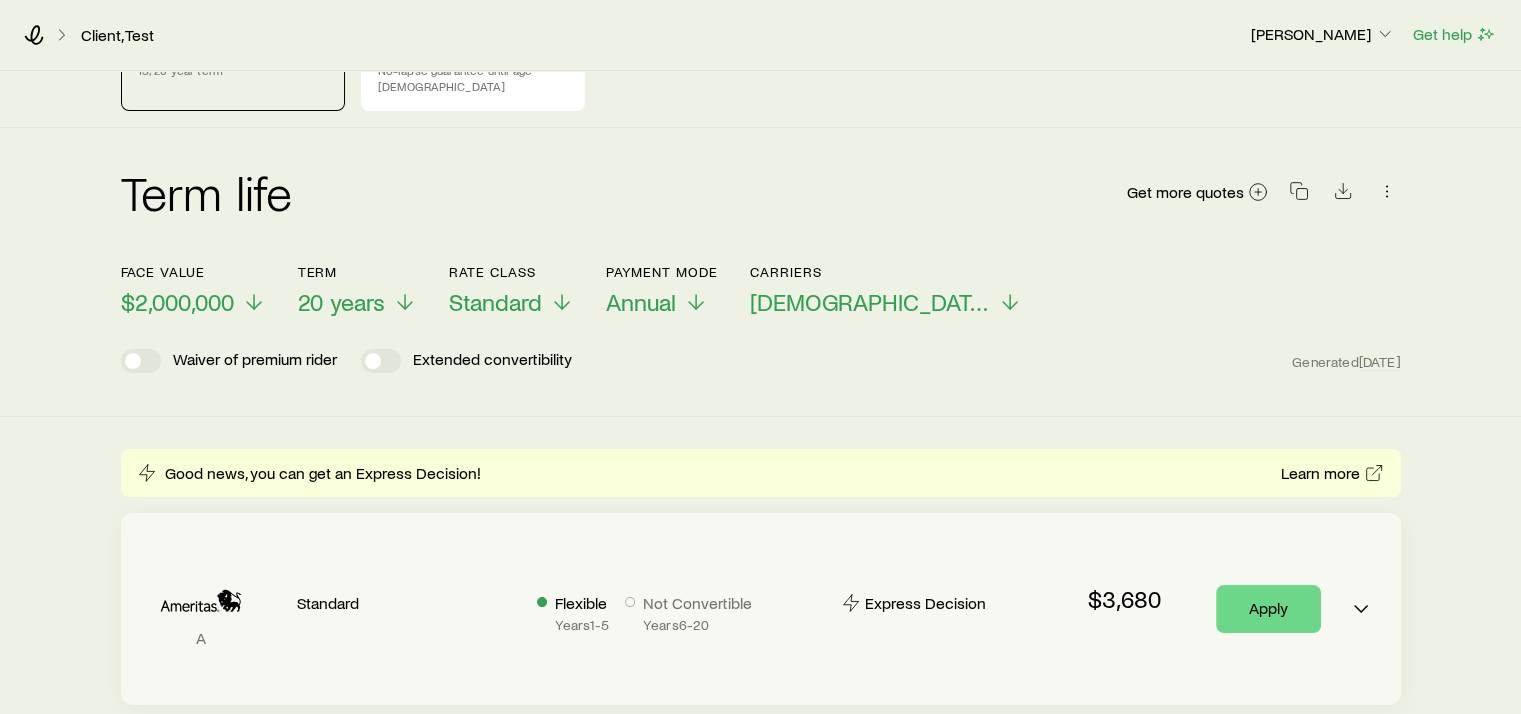 scroll, scrollTop: 0, scrollLeft: 0, axis: both 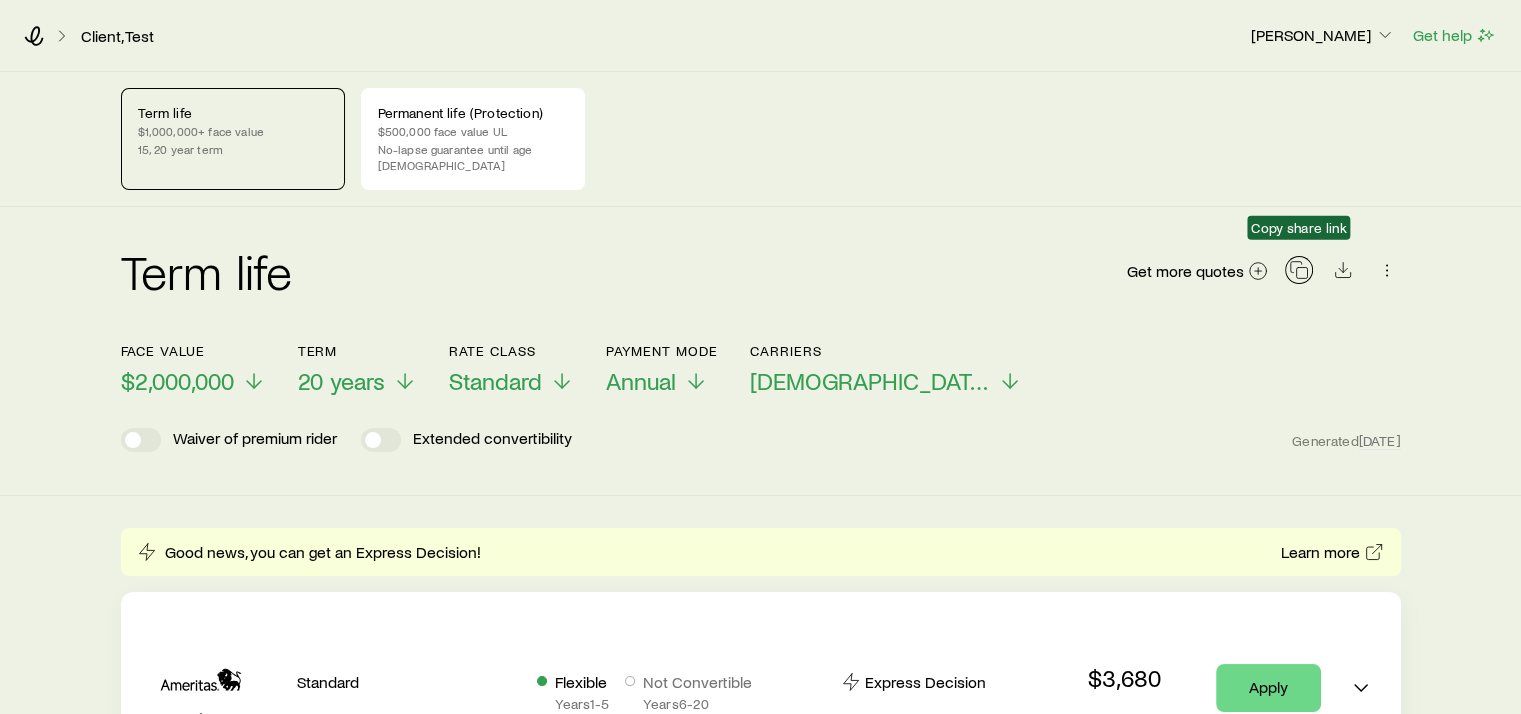 click 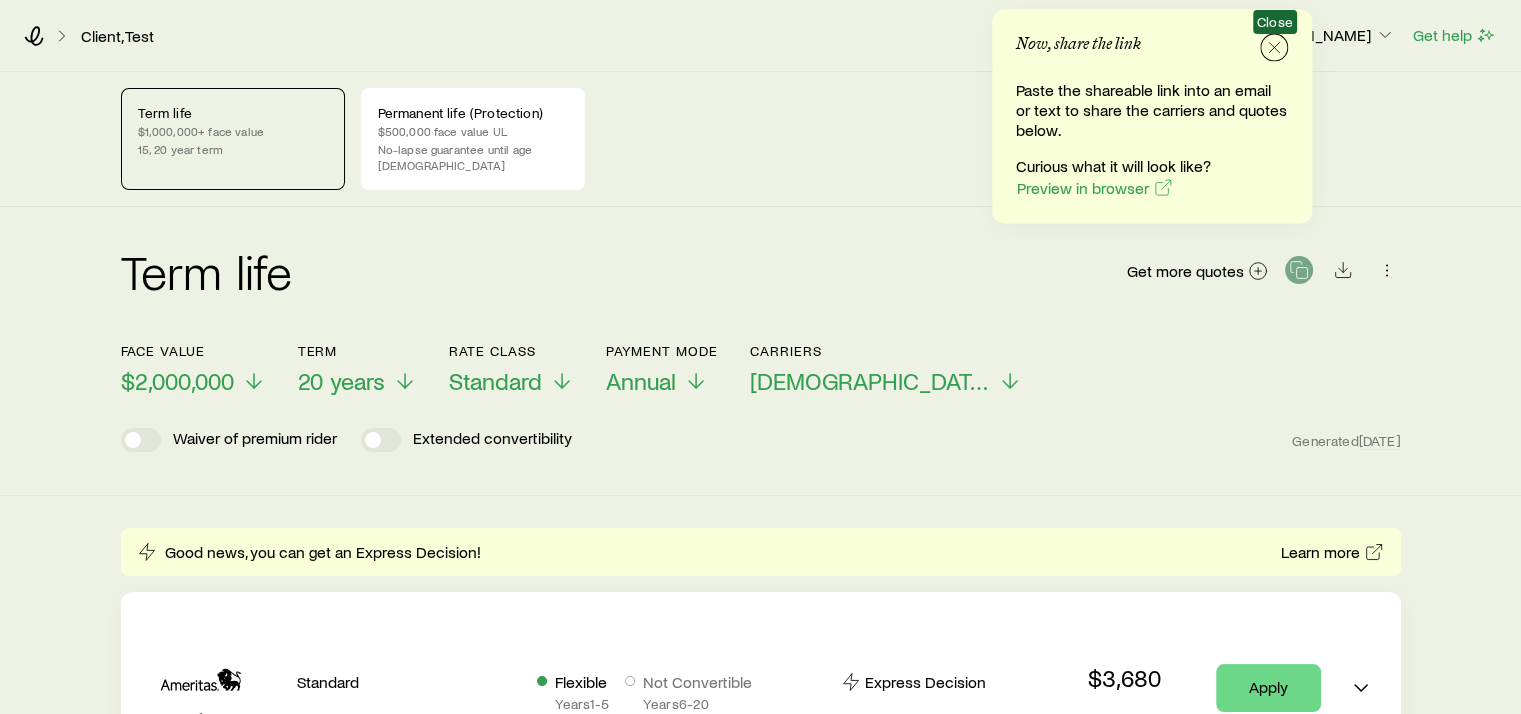 click 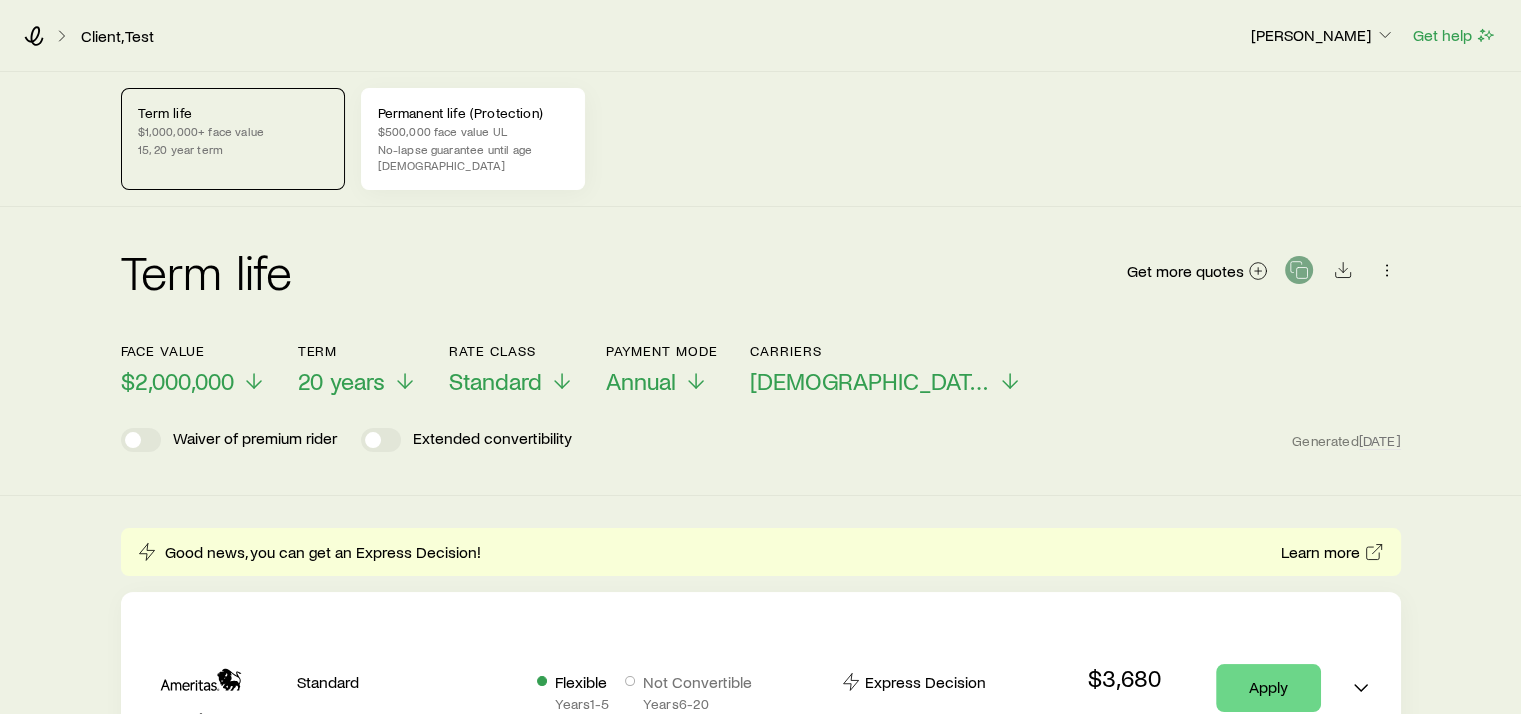 click on "No-lapse guarantee until age [DEMOGRAPHIC_DATA]" at bounding box center [473, 157] 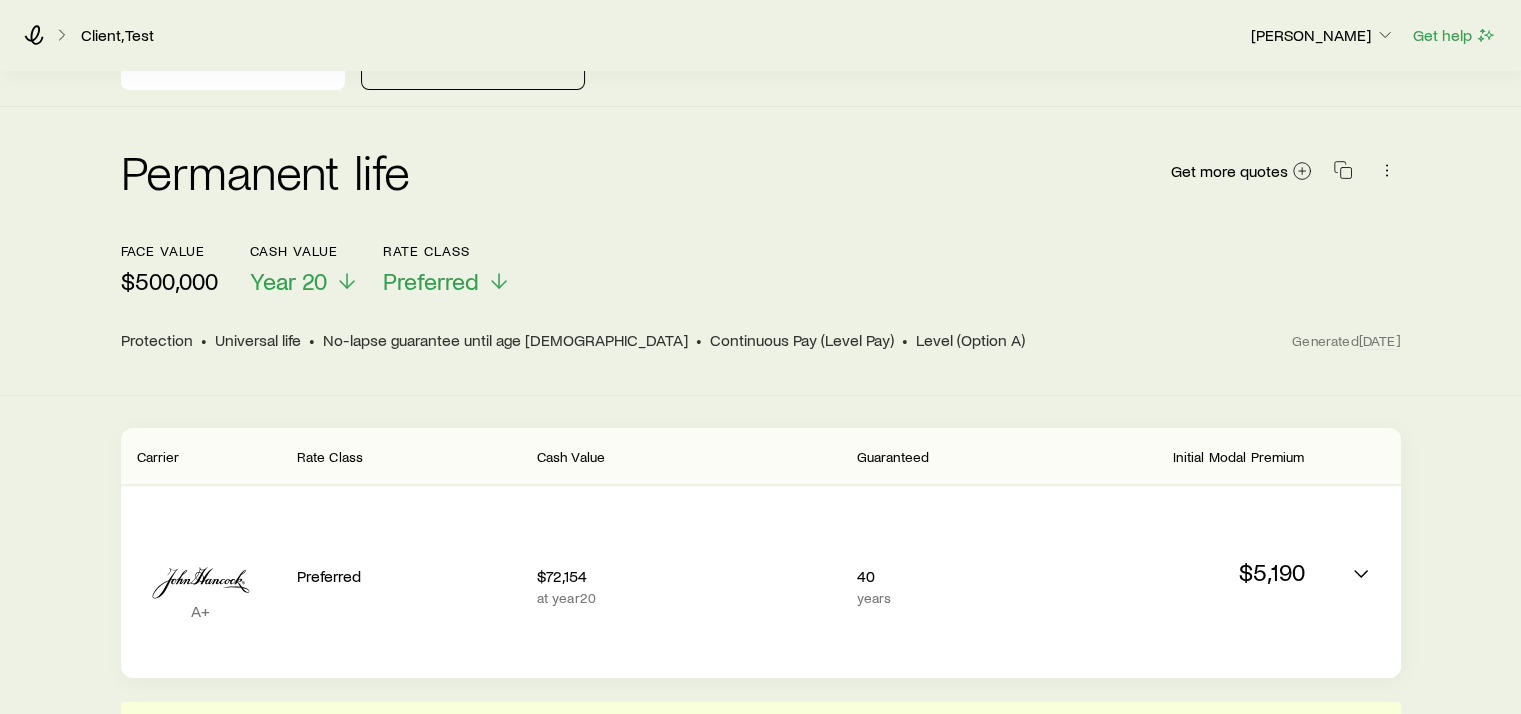 scroll, scrollTop: 0, scrollLeft: 0, axis: both 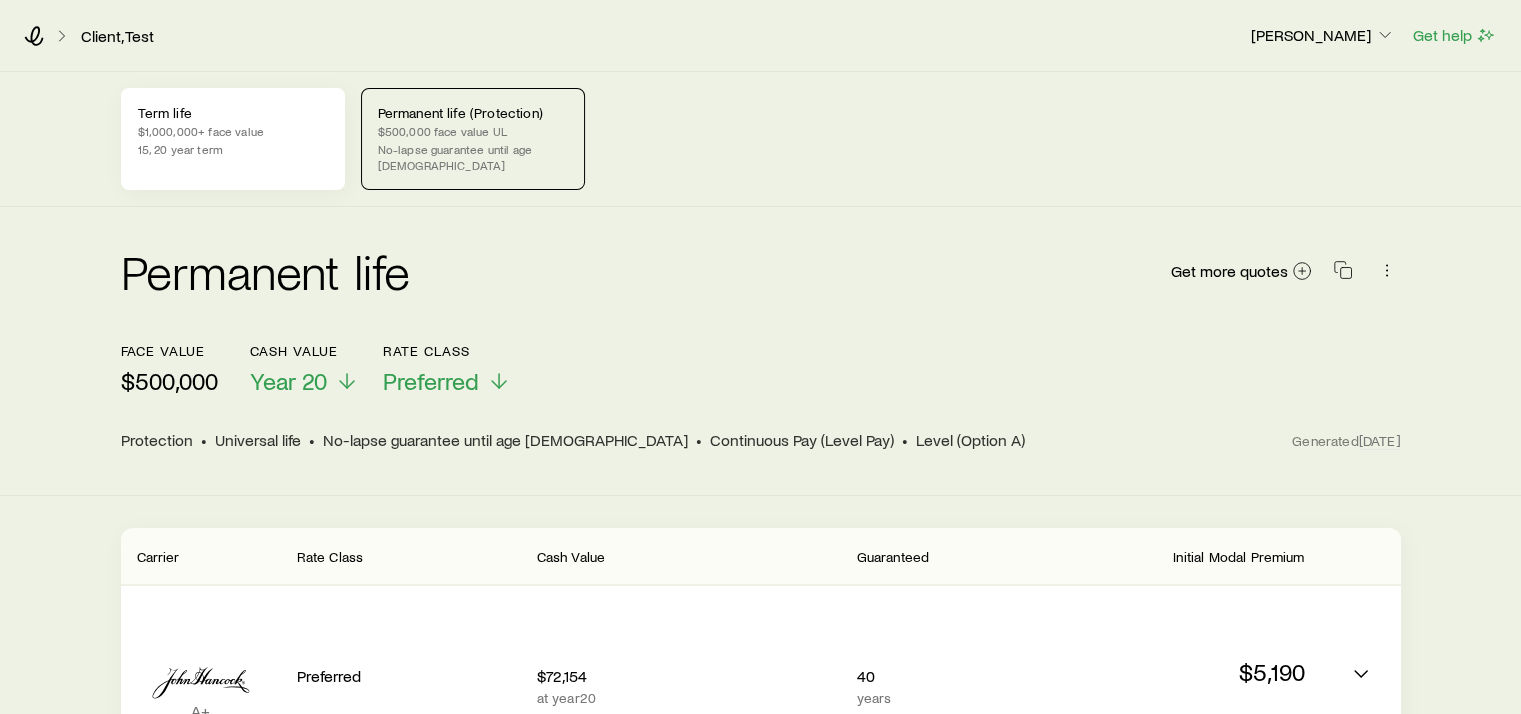 click on "15, 20 year term" at bounding box center [233, 149] 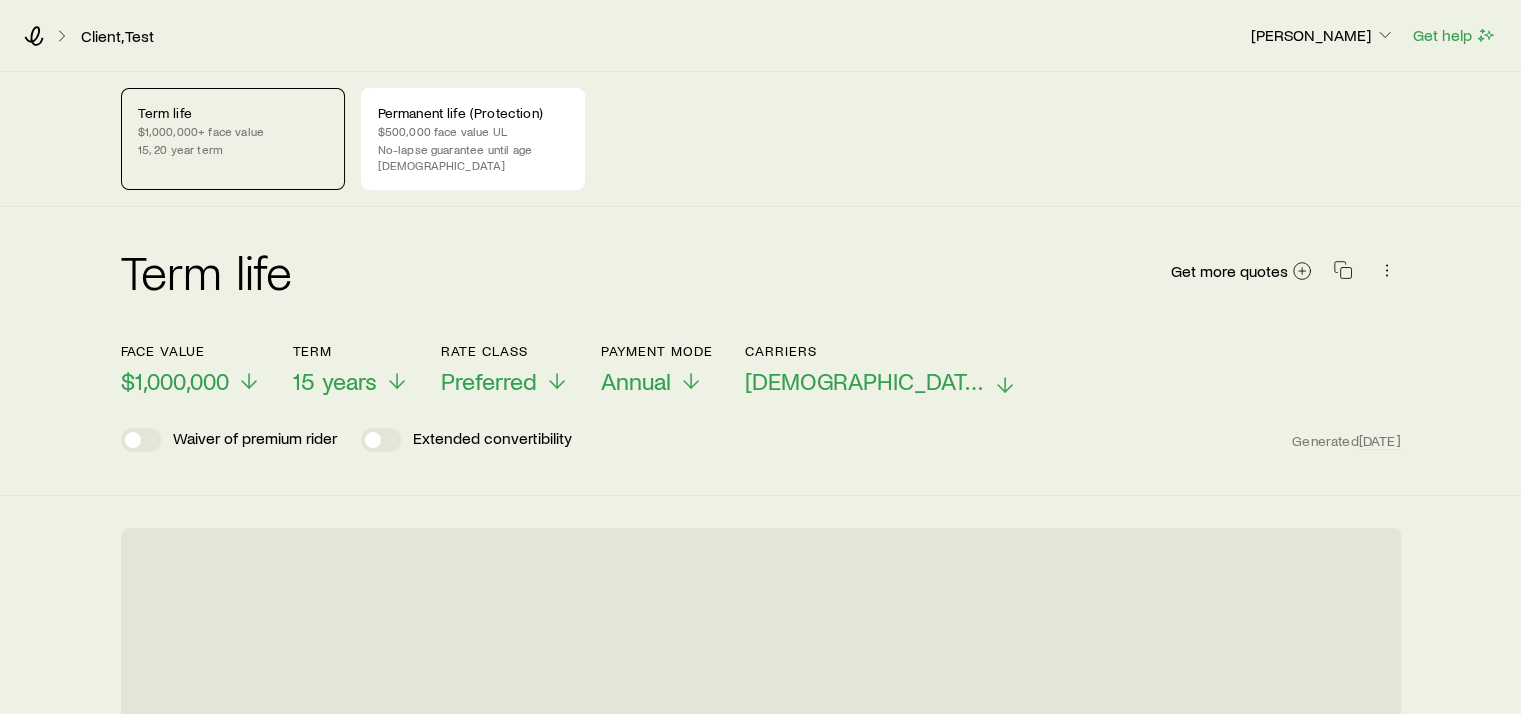 click 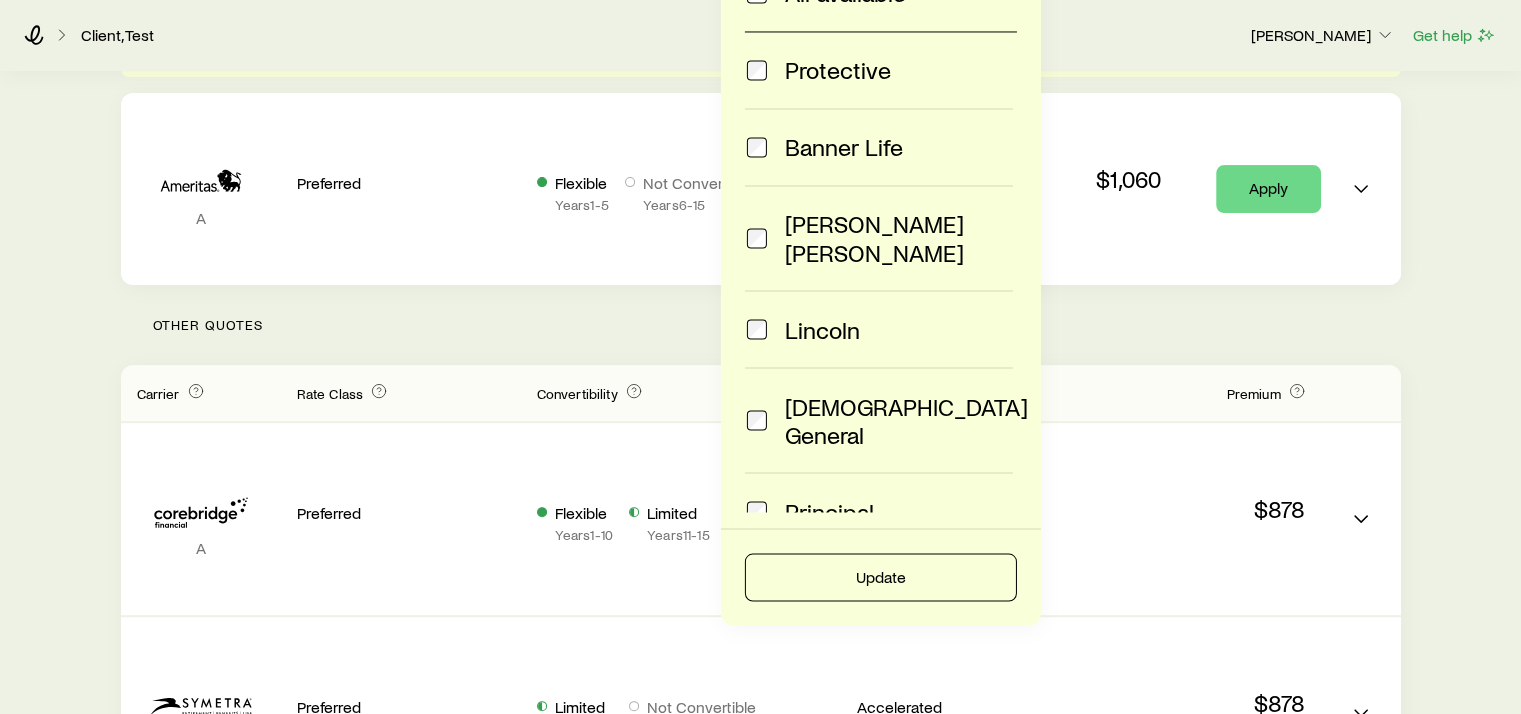 scroll, scrollTop: 500, scrollLeft: 0, axis: vertical 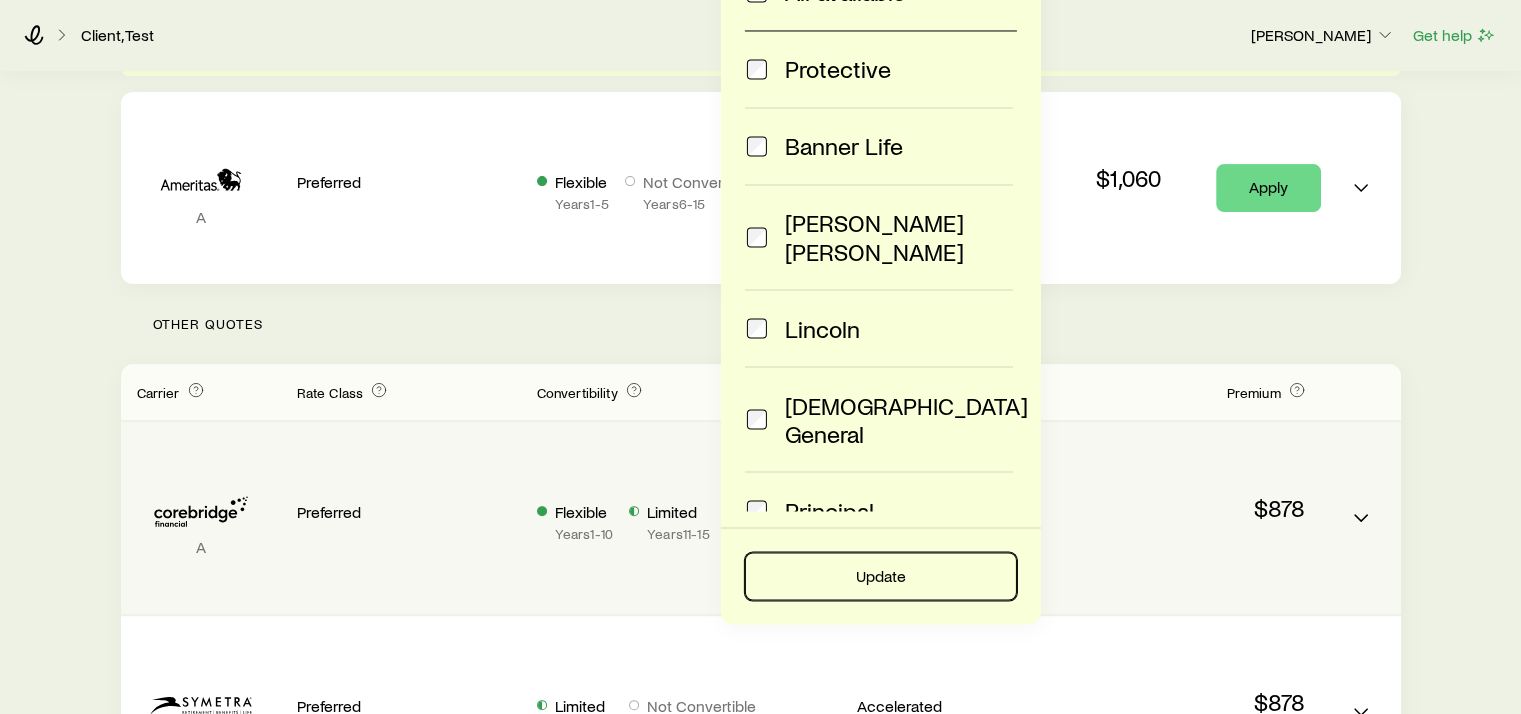 click on "Update" at bounding box center [881, 576] 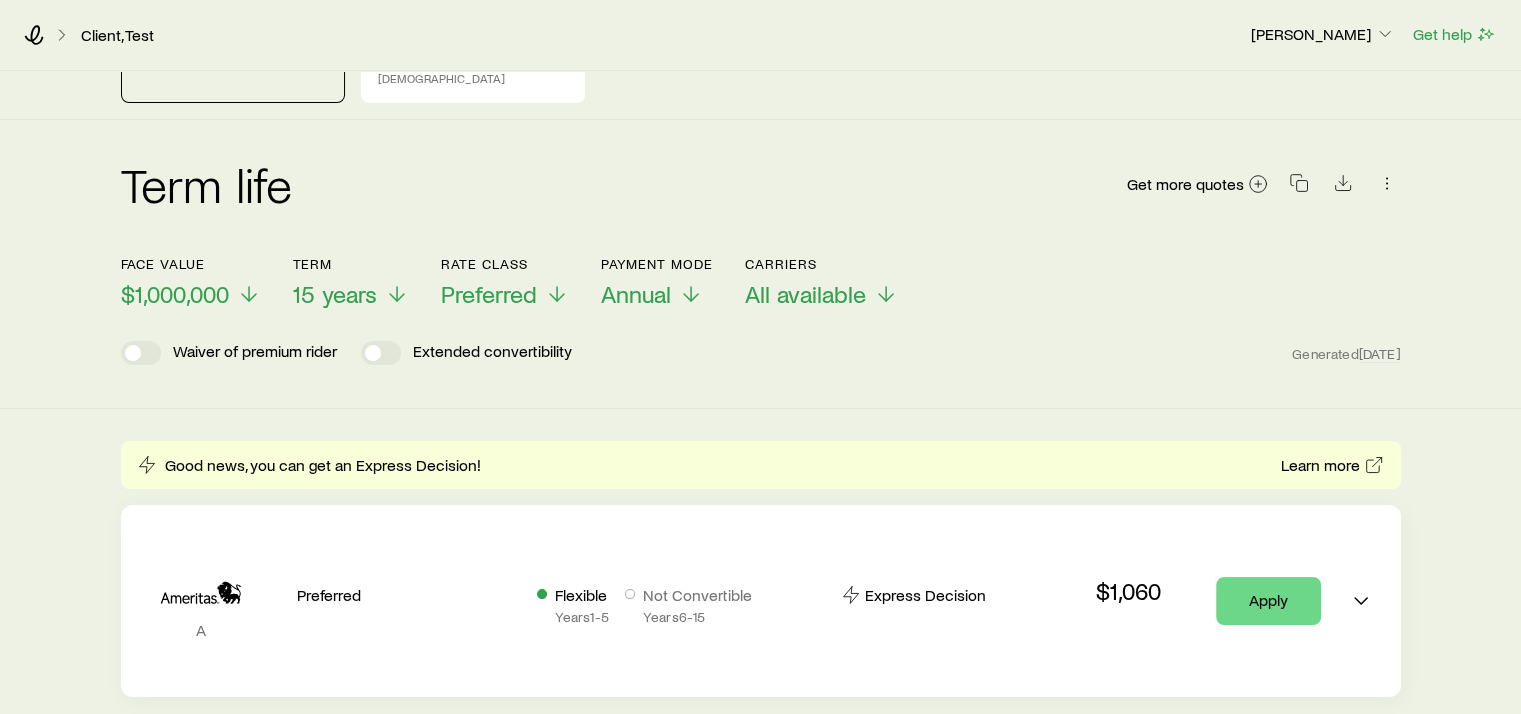 scroll, scrollTop: 0, scrollLeft: 0, axis: both 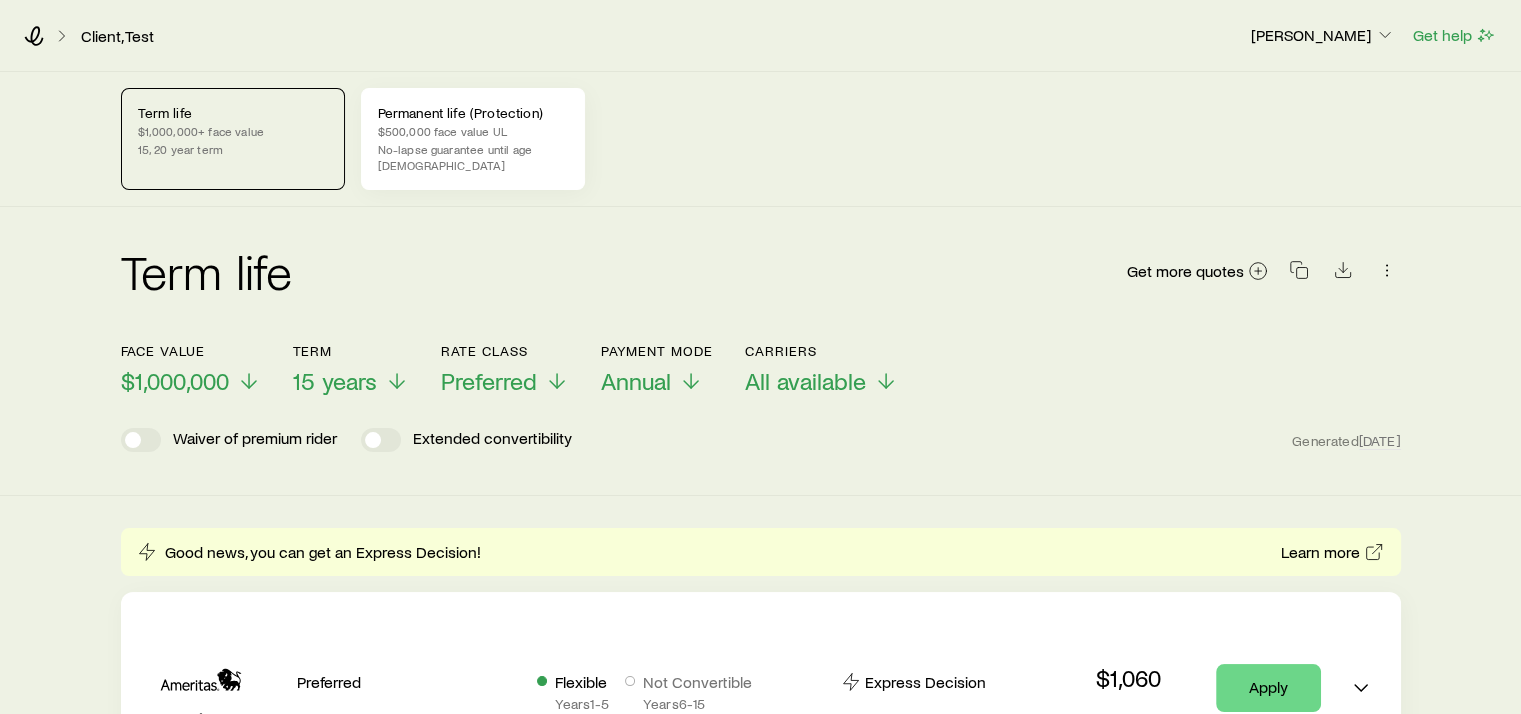 click on "$500,000 face value UL" at bounding box center (473, 131) 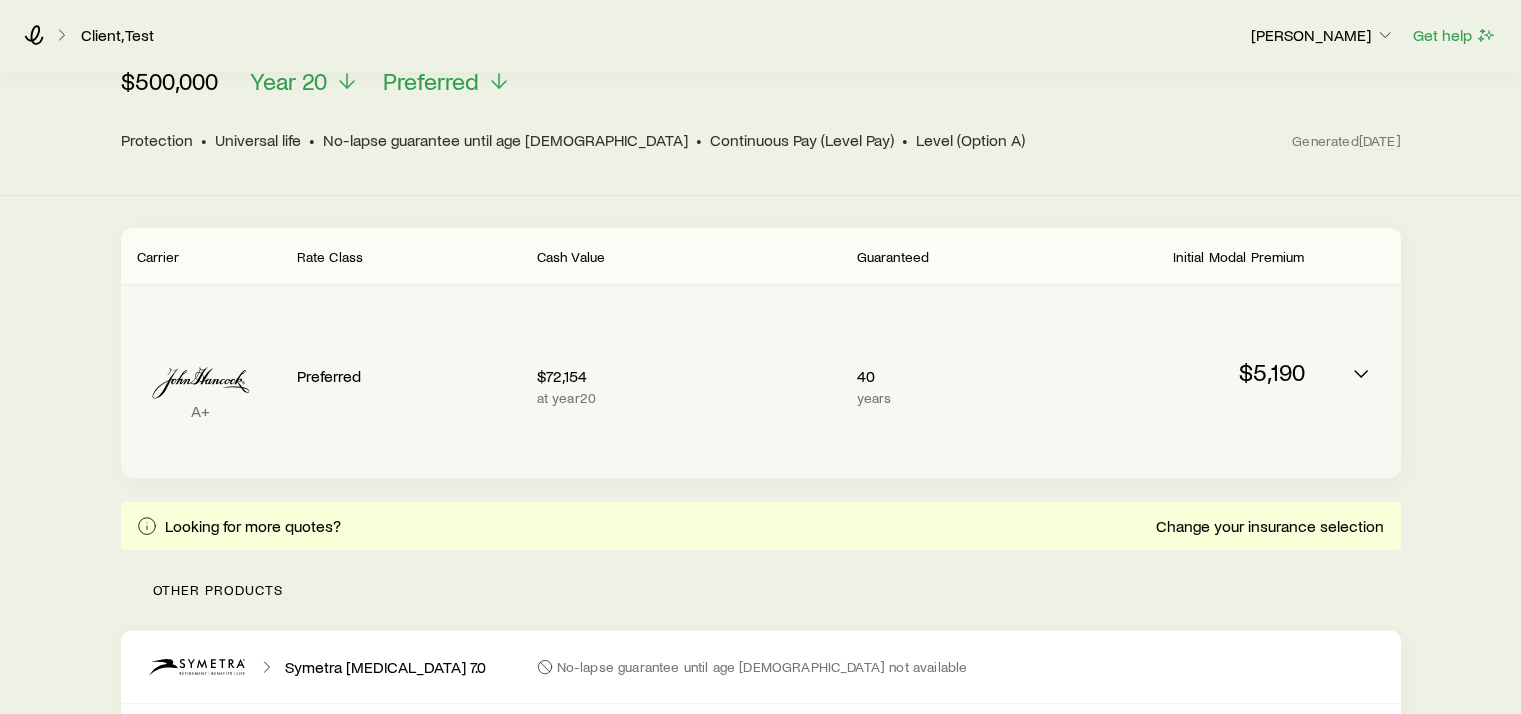 scroll, scrollTop: 0, scrollLeft: 0, axis: both 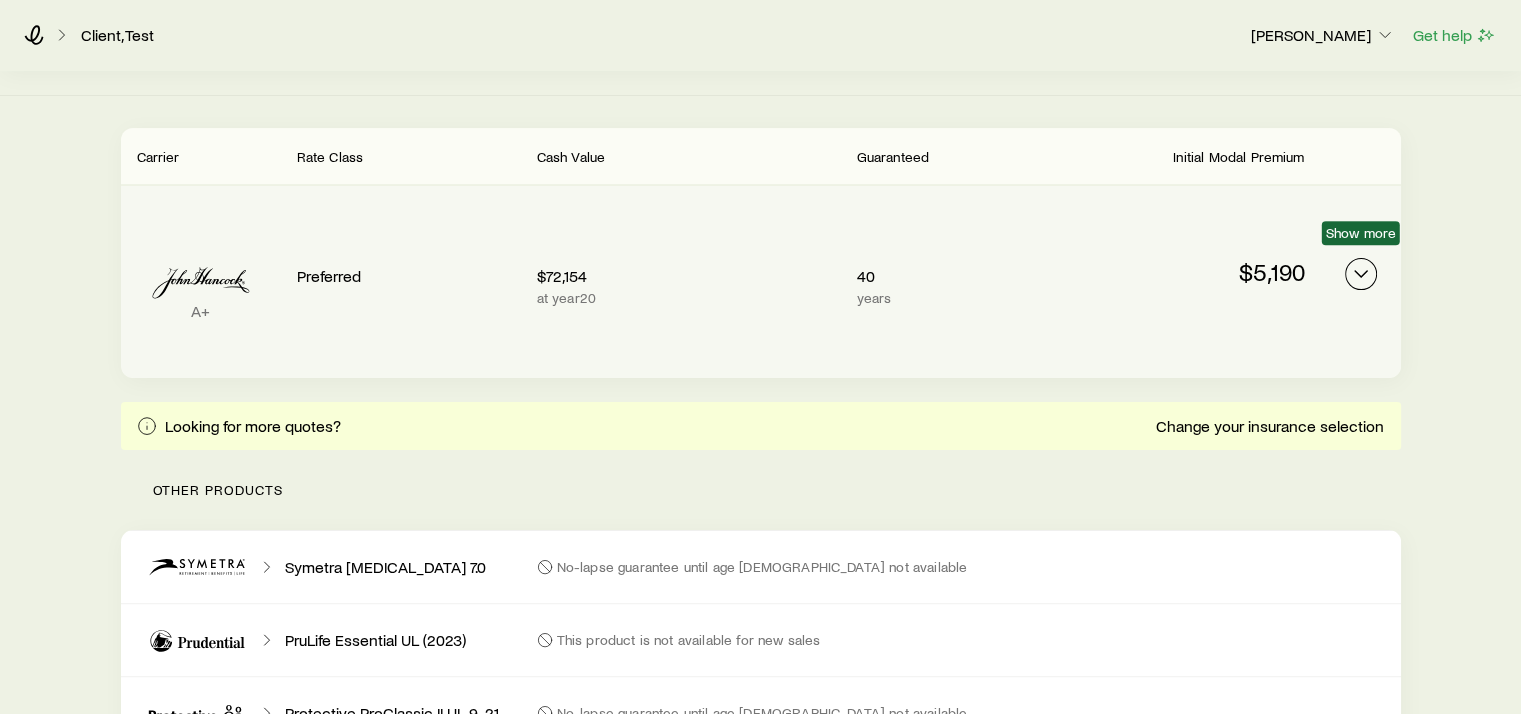 click 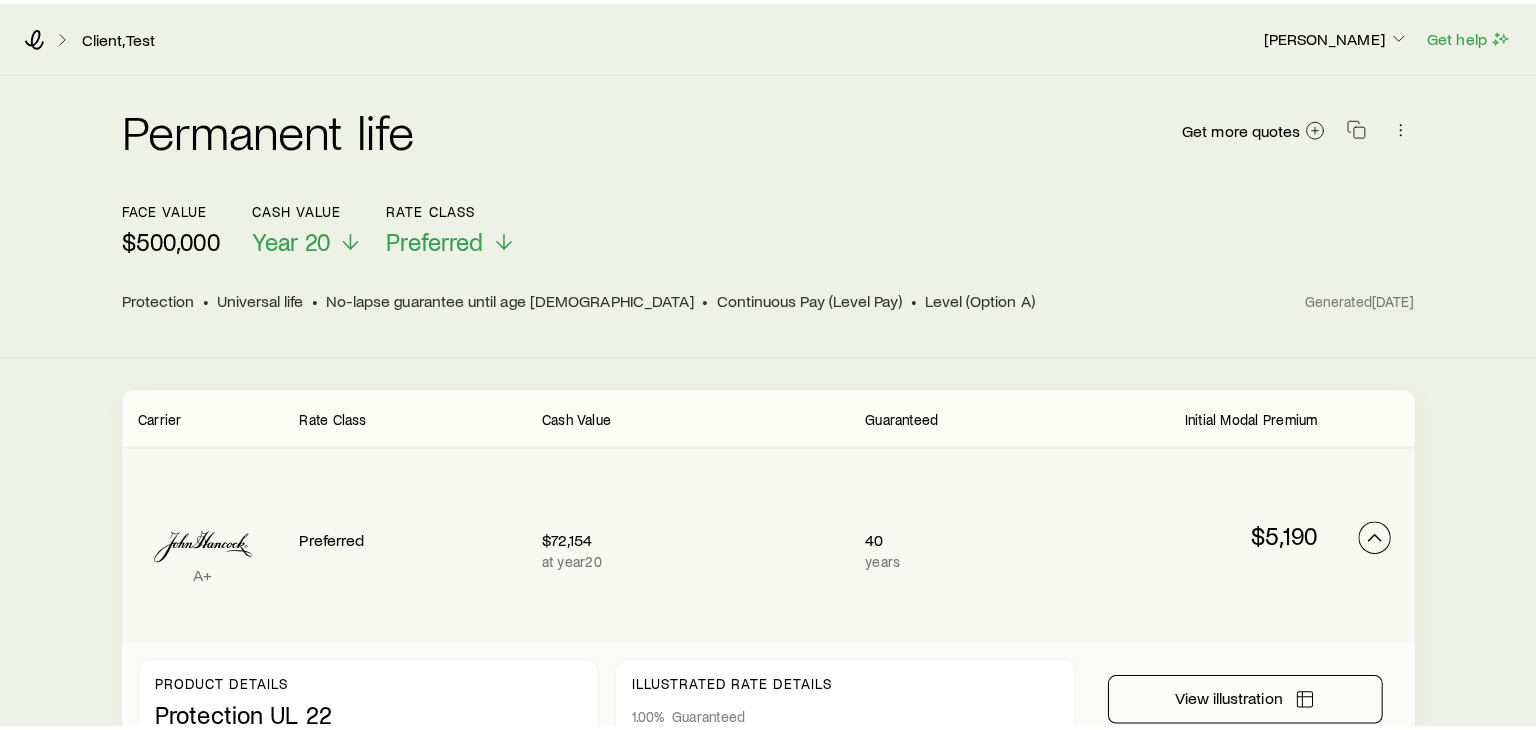 scroll, scrollTop: 0, scrollLeft: 0, axis: both 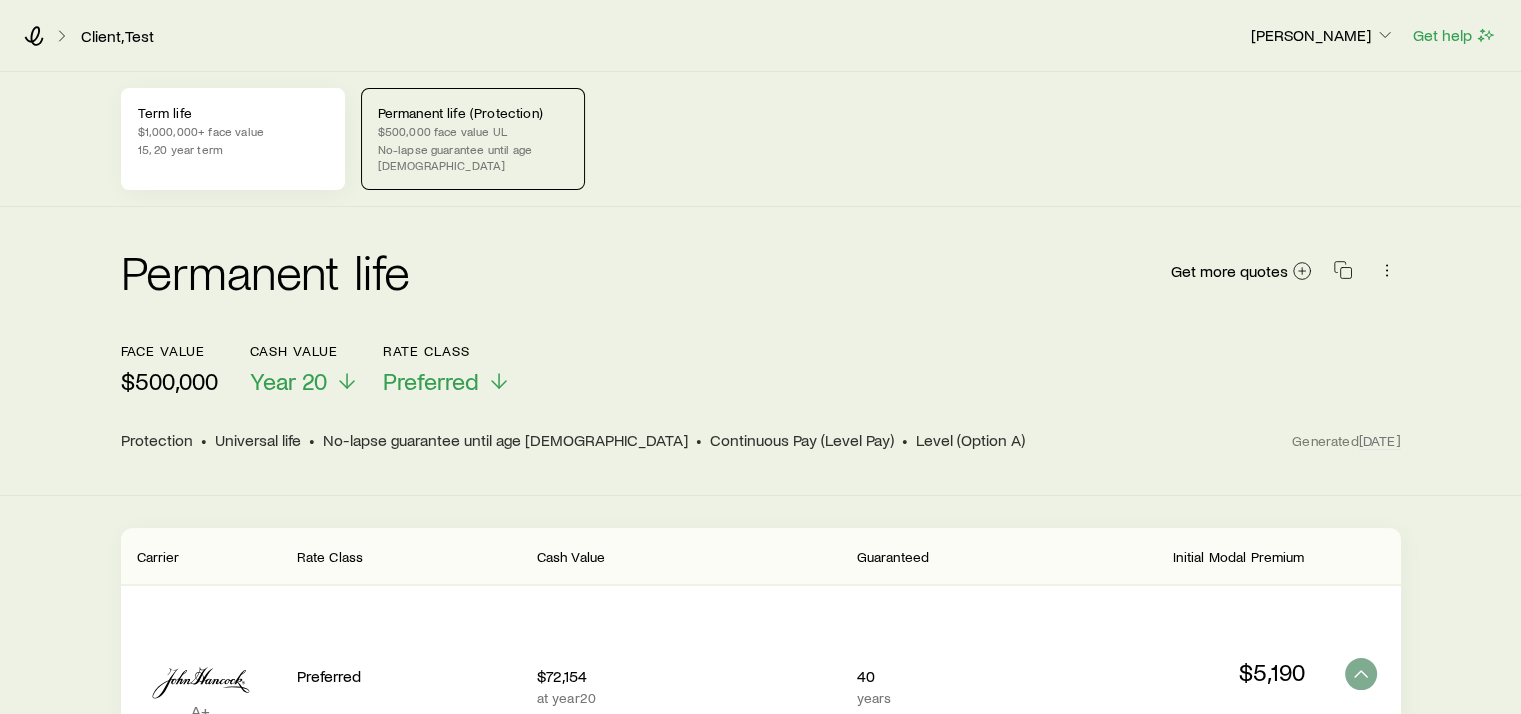 click on "15, 20 year term" at bounding box center [233, 149] 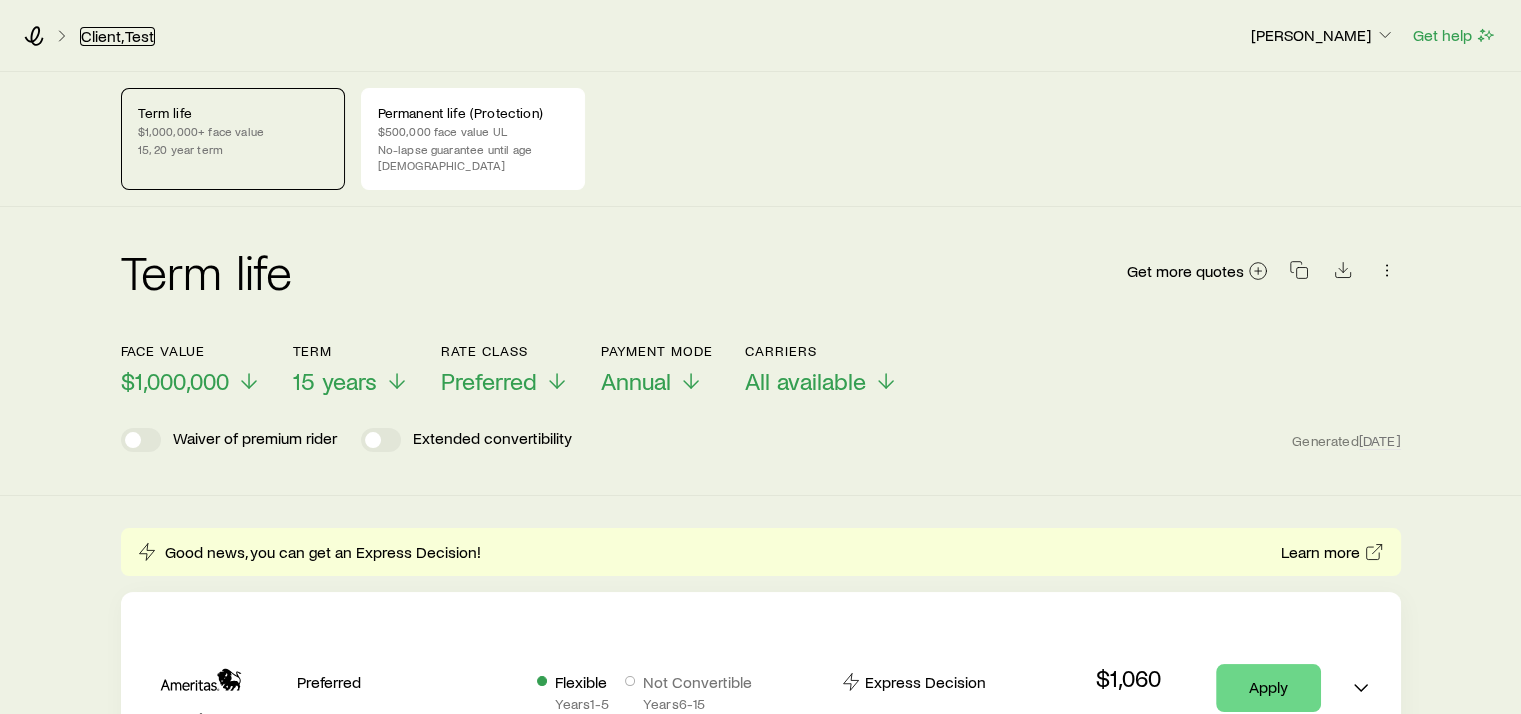 click on "Client, Test" at bounding box center [117, 36] 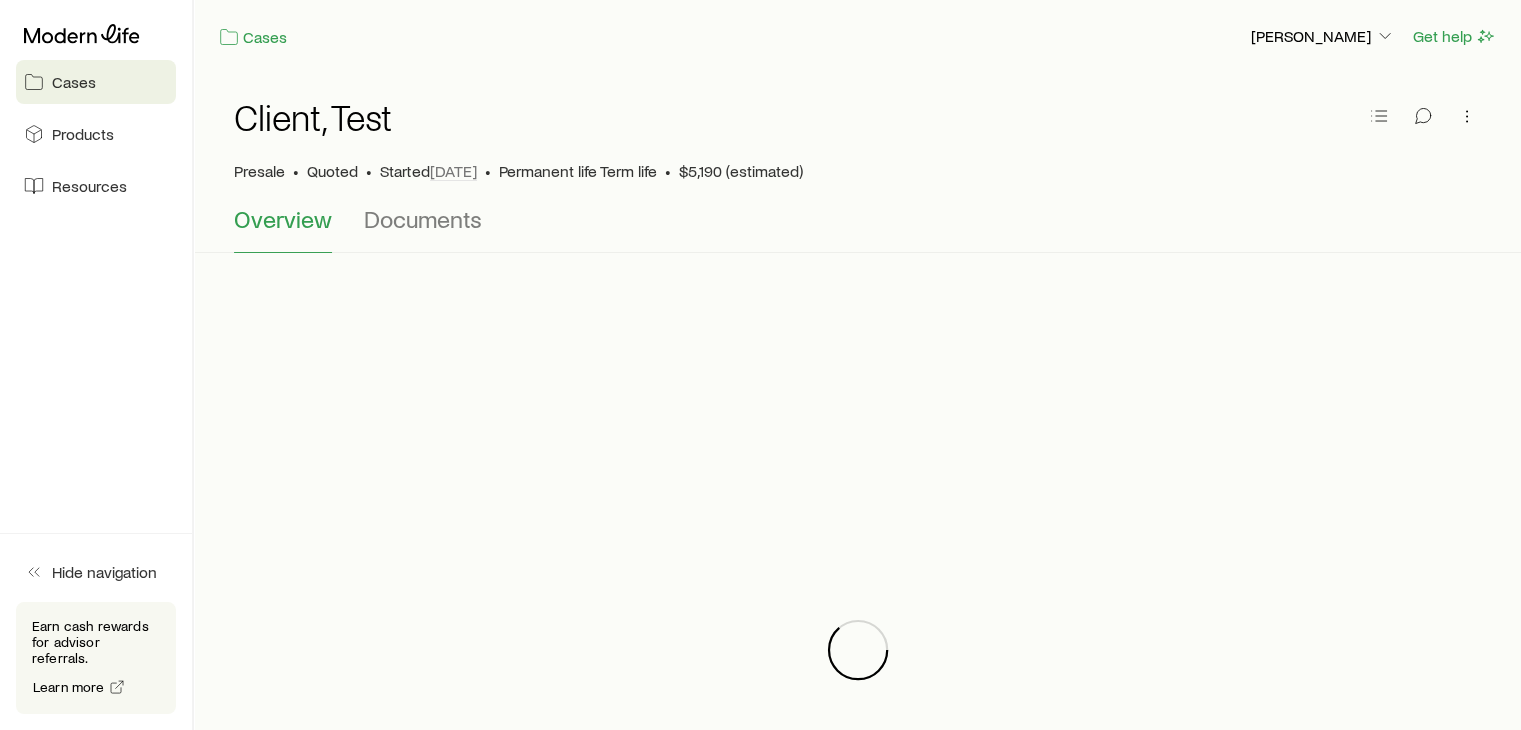 scroll, scrollTop: 133816, scrollLeft: 0, axis: vertical 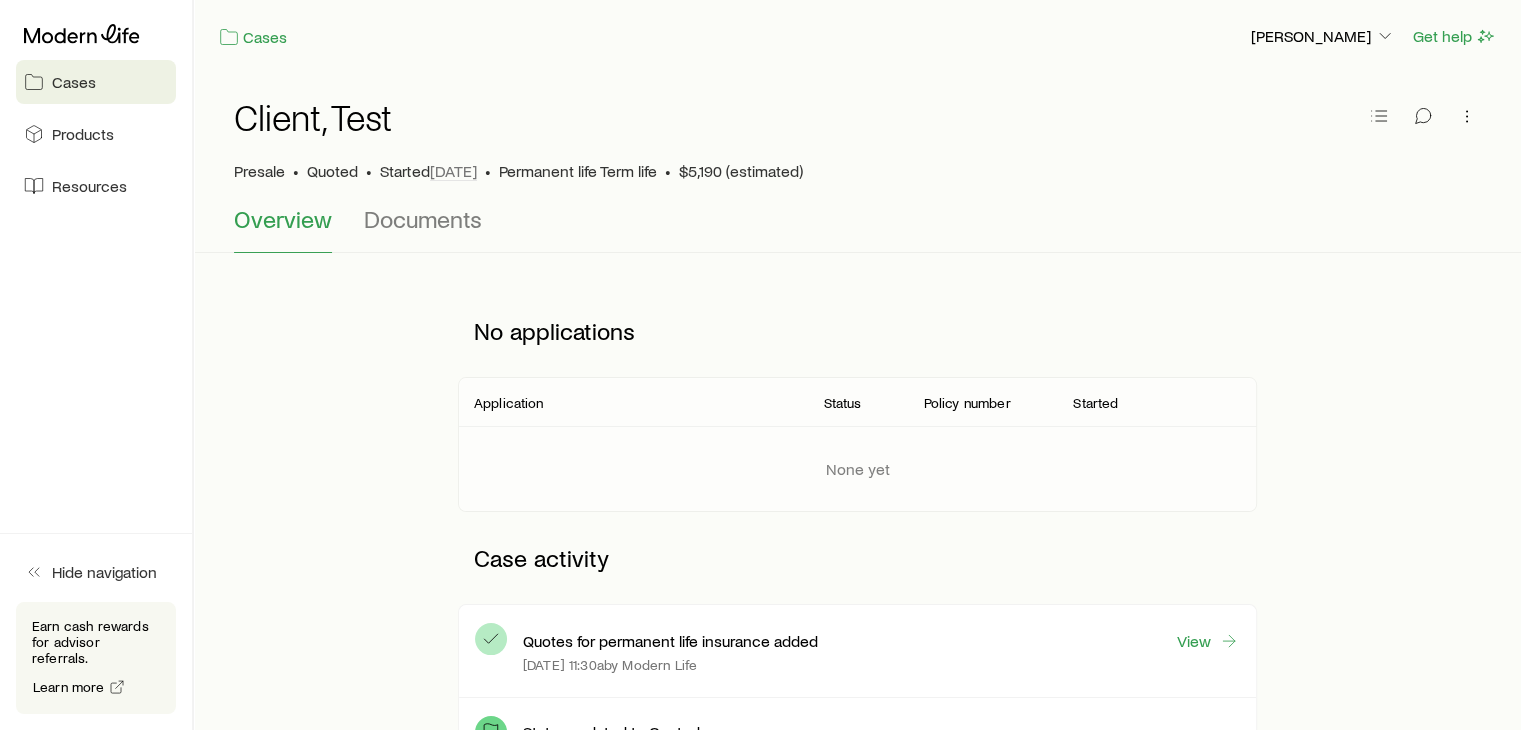 click on "Cases" at bounding box center [74, 82] 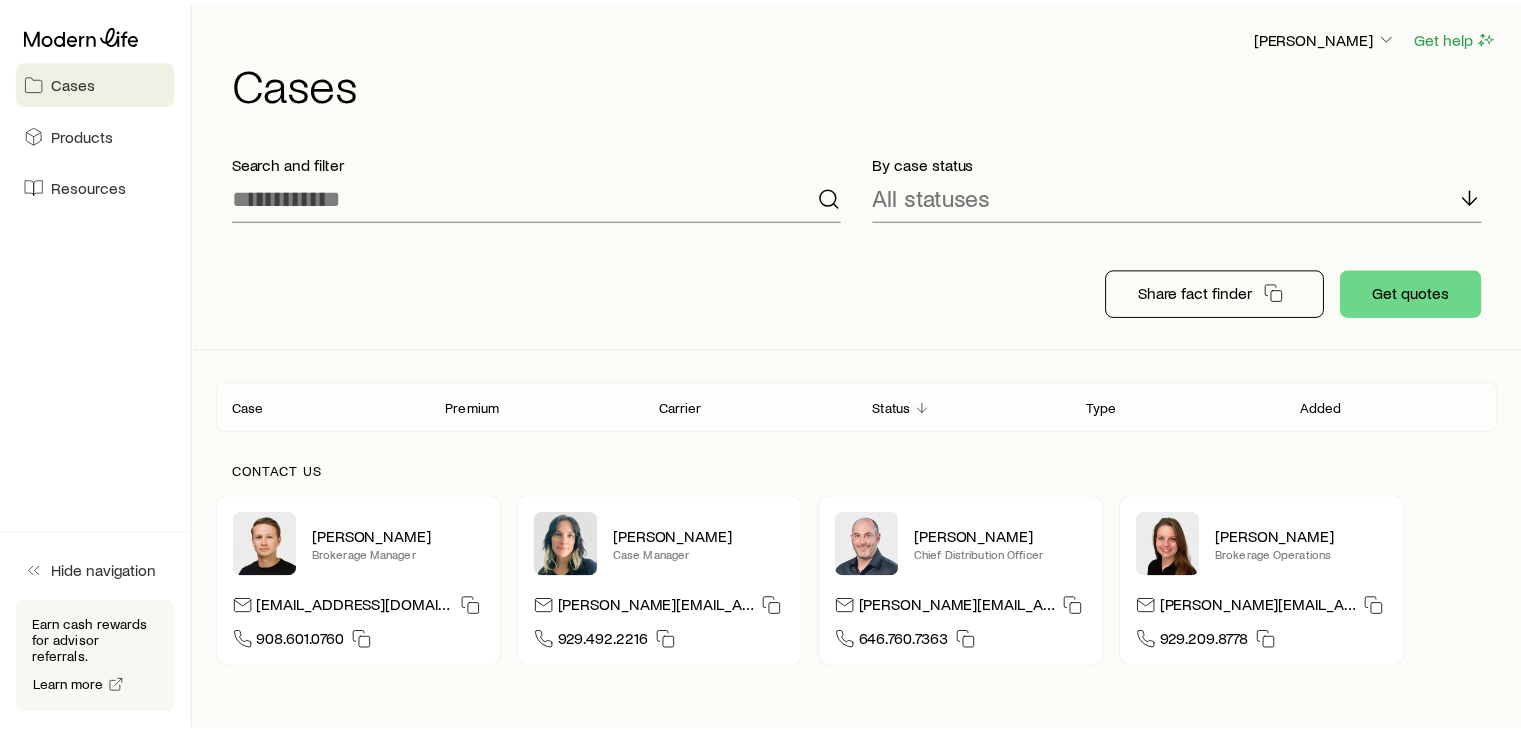 scroll, scrollTop: 133816, scrollLeft: 0, axis: vertical 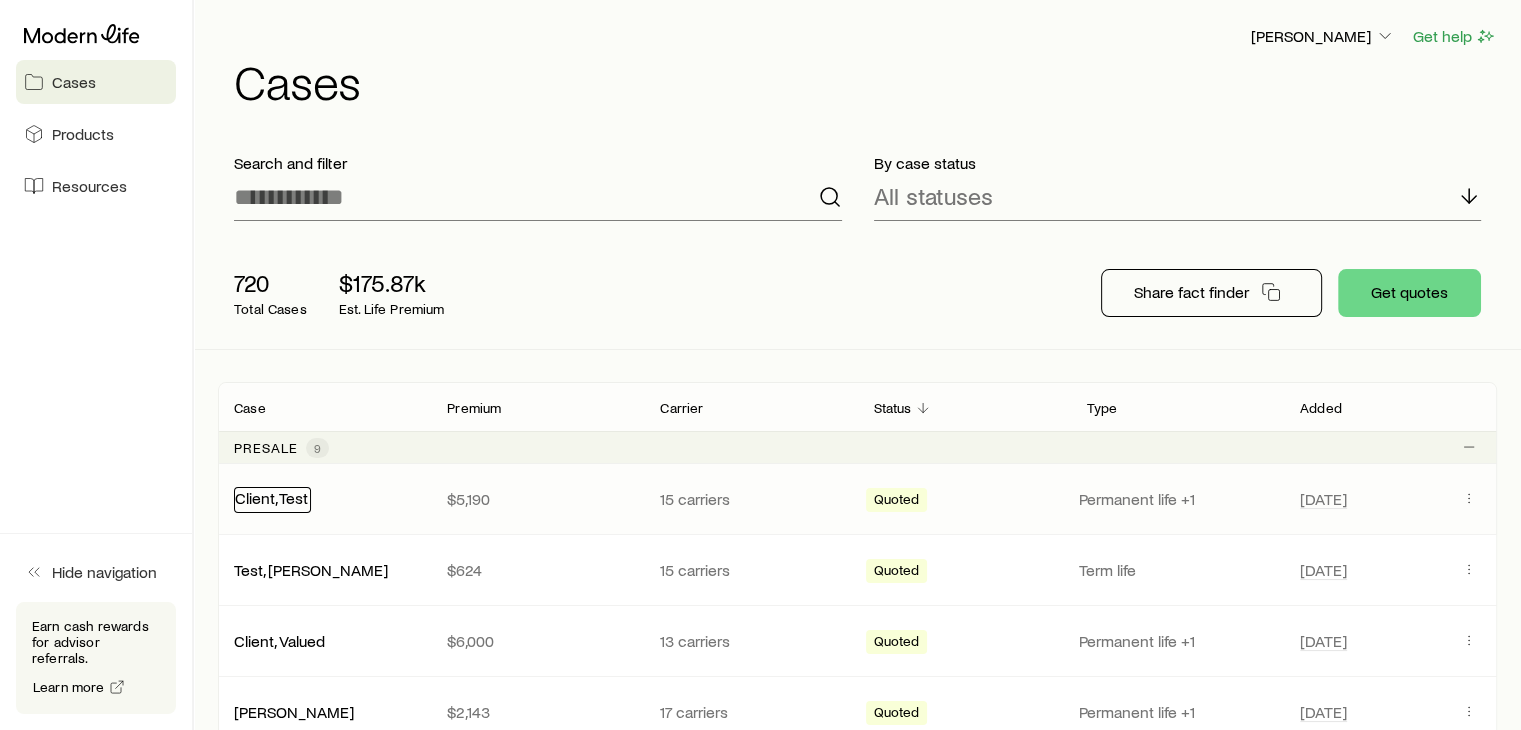 click on "Client, Test" at bounding box center (271, 497) 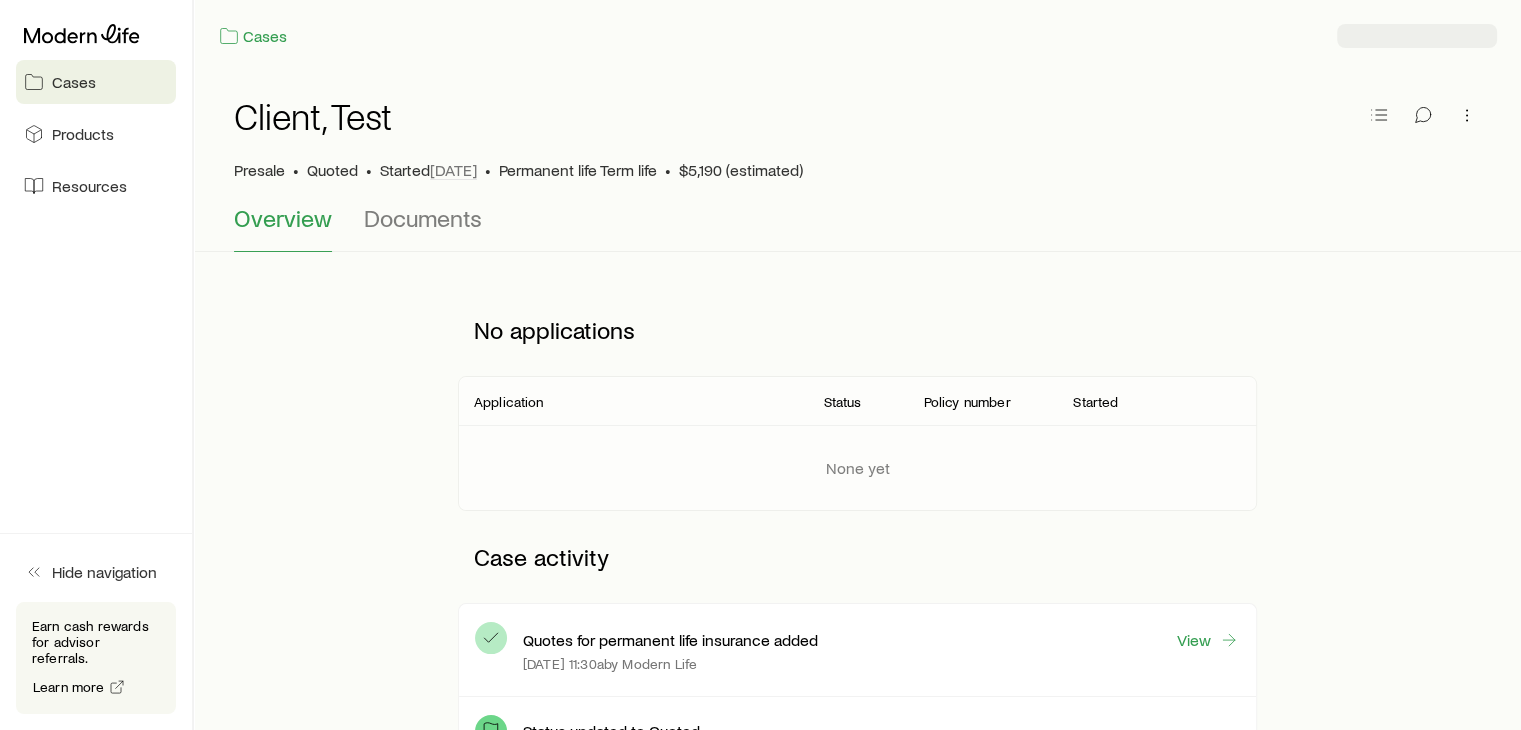 scroll, scrollTop: 133816, scrollLeft: 0, axis: vertical 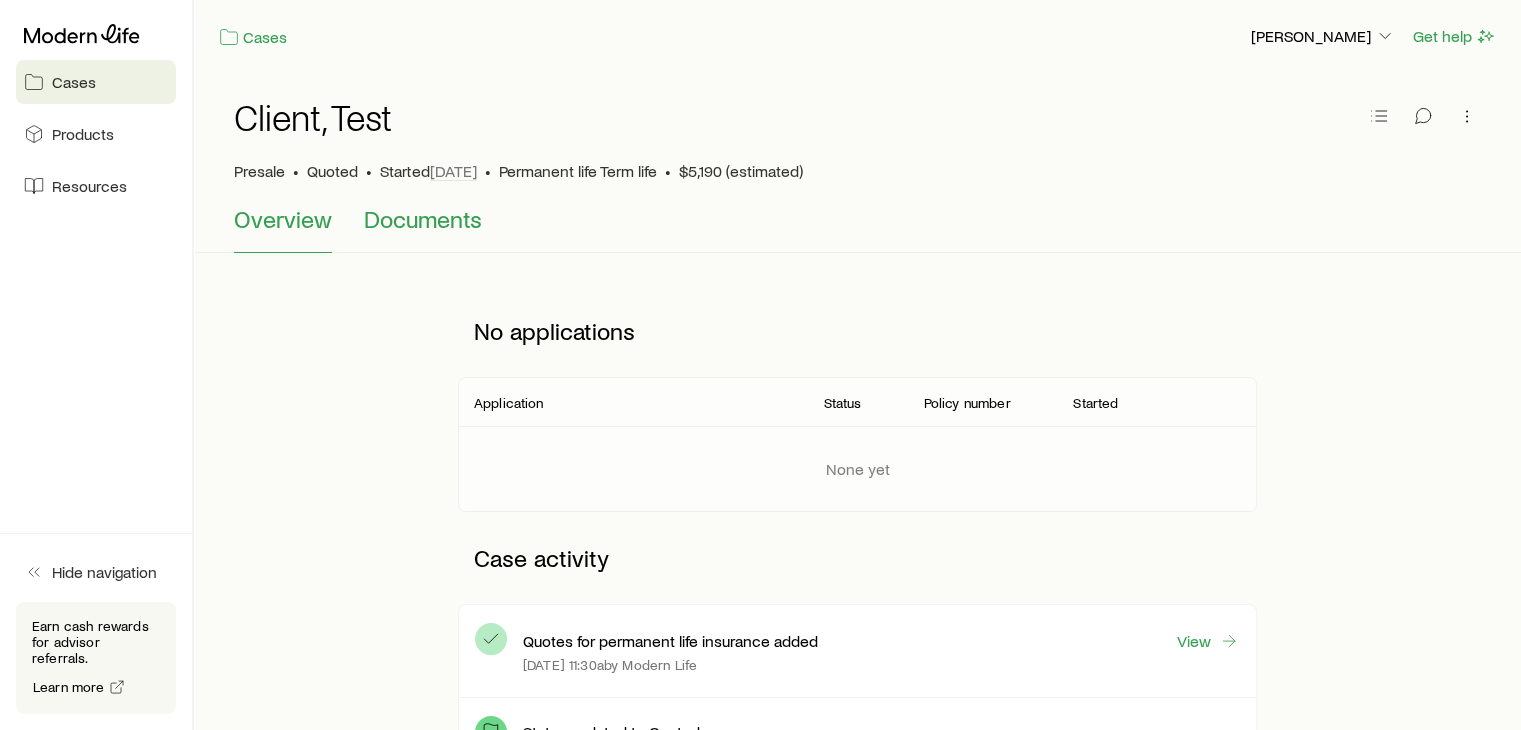 click on "Documents" at bounding box center [423, 219] 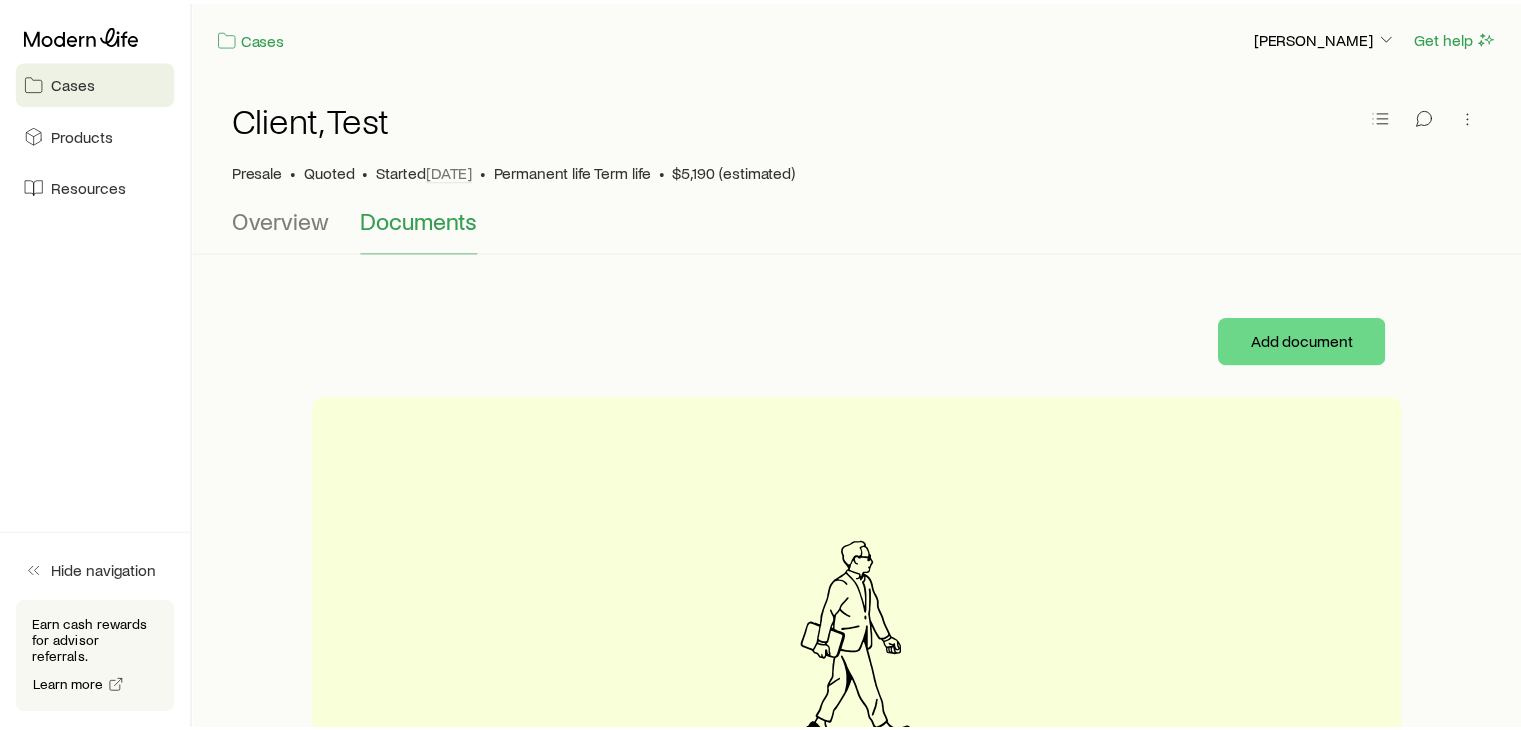 scroll, scrollTop: 133816, scrollLeft: 0, axis: vertical 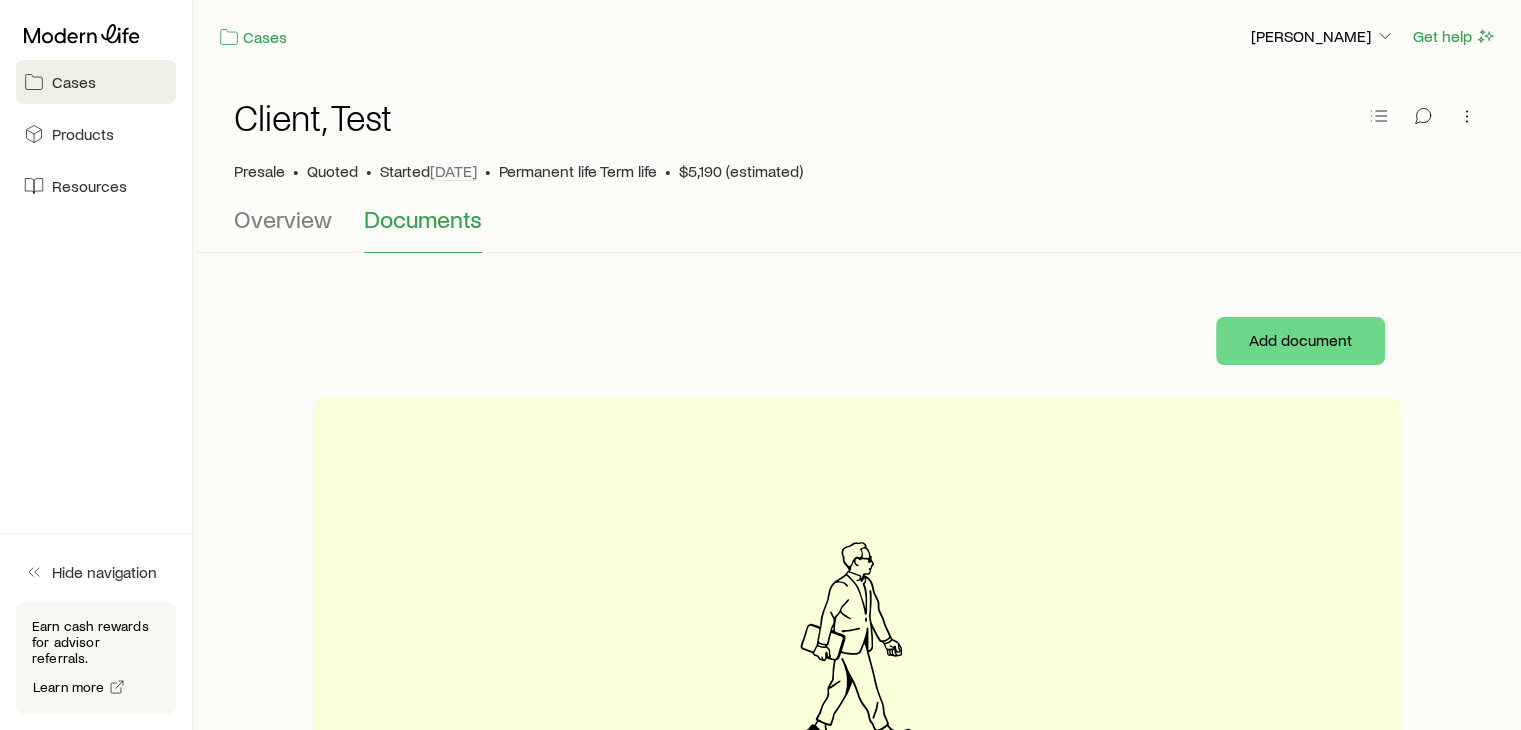 click on "Cases" at bounding box center [74, 82] 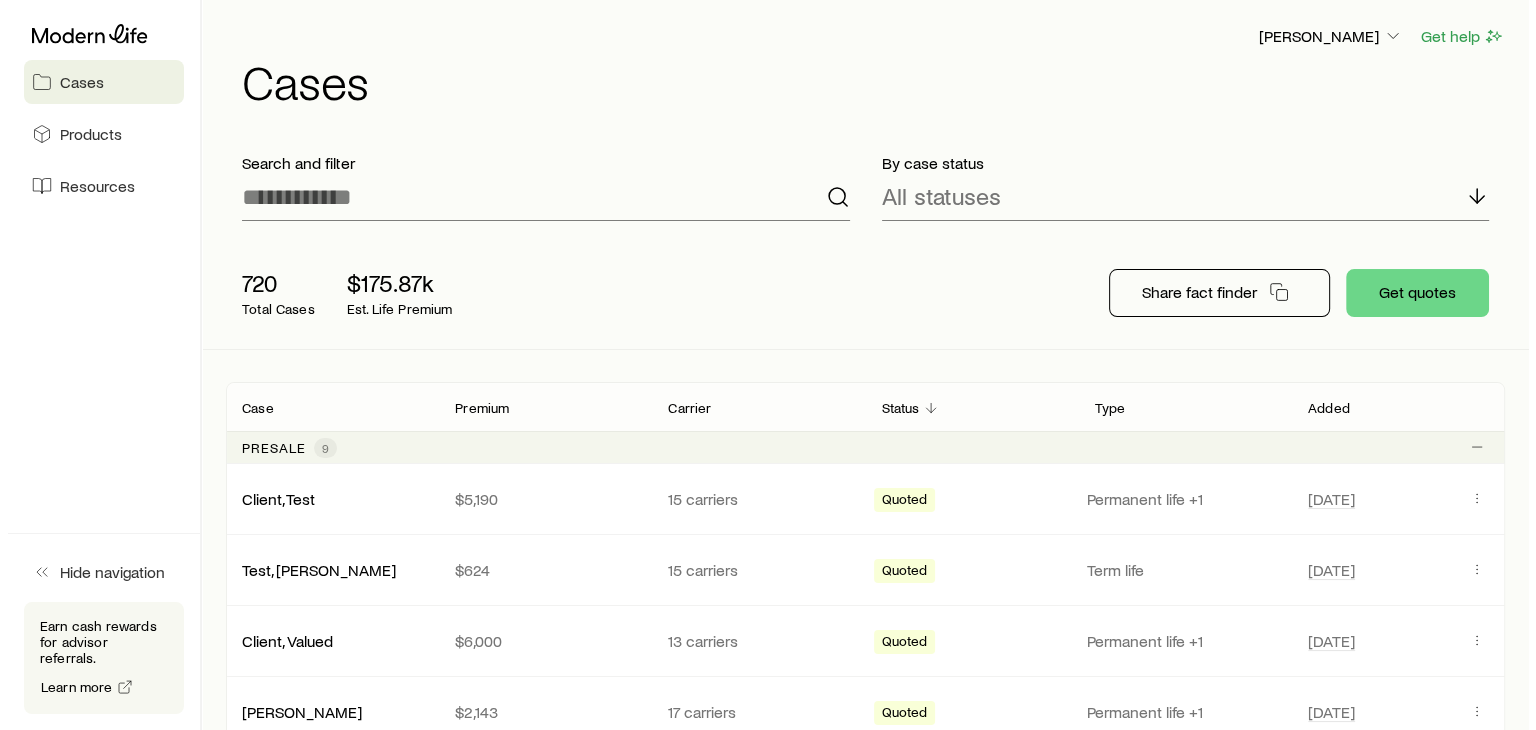 scroll, scrollTop: 133816, scrollLeft: 0, axis: vertical 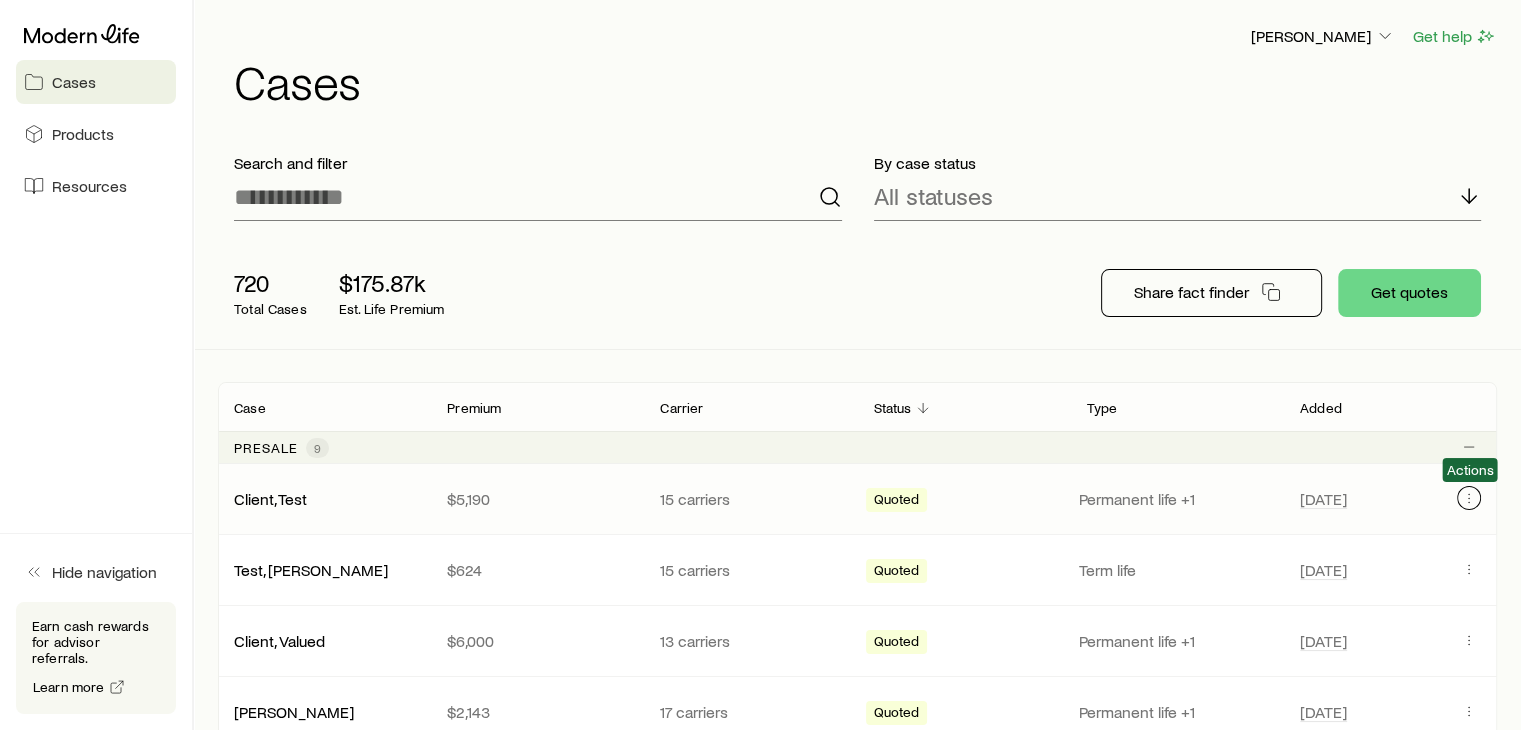 click 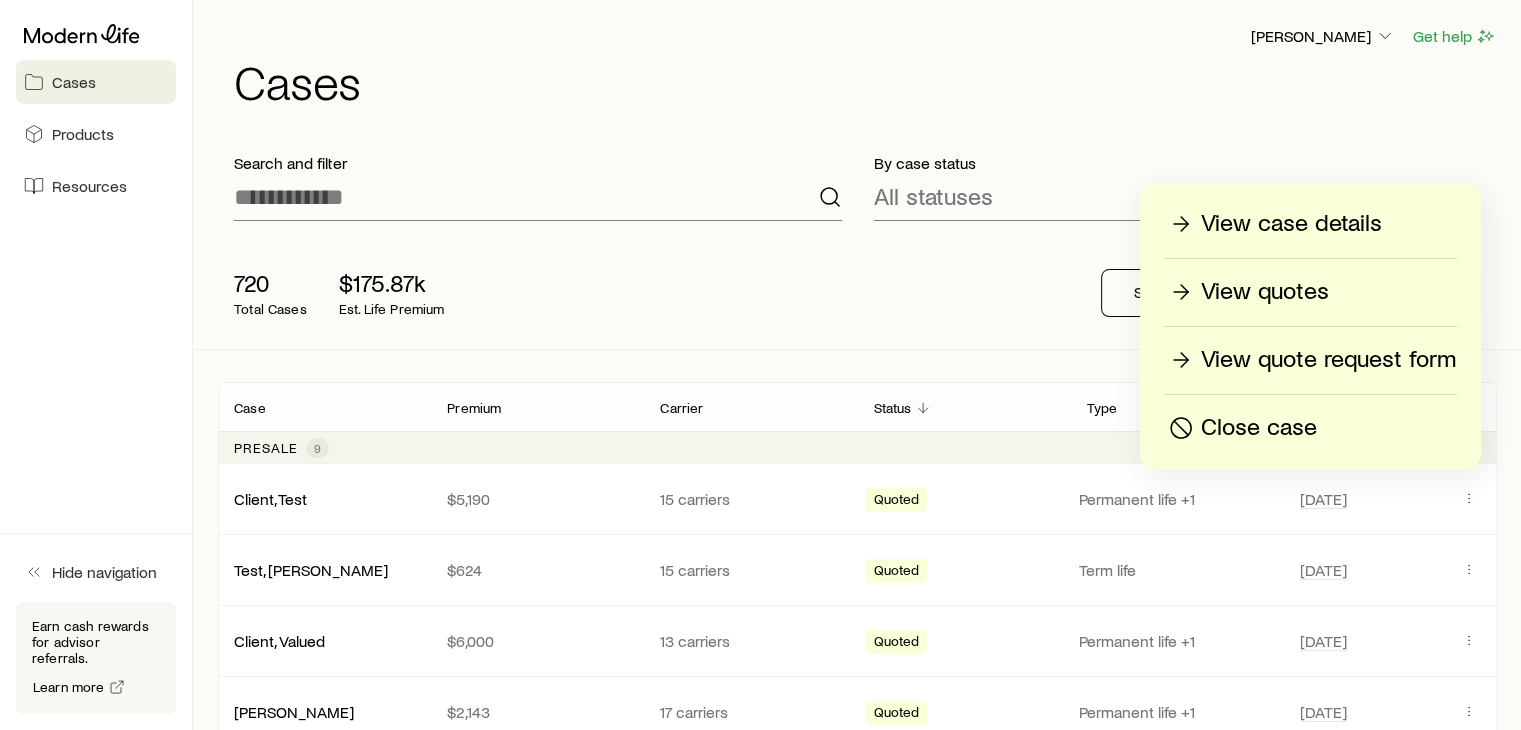 click on "720 Total Cases $175.87k Est. Life Premium Share fact finder Get quotes" at bounding box center [857, 293] 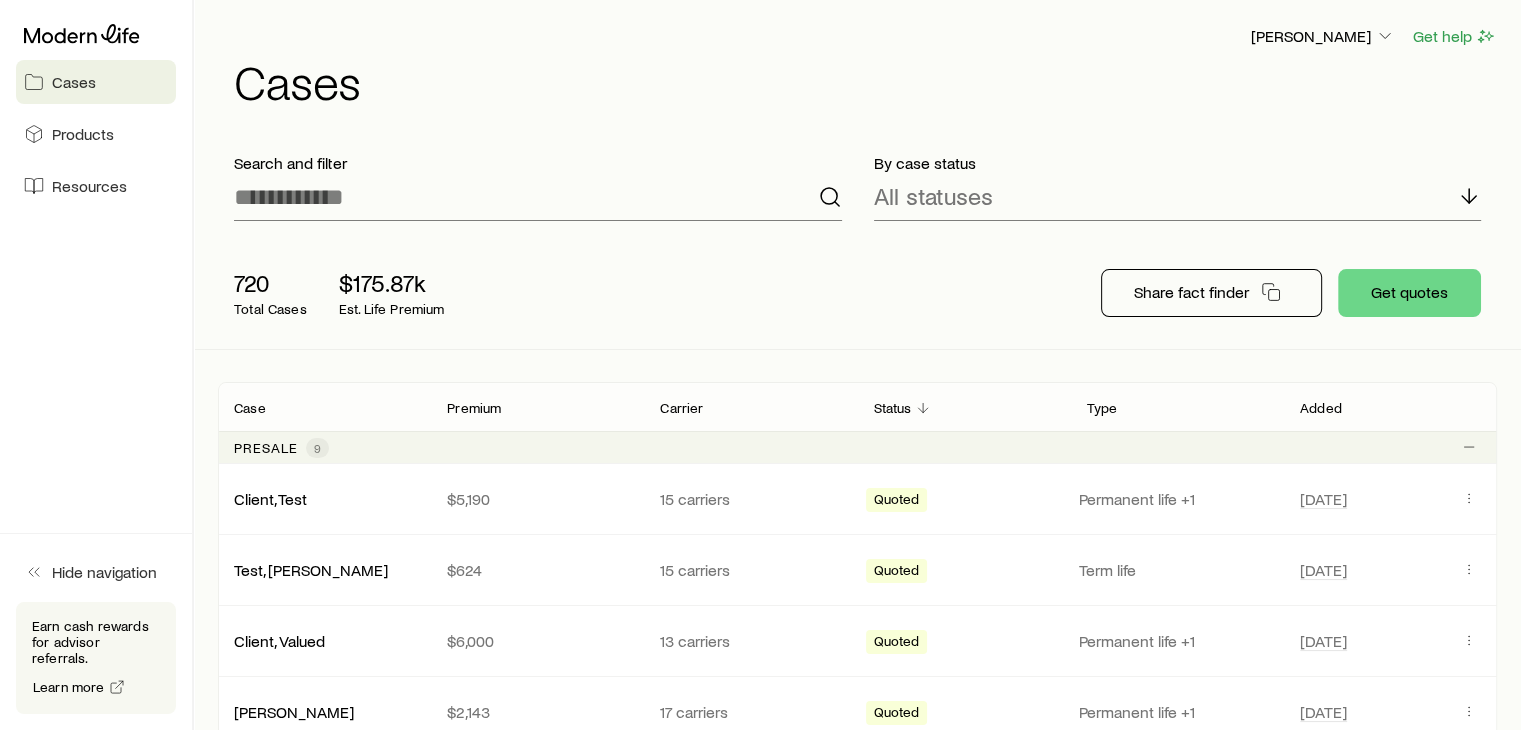 click on "[PERSON_NAME] Get help Cases" at bounding box center [857, 64] 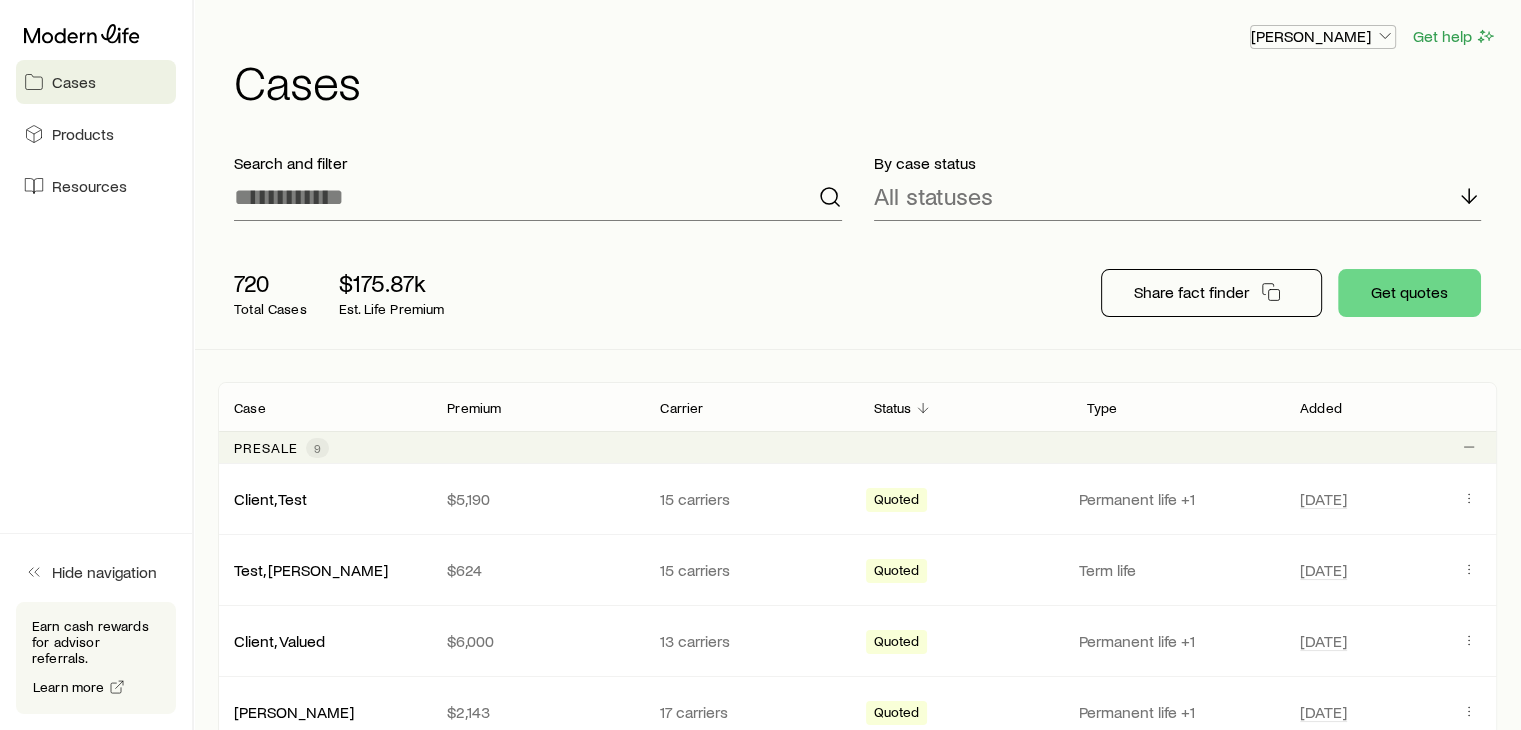 click on "[PERSON_NAME]" at bounding box center (1323, 36) 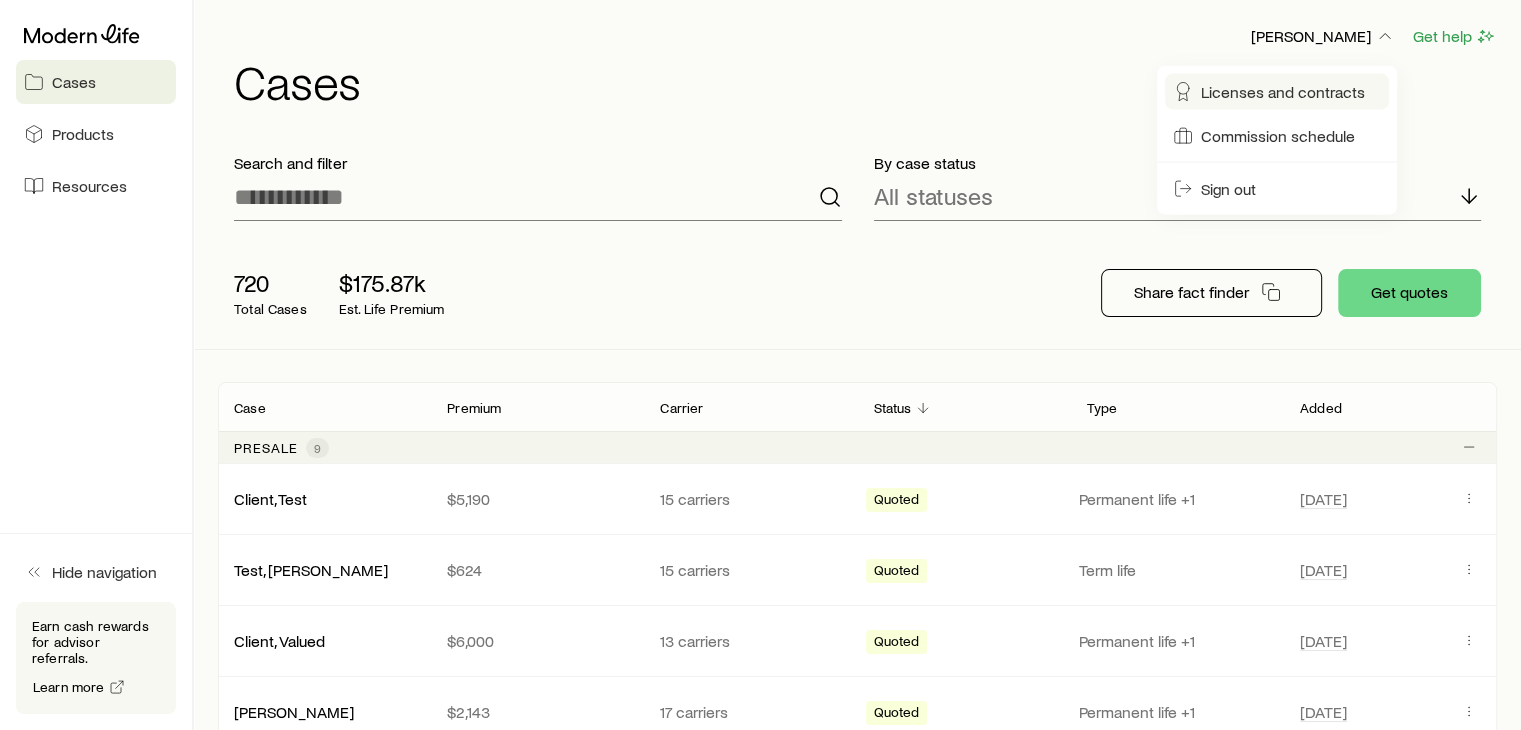 click on "Licenses and contracts" at bounding box center [1283, 92] 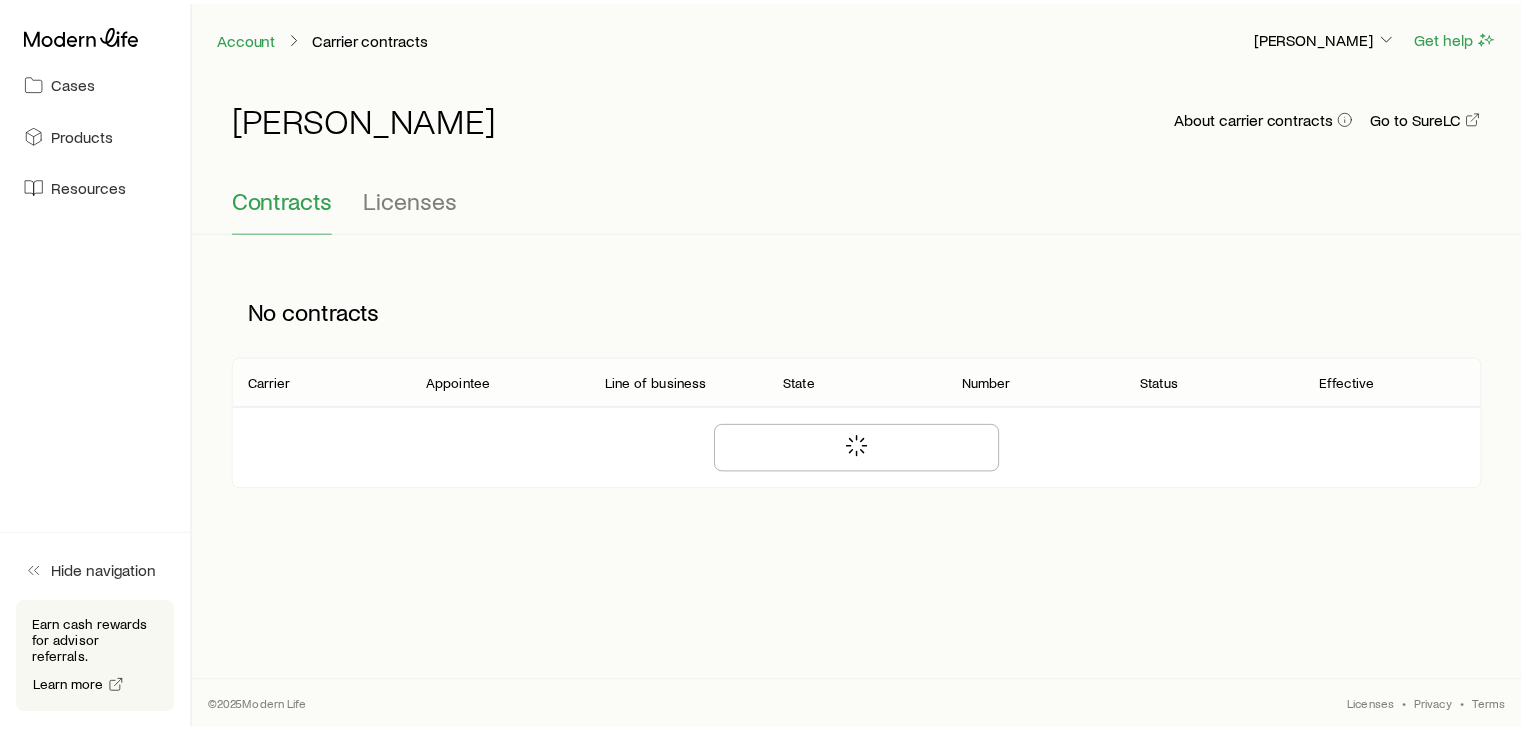 scroll, scrollTop: 133816, scrollLeft: 0, axis: vertical 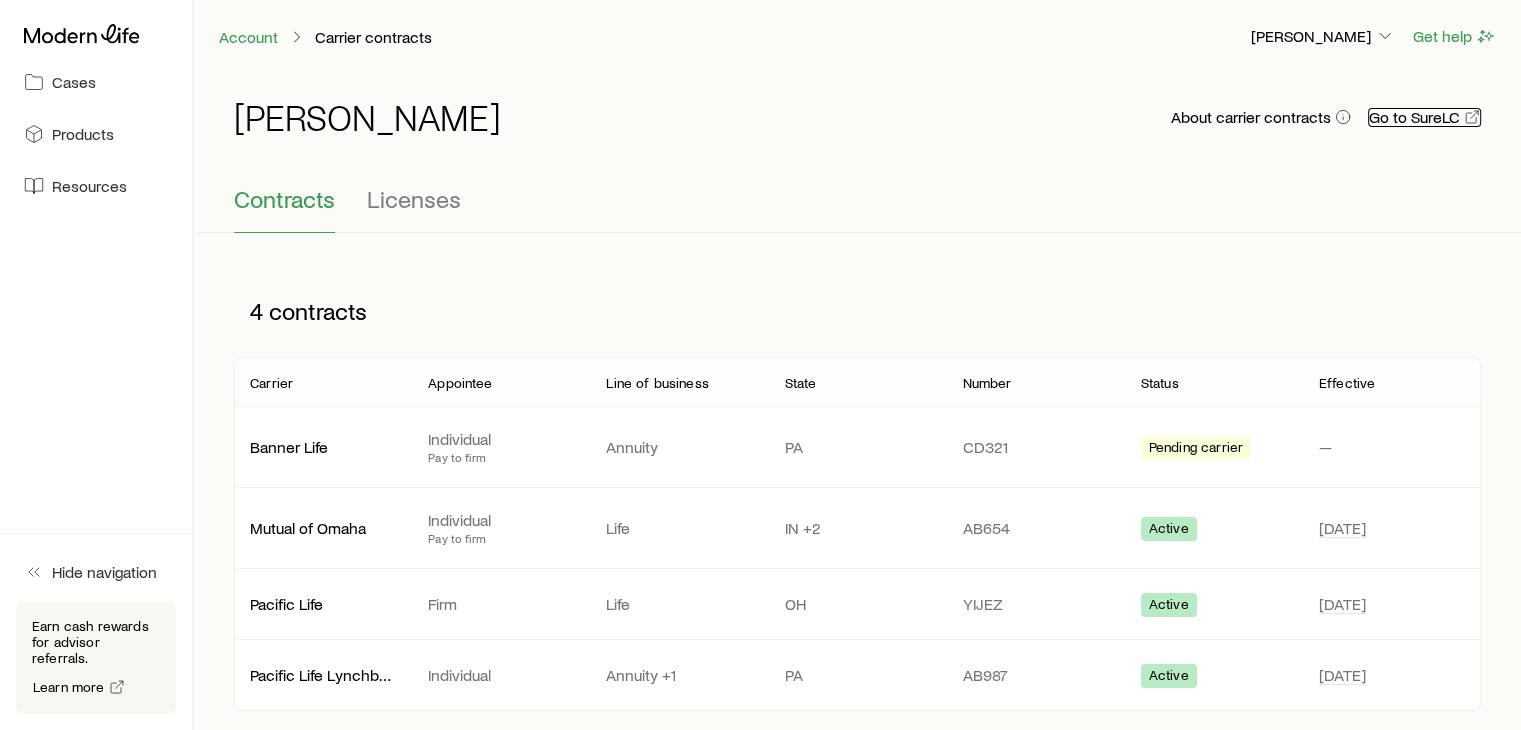 click on "Go to SureLC" at bounding box center [1424, 117] 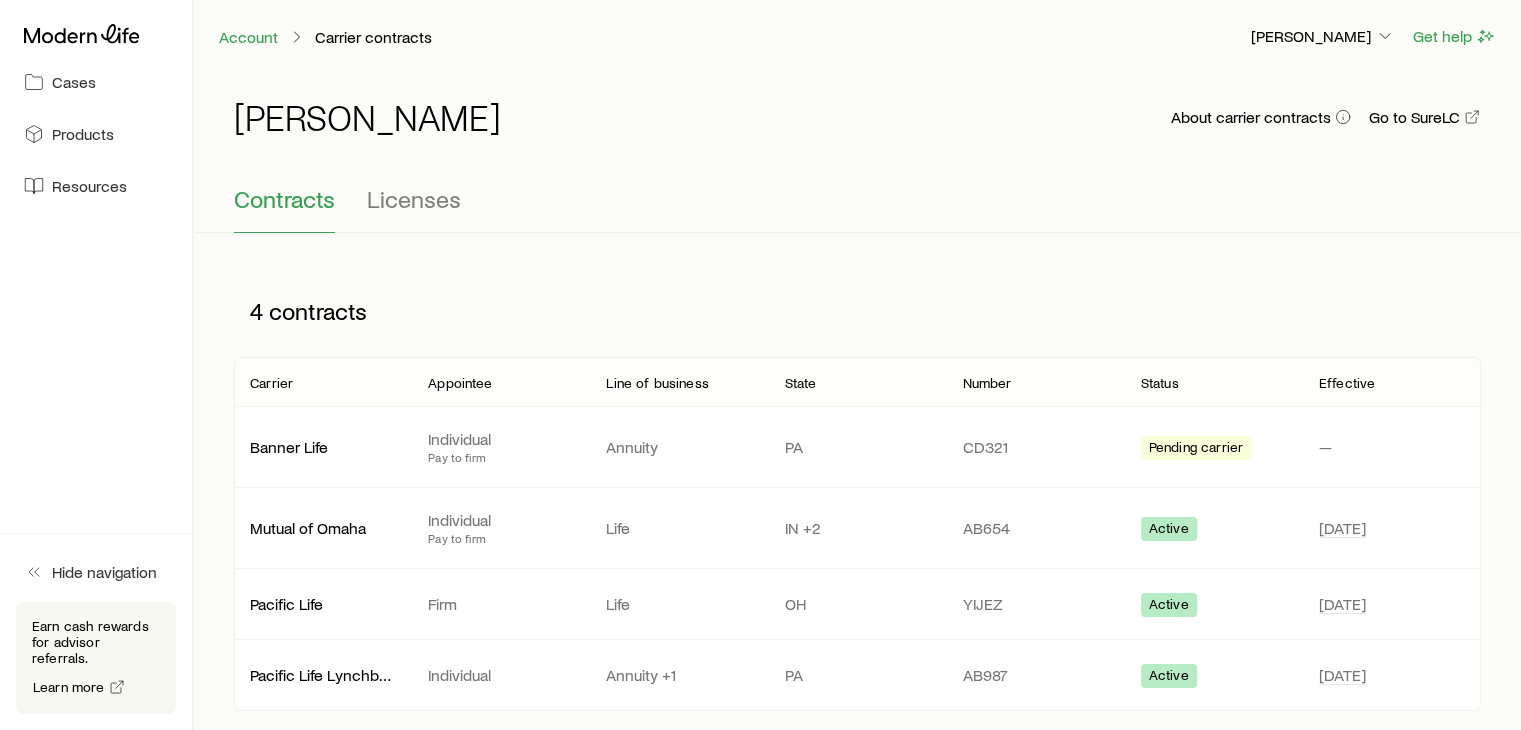 click on "4 contracts" at bounding box center (857, 311) 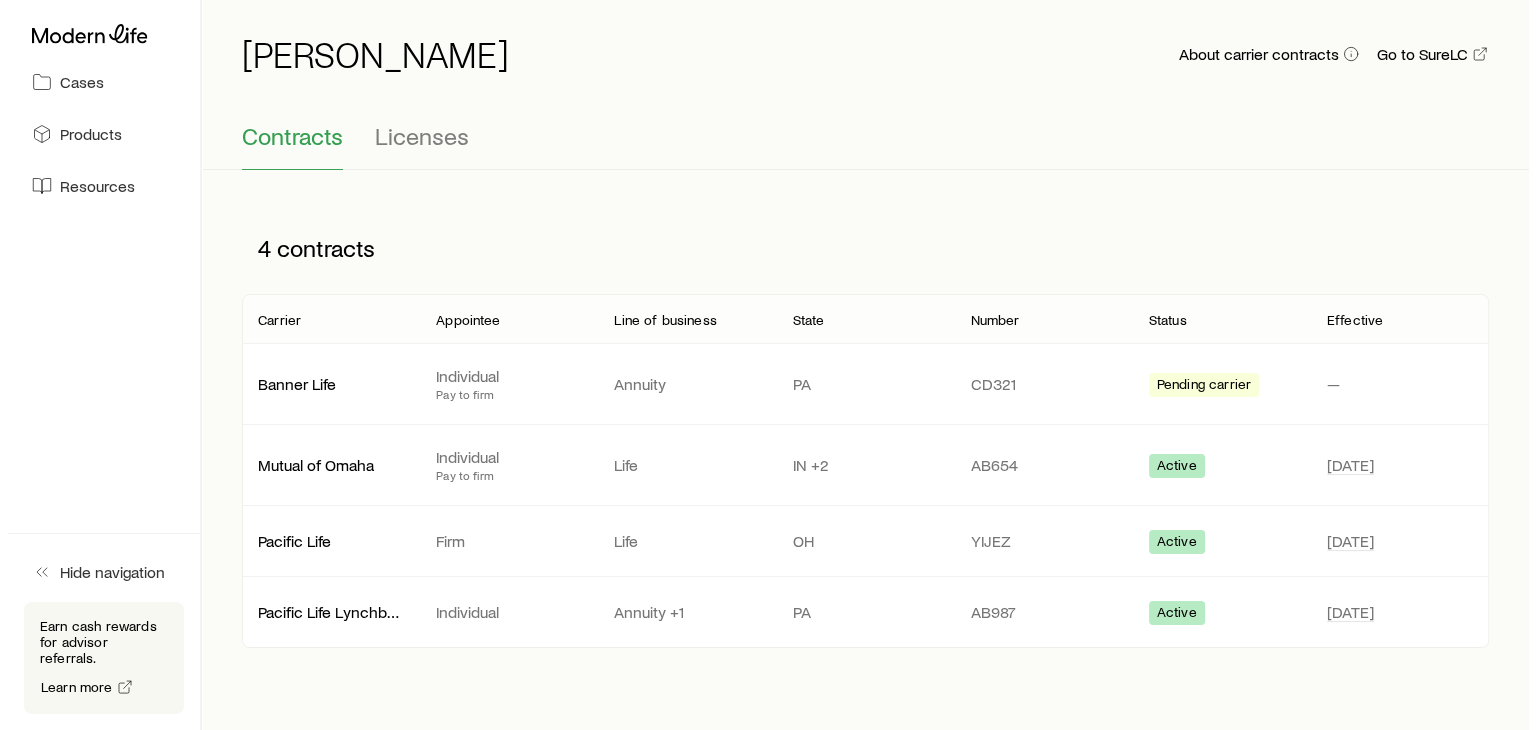 scroll, scrollTop: 0, scrollLeft: 0, axis: both 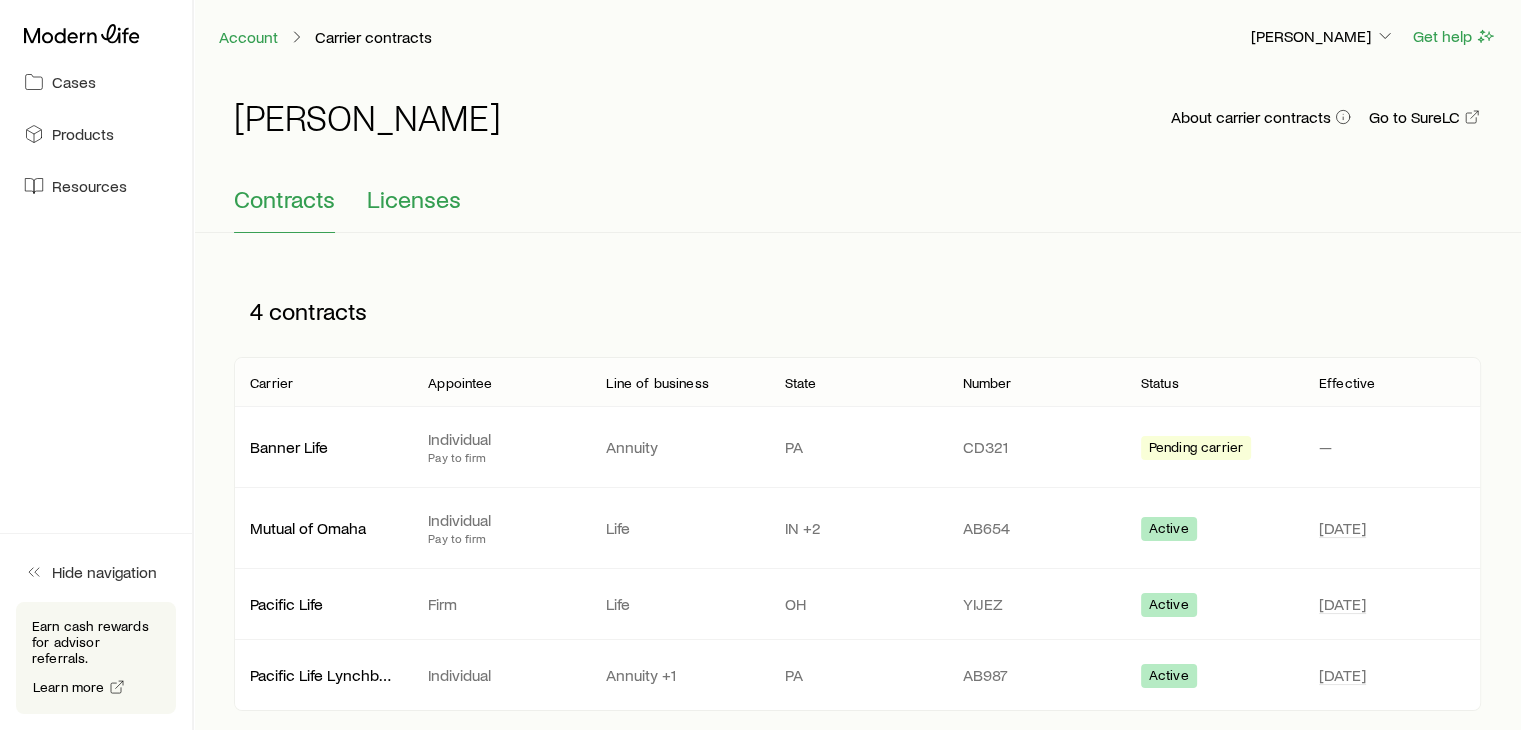 click on "Licenses" at bounding box center [414, 199] 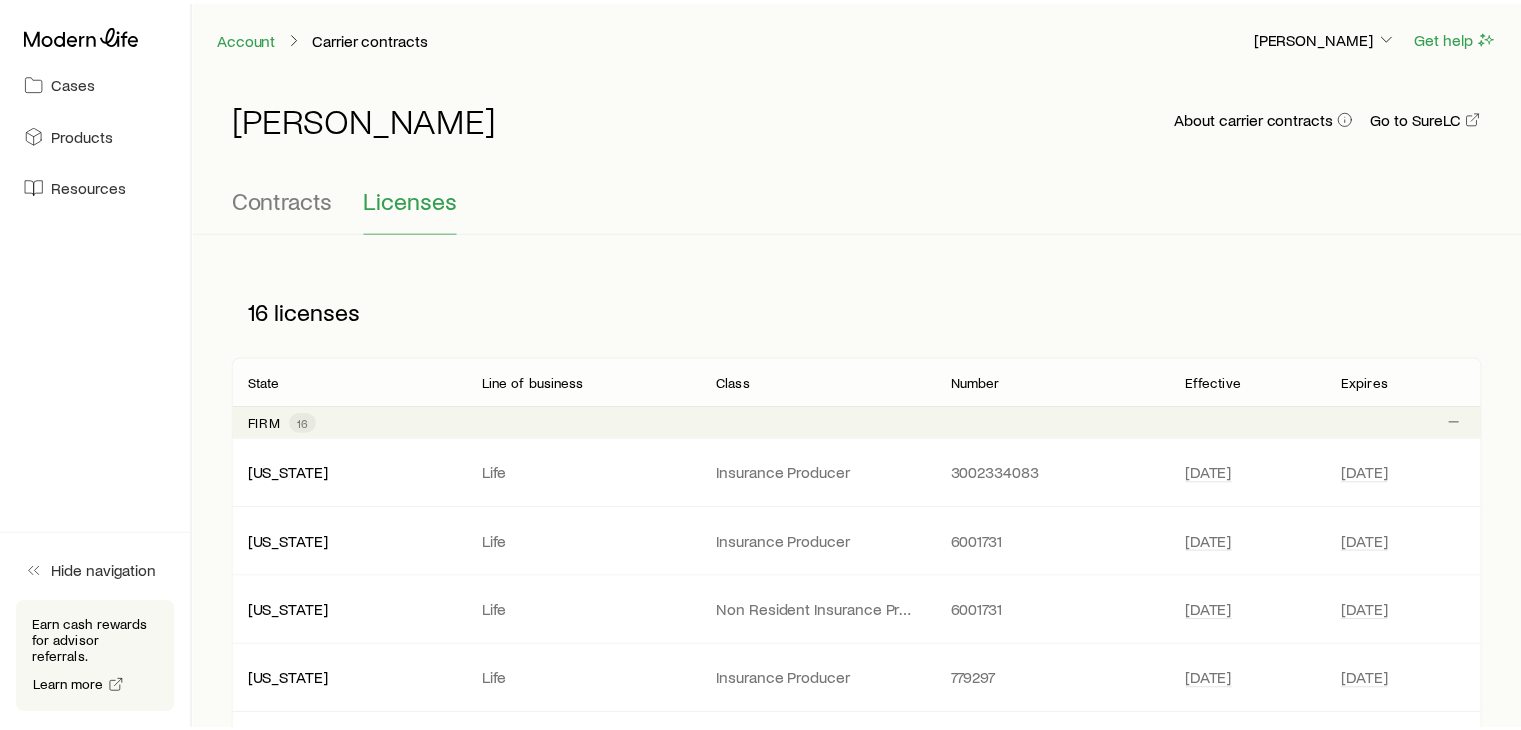 scroll, scrollTop: 133816, scrollLeft: 0, axis: vertical 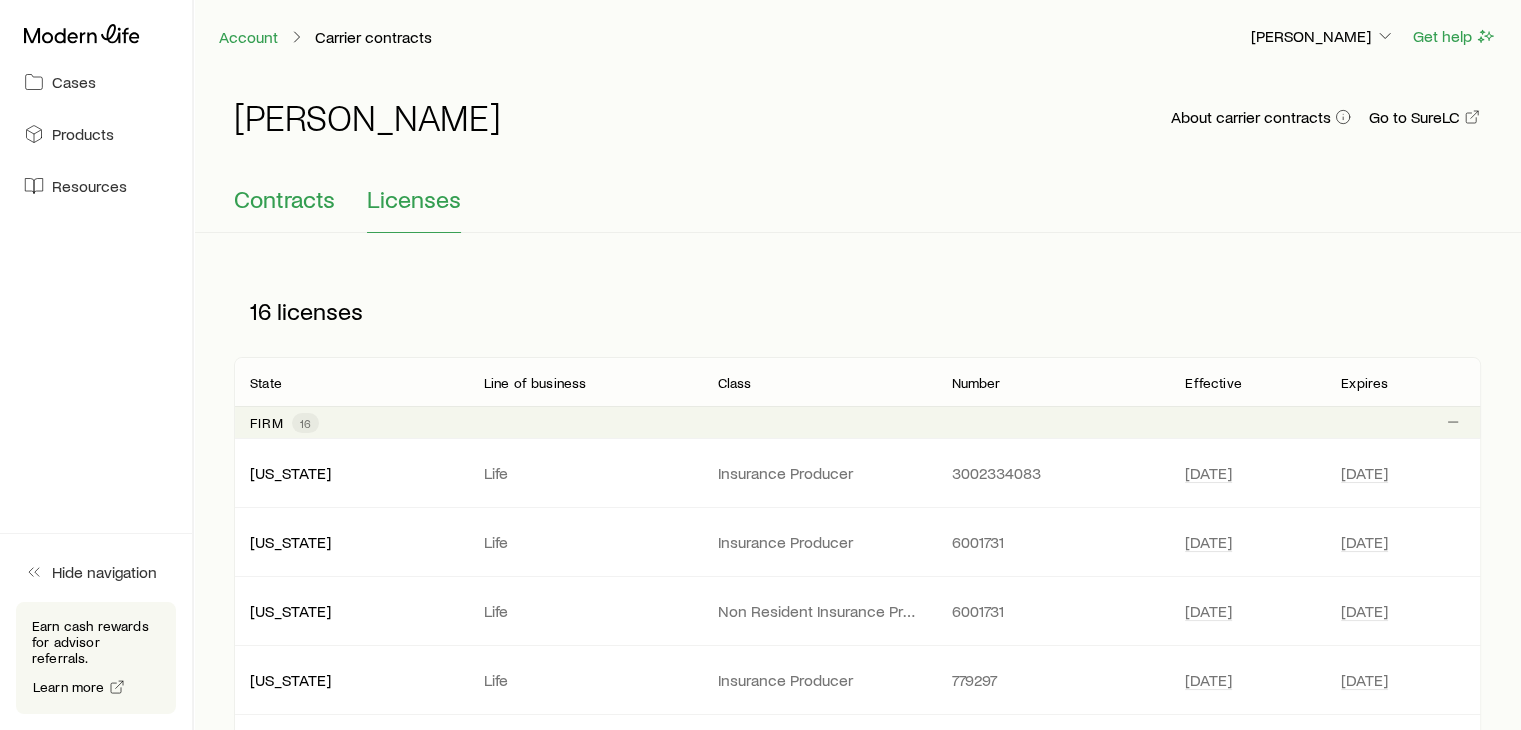 click on "Contracts" at bounding box center [284, 199] 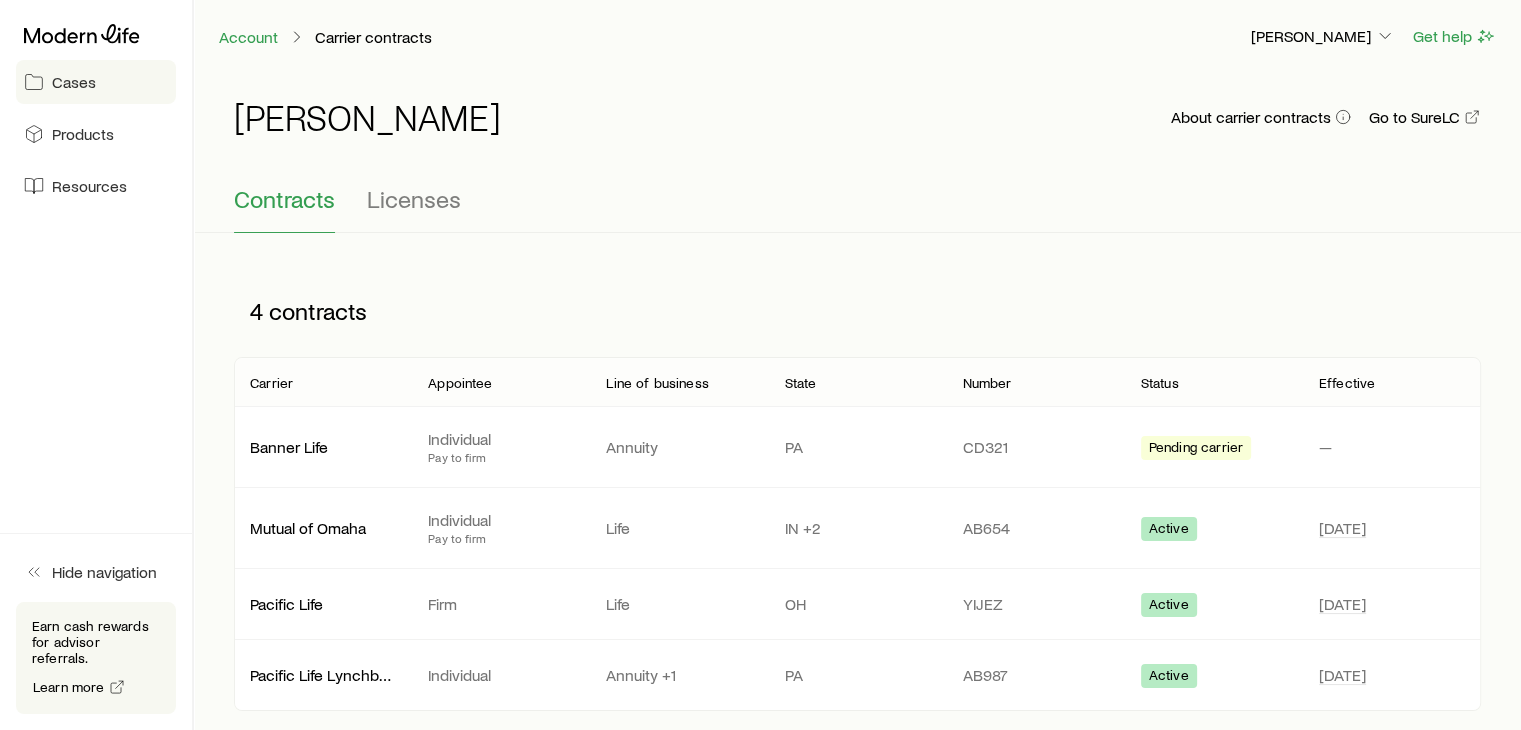 click on "Cases" at bounding box center (96, 82) 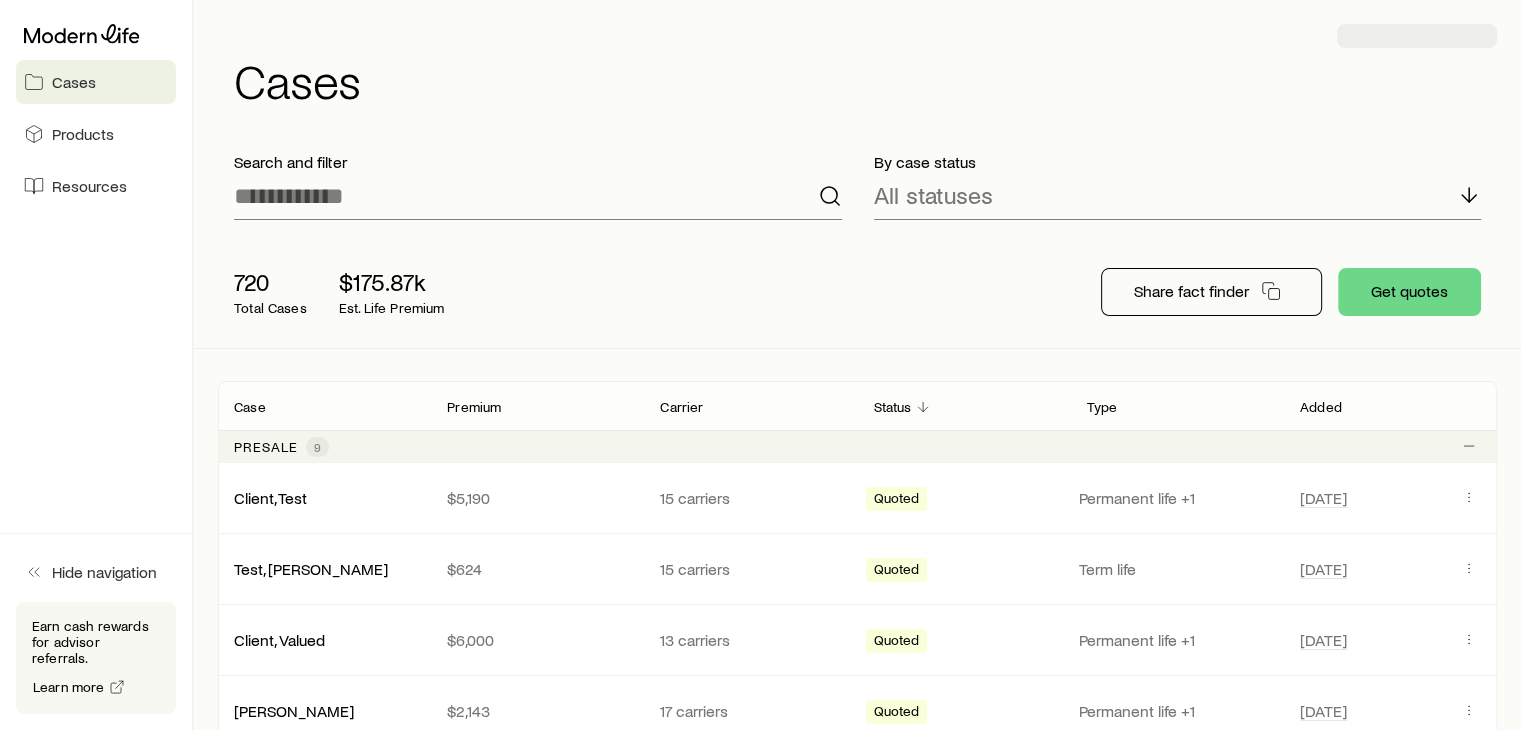 scroll, scrollTop: 133816, scrollLeft: 0, axis: vertical 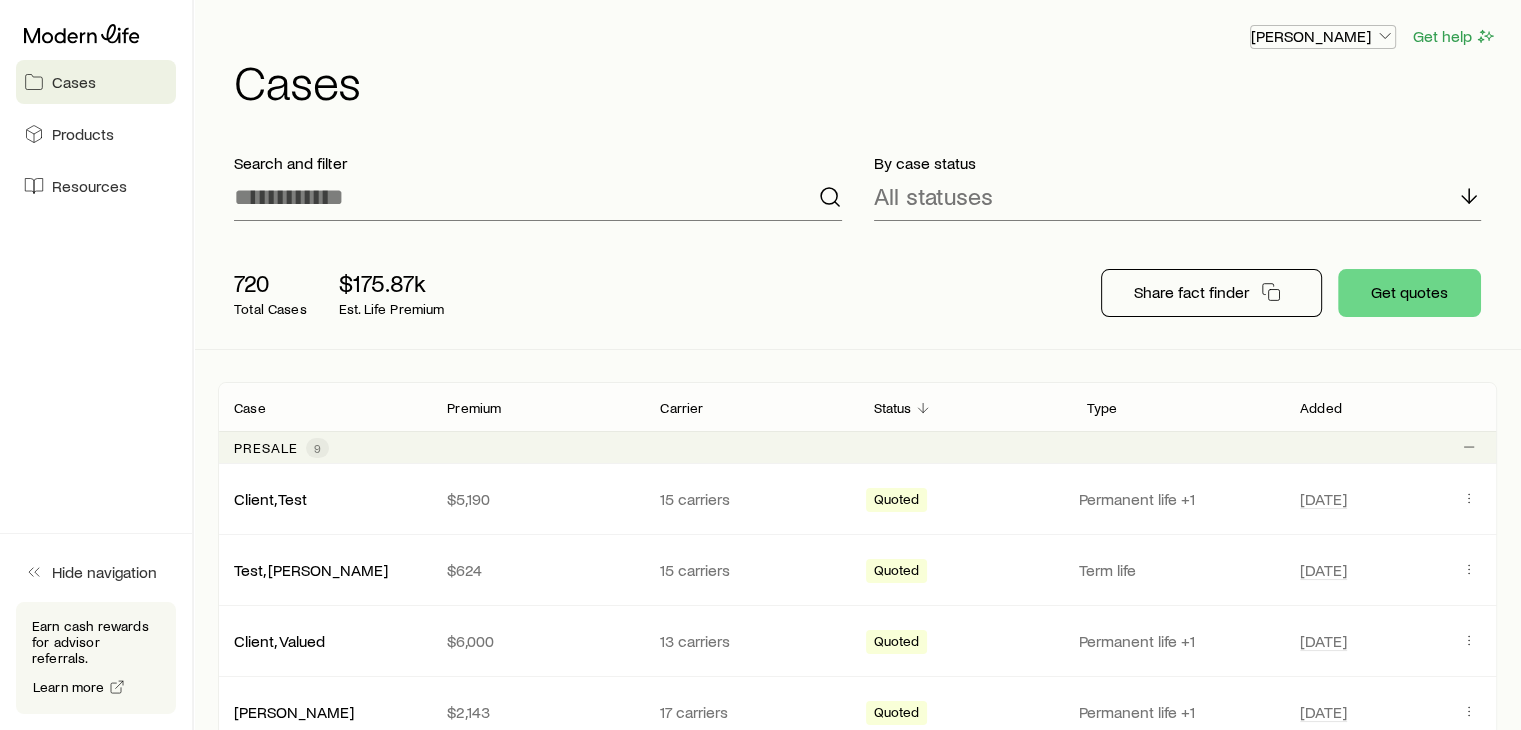 click on "[PERSON_NAME]" at bounding box center [1323, 36] 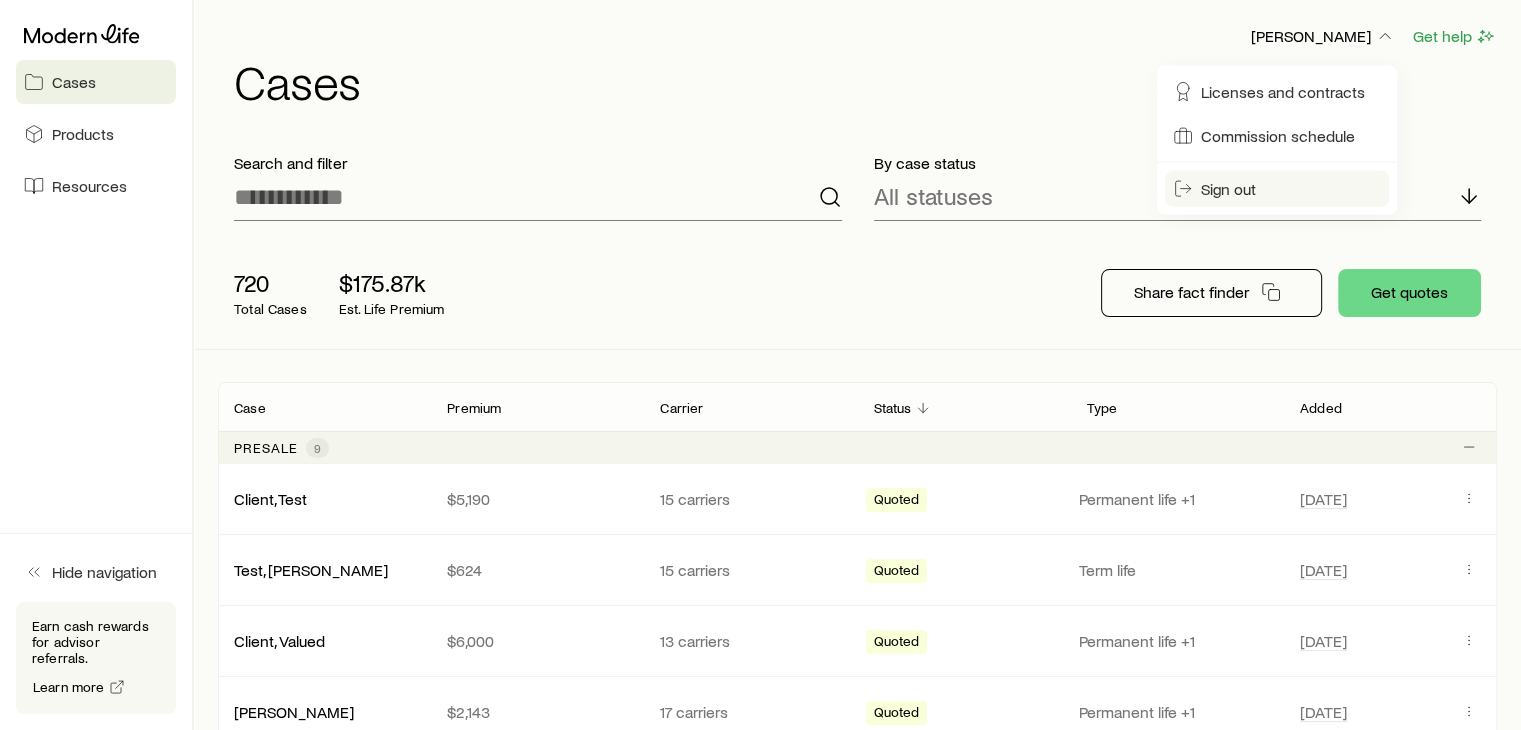 click on "Sign out" at bounding box center [1228, 189] 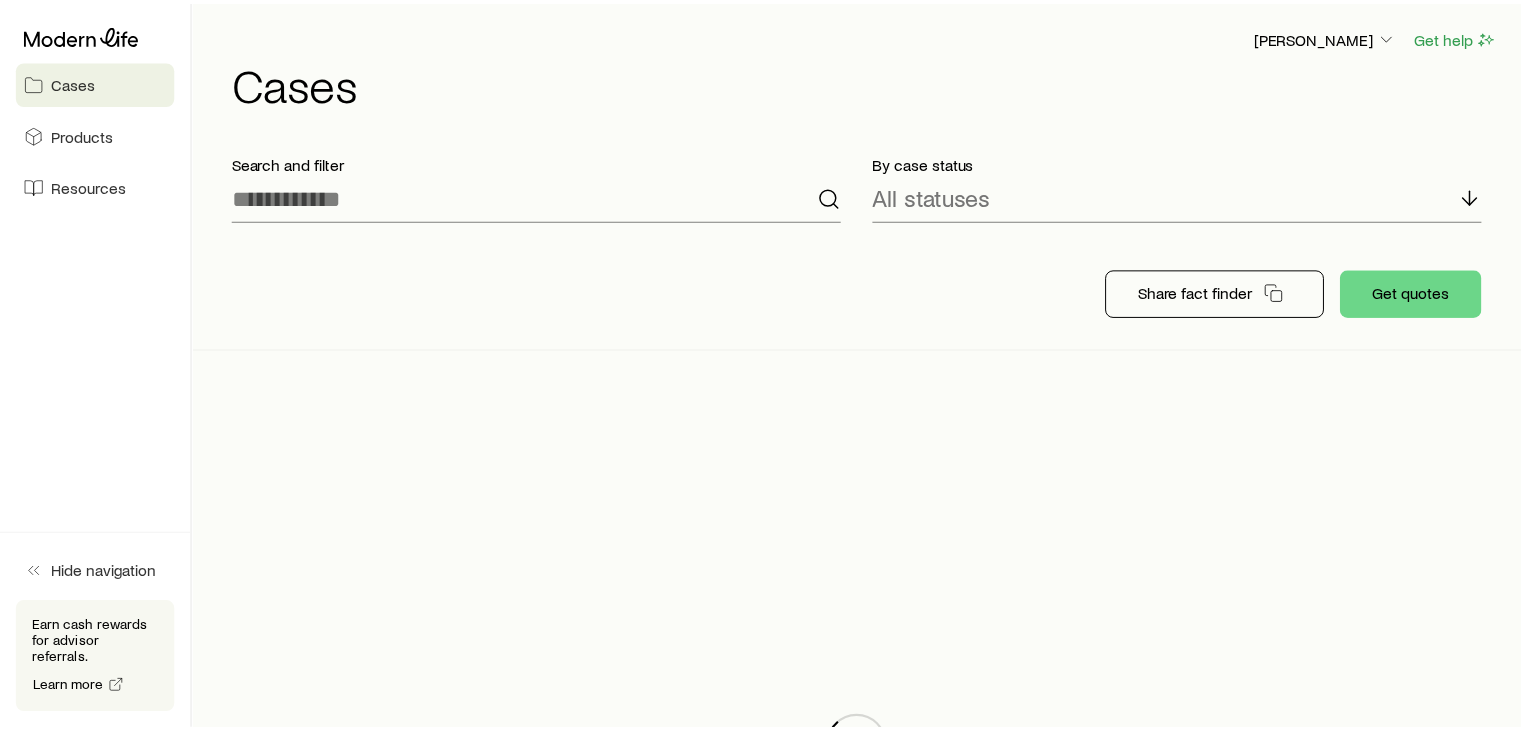 scroll, scrollTop: 0, scrollLeft: 0, axis: both 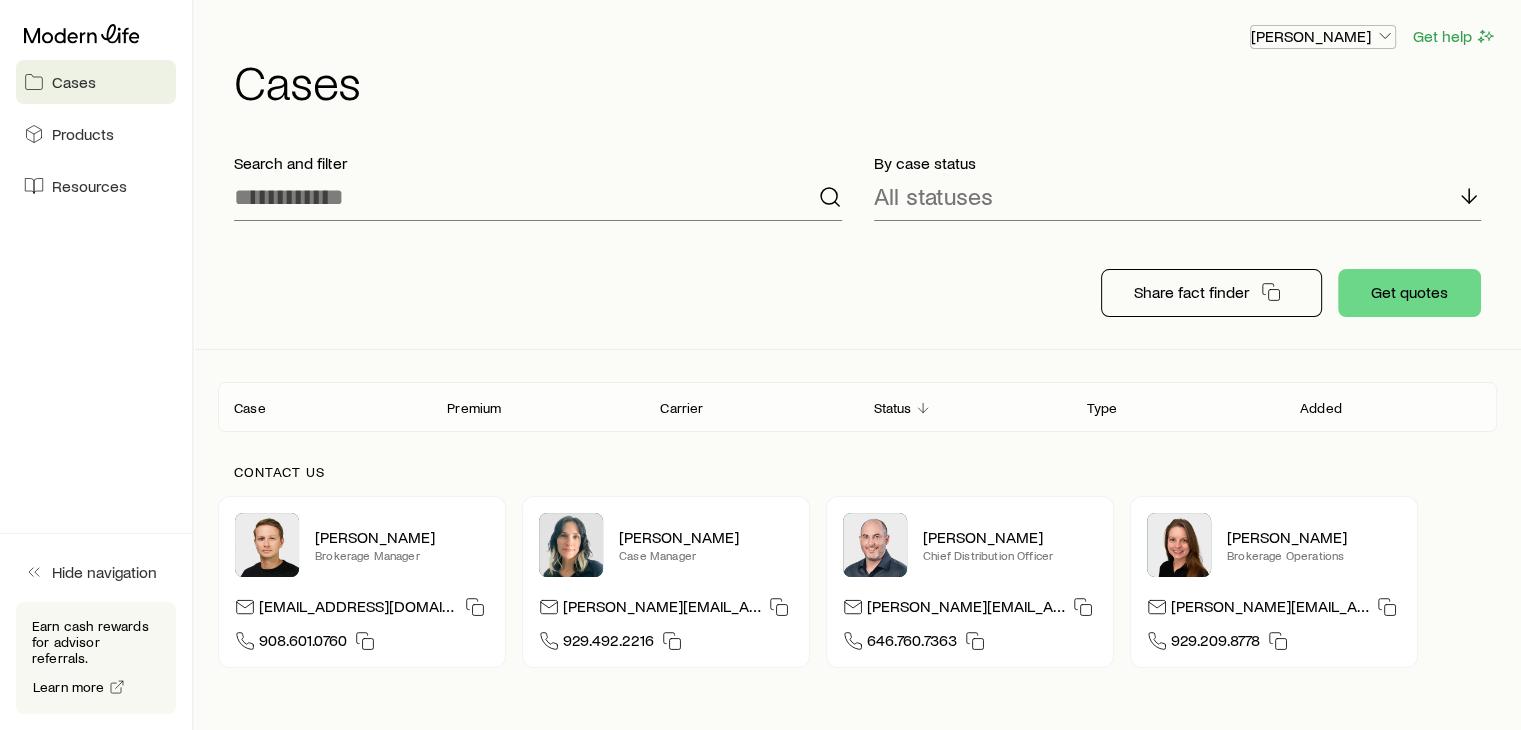 click on "[PERSON_NAME]" at bounding box center (1323, 36) 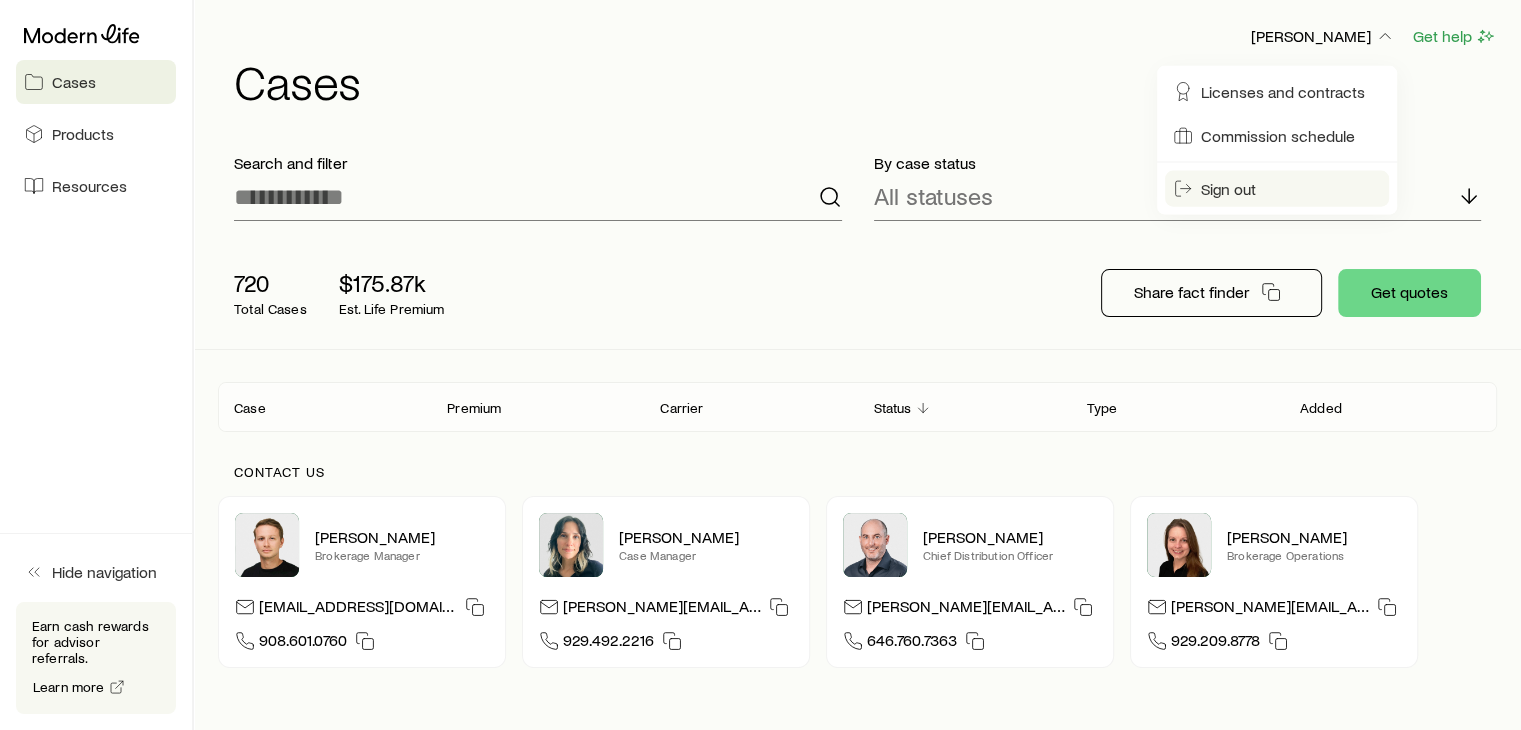 click 